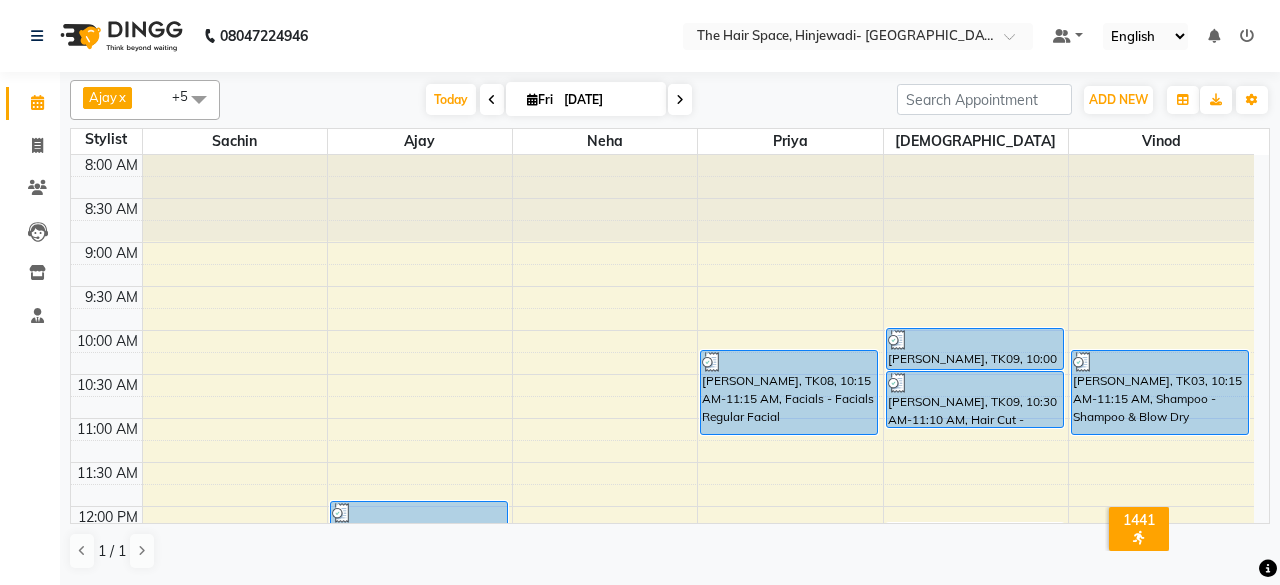 scroll, scrollTop: 0, scrollLeft: 0, axis: both 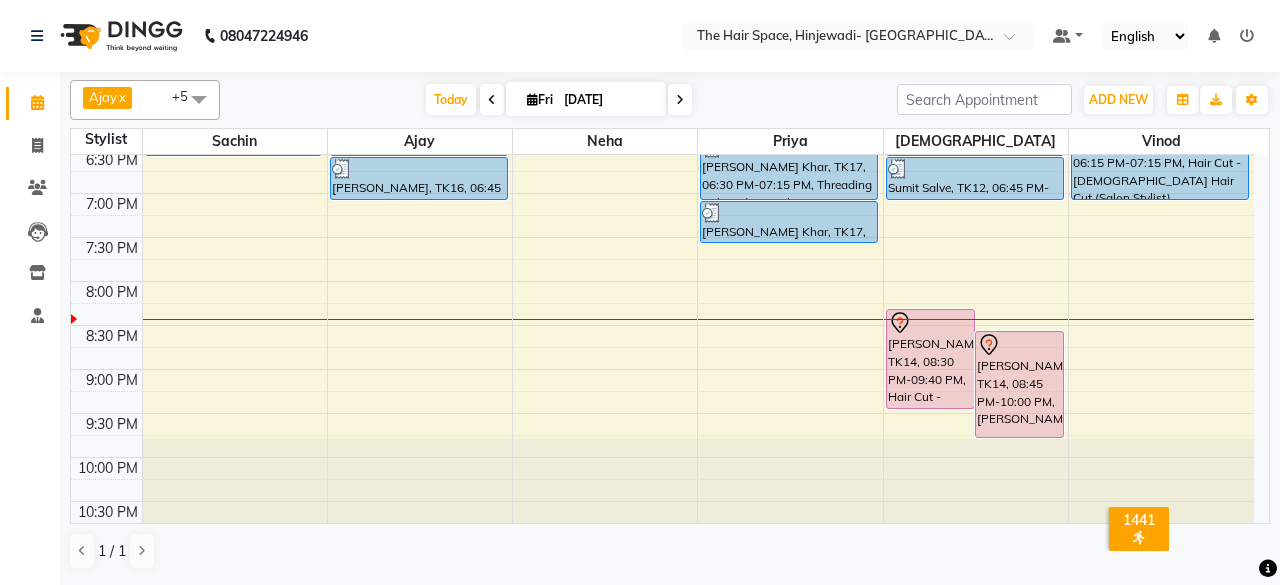 click at bounding box center (976, 482) 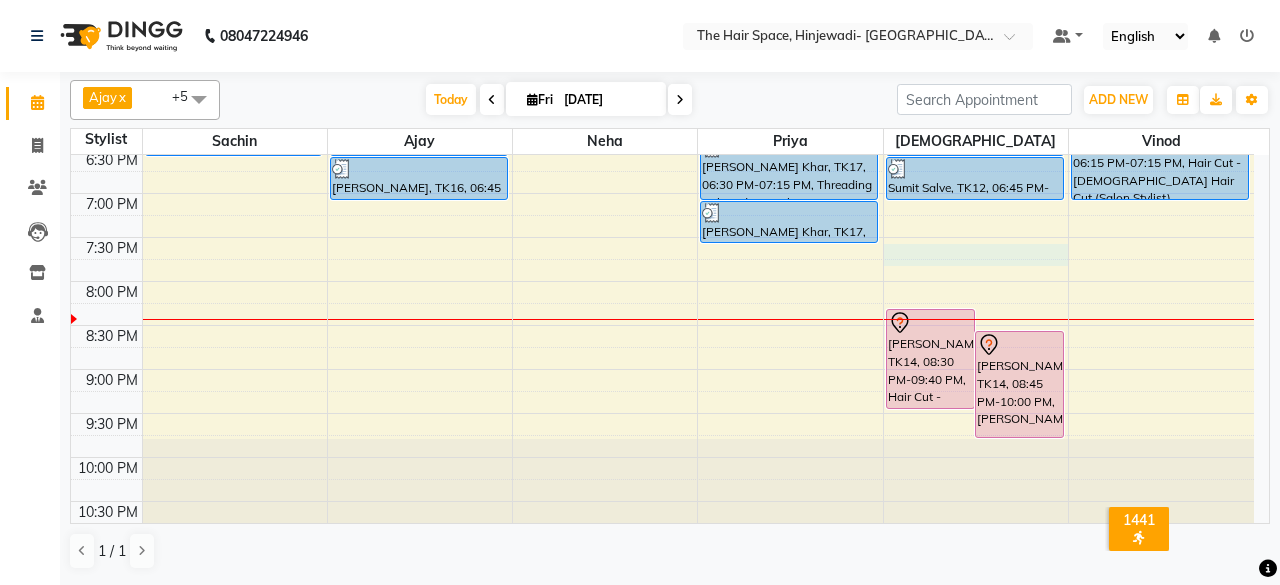 click on "8:00 AM 8:30 AM 9:00 AM 9:30 AM 10:00 AM 10:30 AM 11:00 AM 11:30 AM 12:00 PM 12:30 PM 1:00 PM 1:30 PM 2:00 PM 2:30 PM 3:00 PM 3:30 PM 4:00 PM 4:30 PM 5:00 PM 5:30 PM 6:00 PM 6:30 PM 7:00 PM 7:30 PM 8:00 PM 8:30 PM 9:00 PM 9:30 PM 10:00 PM 10:30 PM     [PERSON_NAME], TK15, 06:15 PM-06:45 PM, Threading - Threading Eyebrows     [PERSON_NAME], TK01, 12:00 PM-02:00 PM, Treatment - [MEDICAL_DATA]     [PERSON_NAME], TK10, 02:30 PM-03:00 PM, [PERSON_NAME]     [PERSON_NAME], TK10, 03:00 PM-04:00 PM, Color - Root Touch Up     [PERSON_NAME], TK11, 04:45 PM-05:25 PM, Hair Cut - [DEMOGRAPHIC_DATA] Hair Cut (Salon Stylist)     Ganesh sir, TK13, 06:15 PM-06:45 PM, [PERSON_NAME]     [PERSON_NAME], TK16, 06:45 PM-07:15 PM, Shampoo - Shampoo Blast Dry     [PERSON_NAME], TK05, 01:30 PM-02:15 PM, Hair Spa & Rituals - Premium     [PERSON_NAME], TK08, 10:15 AM-11:15 AM, Facials - Facials Regular Facial     priyanka sing, TK06, 03:30 PM-04:15 PM, morocanoil Hair spa         [PERSON_NAME] Khar, TK17, 06:30 PM-07:15 PM, Threading - Threading Eyebrows" at bounding box center [662, -115] 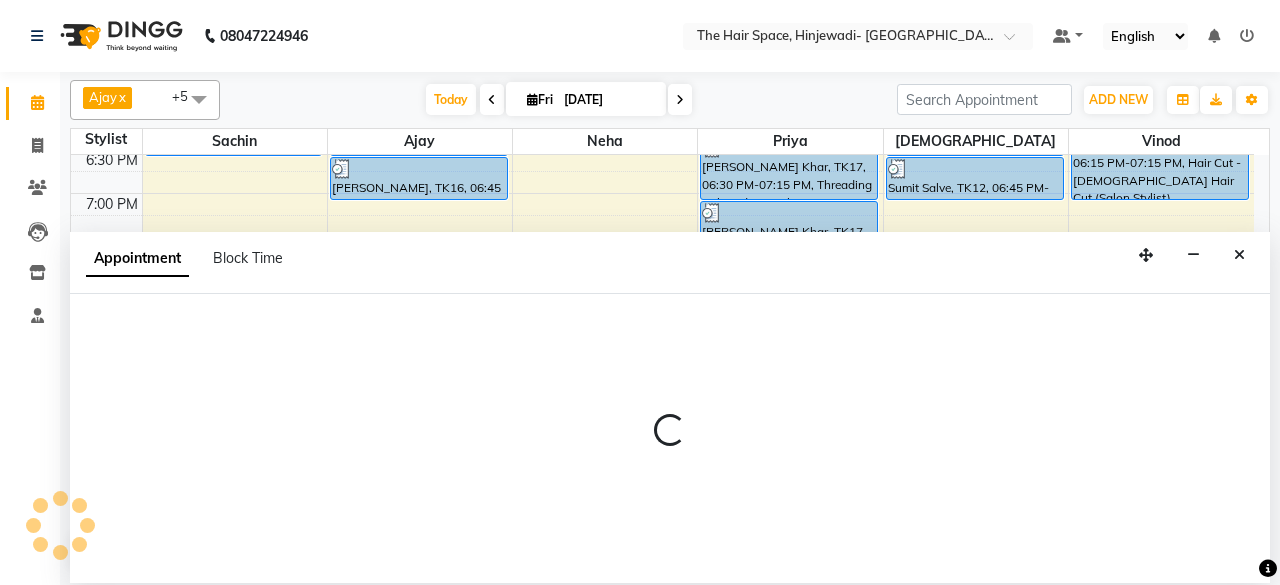 select on "84666" 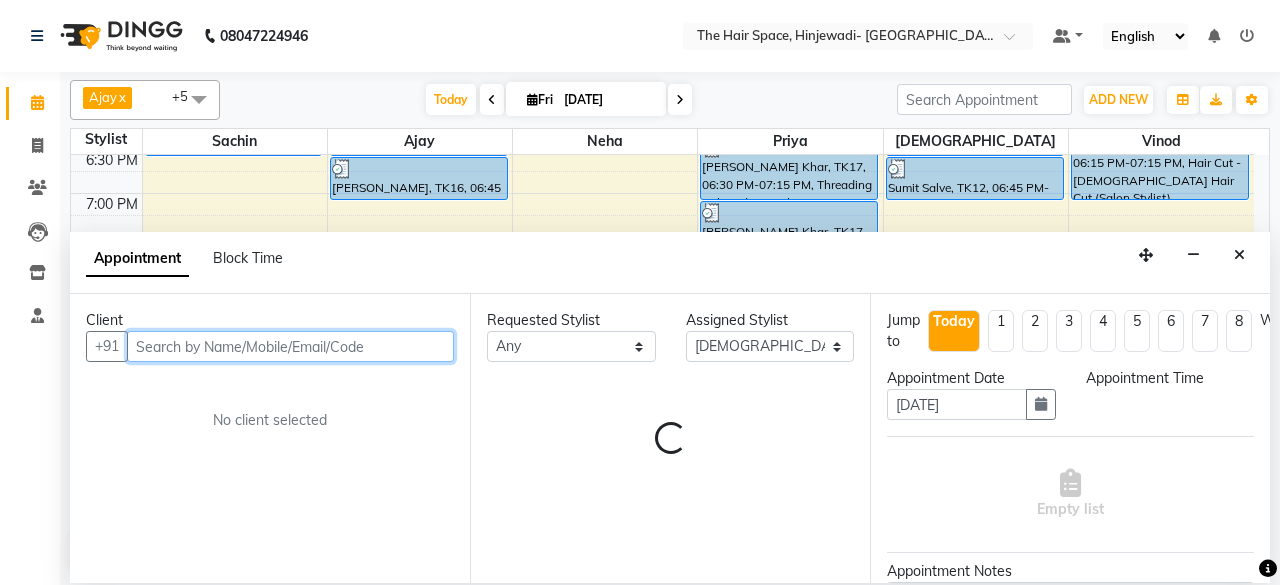 select on "1185" 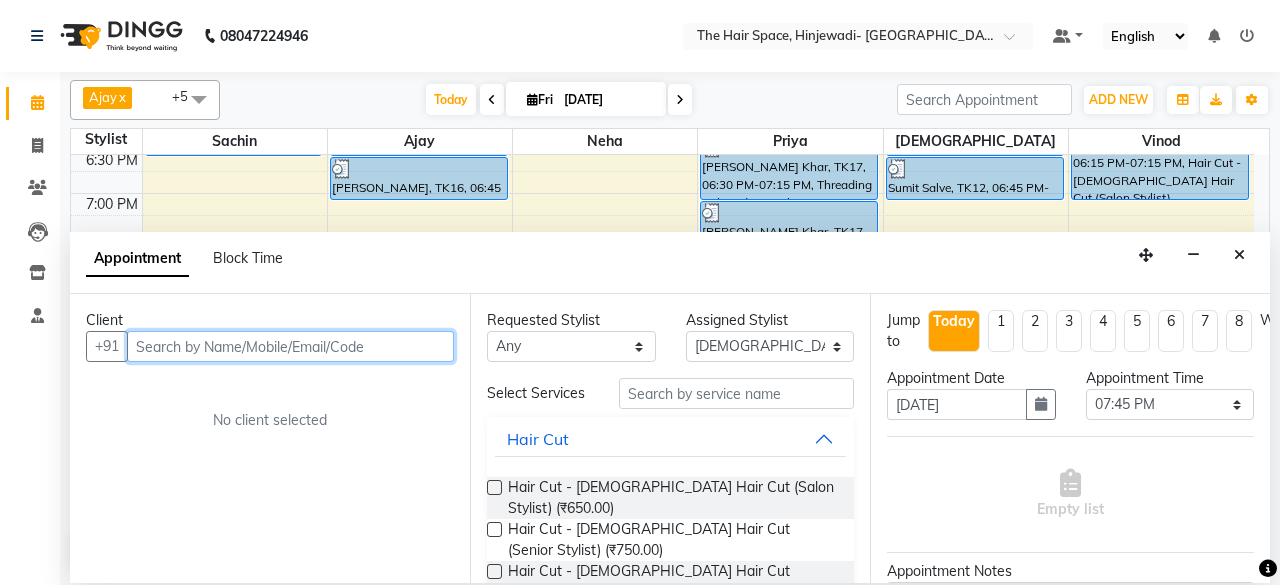 click at bounding box center (290, 346) 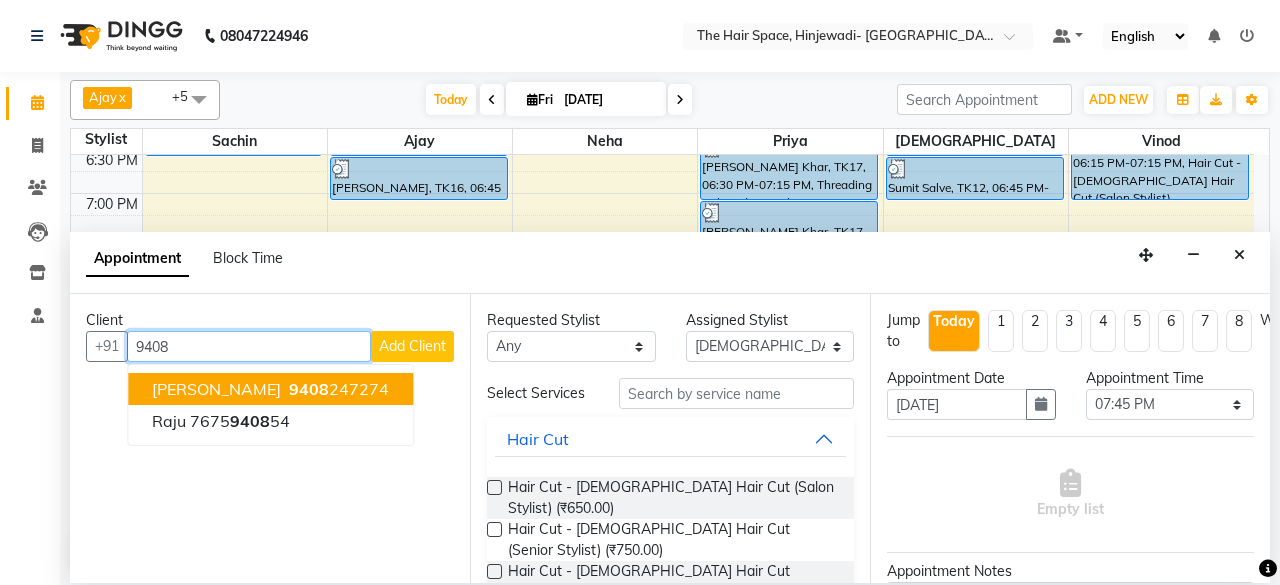 click on "9408" at bounding box center (309, 389) 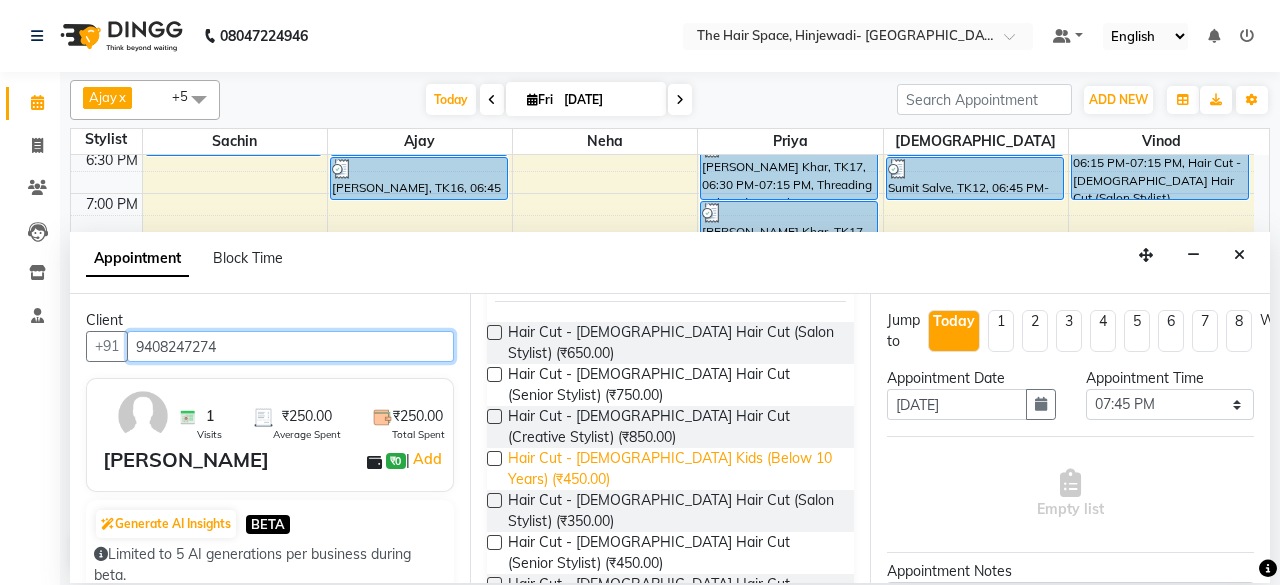 scroll, scrollTop: 200, scrollLeft: 0, axis: vertical 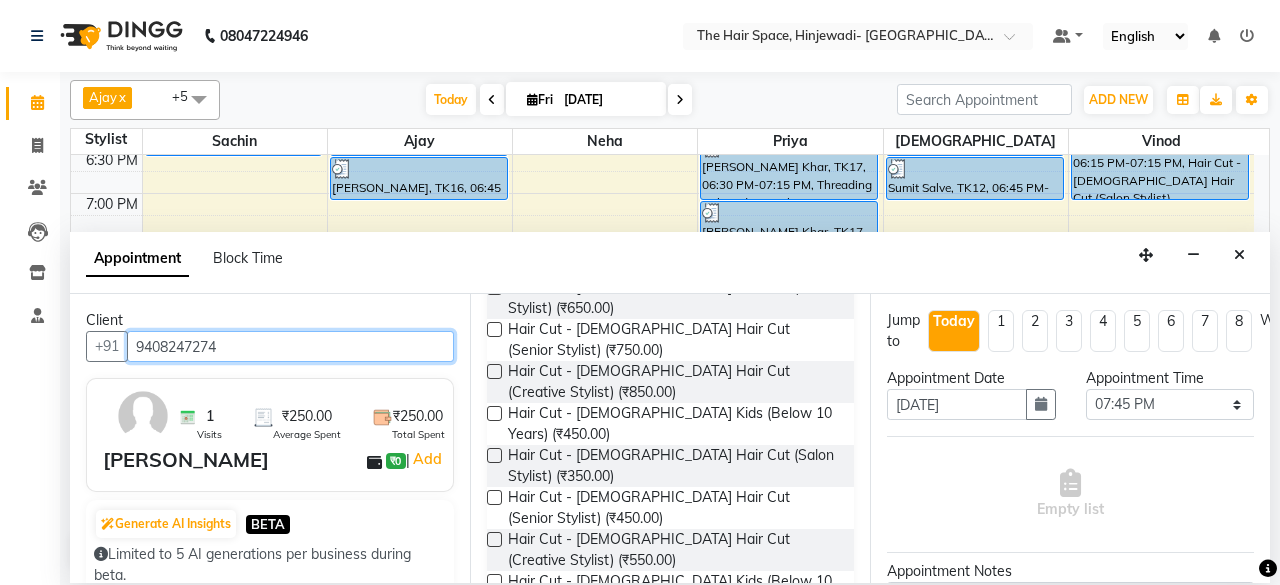 type on "9408247274" 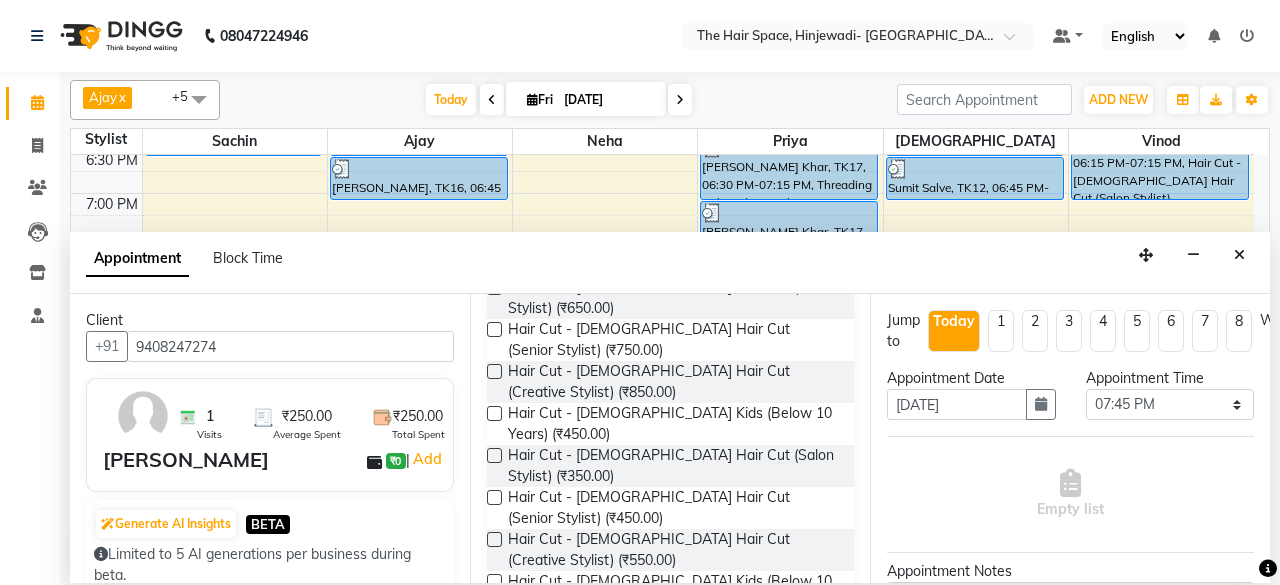 click at bounding box center (494, 497) 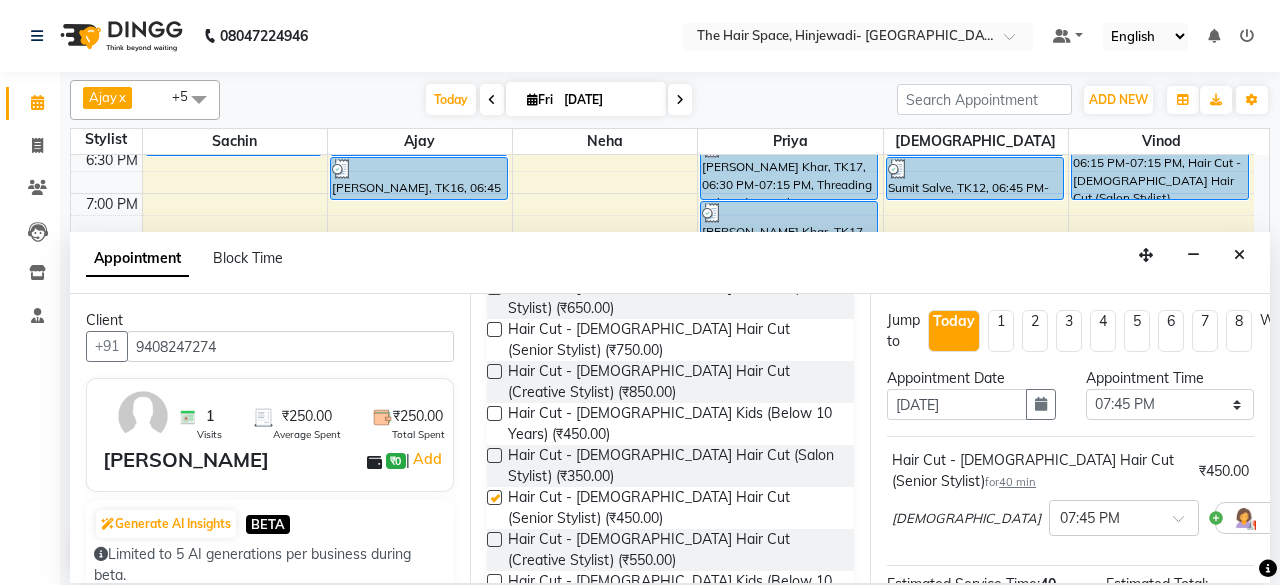 checkbox on "false" 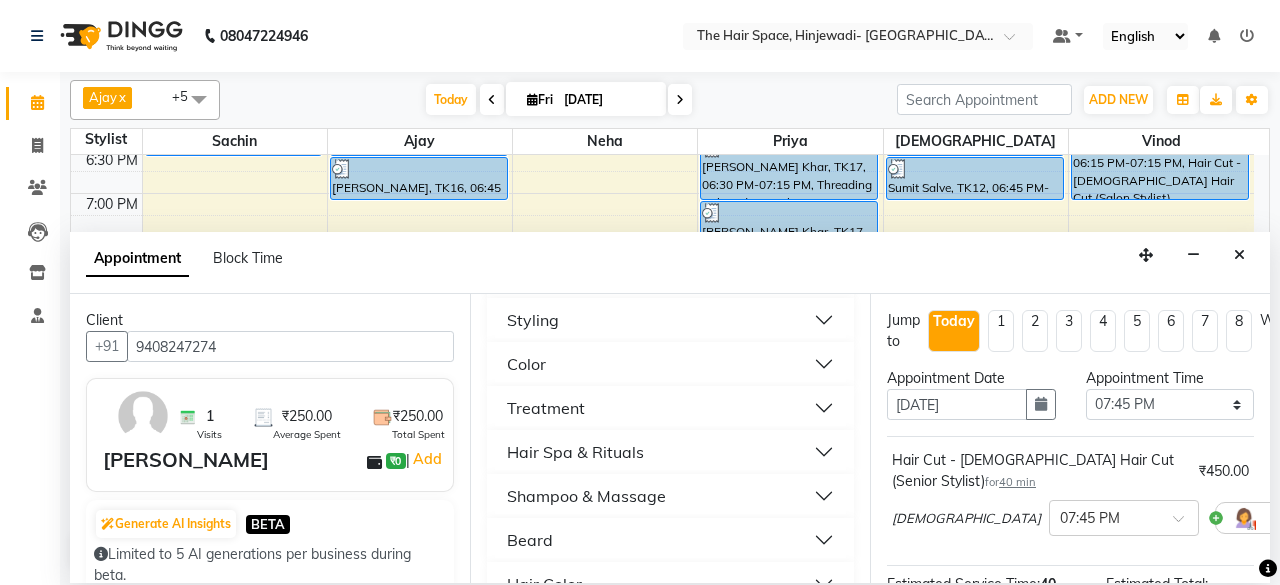 scroll, scrollTop: 700, scrollLeft: 0, axis: vertical 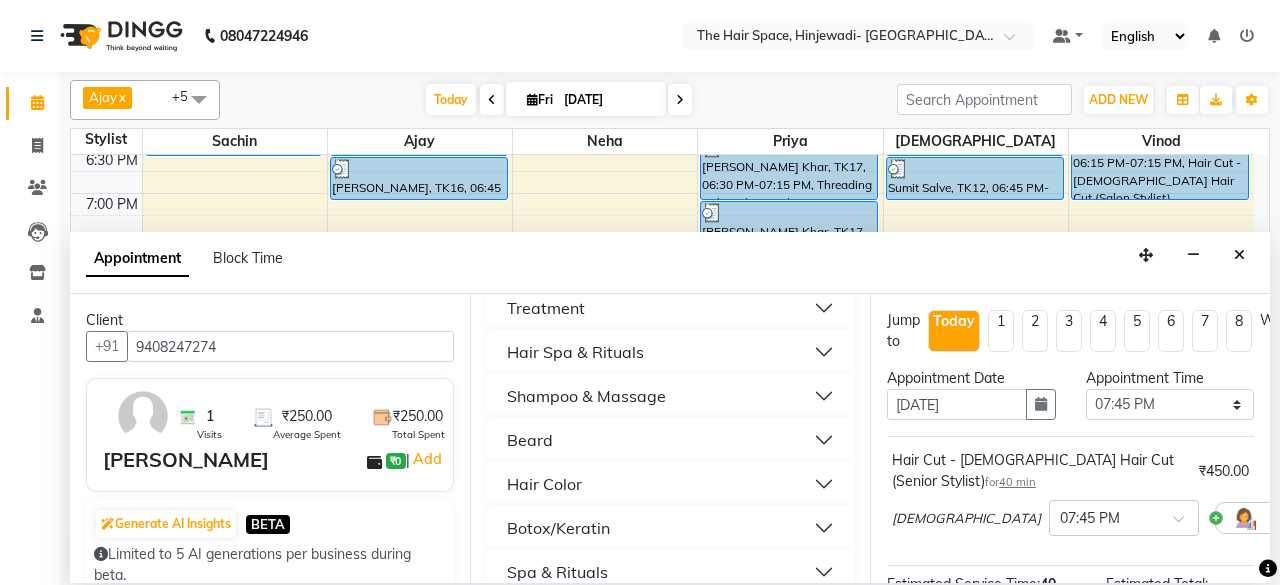 click on "Beard" at bounding box center [530, 440] 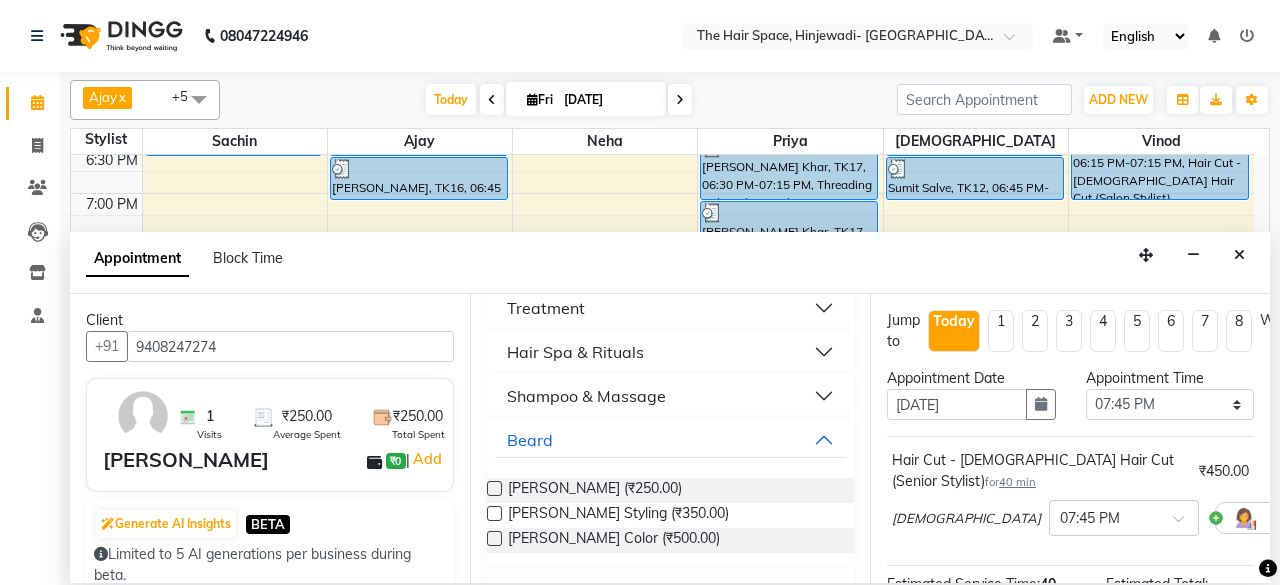click at bounding box center [494, 488] 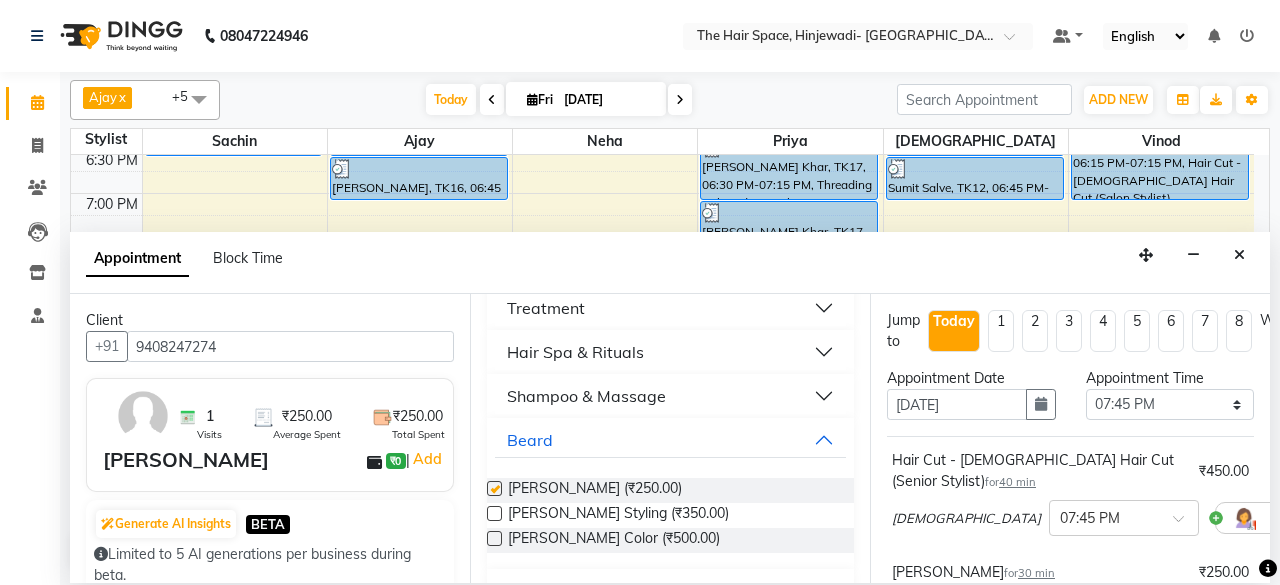 checkbox on "false" 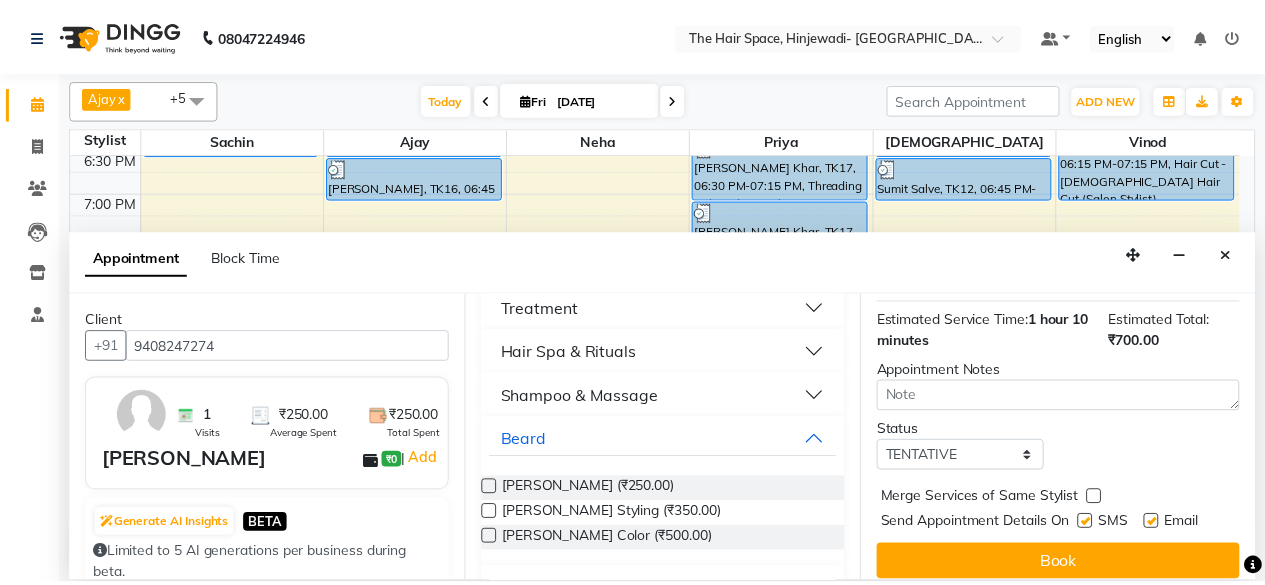 scroll, scrollTop: 384, scrollLeft: 0, axis: vertical 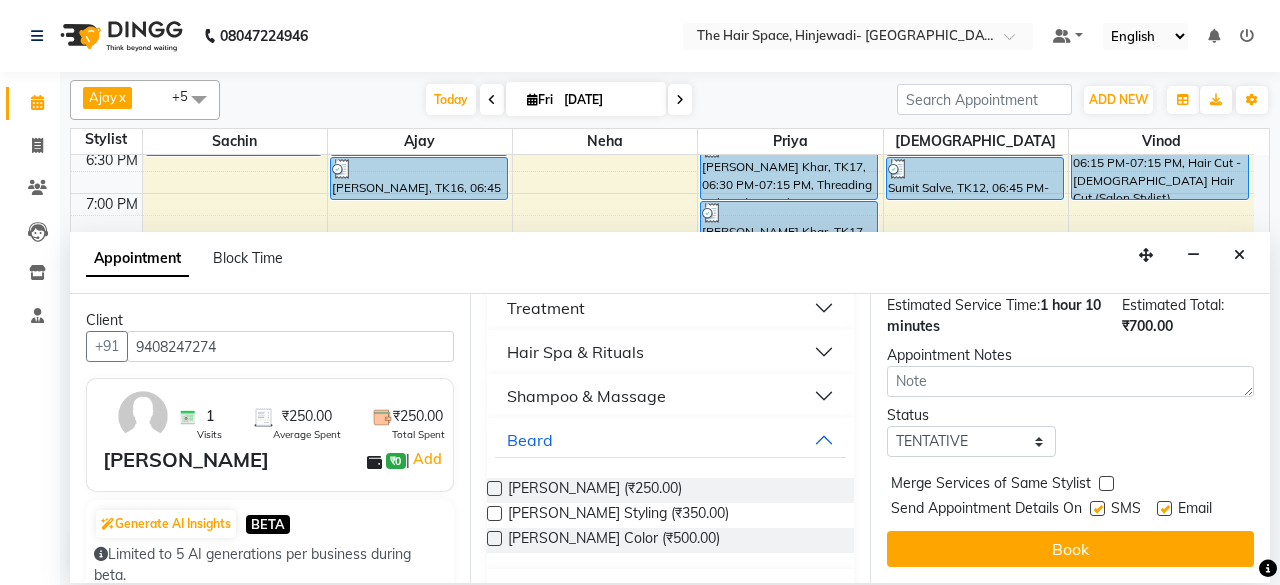 click at bounding box center (1097, 508) 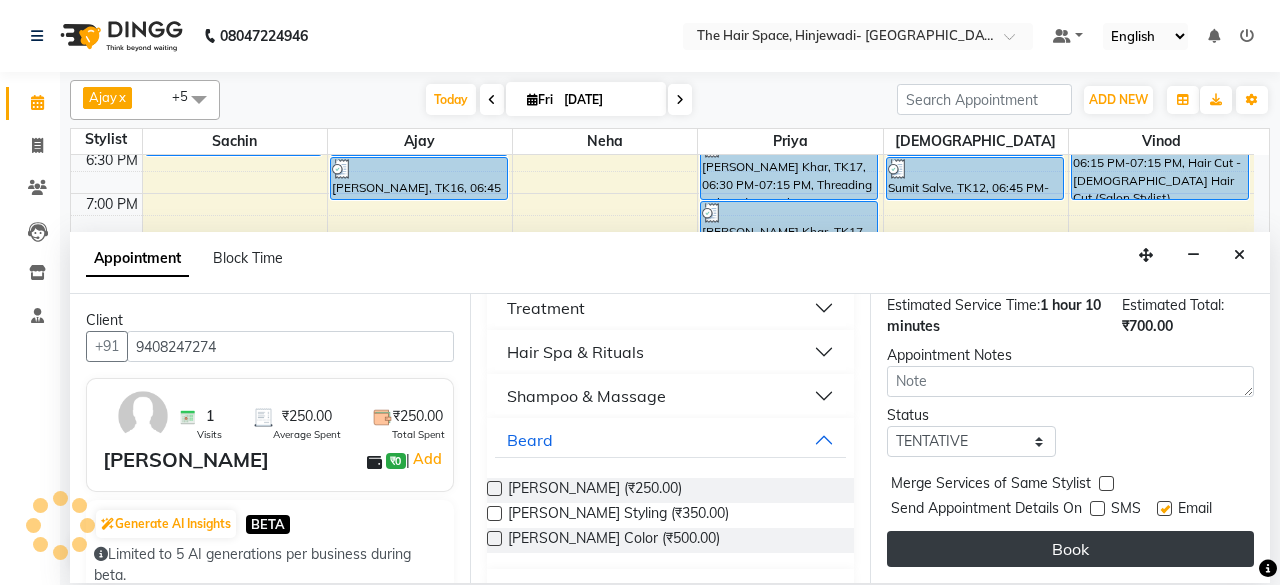 click on "Book" at bounding box center (1070, 549) 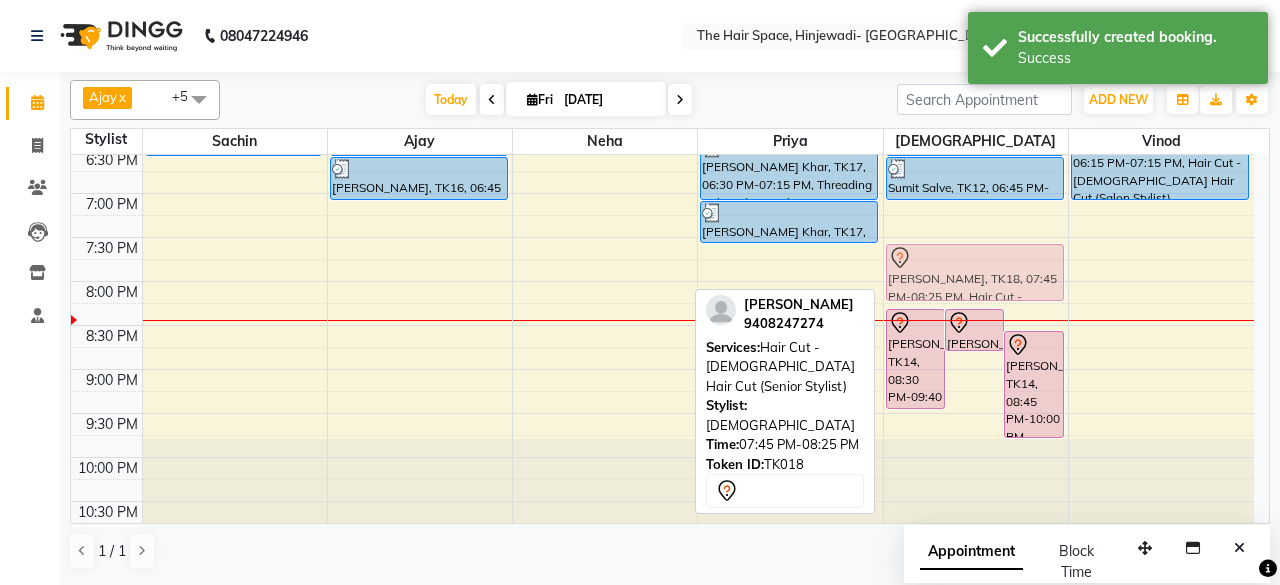 click on "[PERSON_NAME], TK14, 08:30 PM-09:40 PM, Hair Cut - [DEMOGRAPHIC_DATA] Hair Cut (Senior Stylist)             [PERSON_NAME], TK18, 08:30 PM-09:00 PM, [PERSON_NAME]             Balaji Devraji, TK14, 08:45 PM-10:00 PM, [PERSON_NAME]     [PERSON_NAME], TK04, 02:15 PM-02:55 PM, Hair Cut - [DEMOGRAPHIC_DATA] Hair Cut (Senior Stylist)     aamod, TK04, 02:45 PM-03:15 PM, [PERSON_NAME]     [PERSON_NAME], TK09, 10:00 AM-10:30 AM, [PERSON_NAME]     [PERSON_NAME], TK09, 10:30 AM-11:10 AM, Hair Cut - [DEMOGRAPHIC_DATA] Hair Cut (Salon Stylist)     aarti ragane, TK07, 12:15 PM-12:55 PM, Hair Cut - [DEMOGRAPHIC_DATA] Kids (Below 10 Years)     Sumit Salve, TK12, 06:00 PM-06:45 PM, Hair Color - [DEMOGRAPHIC_DATA] Global     Sumit Salve, TK12, 06:45 PM-07:15 PM, [PERSON_NAME]             [PERSON_NAME], TK18, 07:45 PM-08:25 PM, Hair Cut - [DEMOGRAPHIC_DATA] Hair Cut (Senior Stylist)             [PERSON_NAME], TK18, 07:45 PM-08:25 PM, Hair Cut - [DEMOGRAPHIC_DATA] Hair Cut (Senior Stylist)" at bounding box center [976, -115] 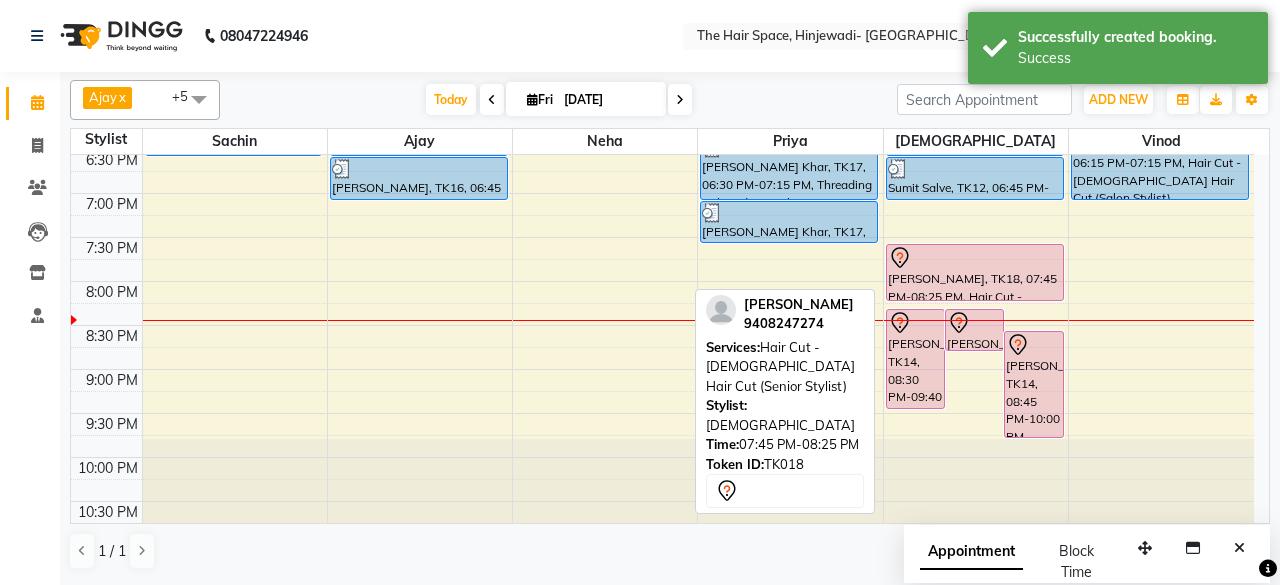 click at bounding box center [975, 258] 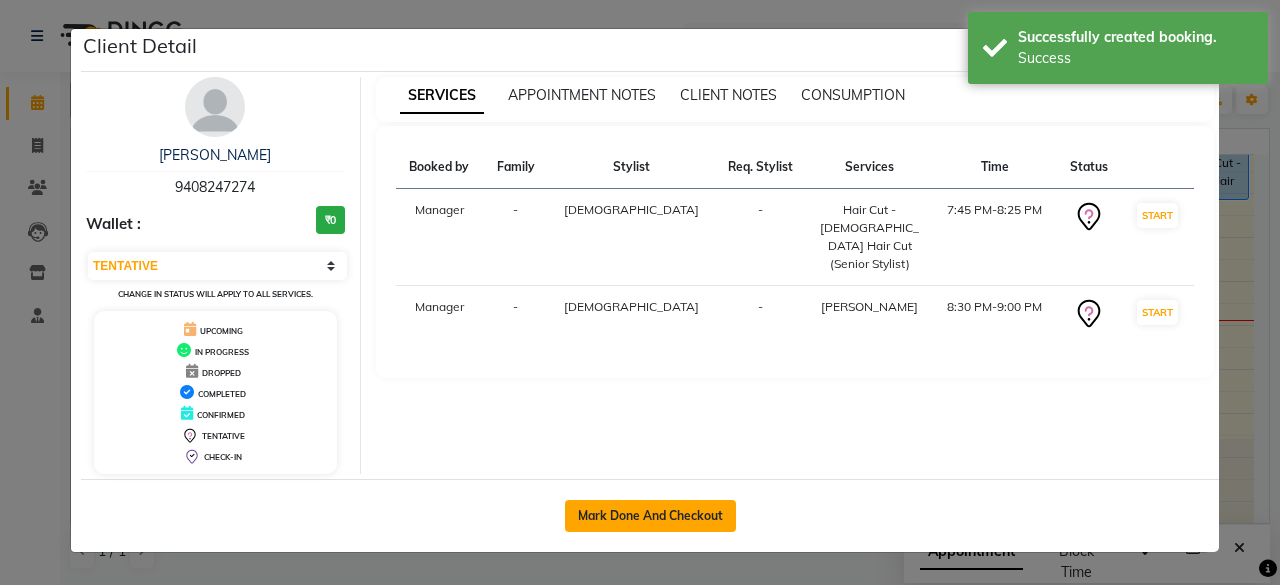 click on "Mark Done And Checkout" 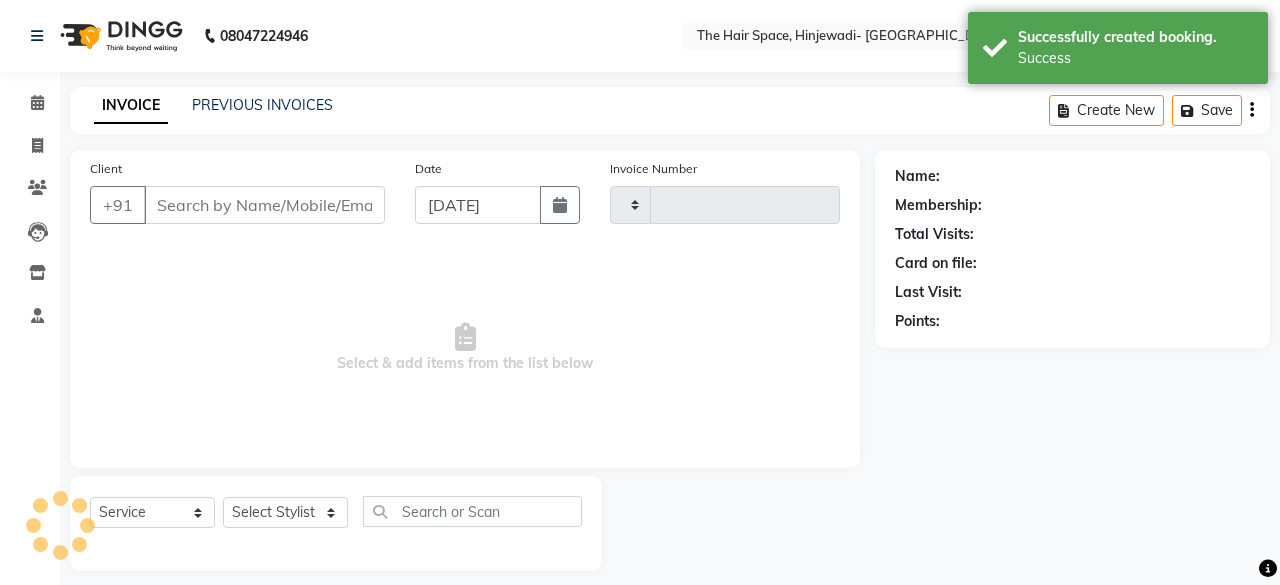 type on "1367" 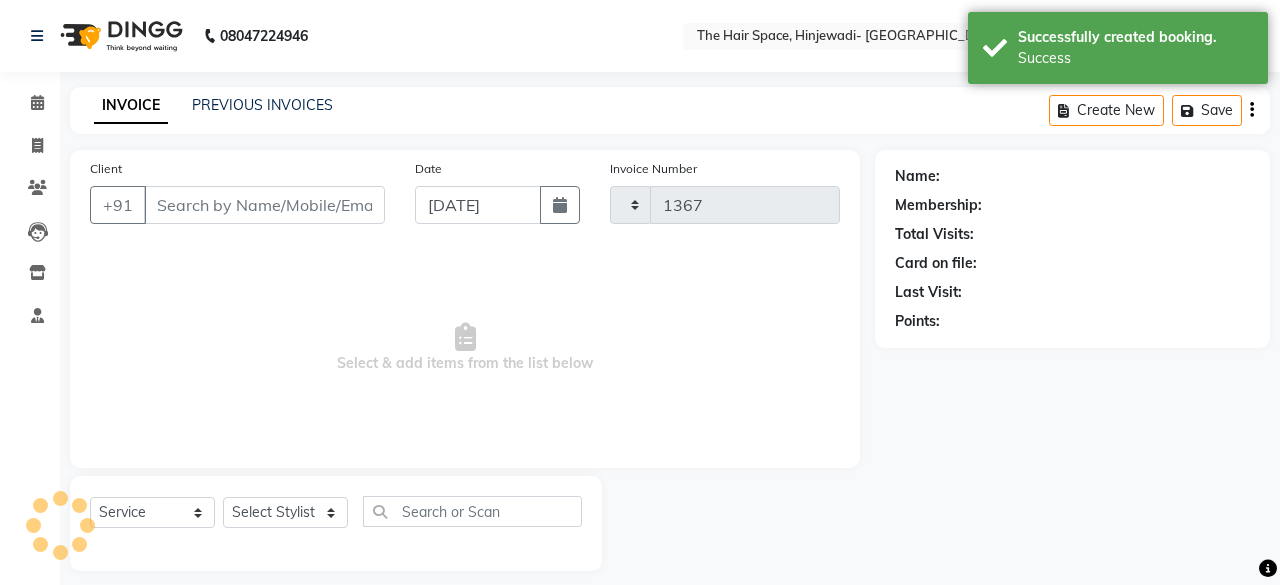 select on "6697" 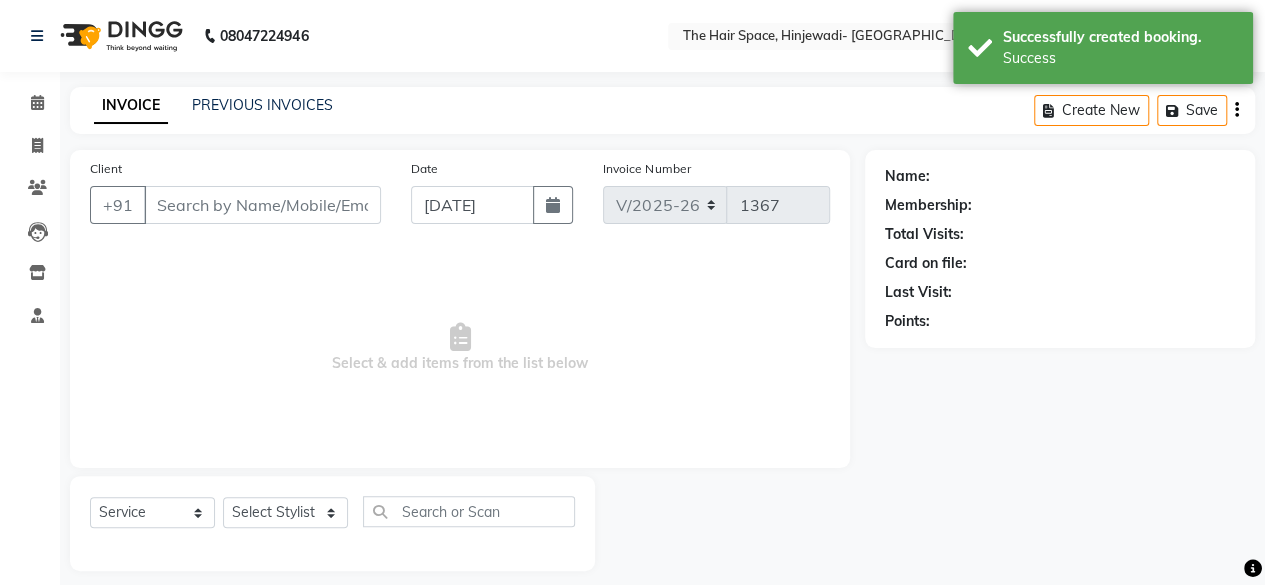 type on "9408247274" 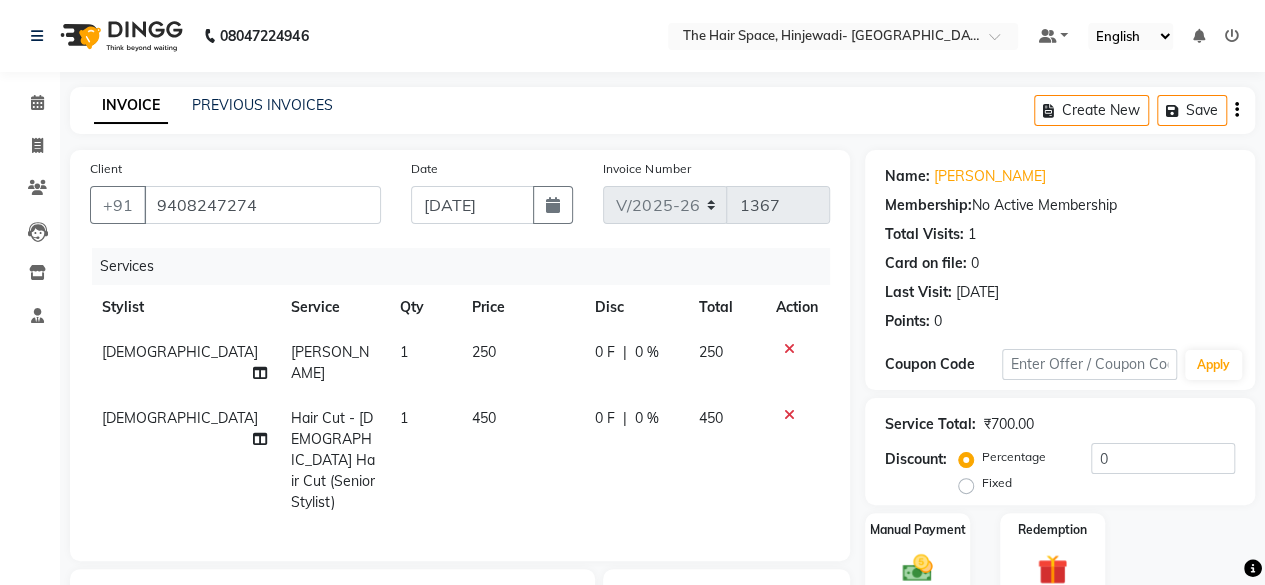 scroll, scrollTop: 200, scrollLeft: 0, axis: vertical 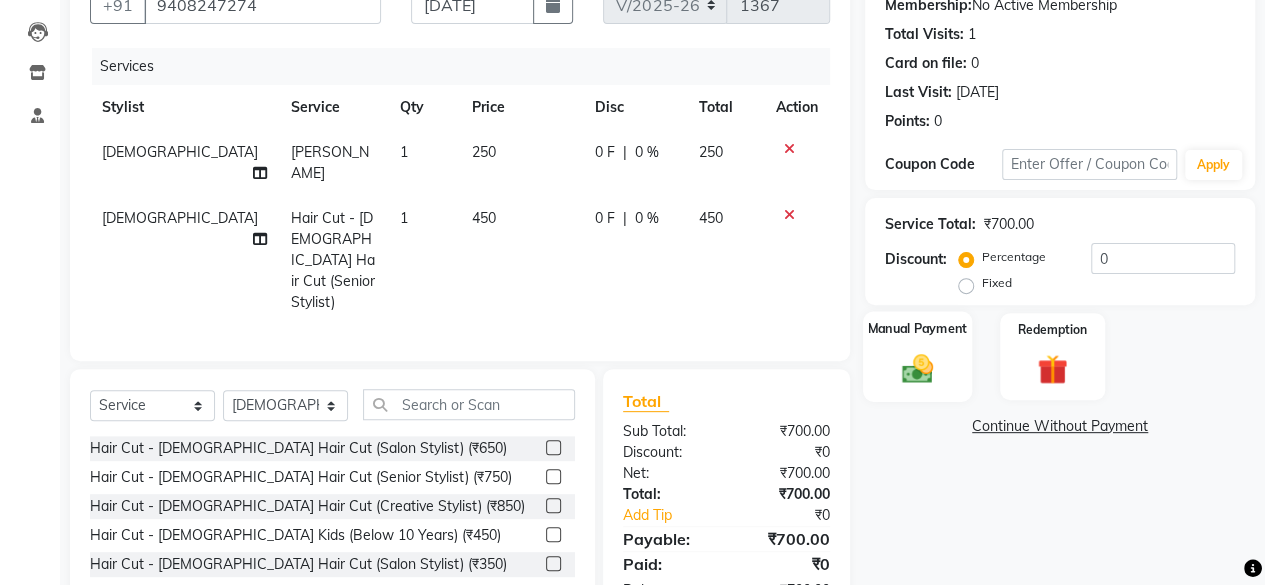 click 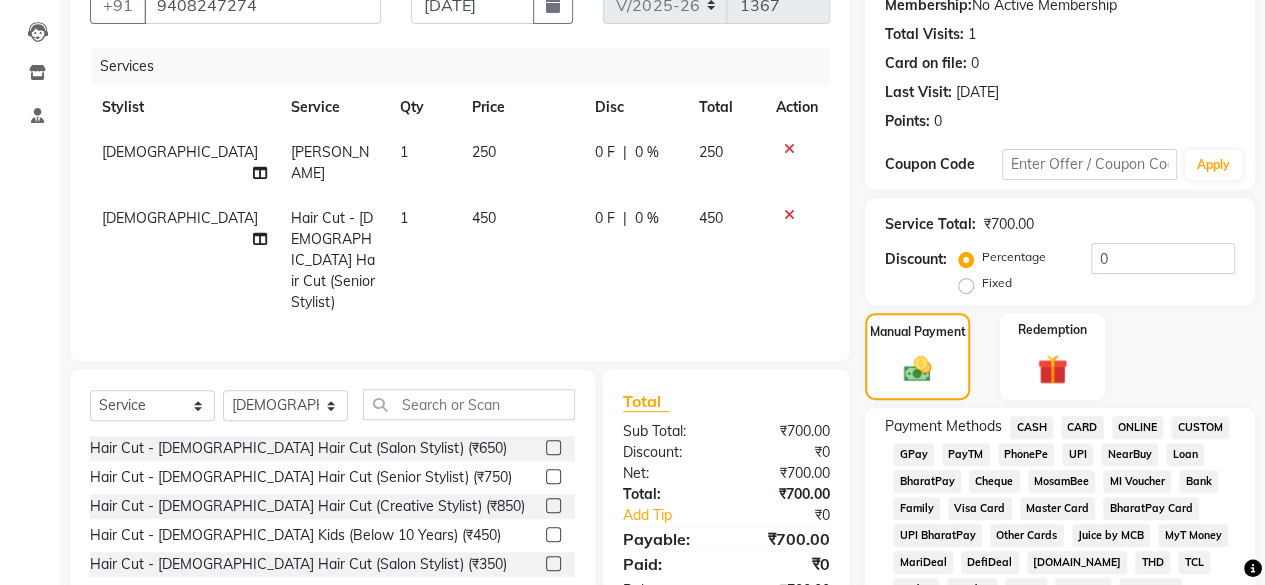 click on "GPay" 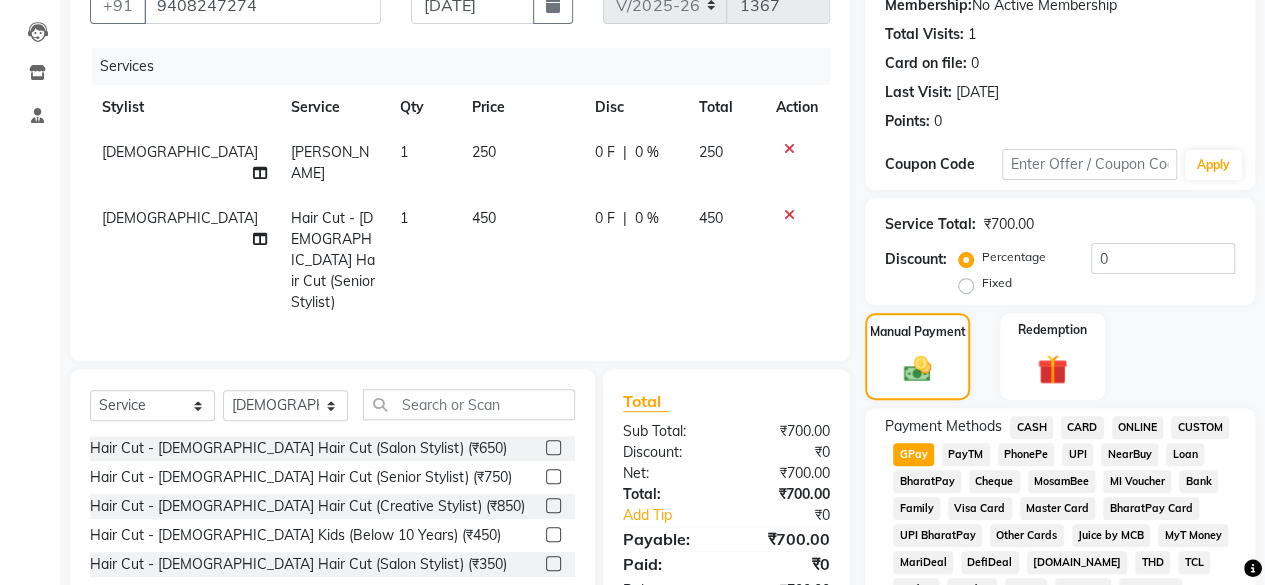 scroll, scrollTop: 972, scrollLeft: 0, axis: vertical 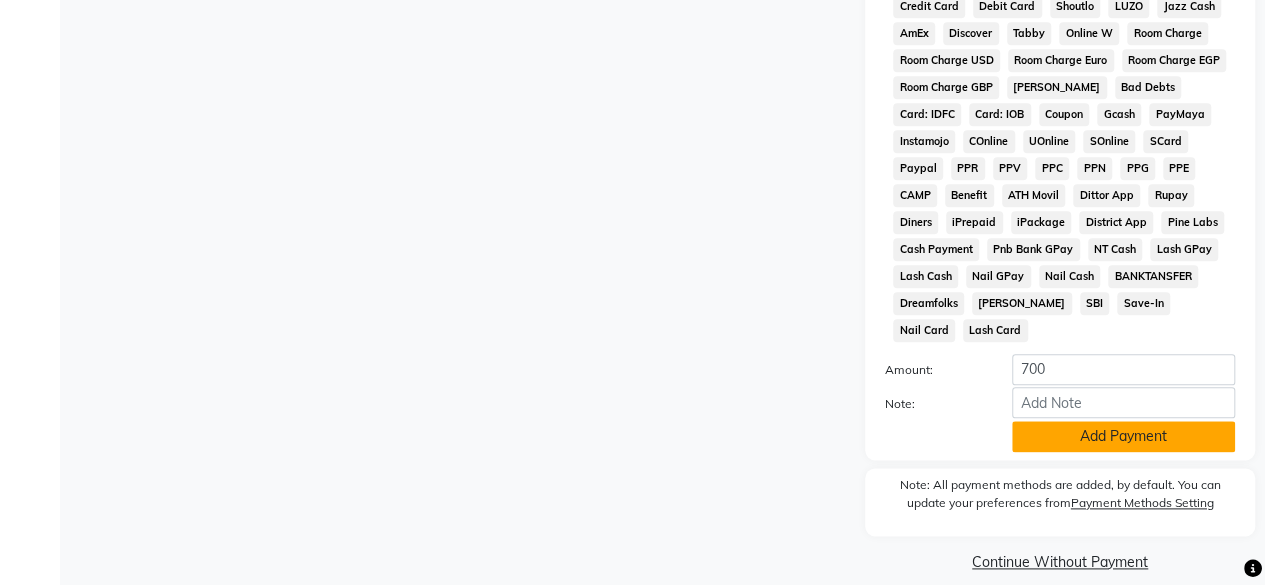 click on "Add Payment" 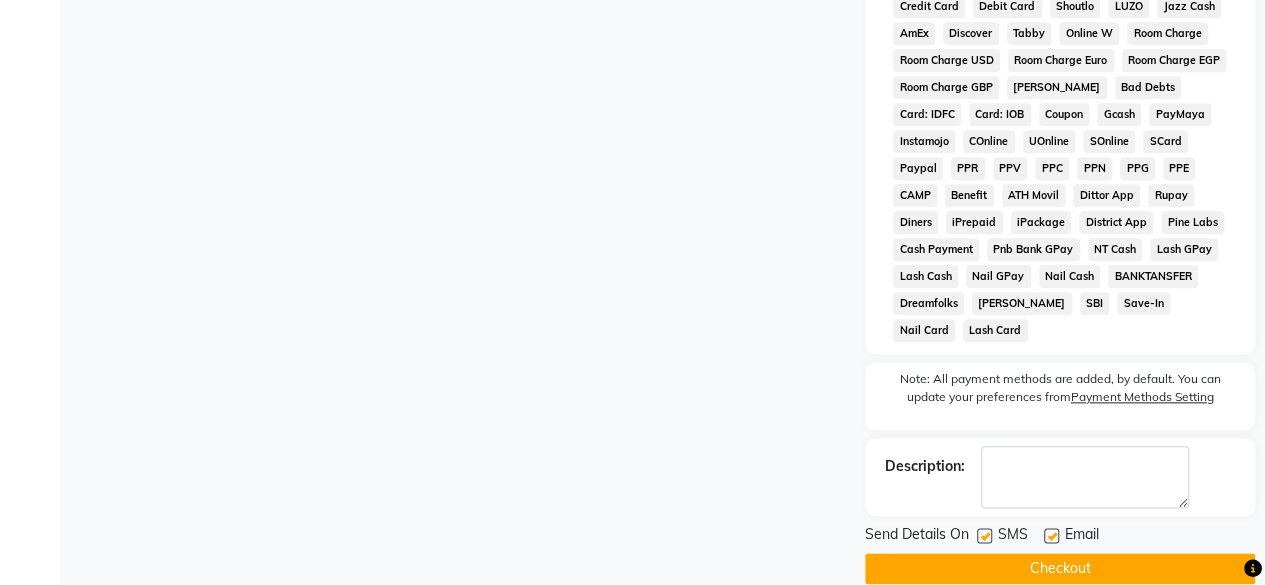 click 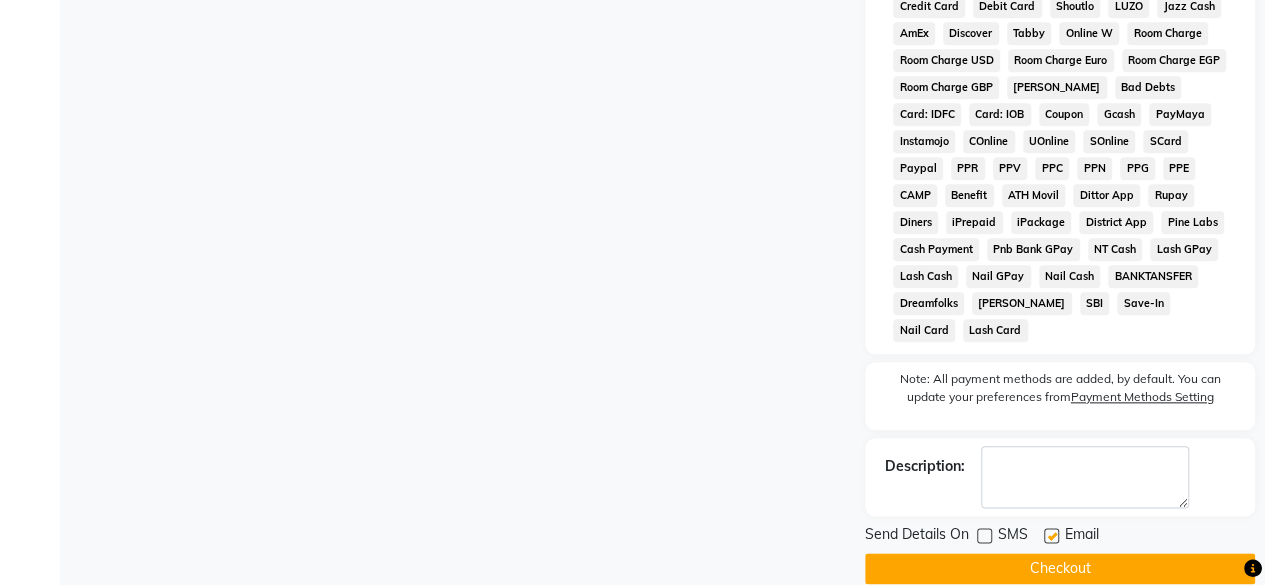click on "Checkout" 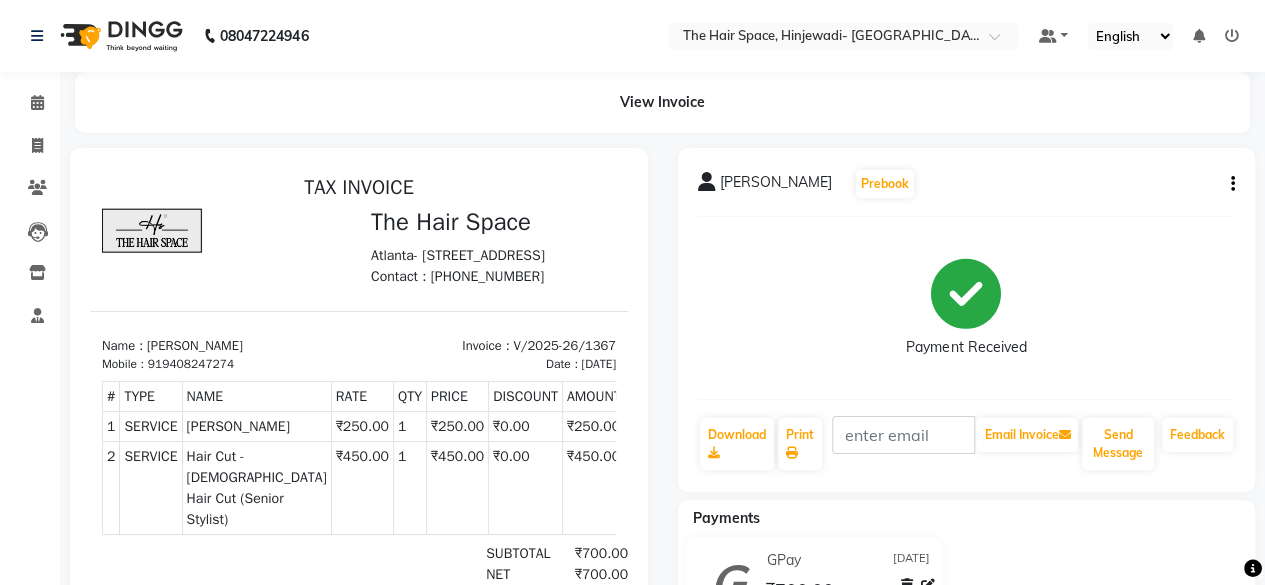 scroll, scrollTop: 214, scrollLeft: 0, axis: vertical 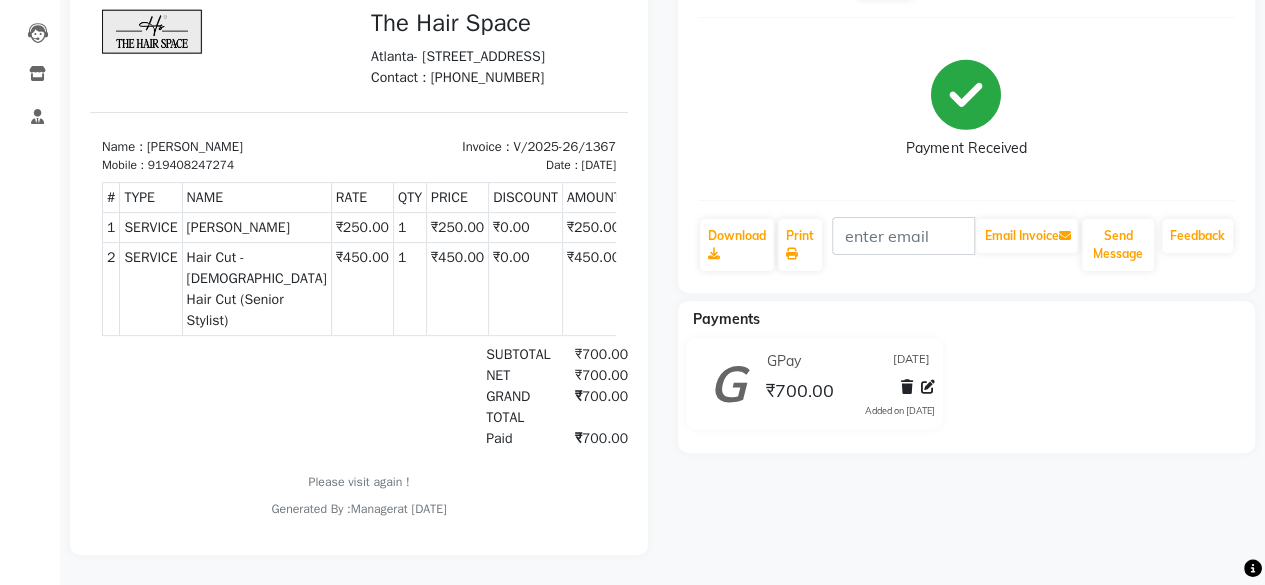 select on "service" 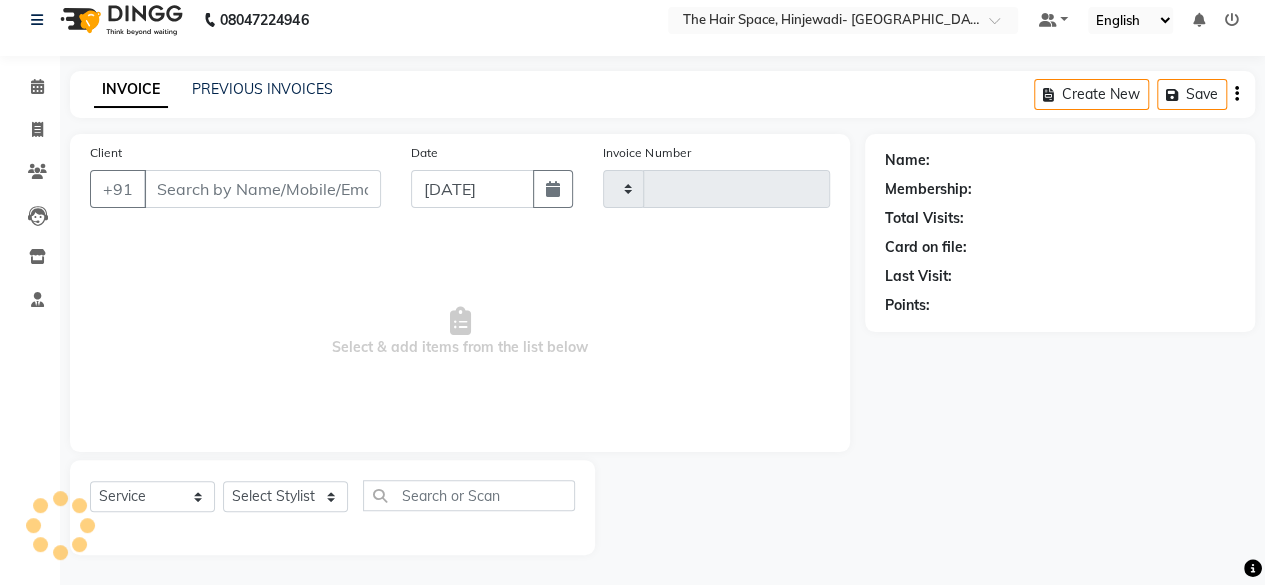 scroll, scrollTop: 15, scrollLeft: 0, axis: vertical 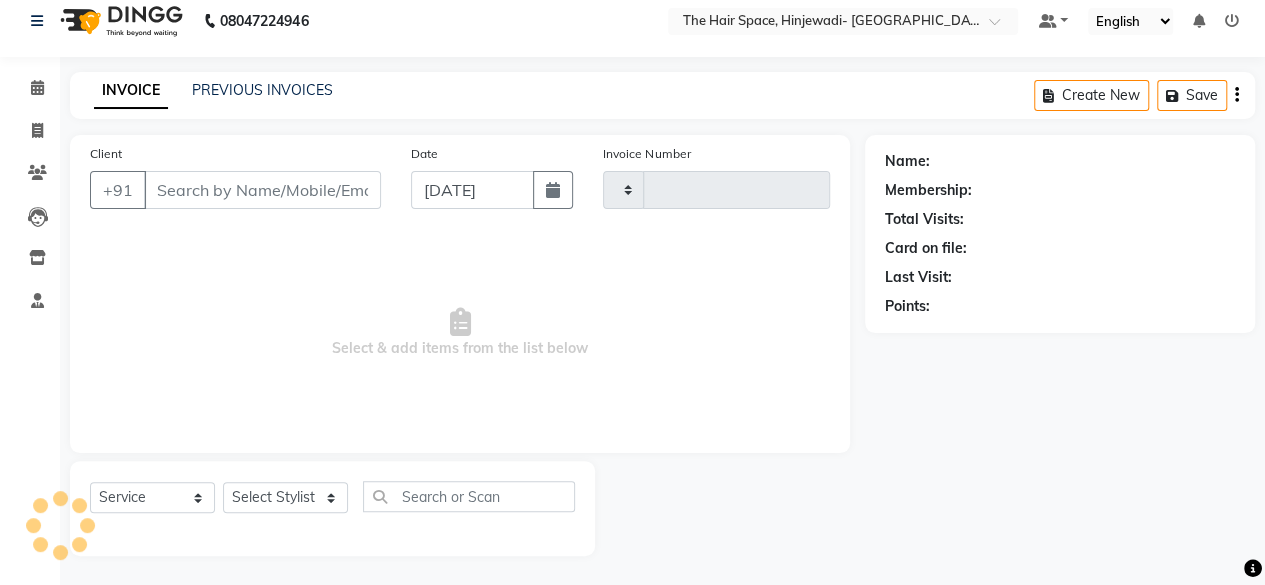 type on "1368" 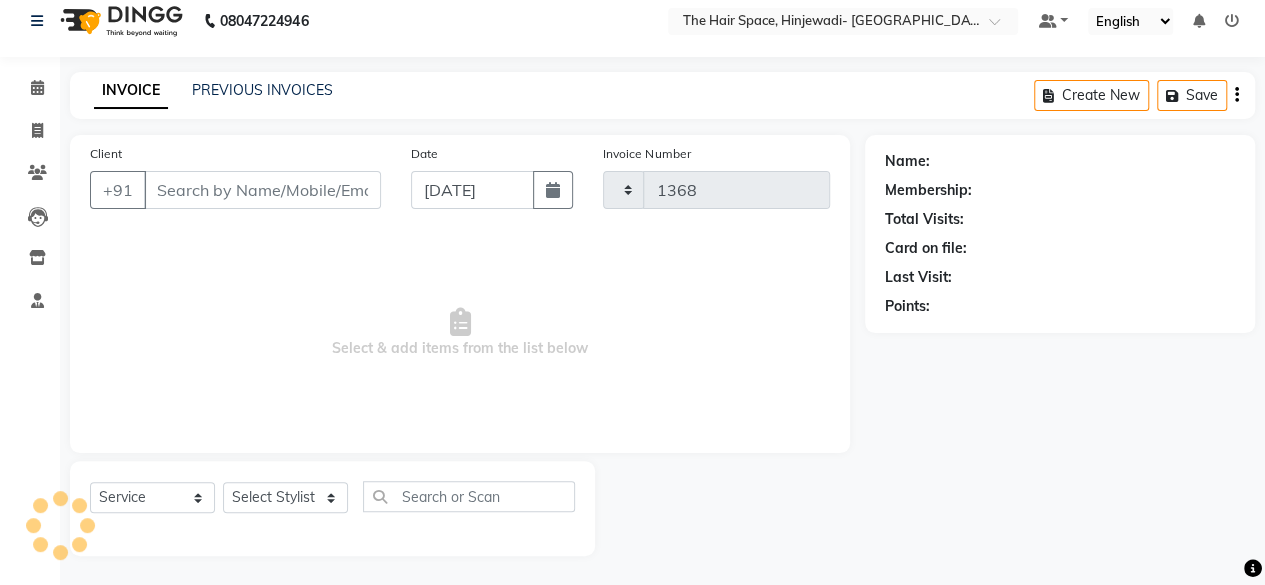 select on "6697" 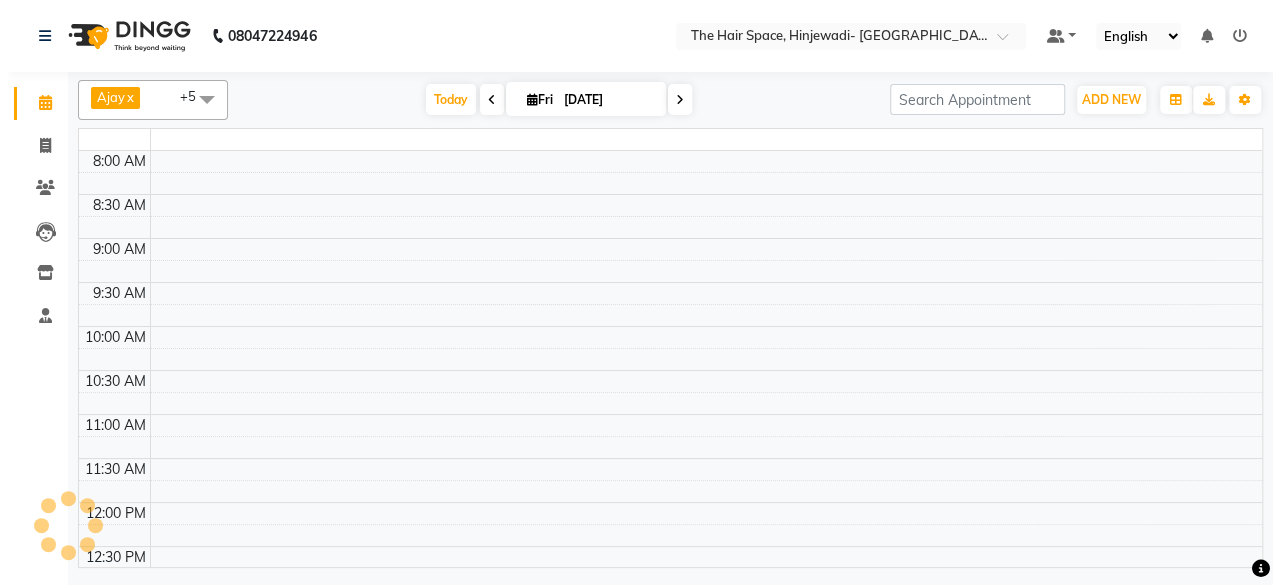 scroll, scrollTop: 0, scrollLeft: 0, axis: both 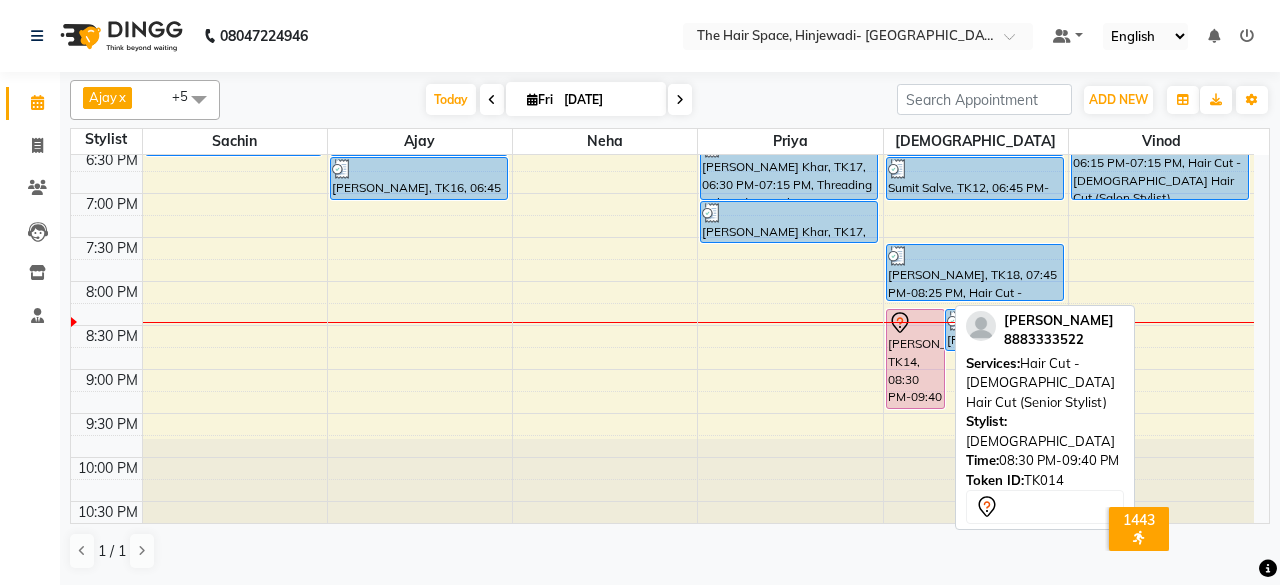click on "[PERSON_NAME], TK14, 08:30 PM-09:40 PM, Hair Cut - [DEMOGRAPHIC_DATA] Hair Cut (Senior Stylist)" at bounding box center [915, 359] 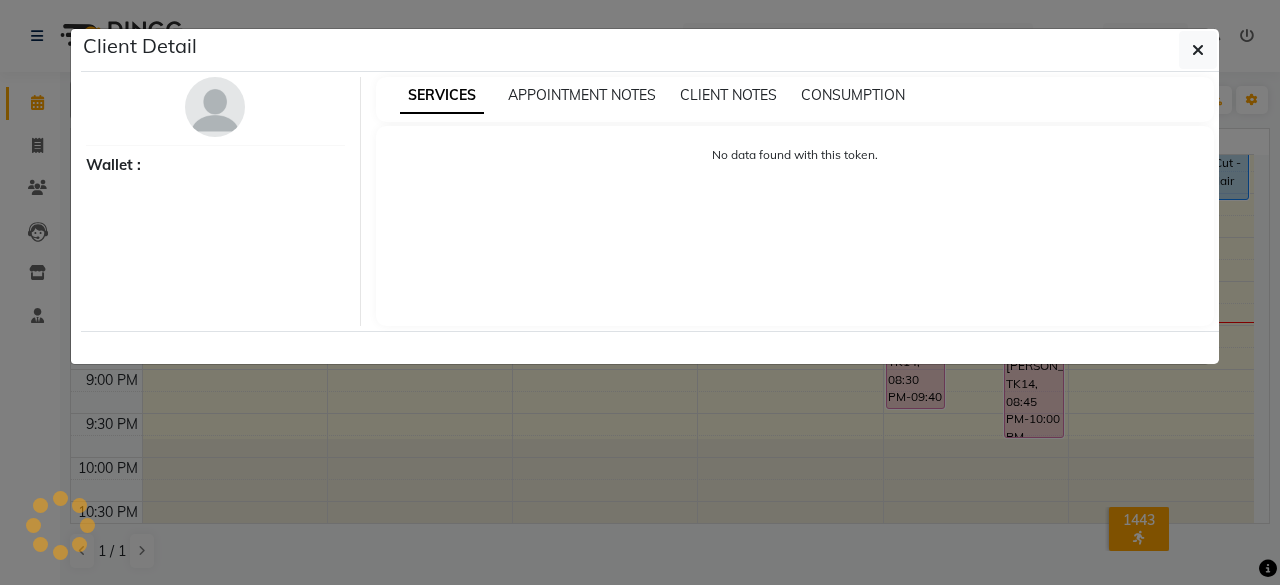 select on "7" 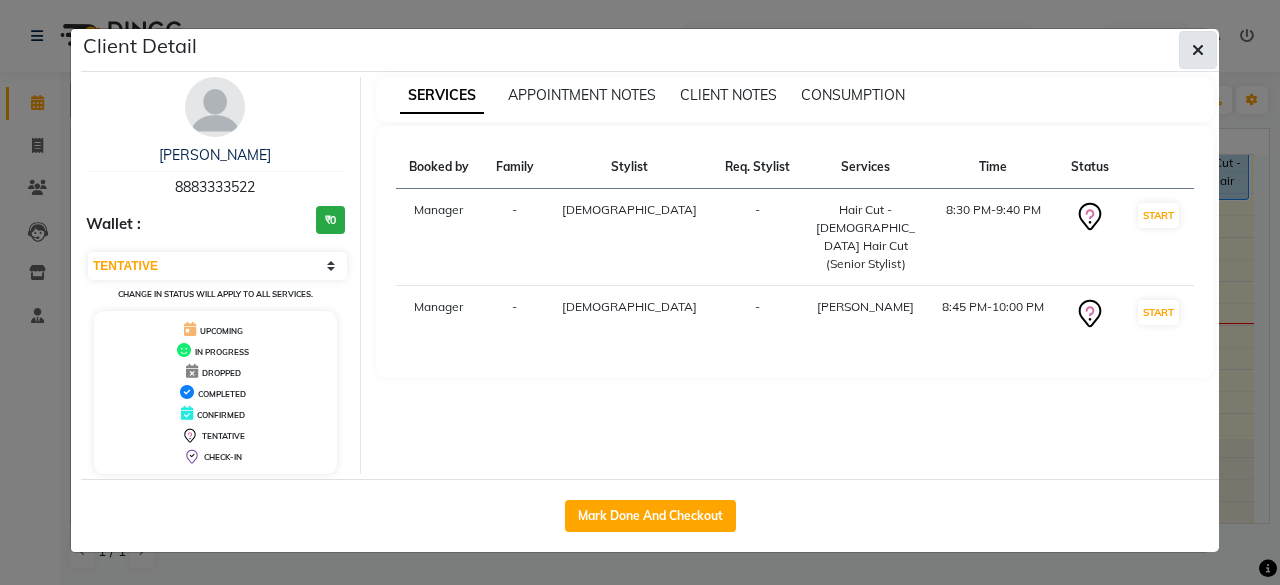 click 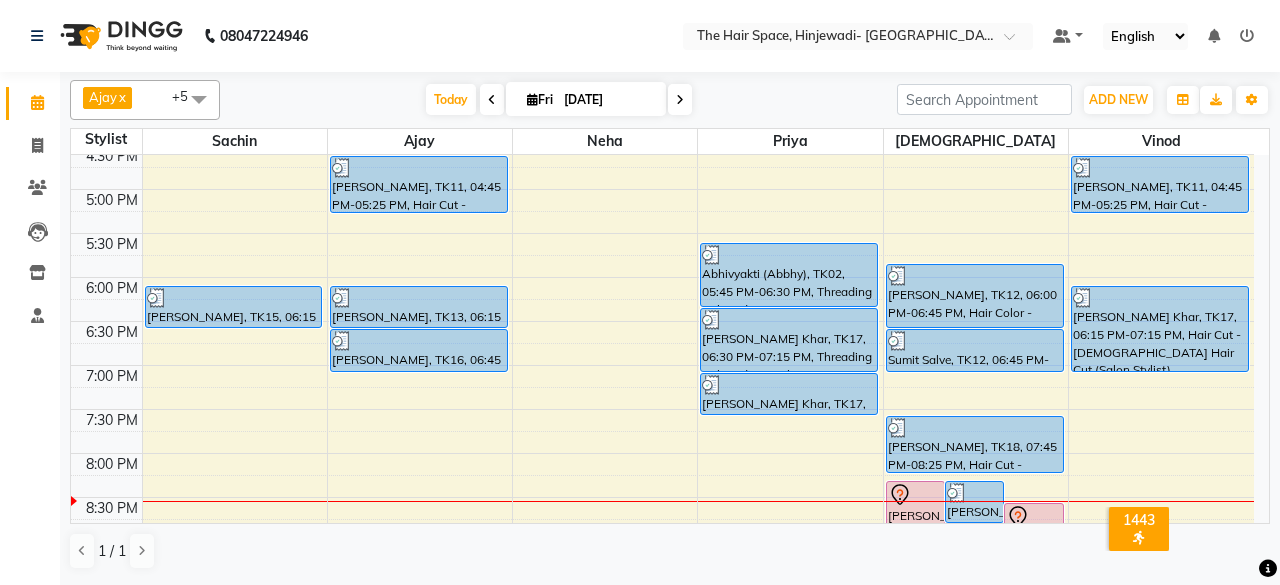 scroll, scrollTop: 829, scrollLeft: 0, axis: vertical 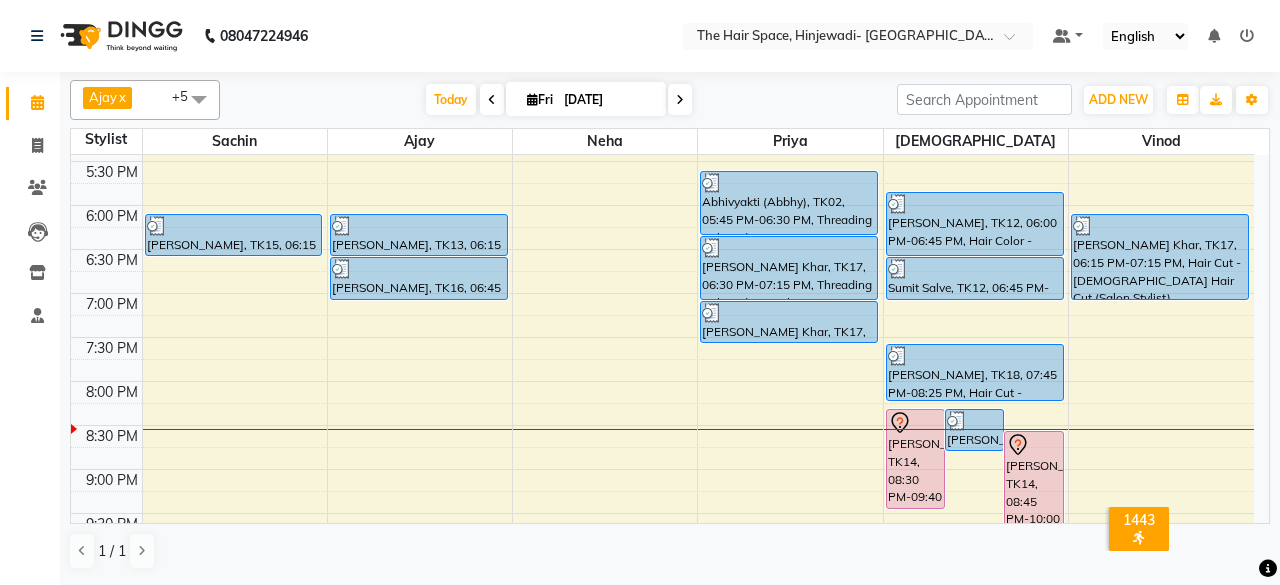 click on "Ajay  x Neha  x Sachin   x Priya  x Vinod  x Vishnu  x +5 Select All Ajay Bhakti Jyoti [PERSON_NAME] Neha [PERSON_NAME] Priya Sachin  [PERSON_NAME]  [PERSON_NAME] Vishnu [DATE]  [DATE] Toggle Dropdown Add Appointment Add Invoice Add Expense Add Attendance Add Client Toggle Dropdown Add Appointment Add Invoice Add Expense Add Attendance Add Client ADD NEW Toggle Dropdown Add Appointment Add Invoice Add Expense Add Attendance Add Client Ajay  x Neha  x Sachin   x Priya  x Vinod  x Vishnu  x +5 Select All Ajay Bhakti Jyoti [PERSON_NAME] Neha [PERSON_NAME] [PERSON_NAME]  [PERSON_NAME] Vishnu Group By  Staff View   Room View  View as Vertical  Vertical - Week View  Horizontal  Horizontal - Week View  List  Toggle Dropdown Calendar Settings Manage Tags   Arrange Stylists   Reset Stylists  Full Screen Appointment Form Zoom 100% Staff/Room Display Count 11 Stylist Sachin  Ajay Neha Priya Vishnu Vinod 8:00 AM 8:30 AM 9:00 AM 9:30 AM 10:00 AM 10:30 AM 11:00 AM 11:30 AM 12:00 PM 12:30 PM 1:00 PM 1:30 PM 2:00 PM 2:30 PM 3:00 PM 3:30 PM 4:00 PM" 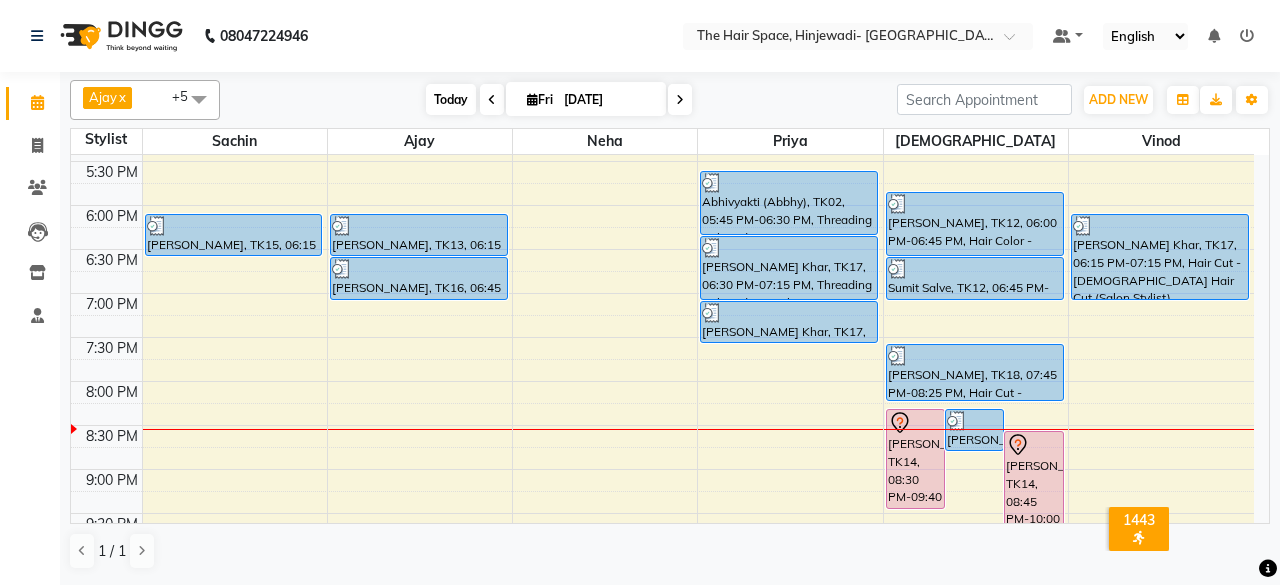 click on "Today" at bounding box center [451, 99] 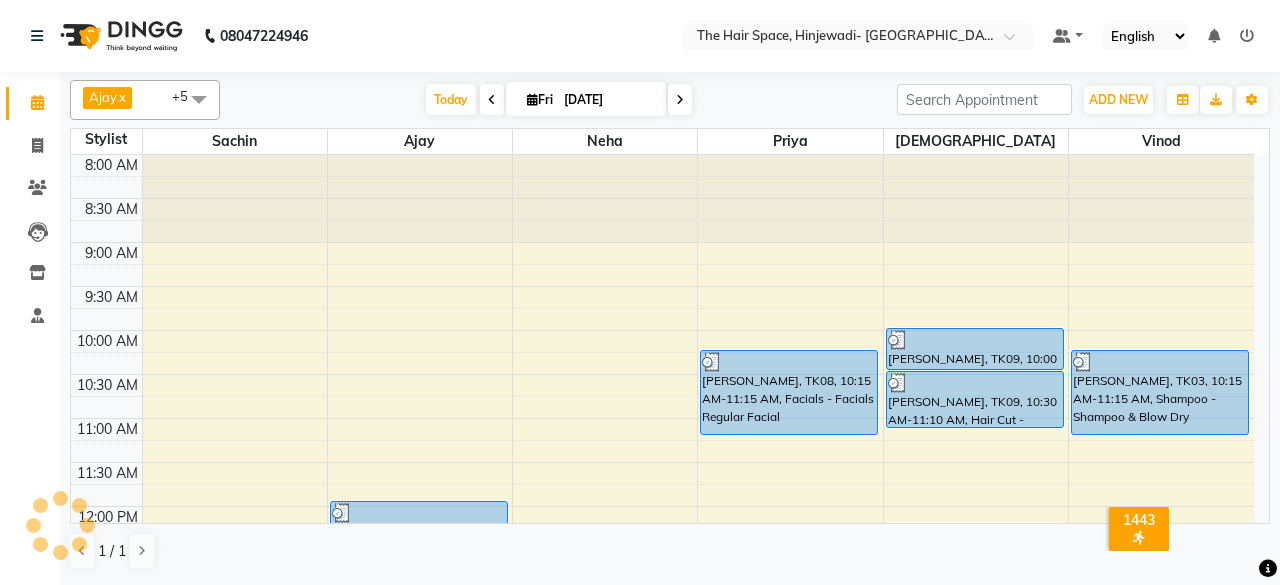 scroll, scrollTop: 930, scrollLeft: 0, axis: vertical 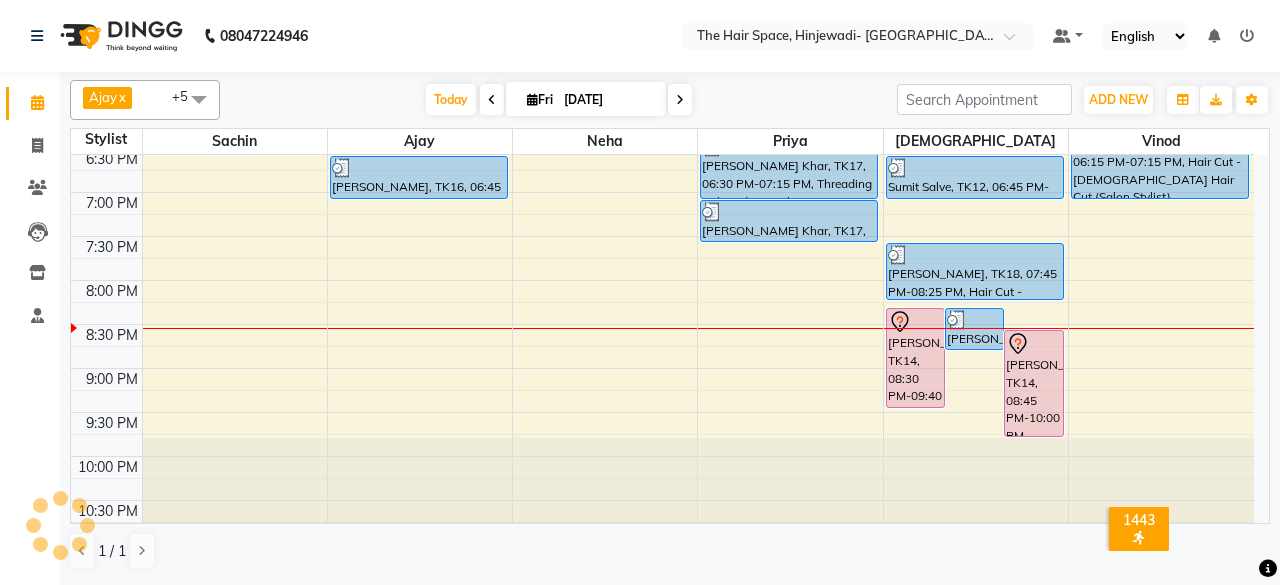 click at bounding box center [680, 100] 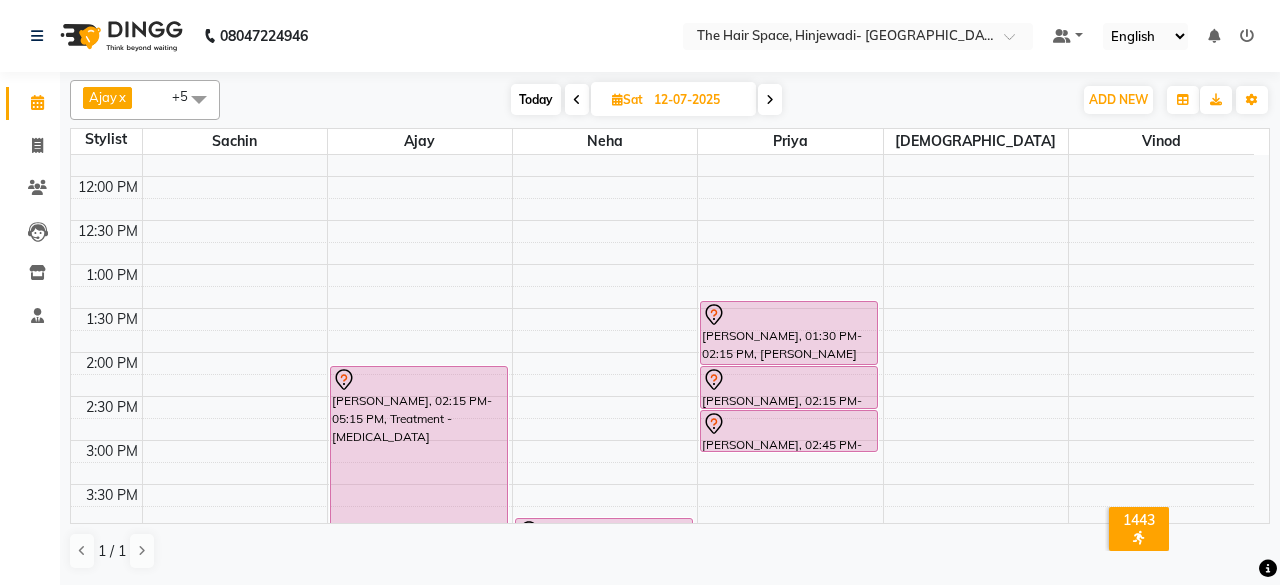 scroll, scrollTop: 230, scrollLeft: 0, axis: vertical 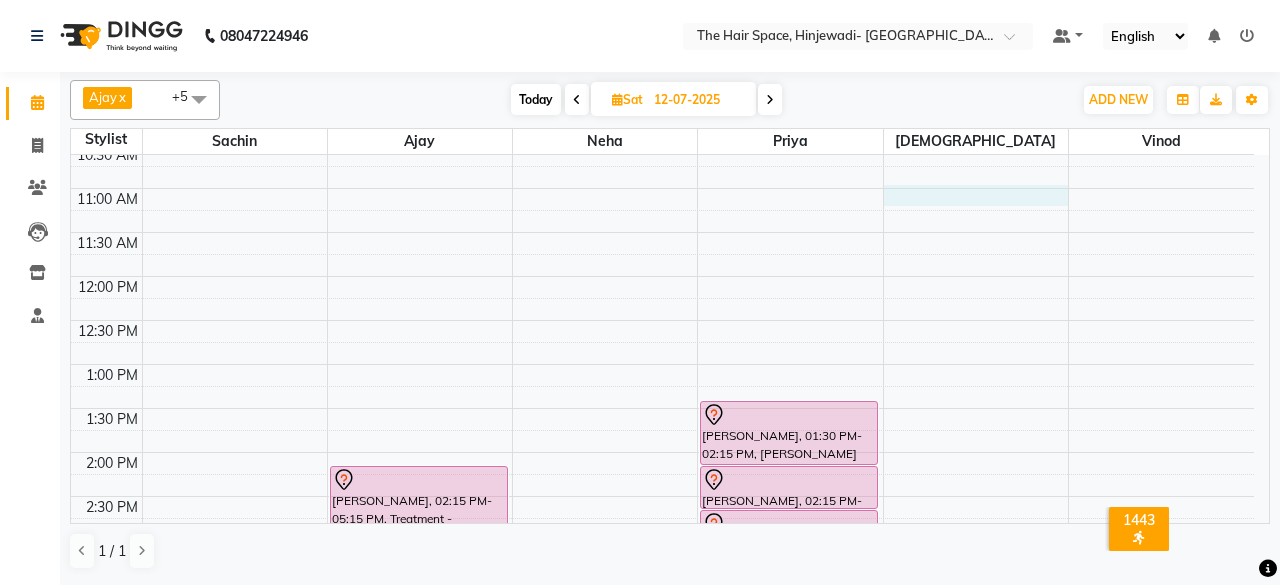 click on "8:00 AM 8:30 AM 9:00 AM 9:30 AM 10:00 AM 10:30 AM 11:00 AM 11:30 AM 12:00 PM 12:30 PM 1:00 PM 1:30 PM 2:00 PM 2:30 PM 3:00 PM 3:30 PM 4:00 PM 4:30 PM 5:00 PM 5:30 PM 6:00 PM 6:30 PM 7:00 PM 7:30 PM 8:00 PM 8:30 PM 9:00 PM 9:30 PM 10:00 PM 10:30 PM             [PERSON_NAME], 02:15 PM-05:15 PM, Treatment - [MEDICAL_DATA]             ADV SMRUDHI, 04:00 PM-04:45 PM, Hair Spa & Rituals - Exclusive             [PERSON_NAME], 01:30 PM-02:15 PM, [PERSON_NAME] Face-Neck             [PERSON_NAME], 02:15 PM-02:45 PM, Waxing - Face Wax Full Face             [PERSON_NAME], 02:45 PM-03:15 PM, Waxing - Normal Wax Full Legs" at bounding box center [662, 584] 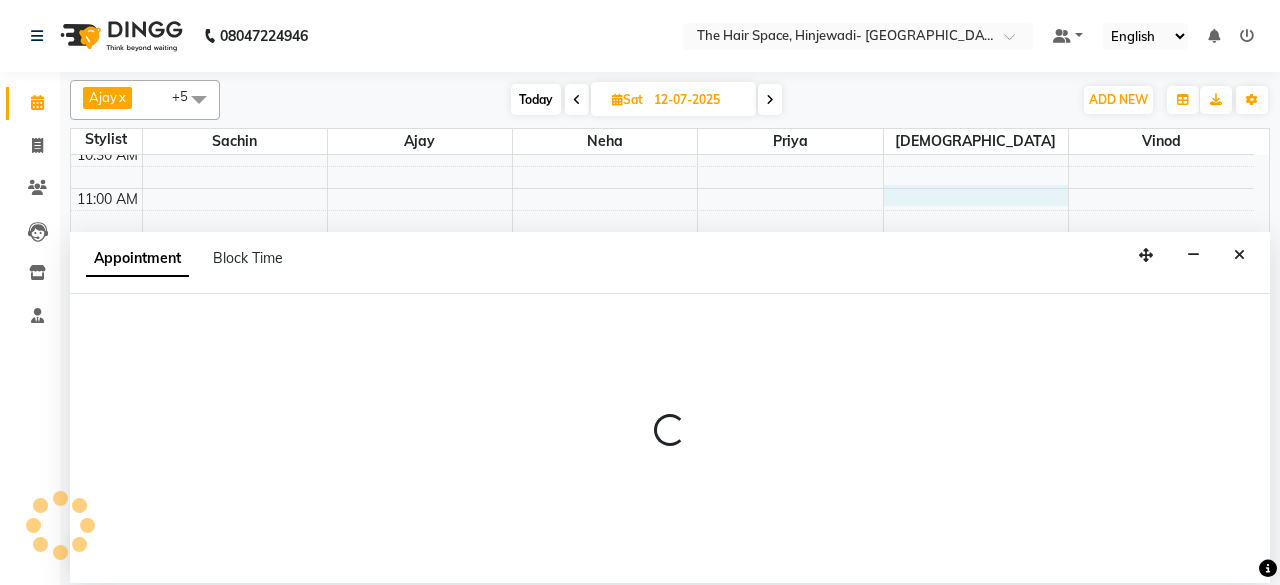select on "84666" 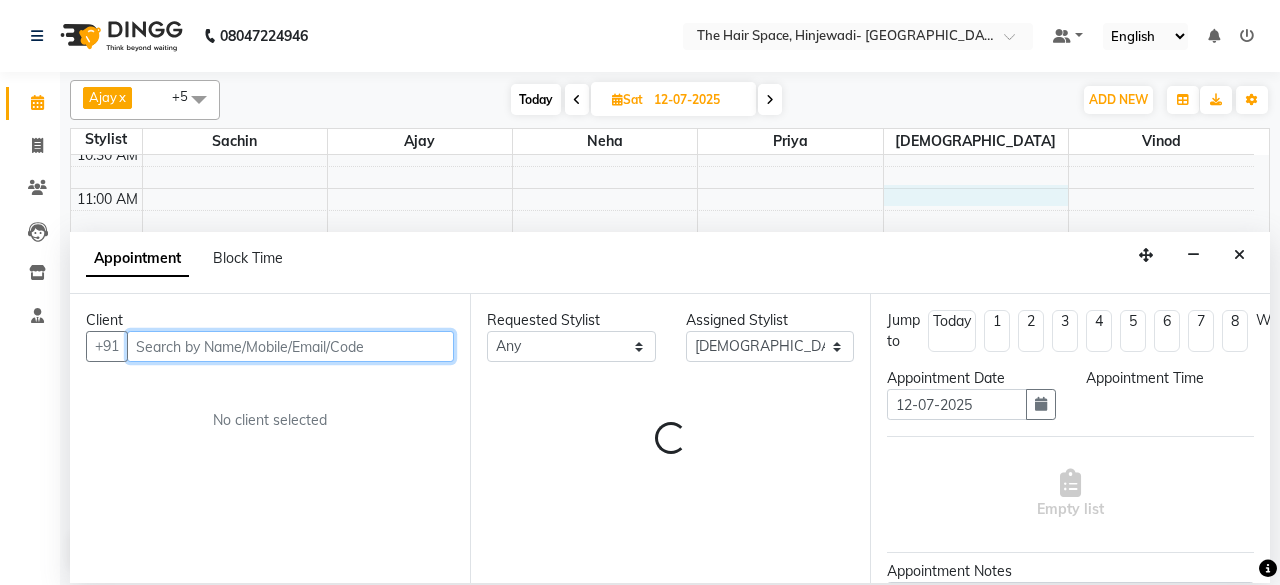 select on "660" 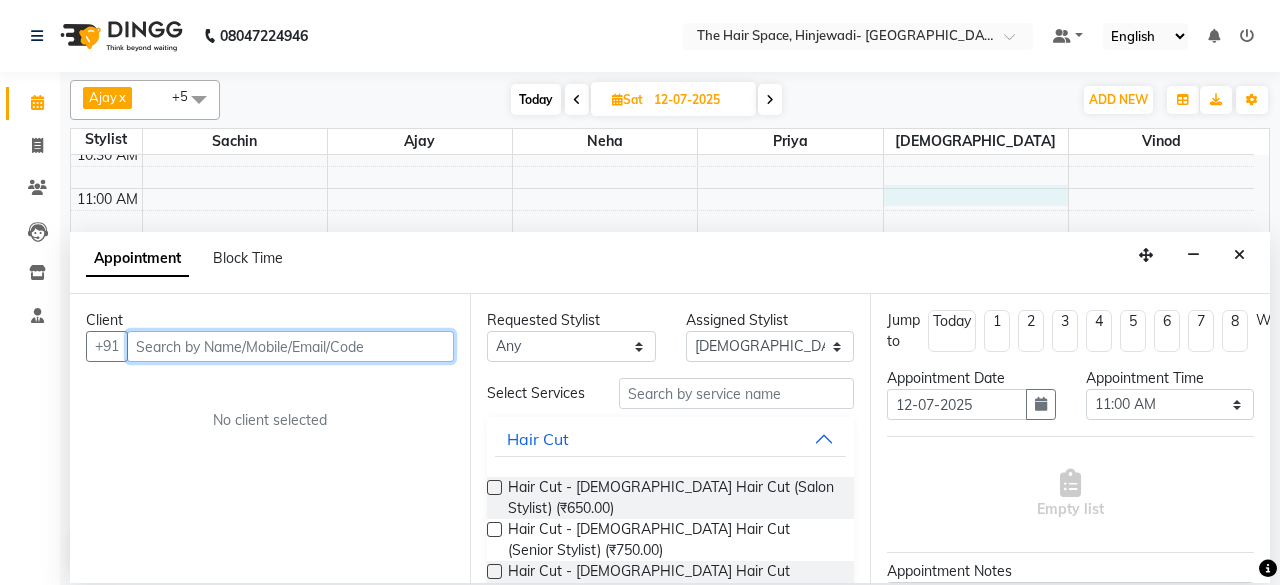 click at bounding box center [290, 346] 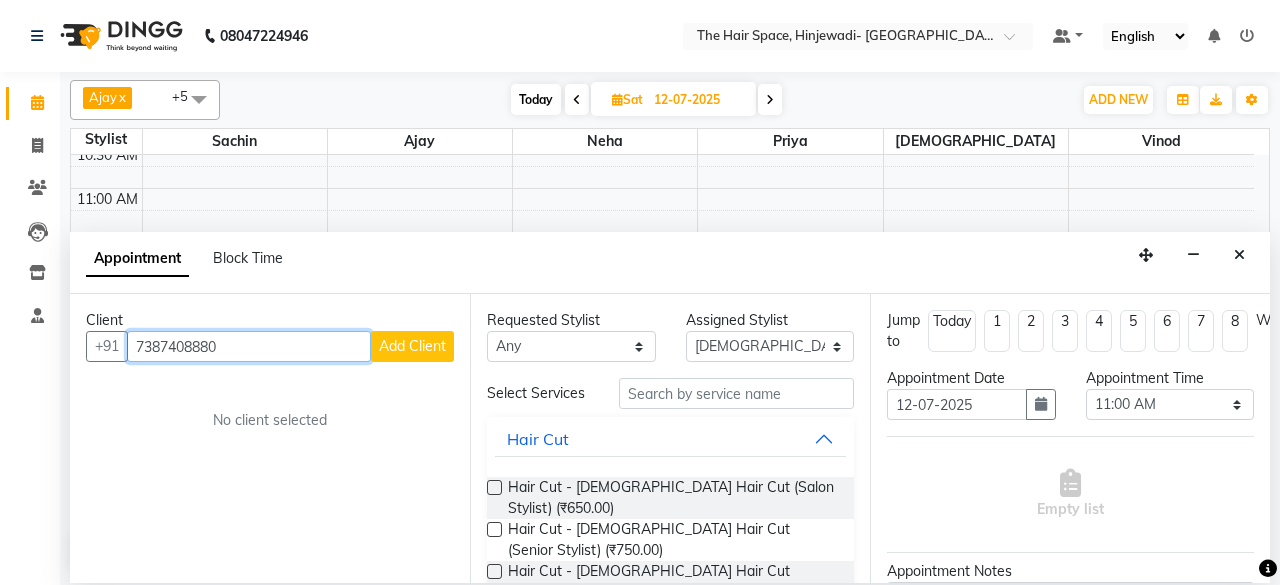 type on "7387408880" 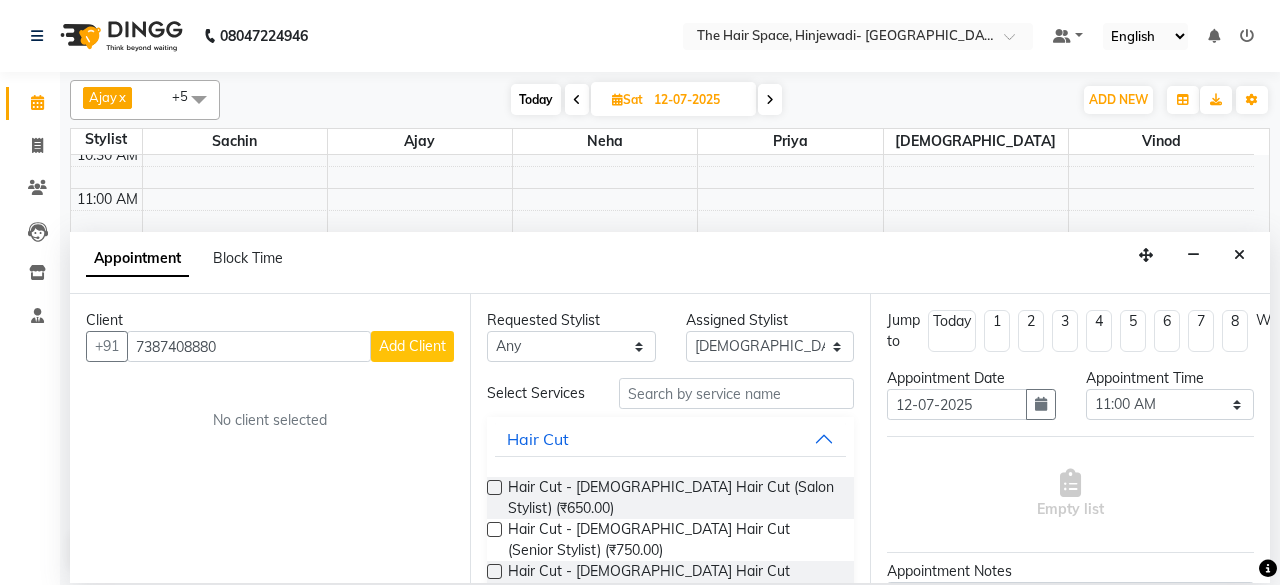 click on "Add Client" at bounding box center (412, 346) 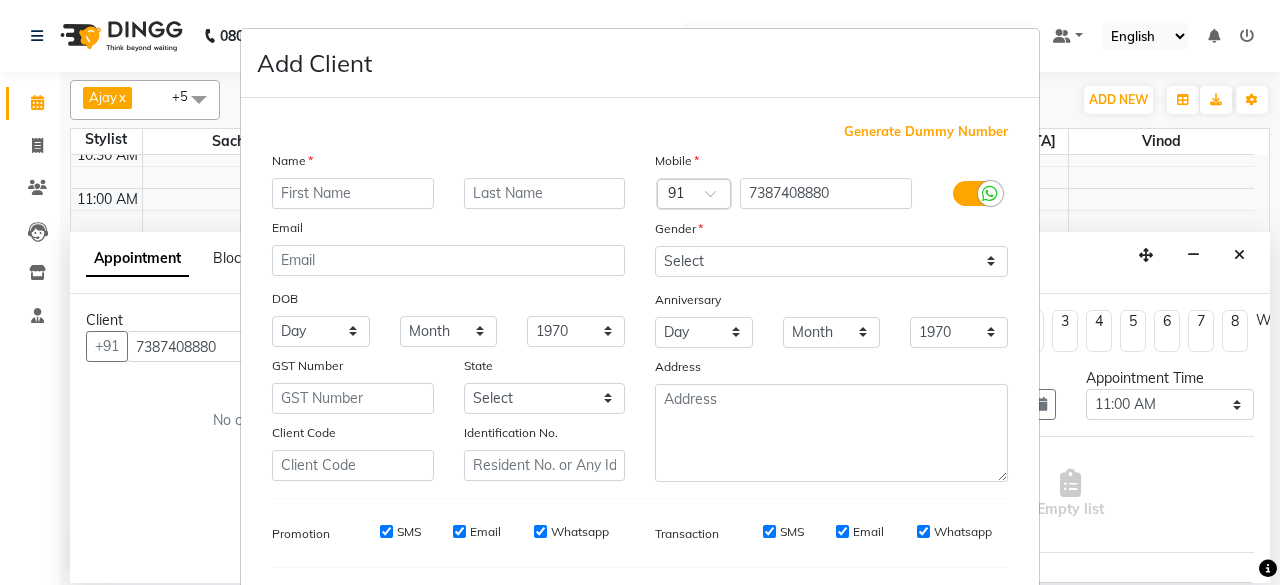 click at bounding box center (353, 193) 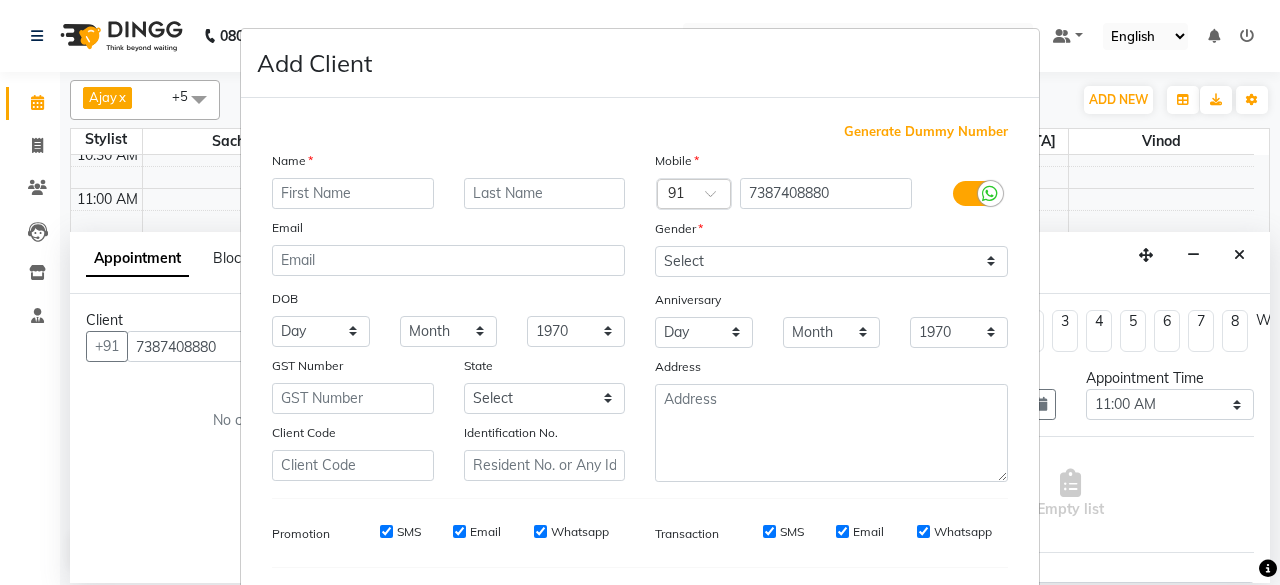 type on "A" 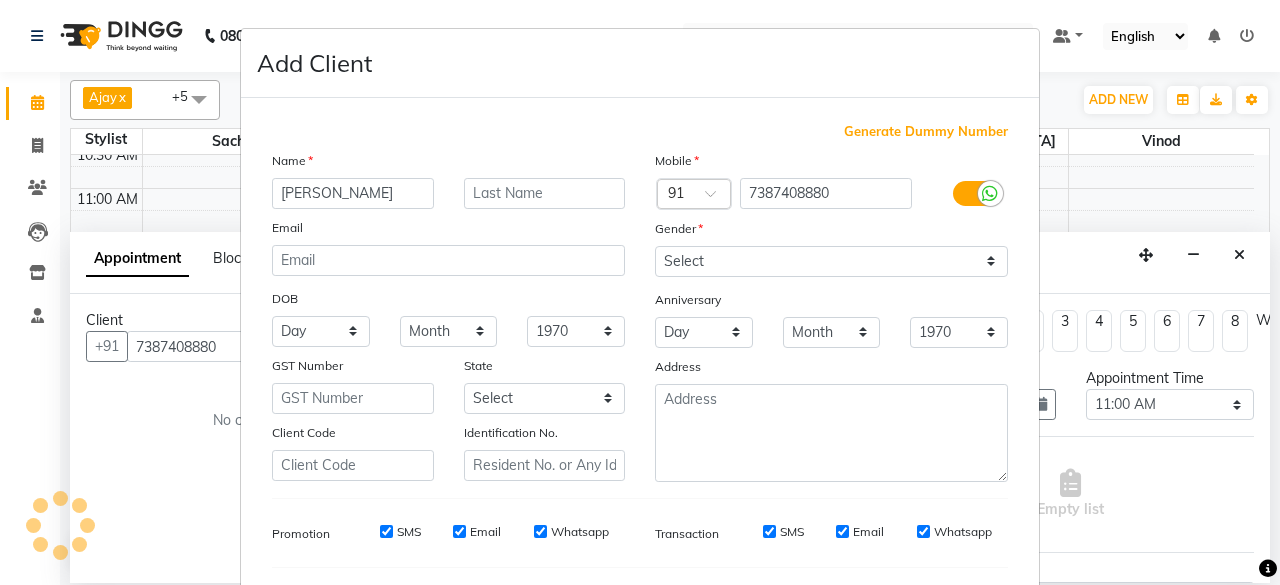 type on "[PERSON_NAME]" 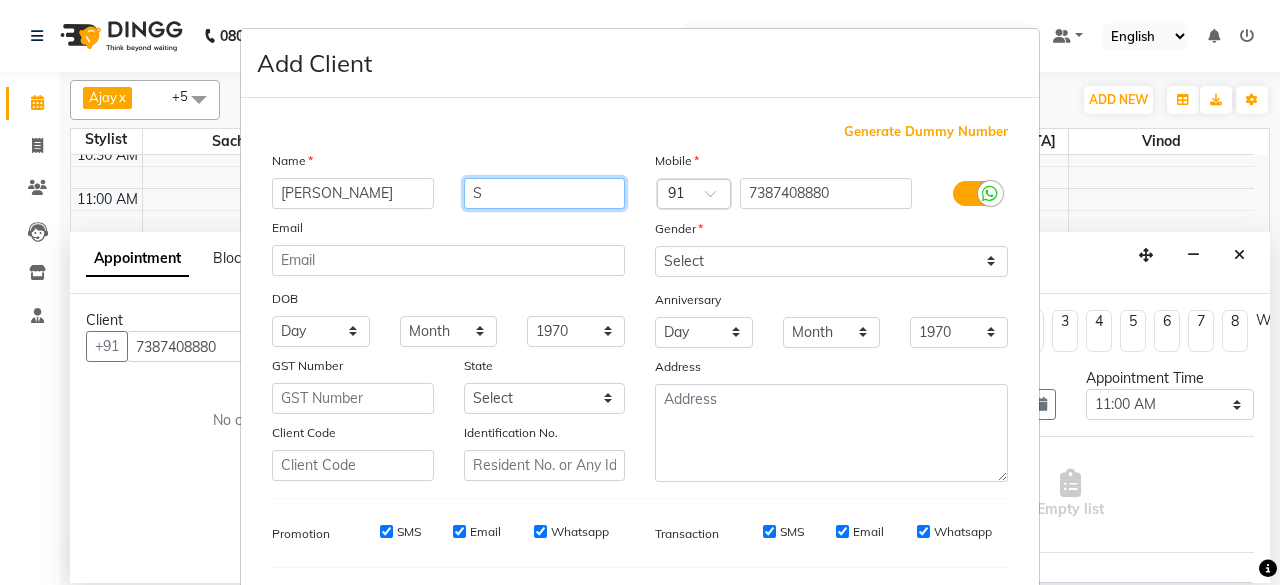 type on "S" 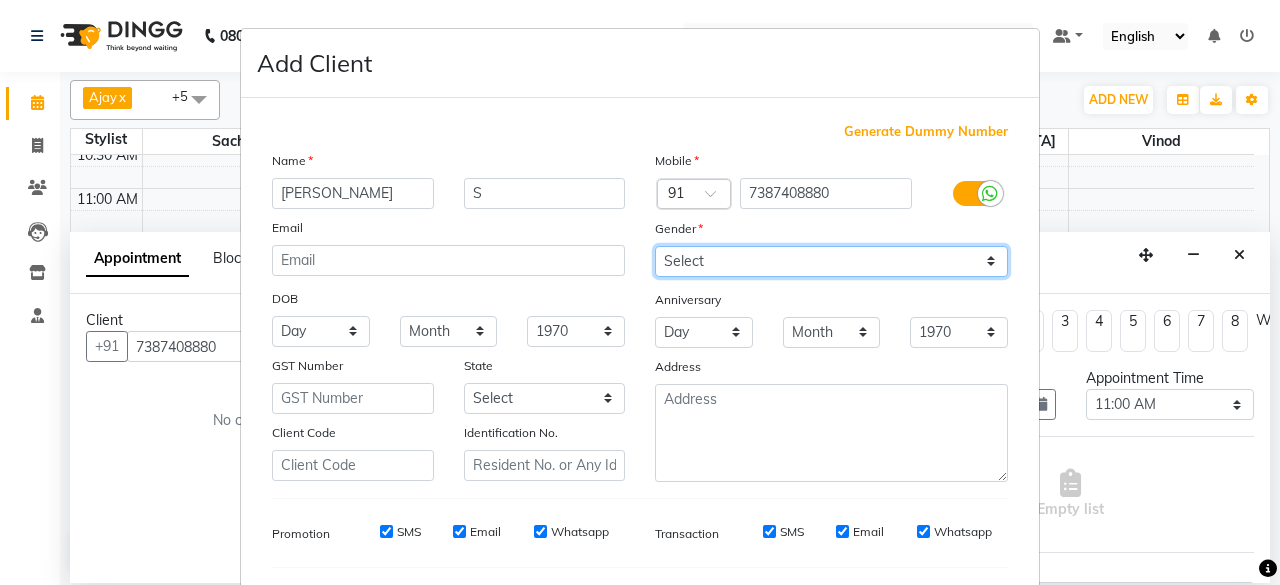 click on "Select [DEMOGRAPHIC_DATA] [DEMOGRAPHIC_DATA] Other Prefer Not To Say" at bounding box center (831, 261) 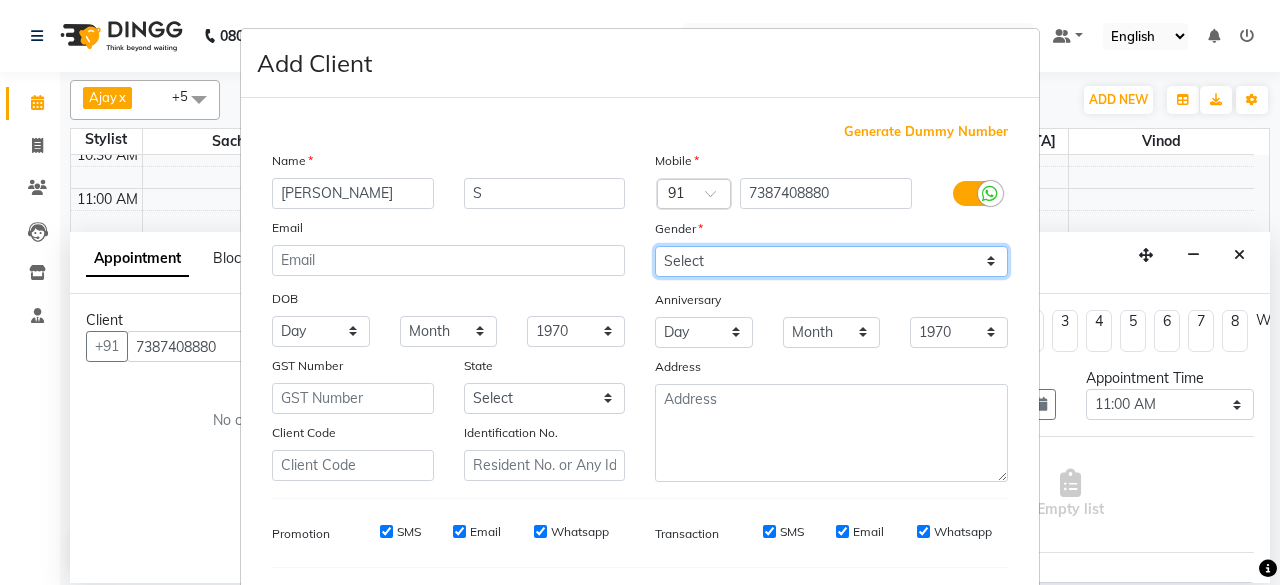 select on "[DEMOGRAPHIC_DATA]" 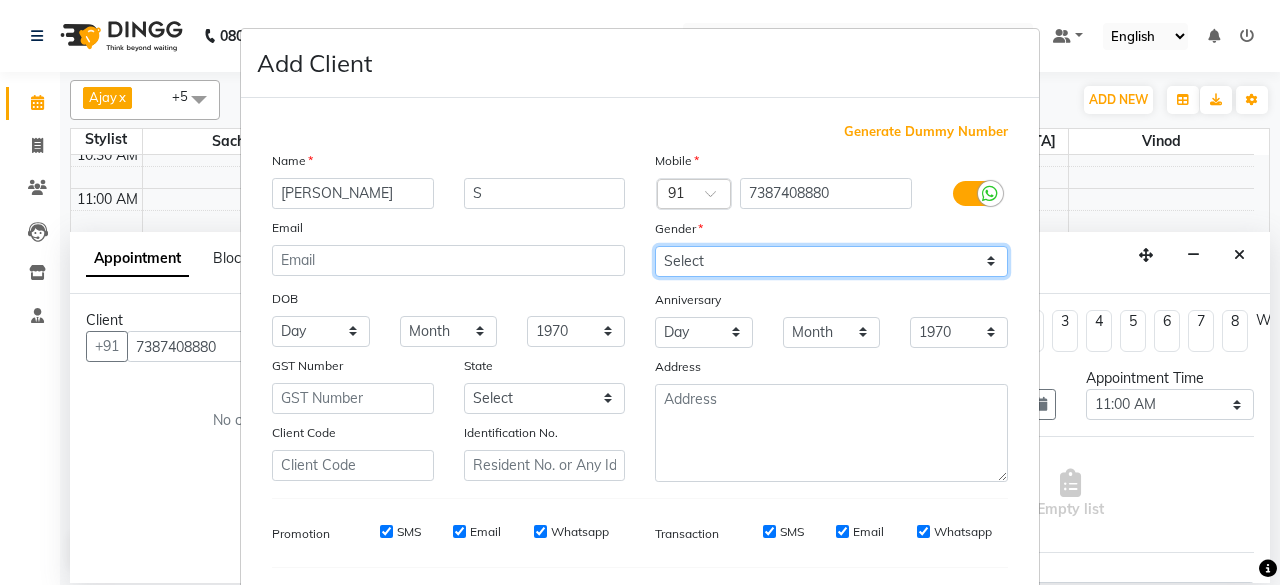 click on "Select [DEMOGRAPHIC_DATA] [DEMOGRAPHIC_DATA] Other Prefer Not To Say" at bounding box center (831, 261) 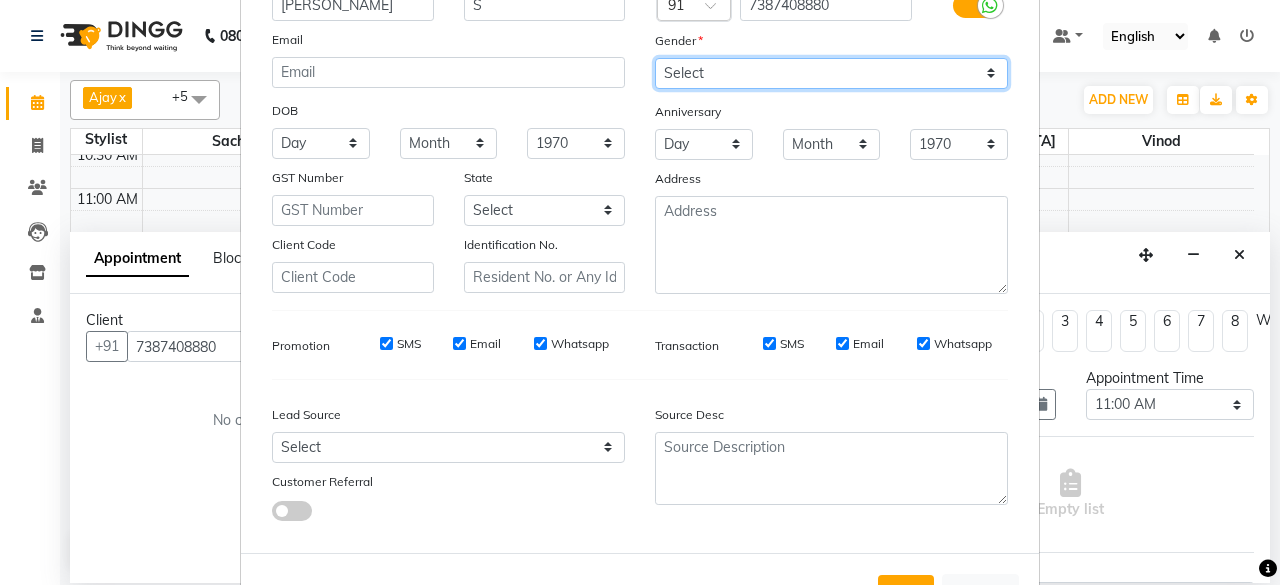 scroll, scrollTop: 260, scrollLeft: 0, axis: vertical 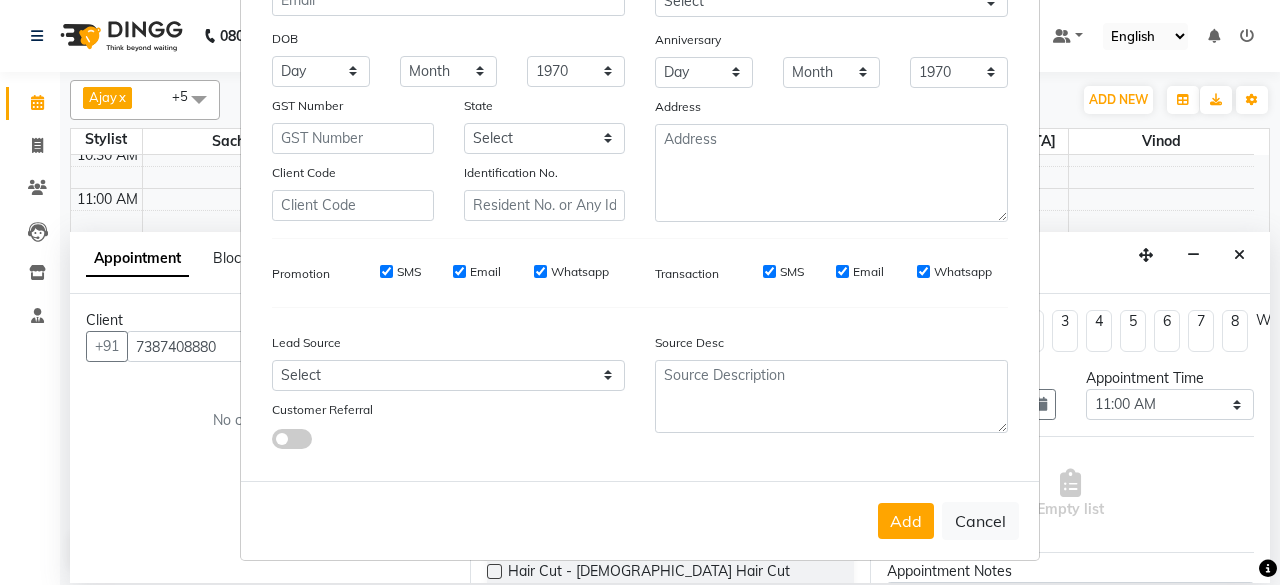 click on "Add" at bounding box center [906, 521] 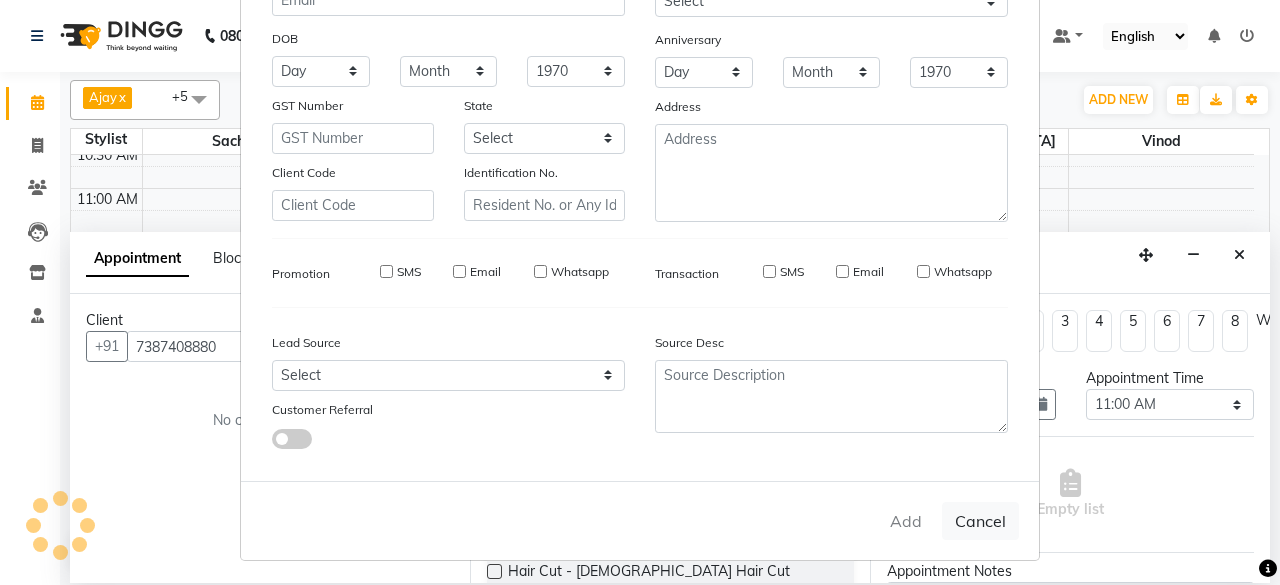 type 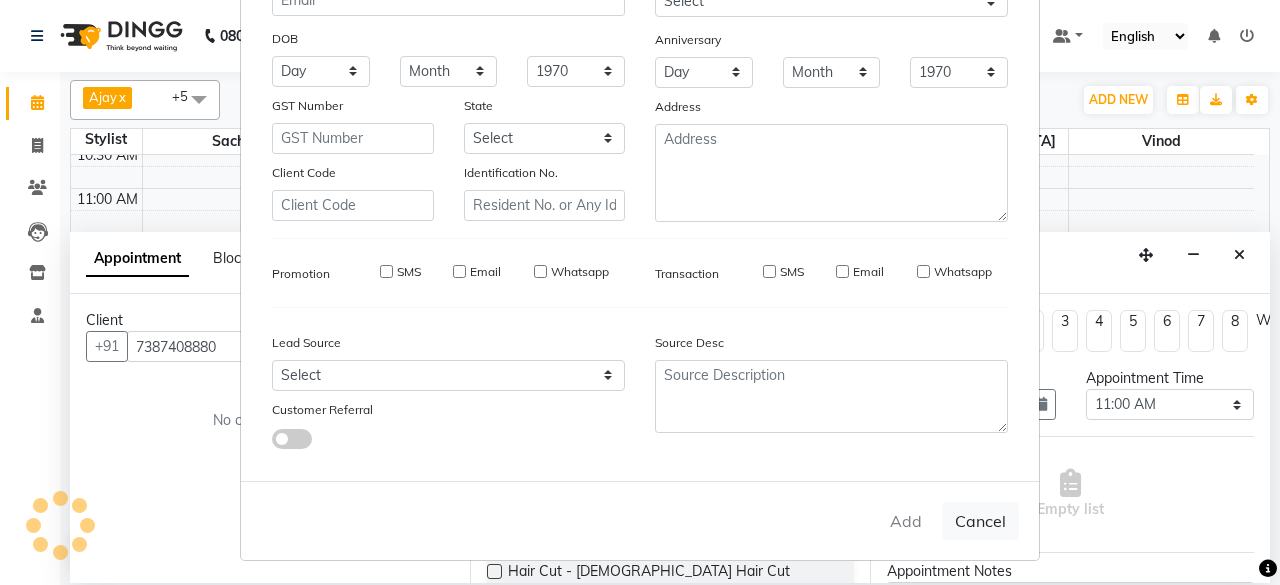 type 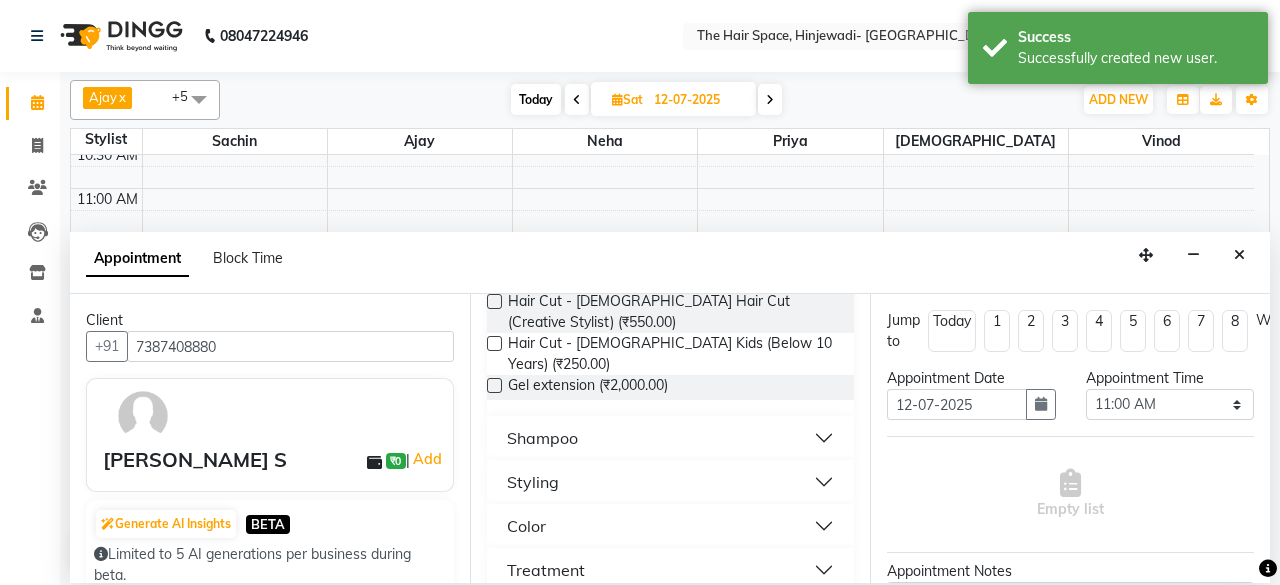 scroll, scrollTop: 600, scrollLeft: 0, axis: vertical 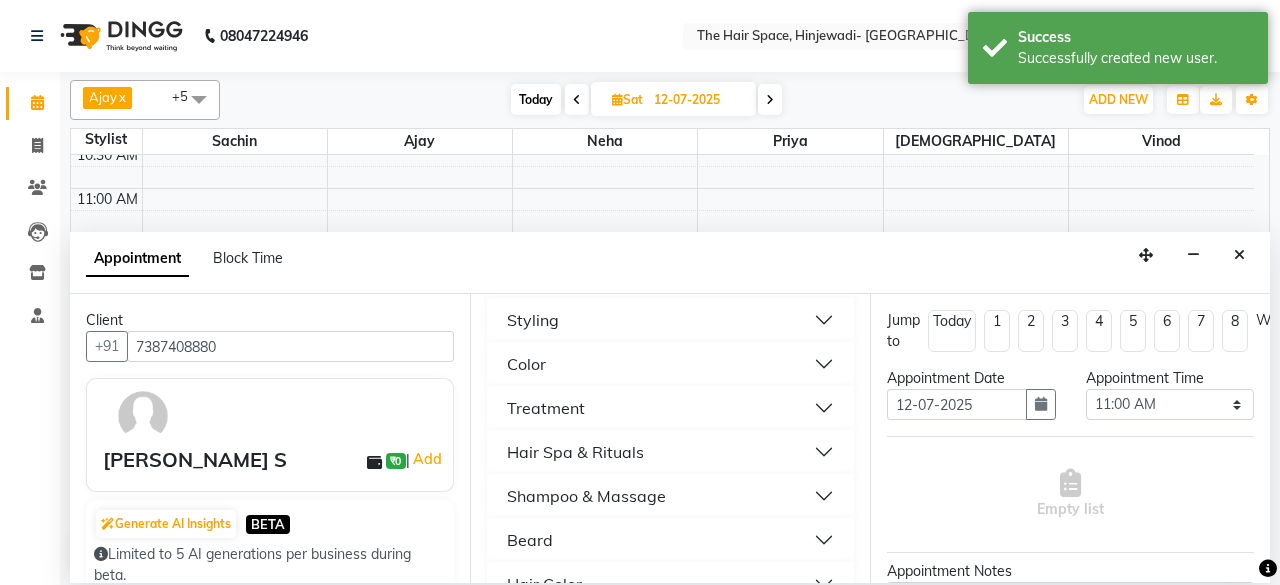 click on "Color" at bounding box center (670, 364) 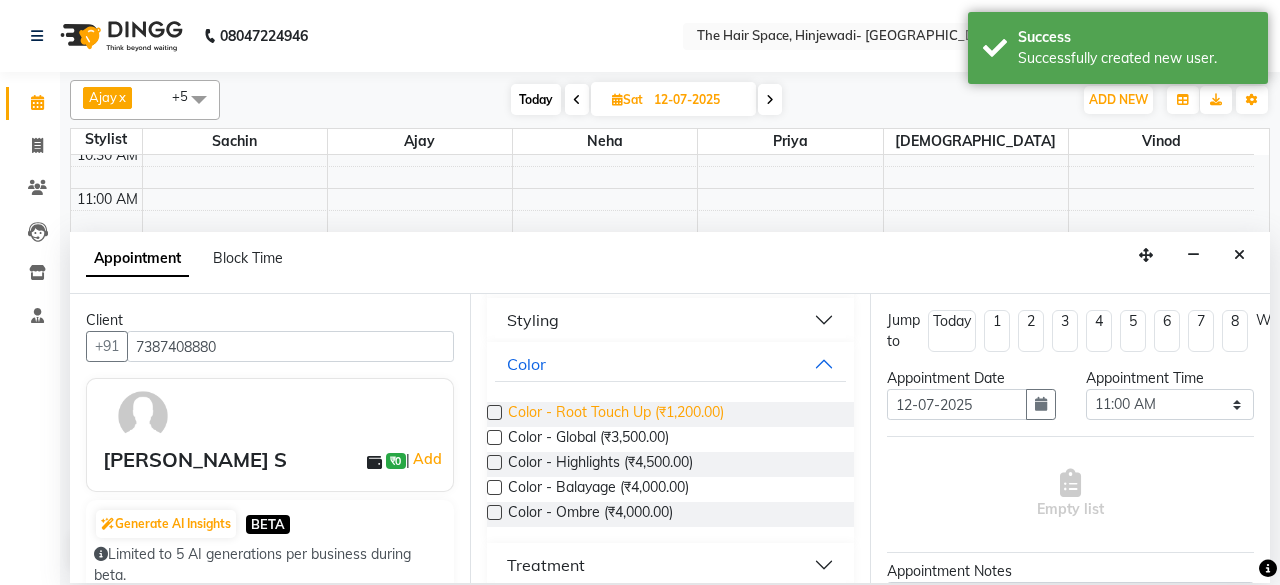 click on "Color - Root Touch Up (₹1,200.00)" at bounding box center (616, 414) 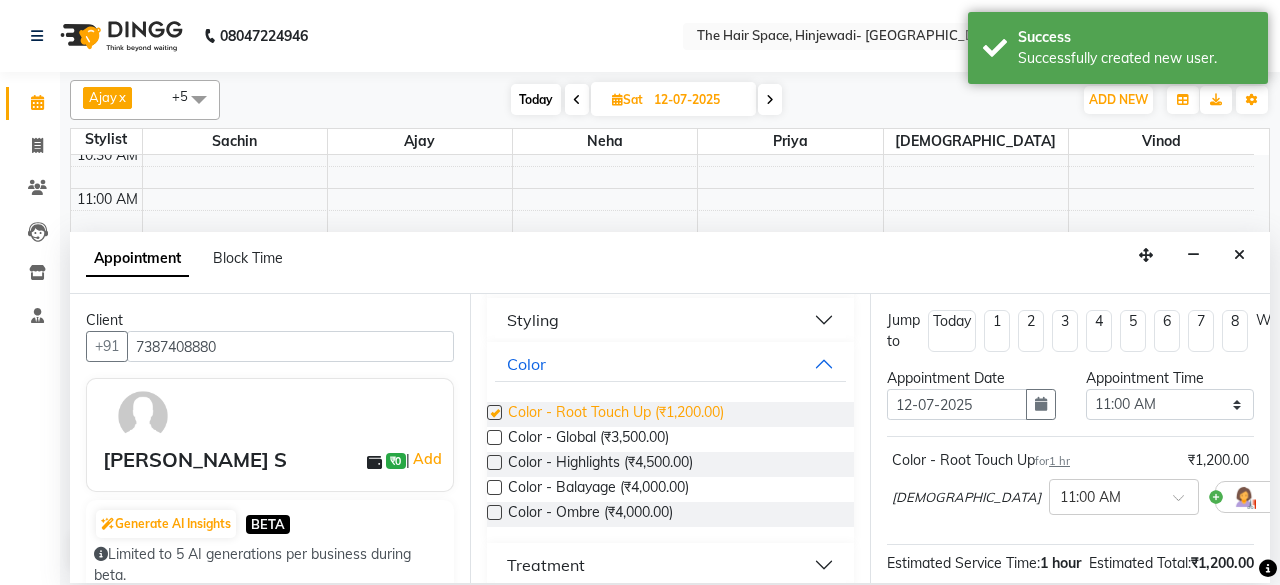 checkbox on "false" 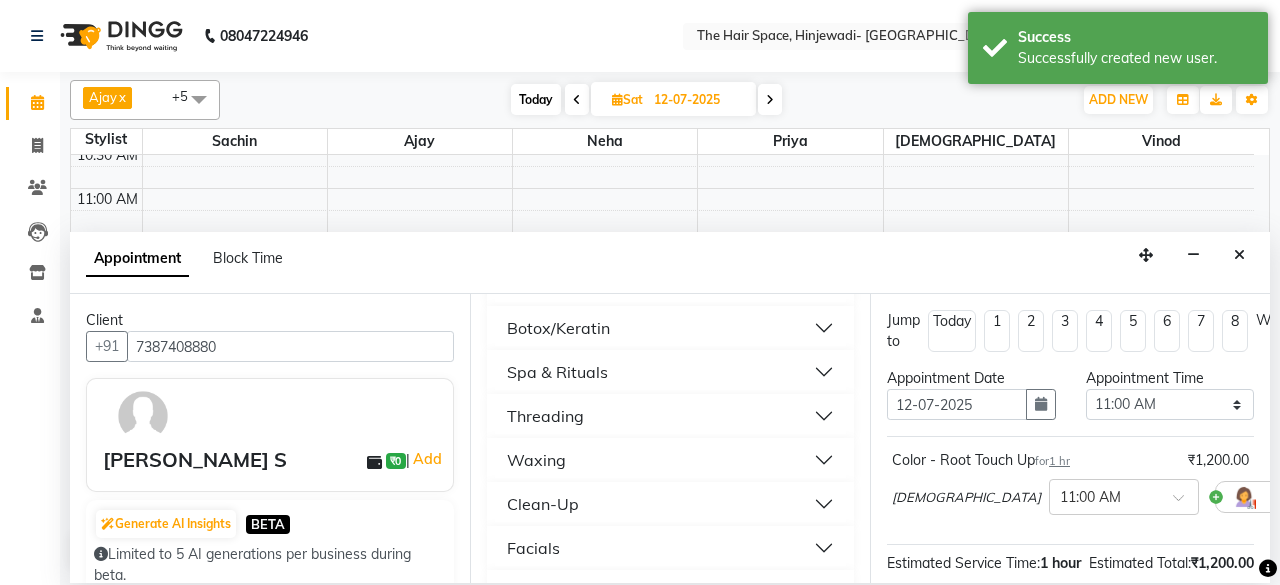 scroll, scrollTop: 1100, scrollLeft: 0, axis: vertical 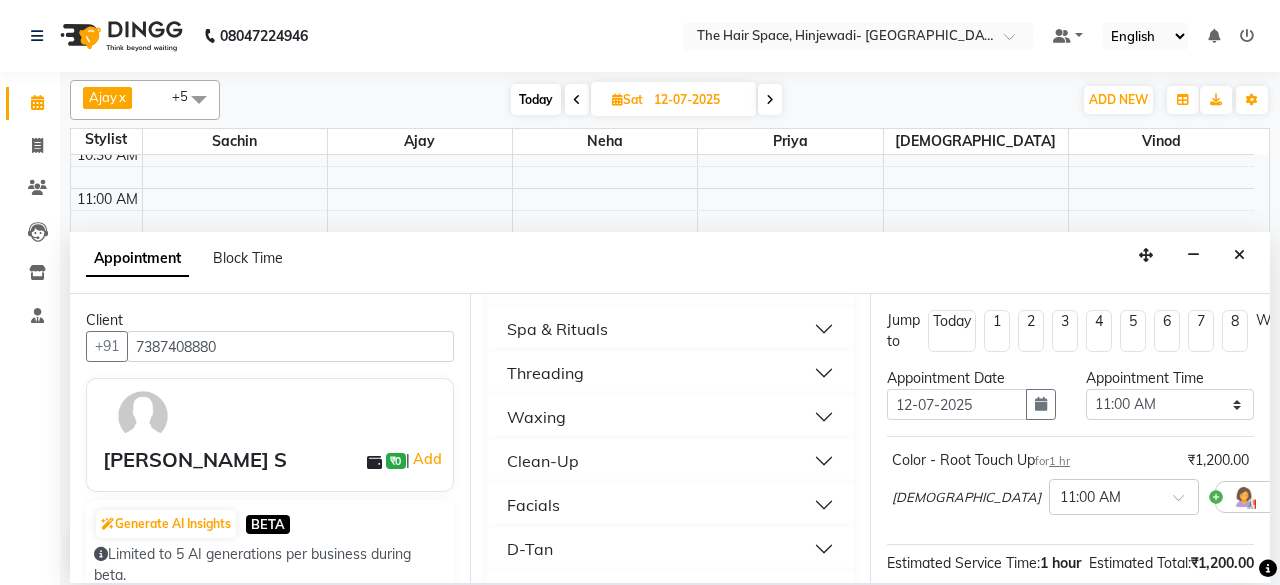 click on "Facials" at bounding box center (670, 505) 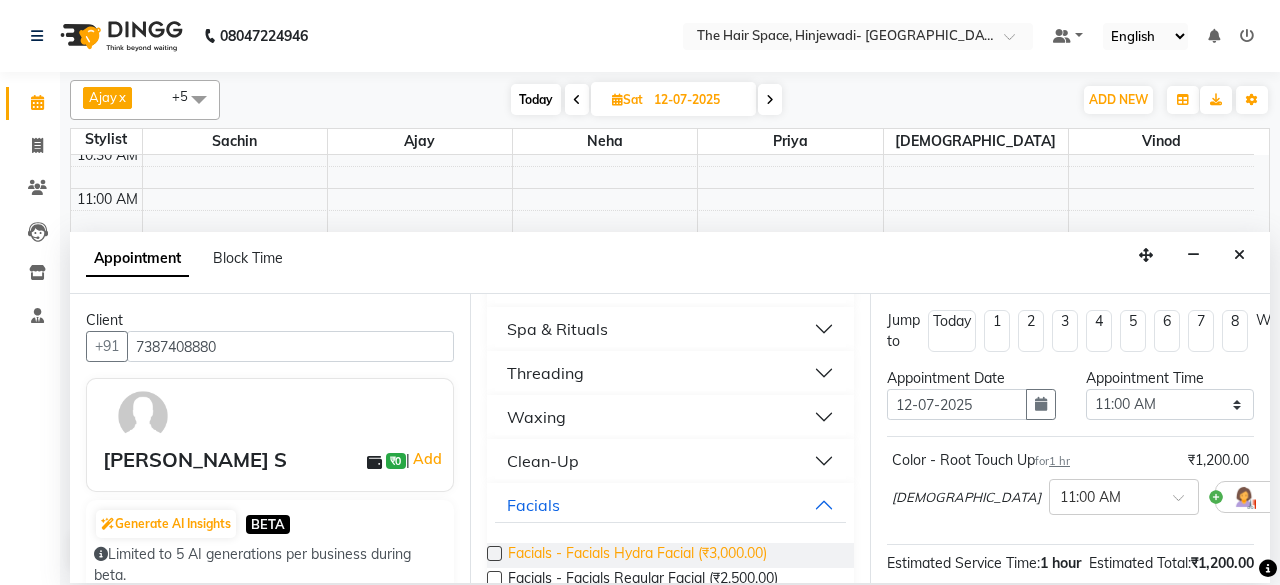 drag, startPoint x: 642, startPoint y: 523, endPoint x: 659, endPoint y: 531, distance: 18.788294 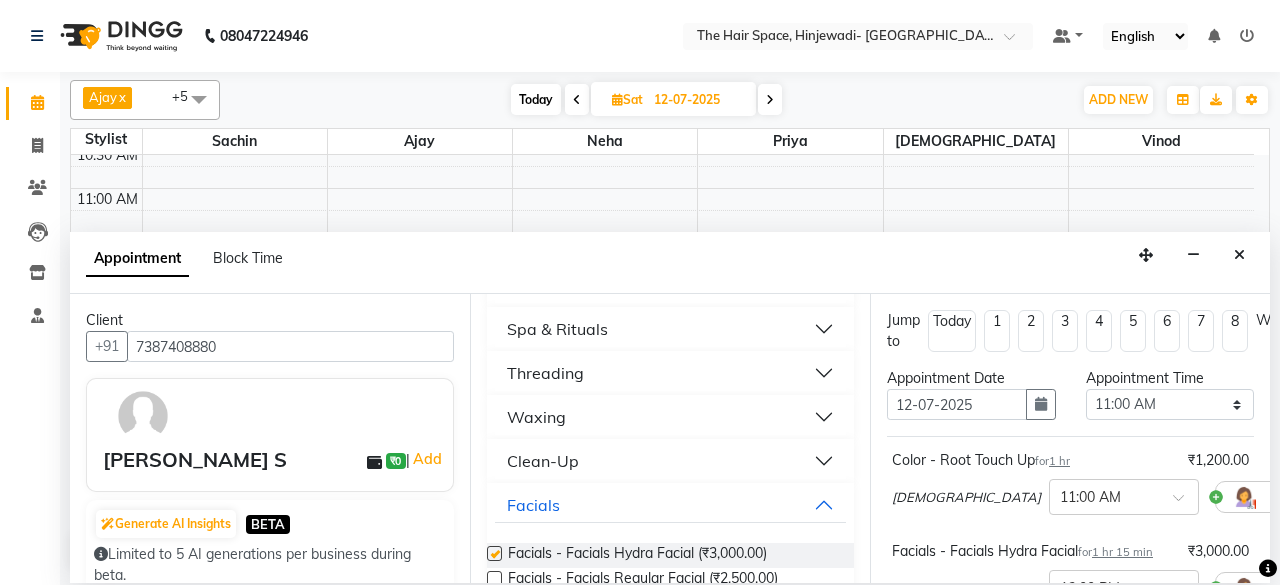 checkbox on "false" 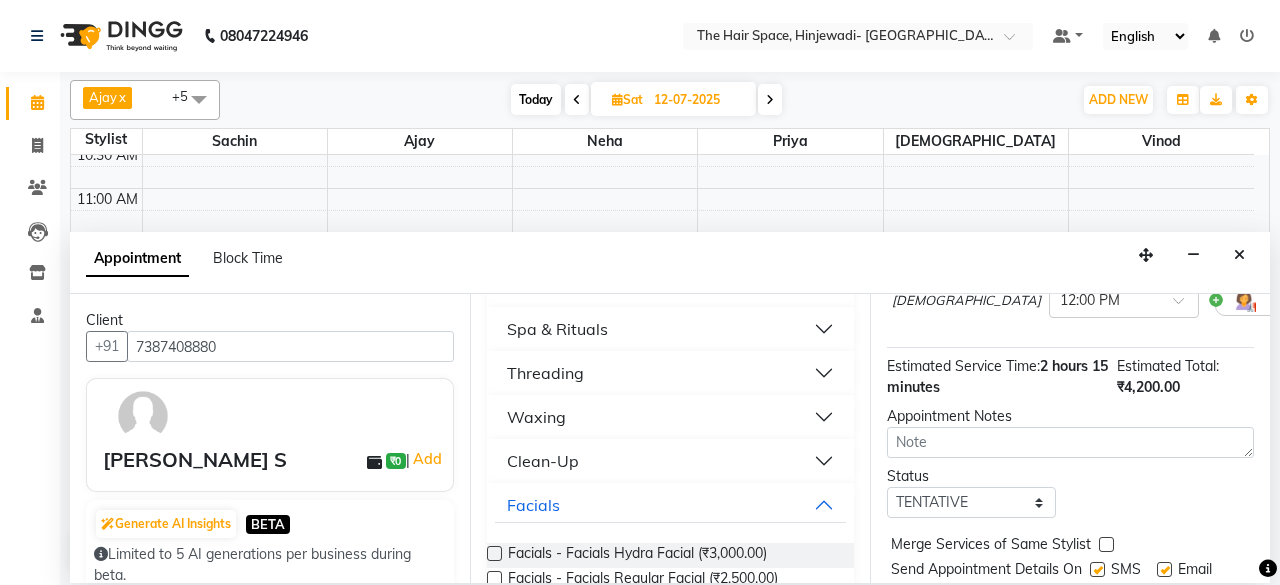 scroll, scrollTop: 363, scrollLeft: 0, axis: vertical 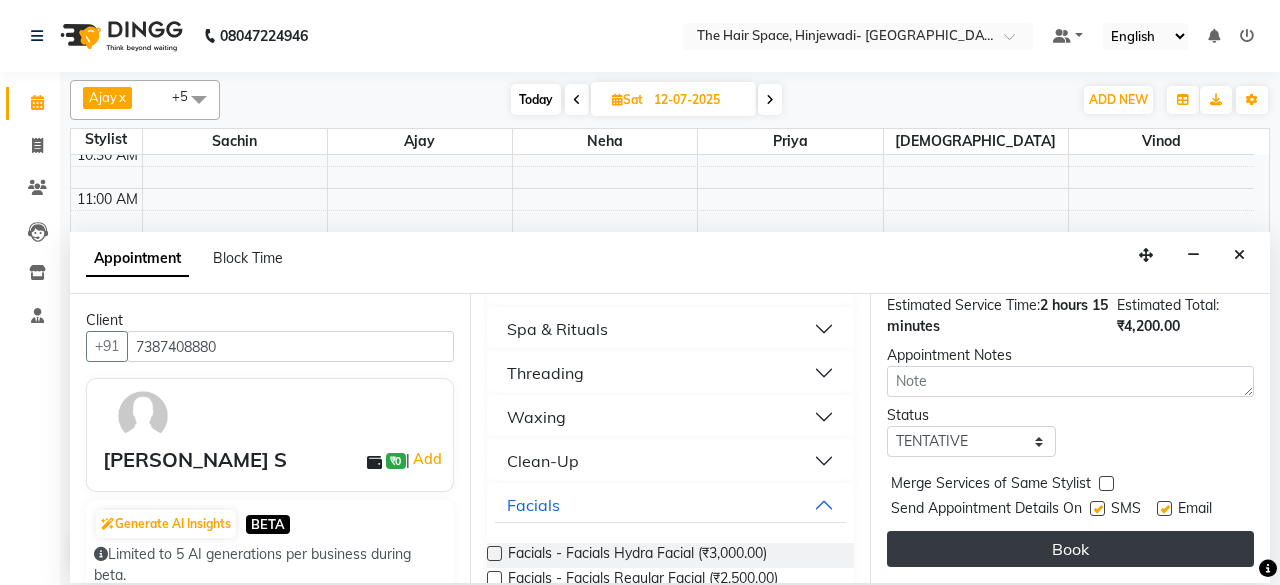 click on "Book" at bounding box center [1070, 549] 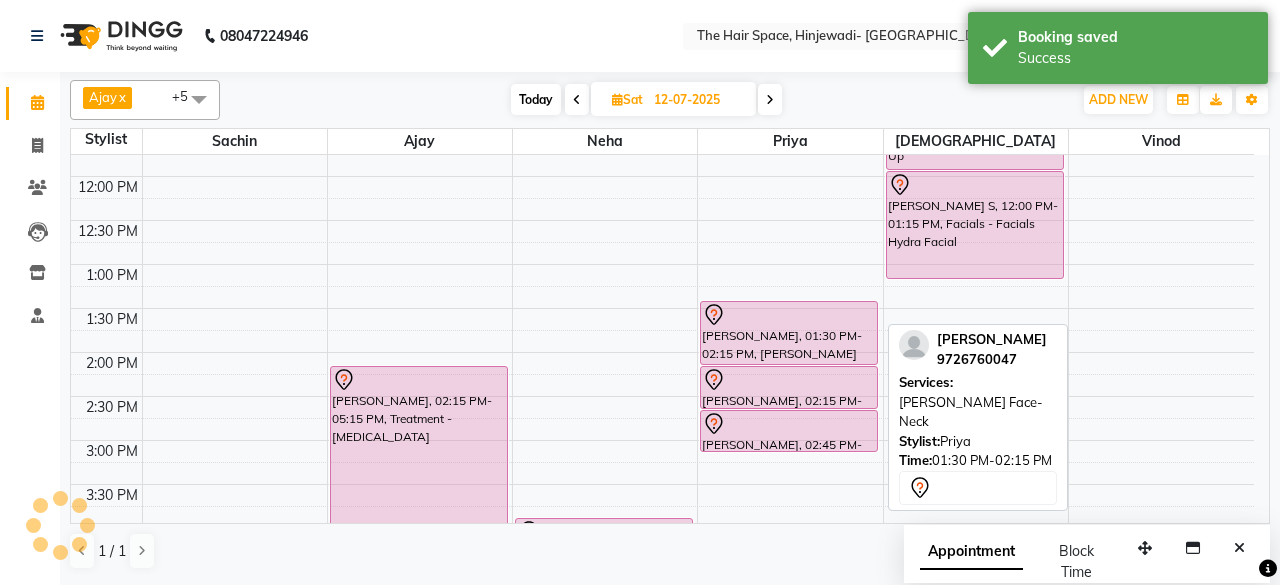 scroll, scrollTop: 230, scrollLeft: 0, axis: vertical 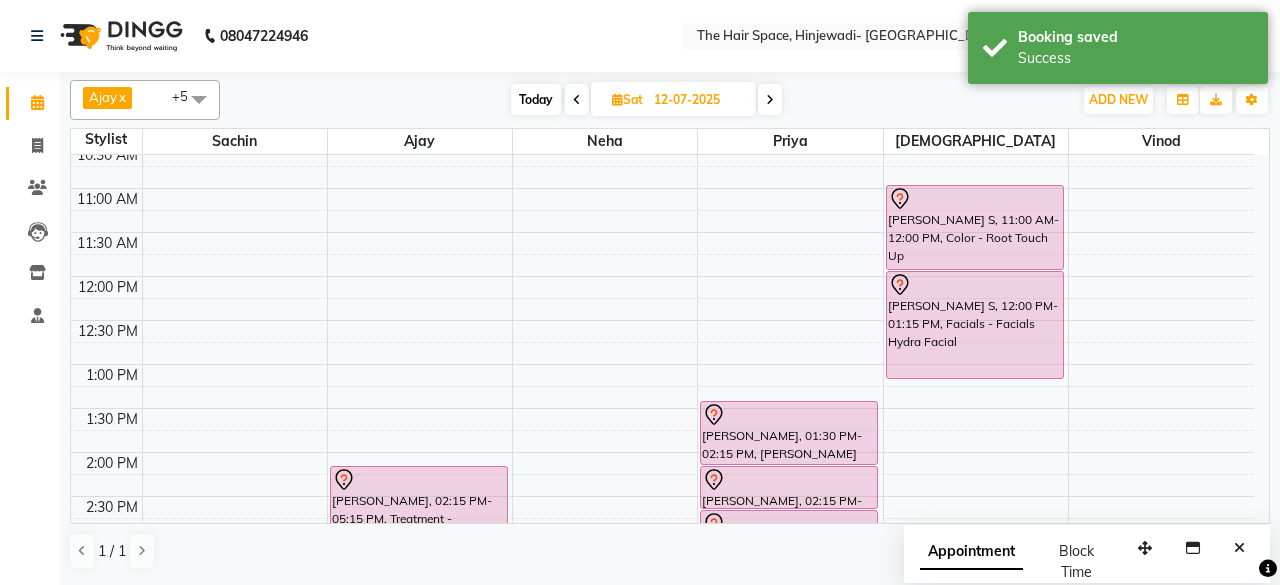 drag, startPoint x: 361, startPoint y: 97, endPoint x: 466, endPoint y: 121, distance: 107.70794 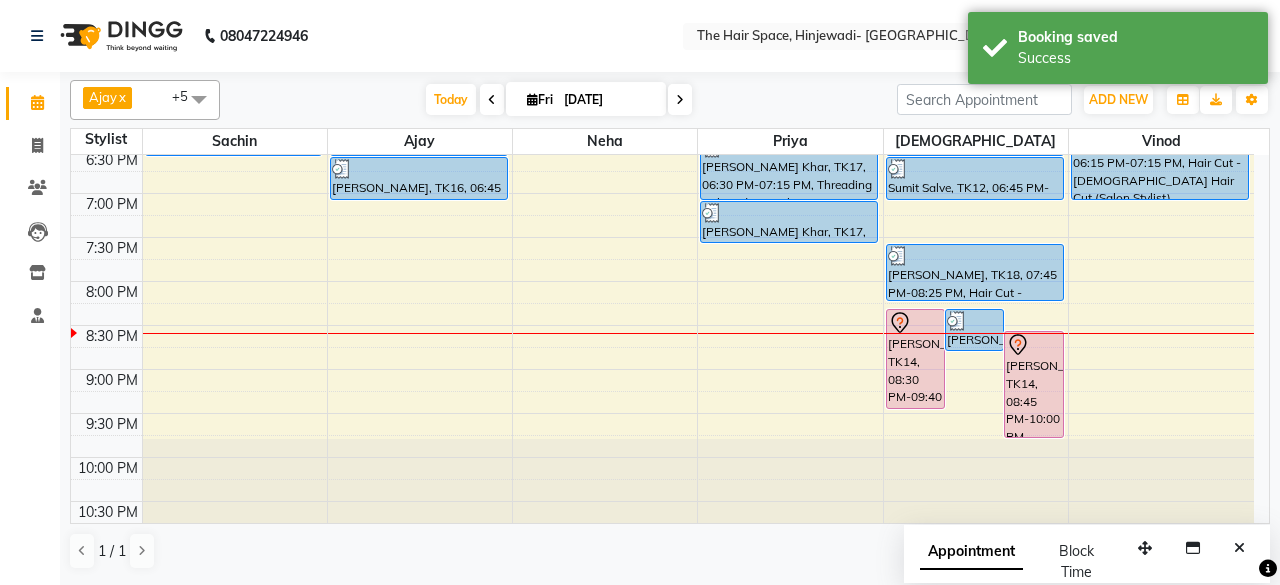 scroll, scrollTop: 529, scrollLeft: 0, axis: vertical 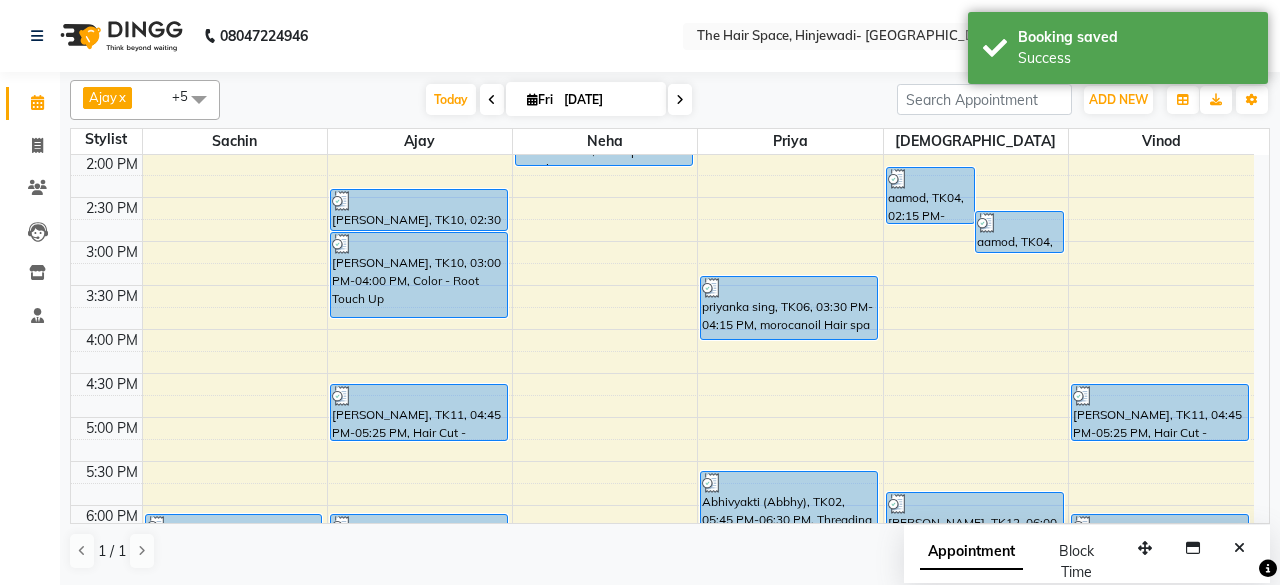 click at bounding box center [680, 99] 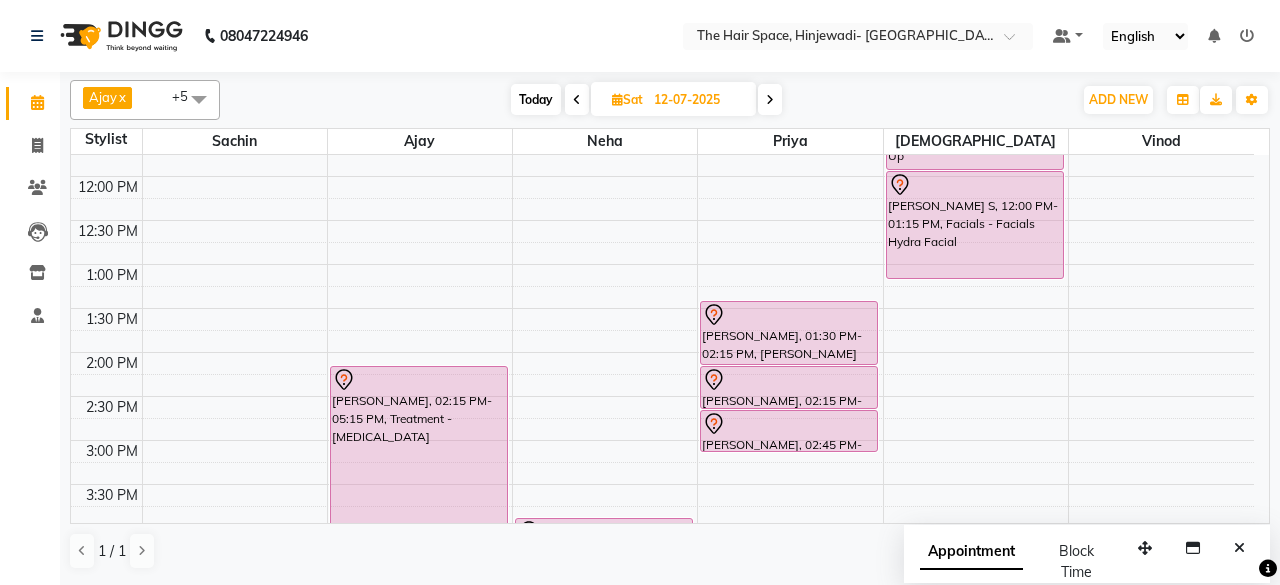 scroll, scrollTop: 230, scrollLeft: 0, axis: vertical 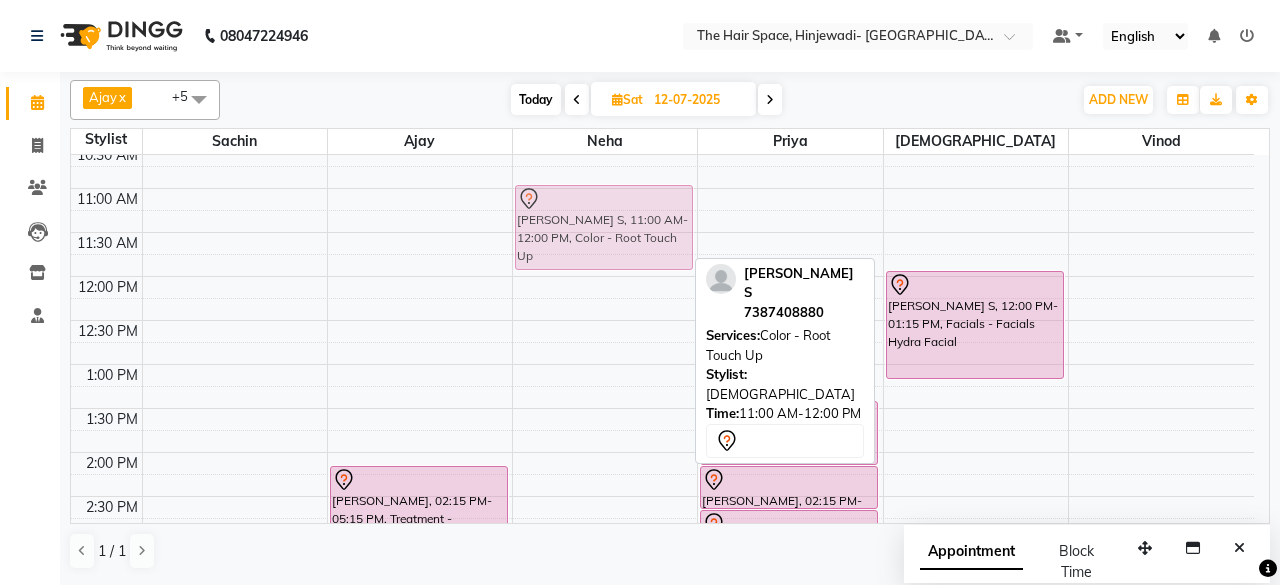 drag, startPoint x: 978, startPoint y: 225, endPoint x: 654, endPoint y: 228, distance: 324.0139 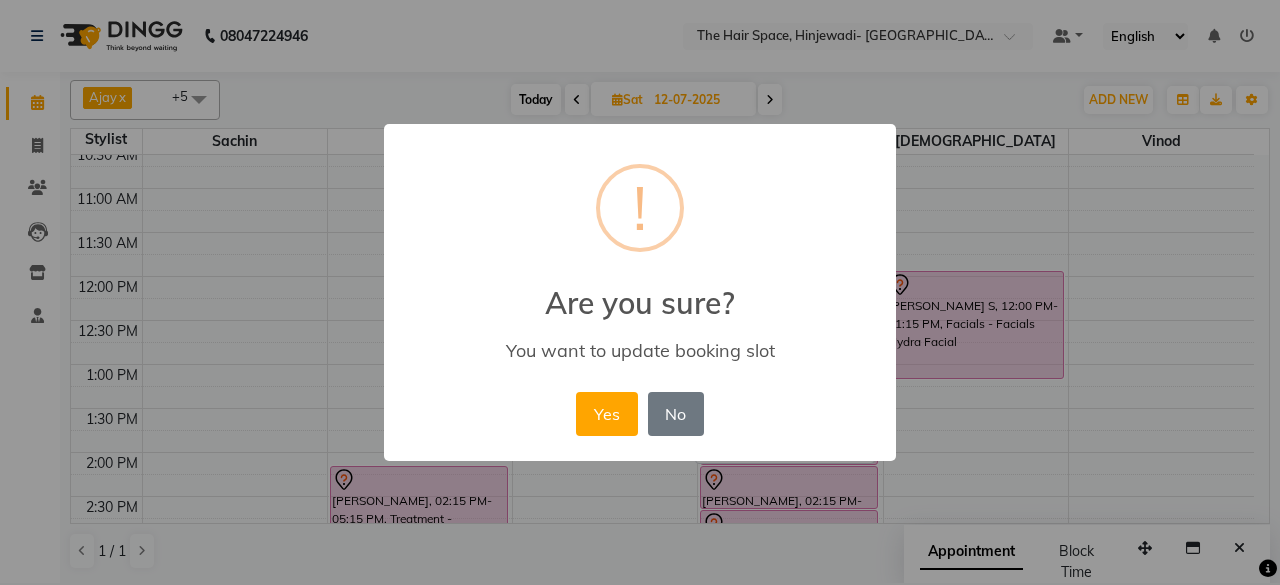 click on "Yes" at bounding box center [606, 414] 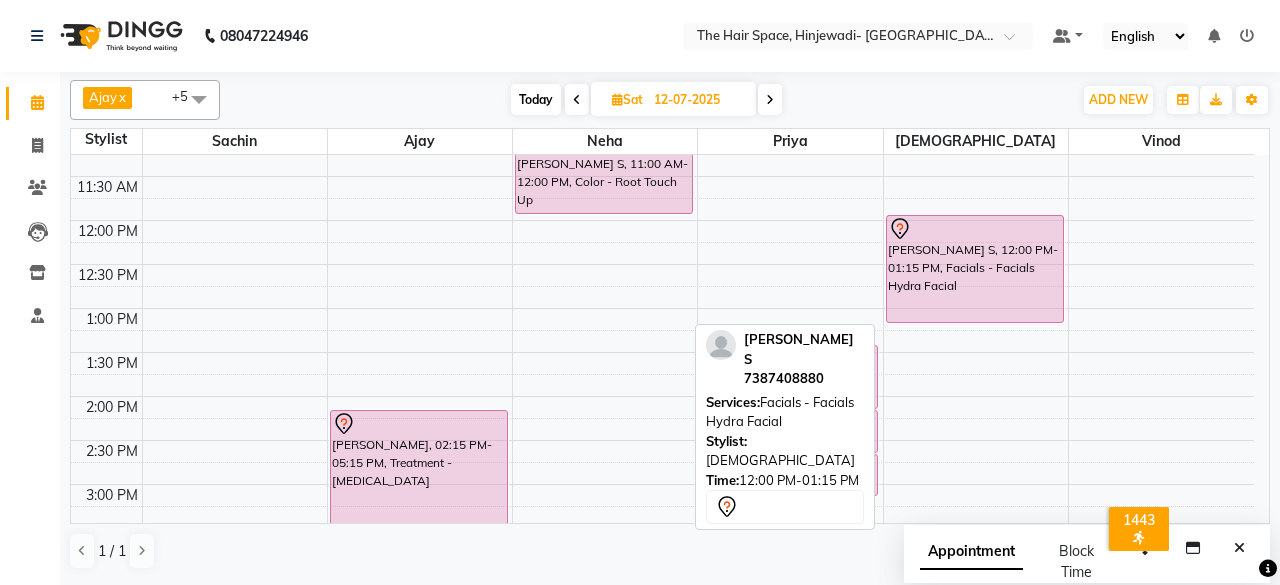 scroll, scrollTop: 330, scrollLeft: 0, axis: vertical 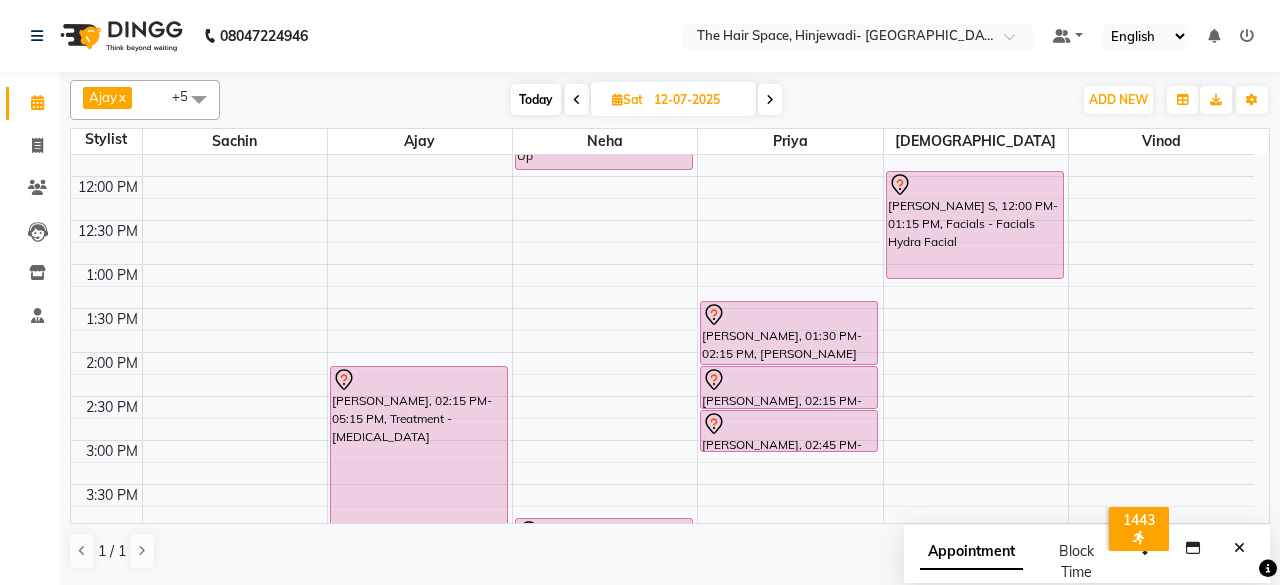 click at bounding box center (770, 99) 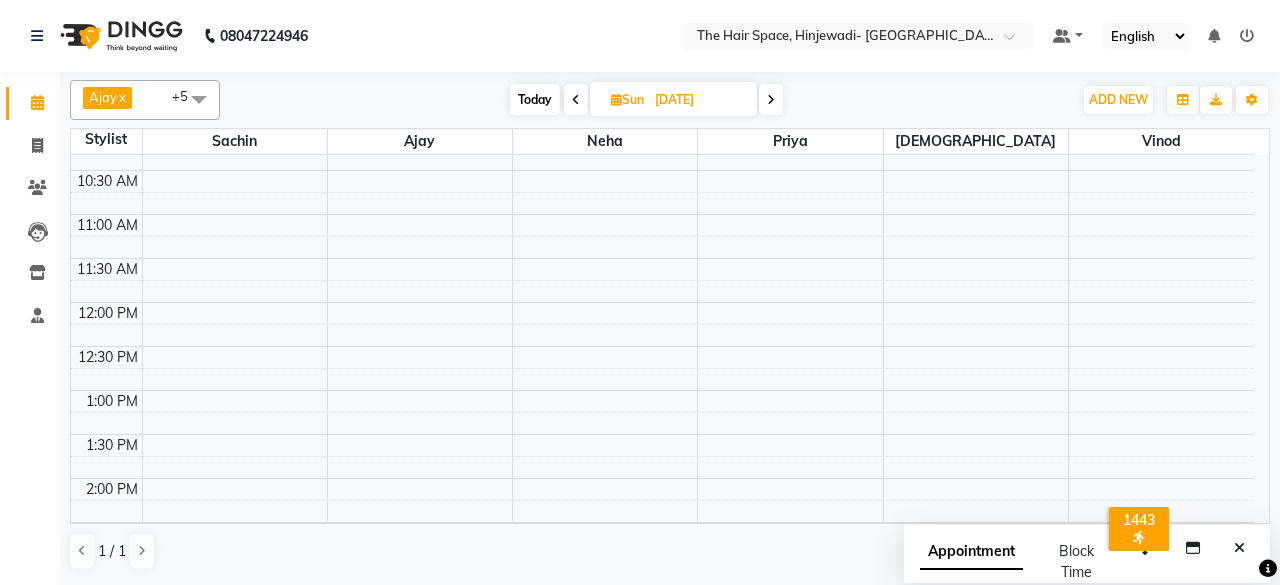scroll, scrollTop: 400, scrollLeft: 0, axis: vertical 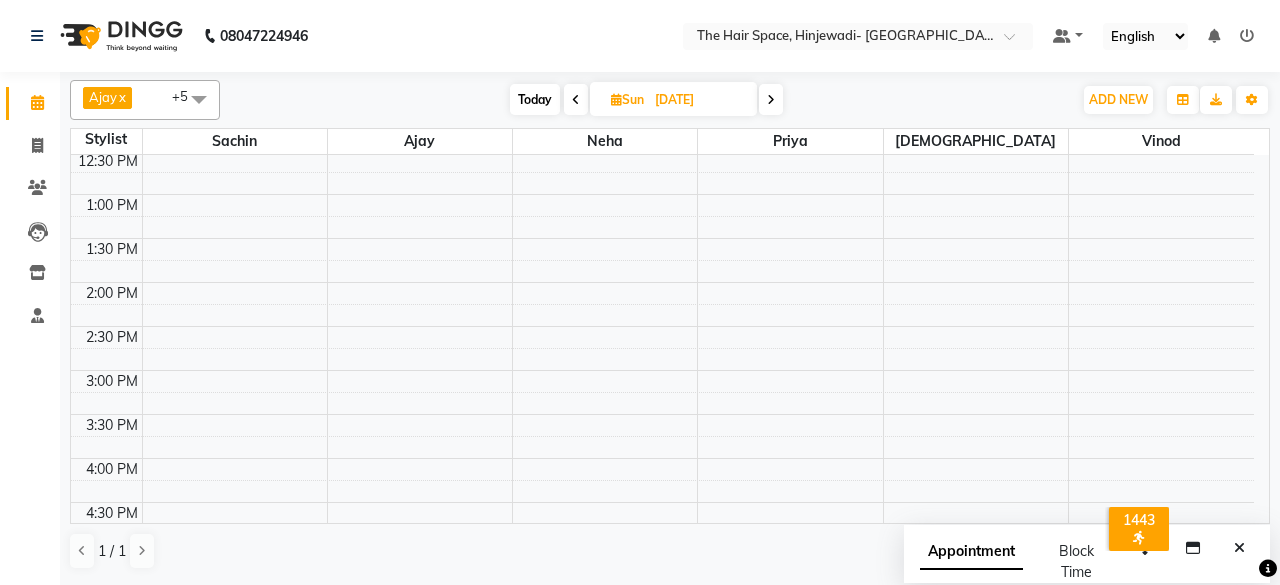 click on "8:00 AM 8:30 AM 9:00 AM 9:30 AM 10:00 AM 10:30 AM 11:00 AM 11:30 AM 12:00 PM 12:30 PM 1:00 PM 1:30 PM 2:00 PM 2:30 PM 3:00 PM 3:30 PM 4:00 PM 4:30 PM 5:00 PM 5:30 PM 6:00 PM 6:30 PM 7:00 PM 7:30 PM 8:00 PM 8:30 PM 9:00 PM 9:30 PM 10:00 PM 10:30 PM" at bounding box center (662, 414) 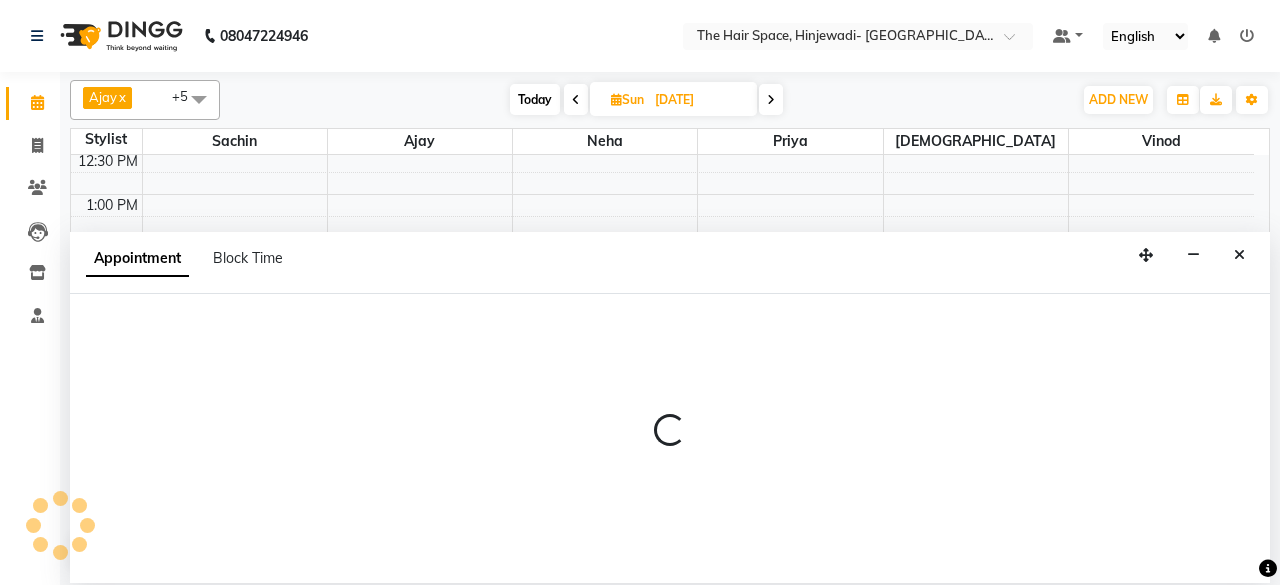 select on "84666" 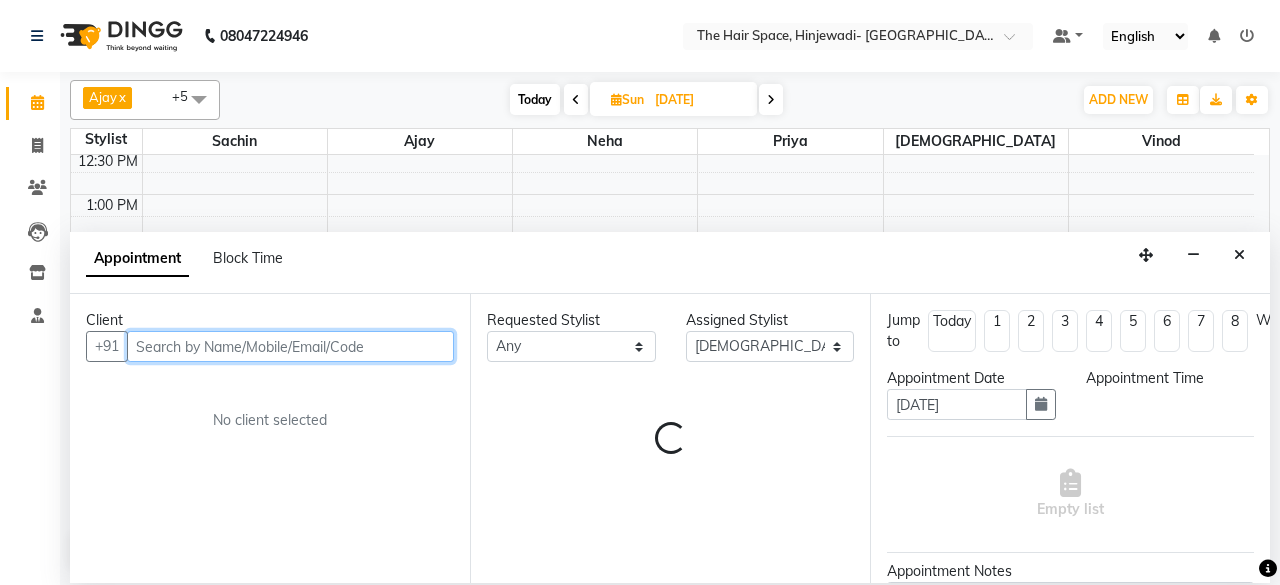 select on "930" 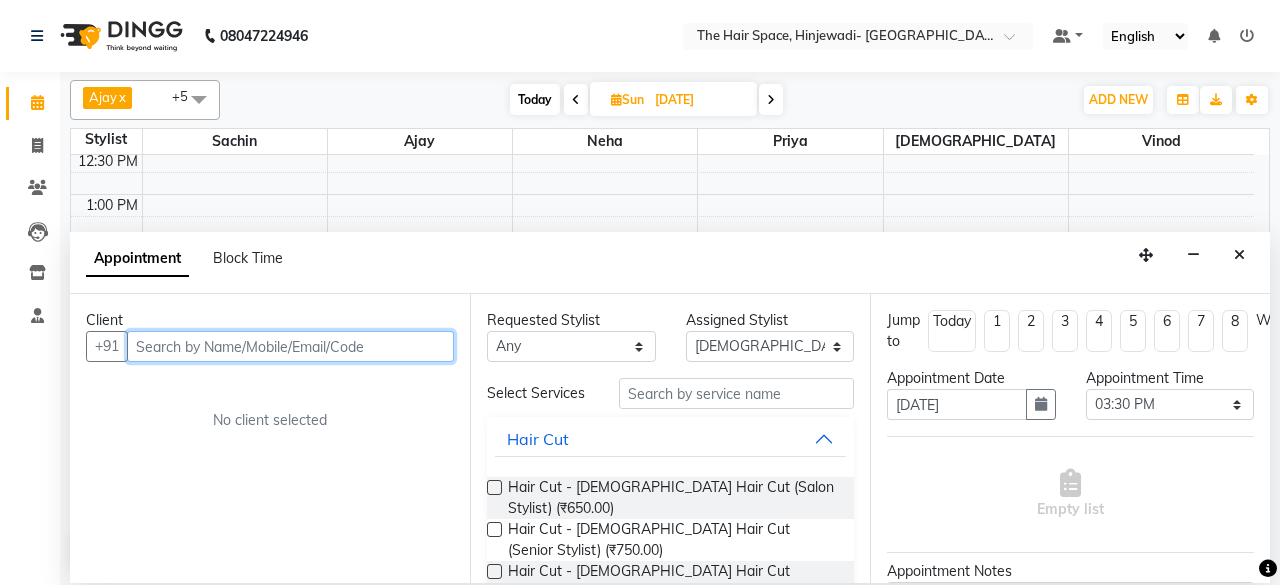 drag, startPoint x: 167, startPoint y: 333, endPoint x: 129, endPoint y: 336, distance: 38.118237 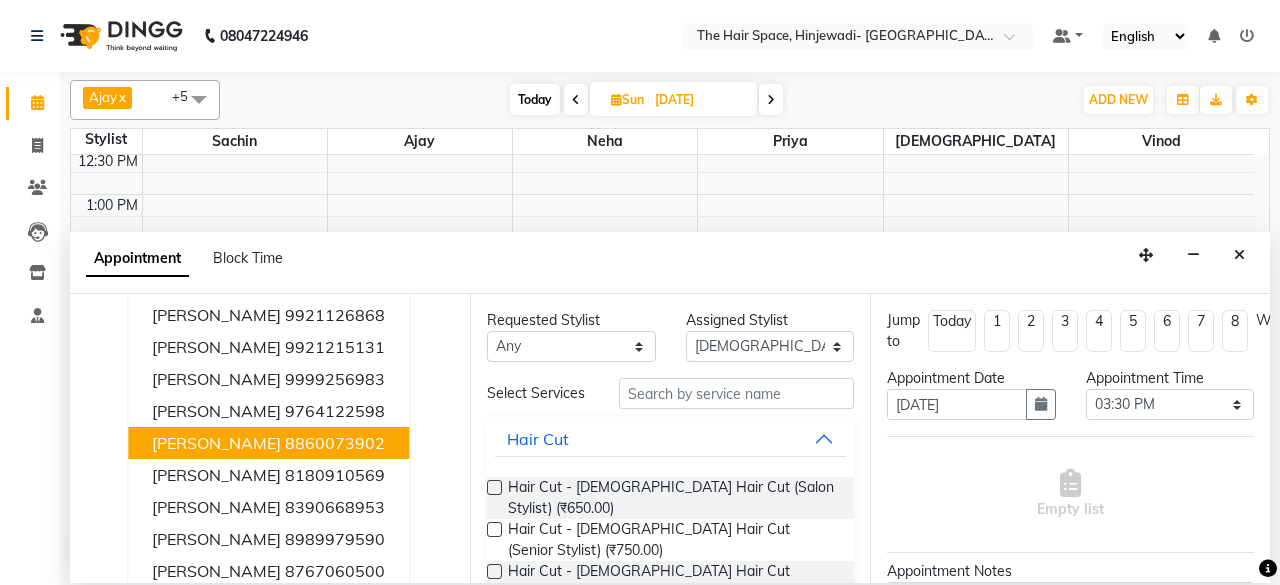 scroll, scrollTop: 118, scrollLeft: 0, axis: vertical 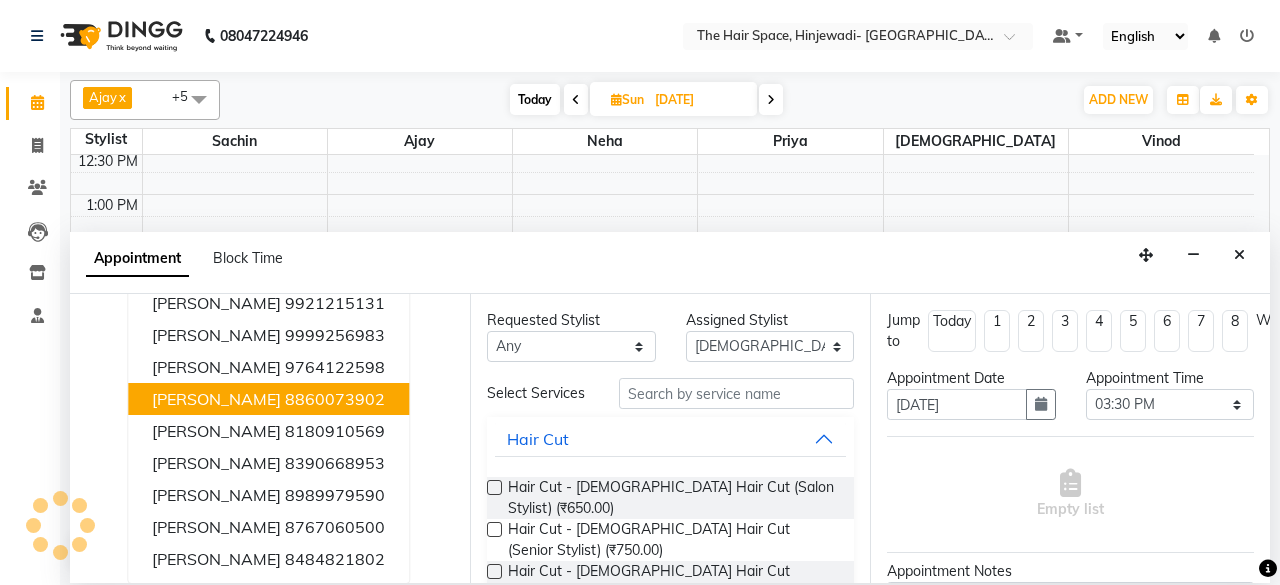 click on "8860073902" at bounding box center [335, 399] 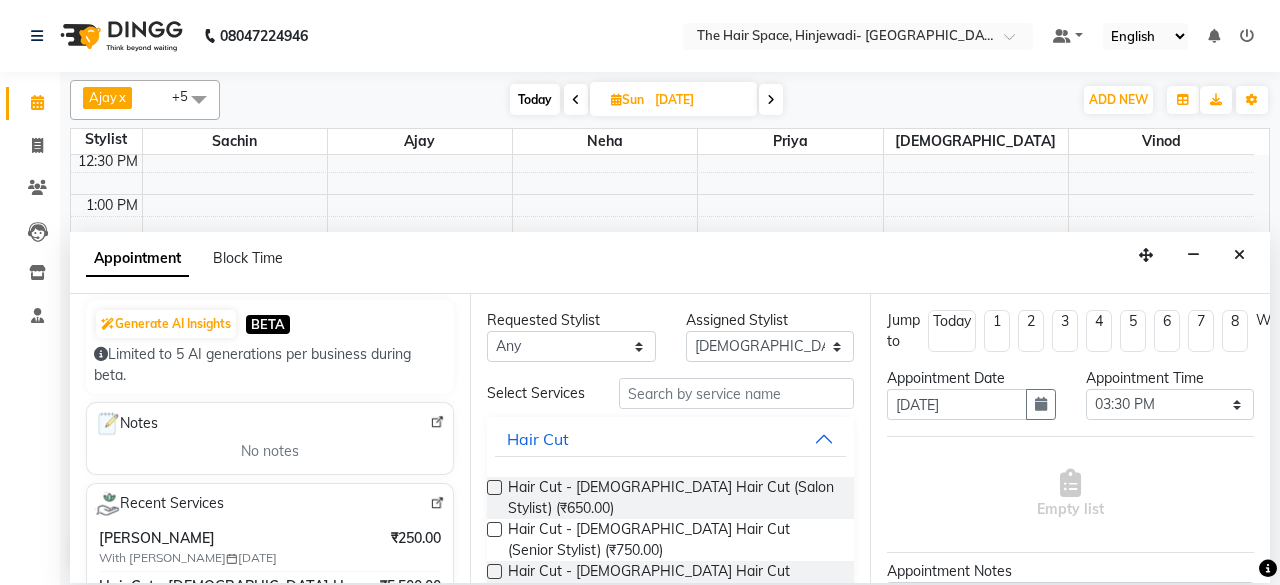 scroll, scrollTop: 400, scrollLeft: 0, axis: vertical 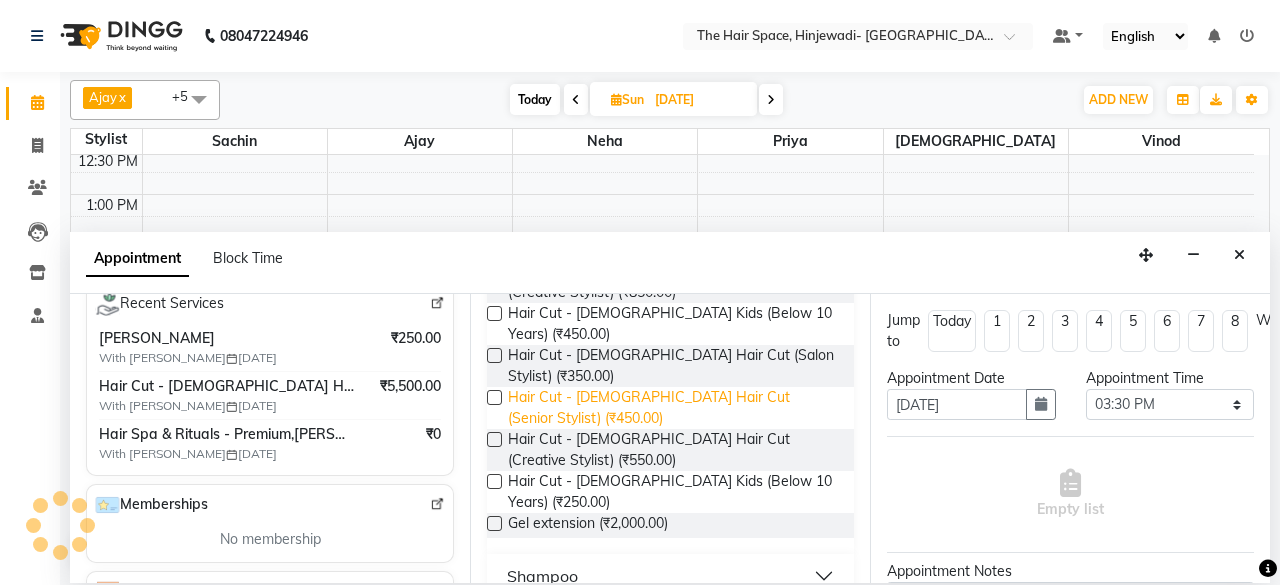 type on "8860073902" 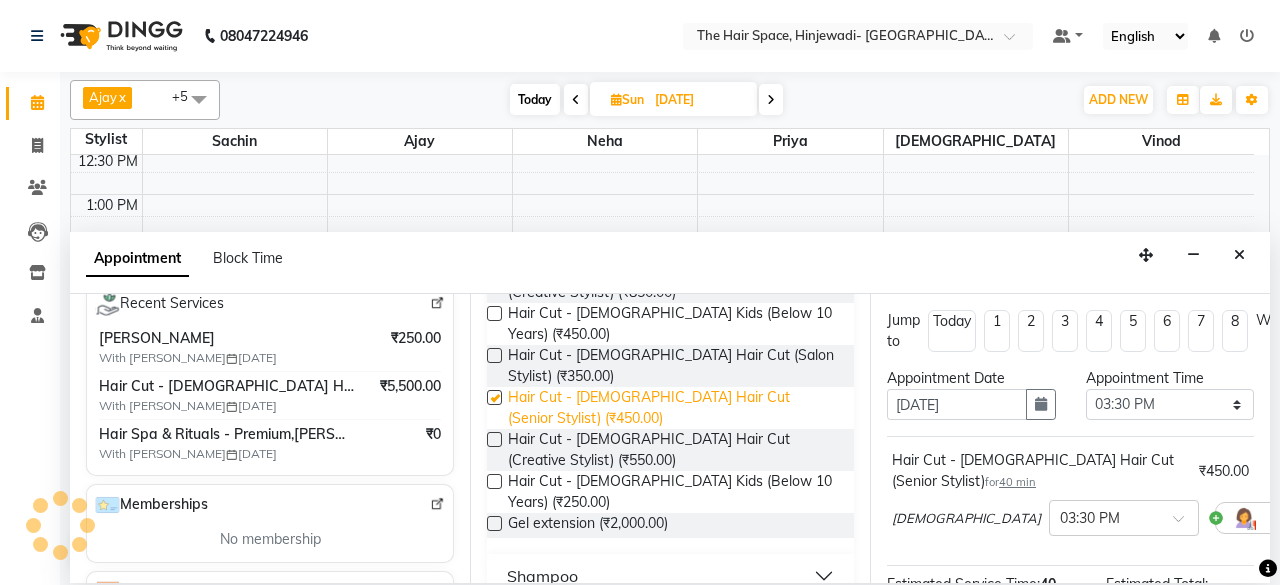 checkbox on "false" 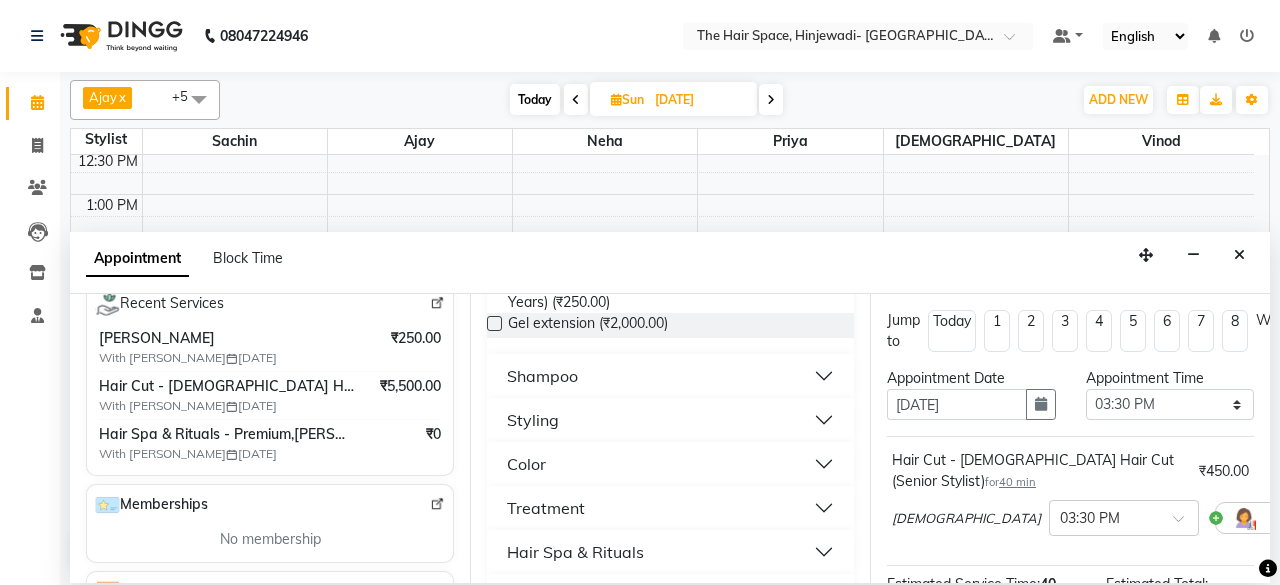 scroll, scrollTop: 600, scrollLeft: 0, axis: vertical 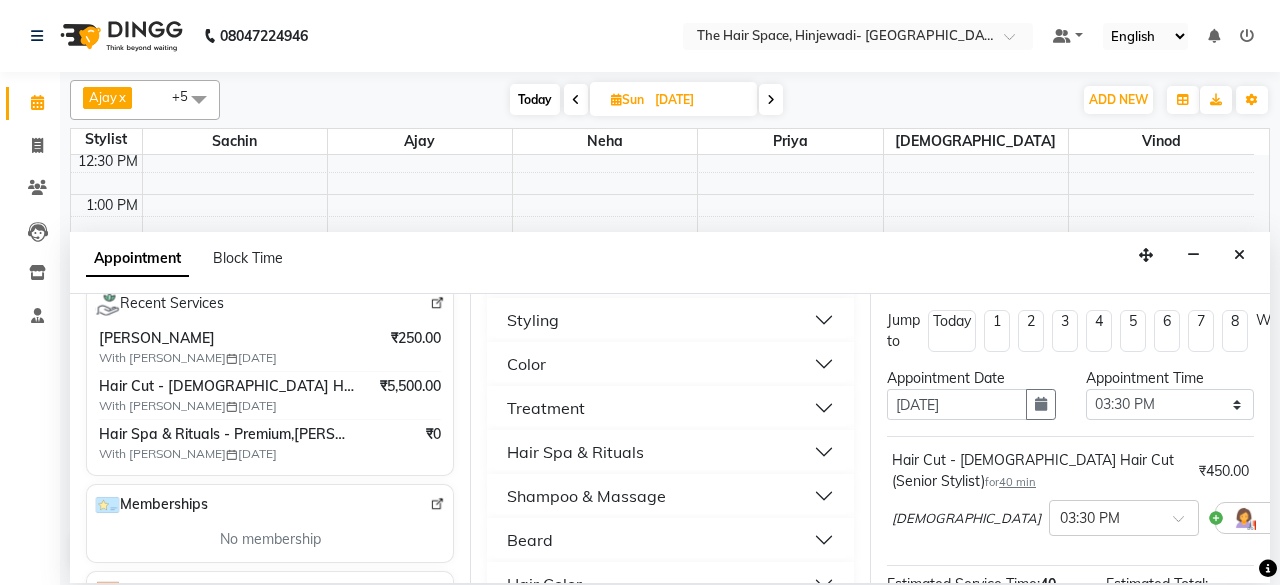 click on "Beard" at bounding box center [670, 540] 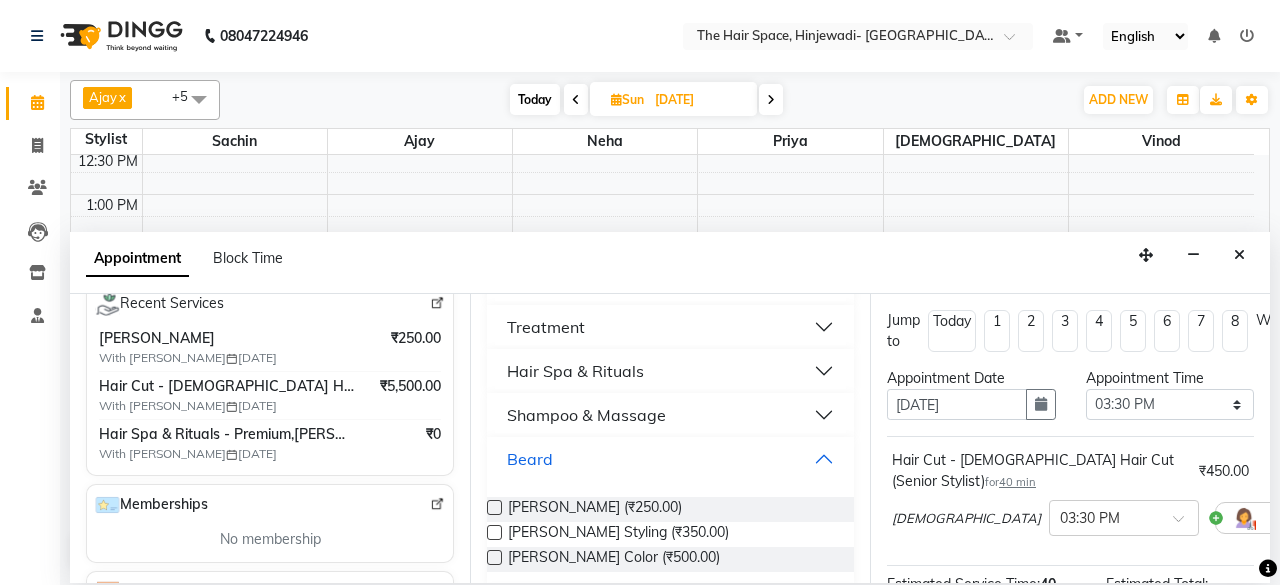 scroll, scrollTop: 700, scrollLeft: 0, axis: vertical 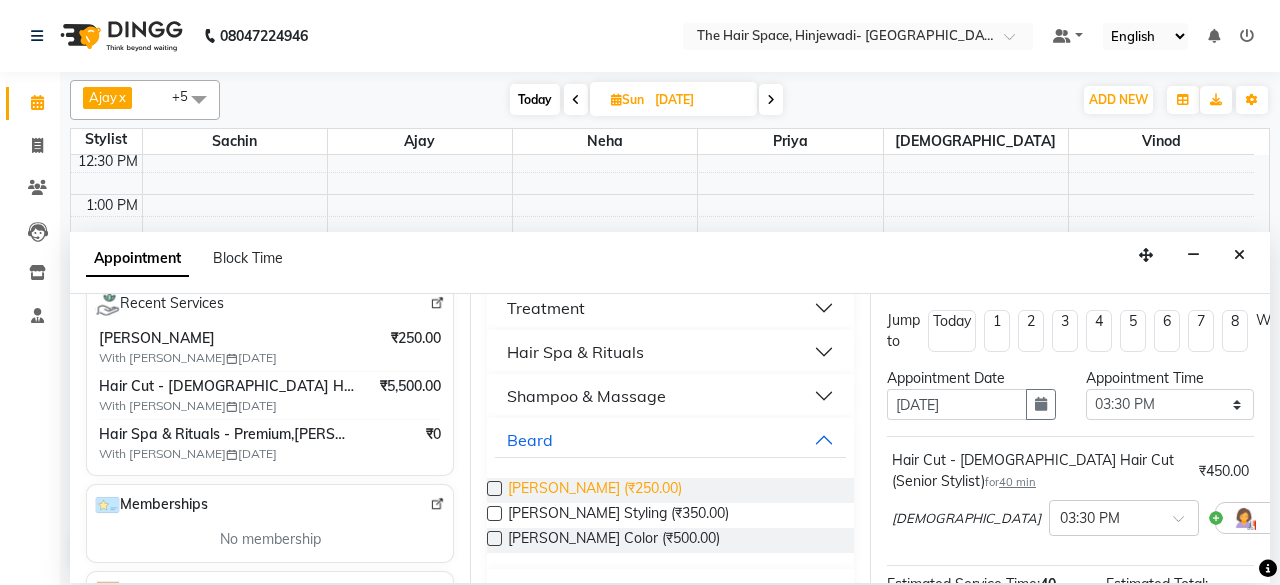 click on "[PERSON_NAME] (₹250.00)" at bounding box center [595, 490] 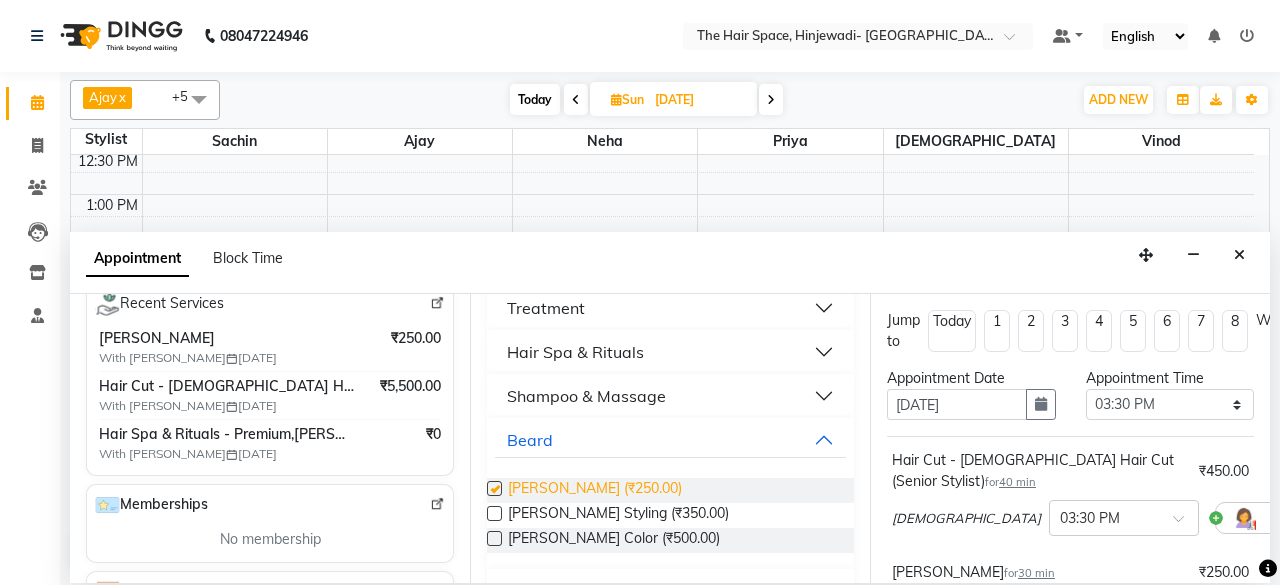 checkbox on "false" 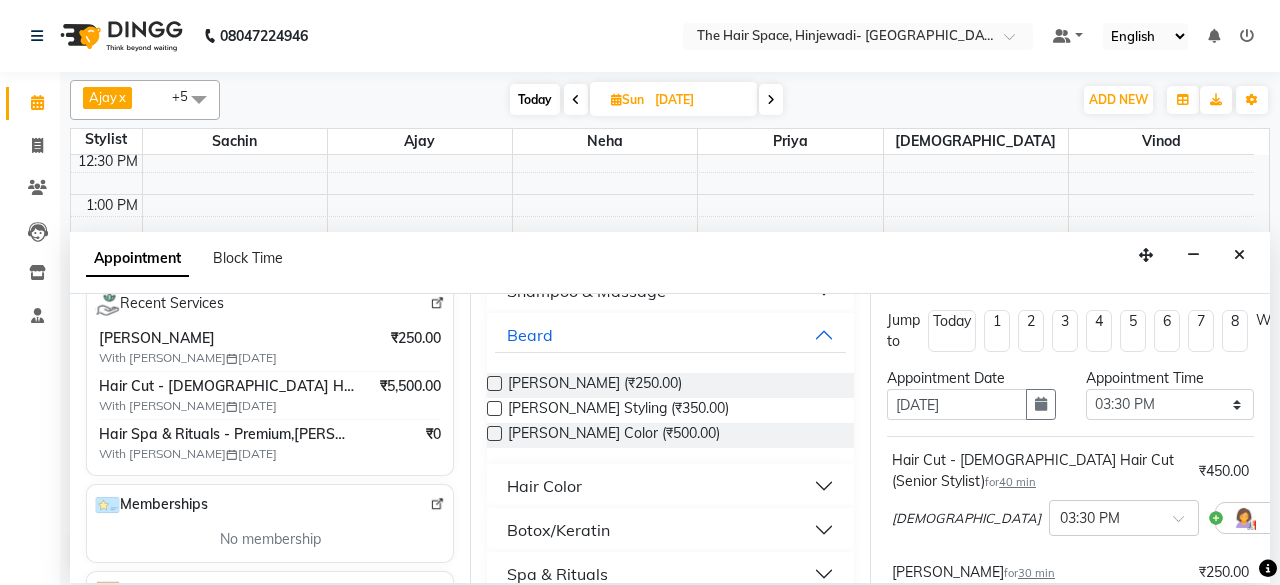 scroll, scrollTop: 900, scrollLeft: 0, axis: vertical 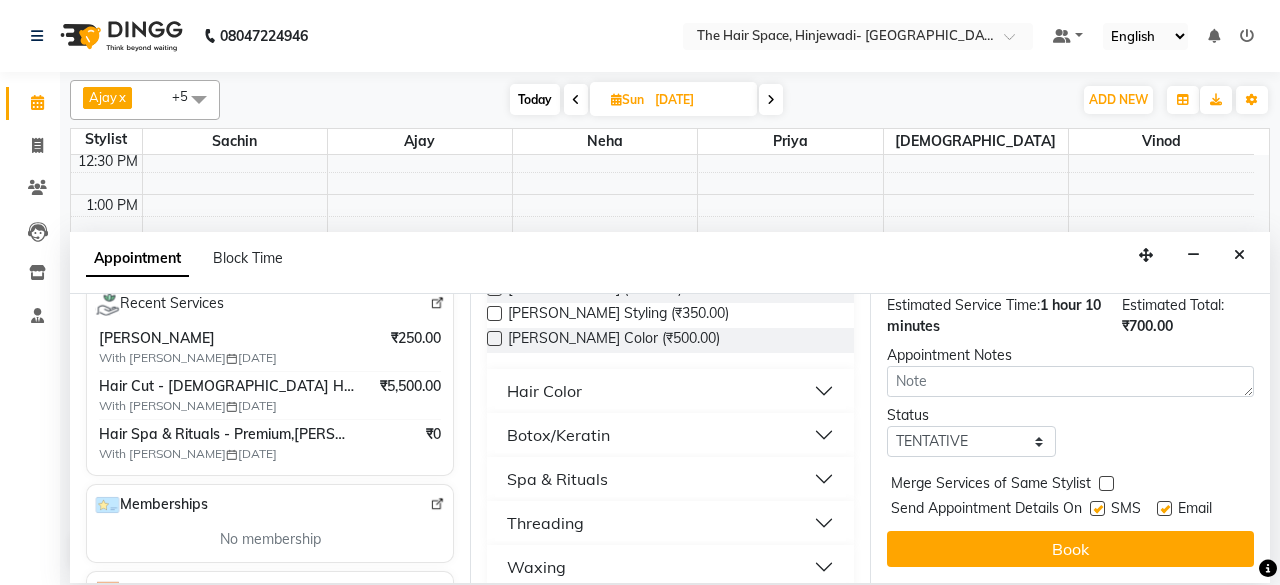 click at bounding box center (1097, 508) 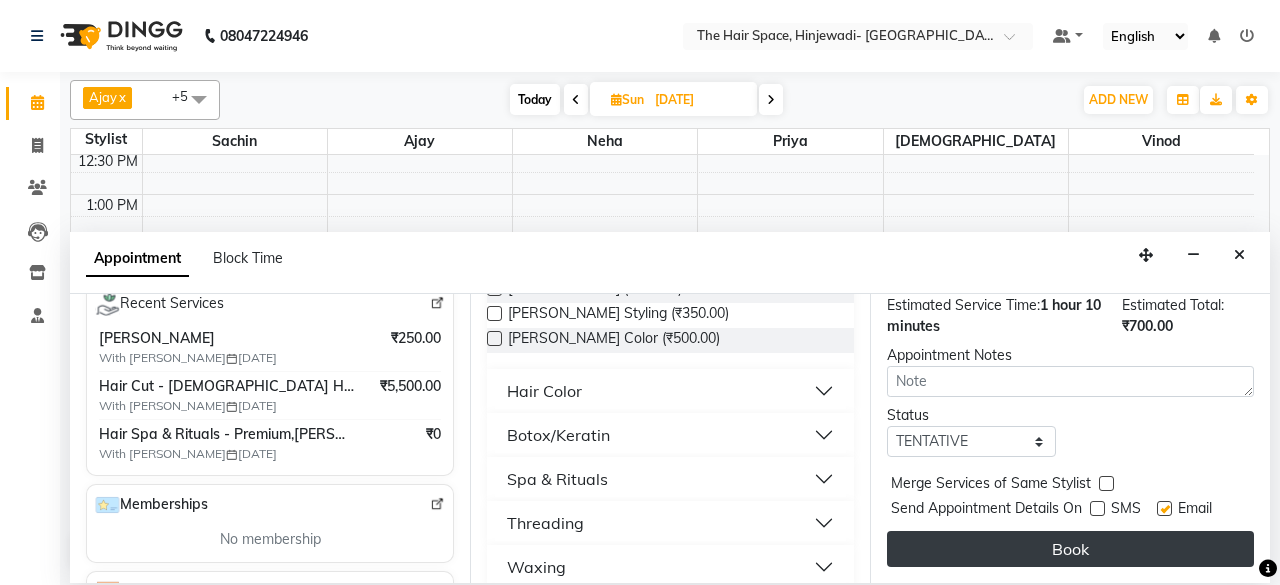 click on "Book" at bounding box center [1070, 549] 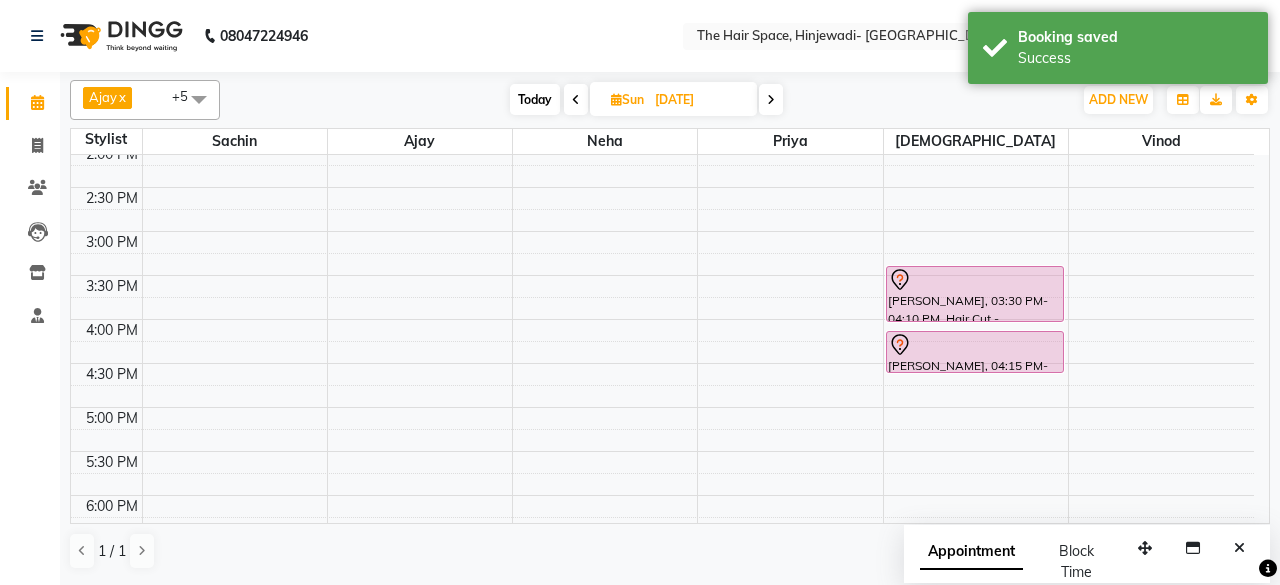 scroll, scrollTop: 600, scrollLeft: 0, axis: vertical 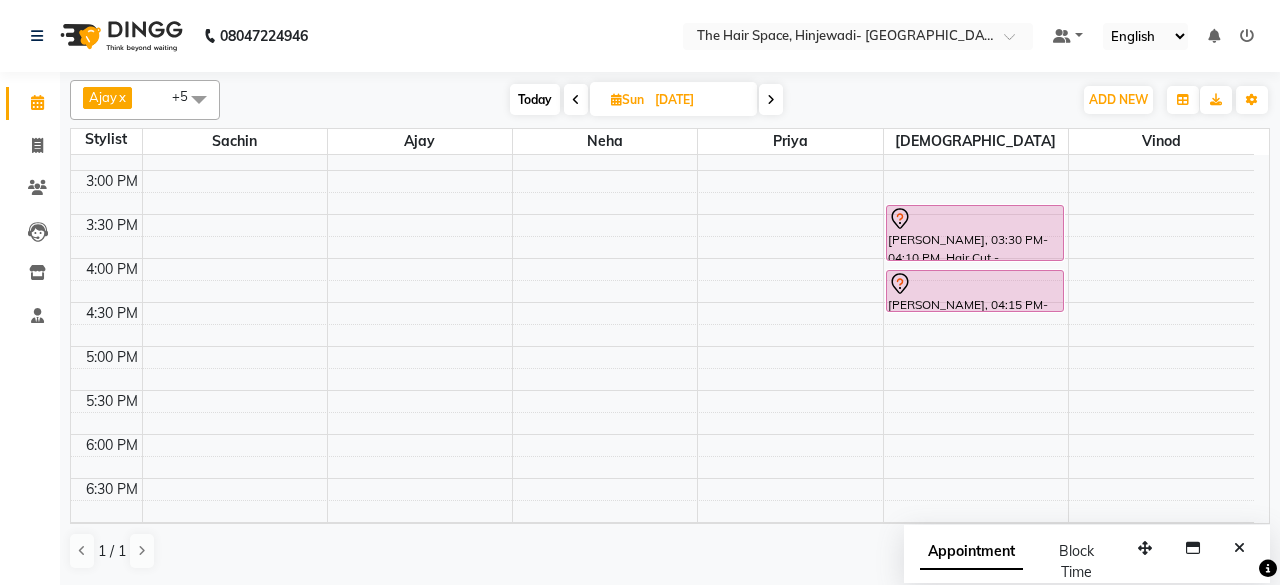 click on "Today" at bounding box center [535, 99] 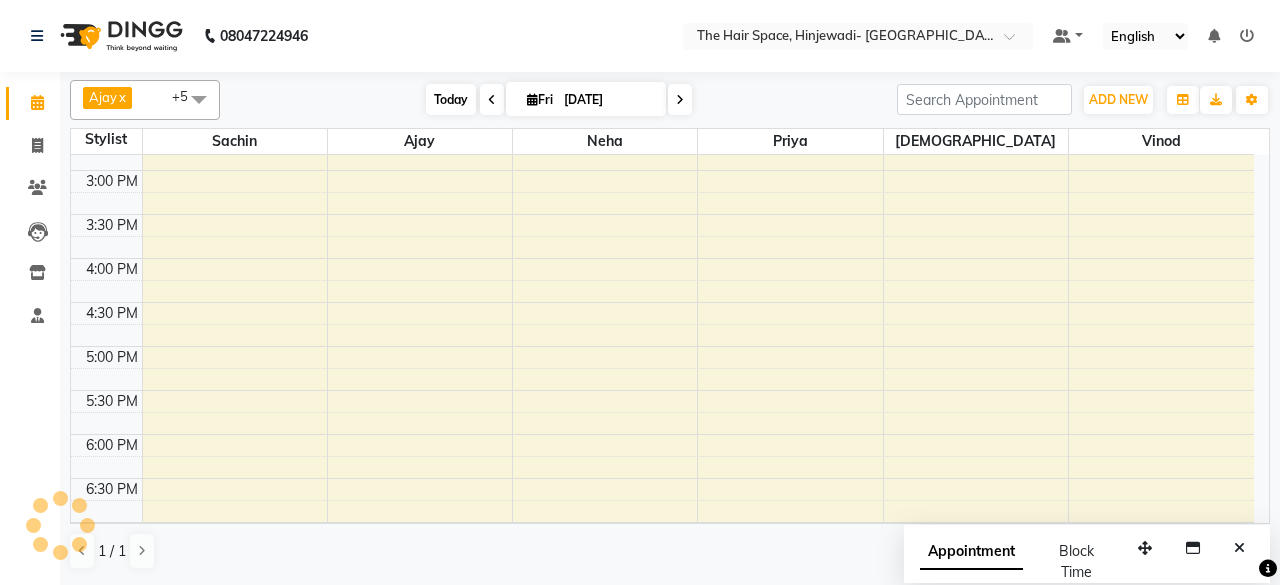 scroll, scrollTop: 930, scrollLeft: 0, axis: vertical 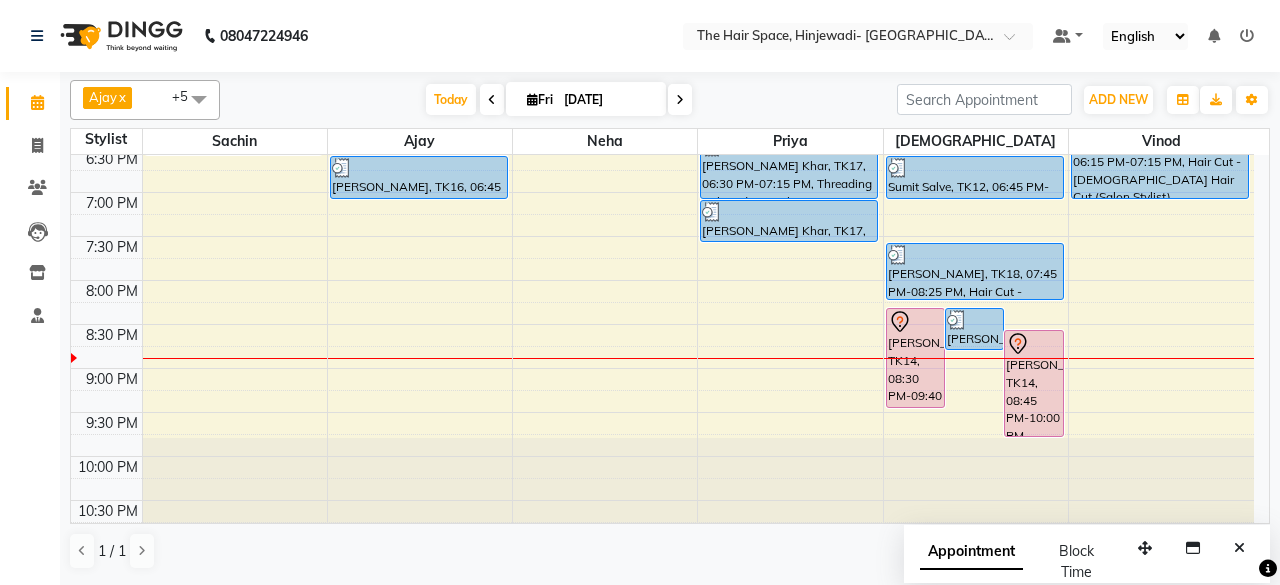 click at bounding box center [680, 100] 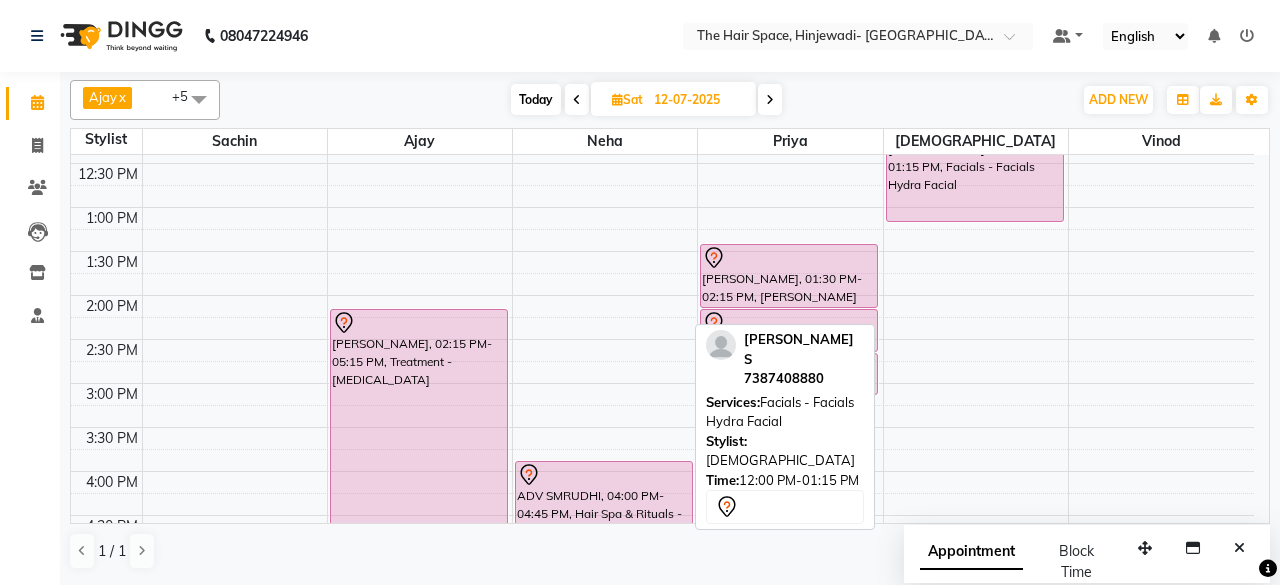 scroll, scrollTop: 529, scrollLeft: 0, axis: vertical 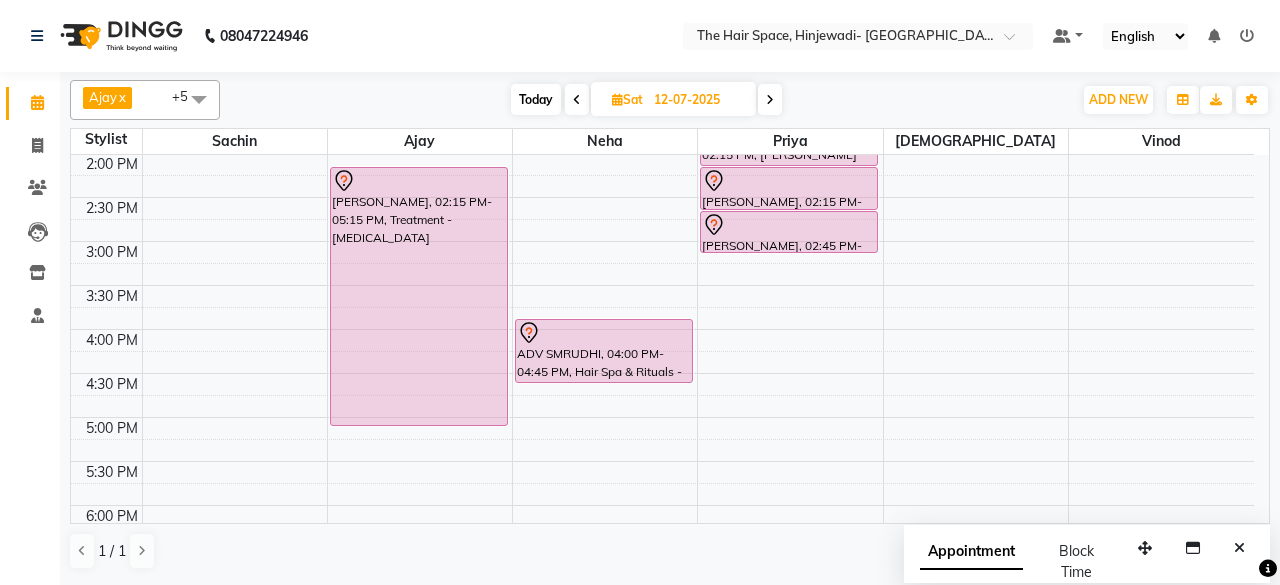 click at bounding box center (770, 99) 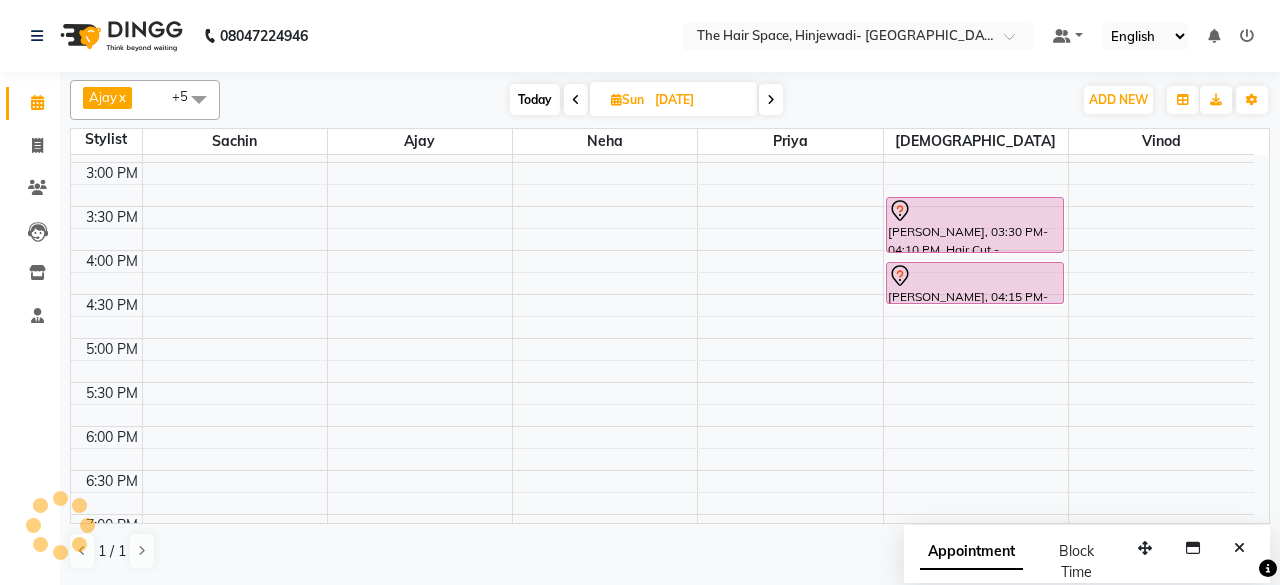 scroll, scrollTop: 629, scrollLeft: 0, axis: vertical 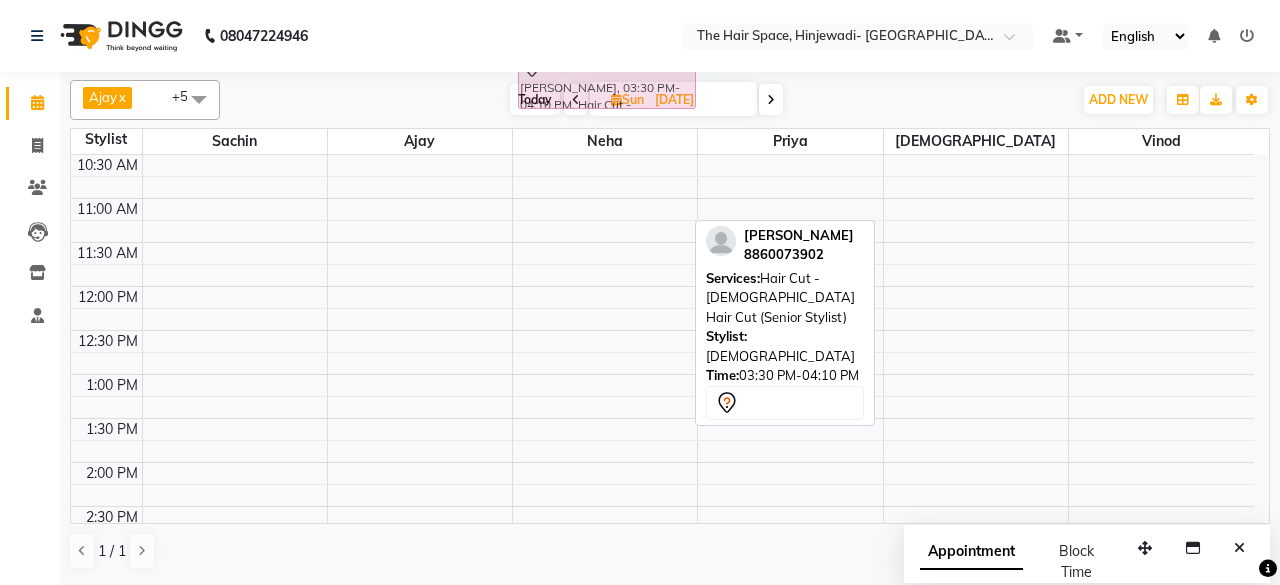 drag, startPoint x: 990, startPoint y: 220, endPoint x: 623, endPoint y: 99, distance: 386.4324 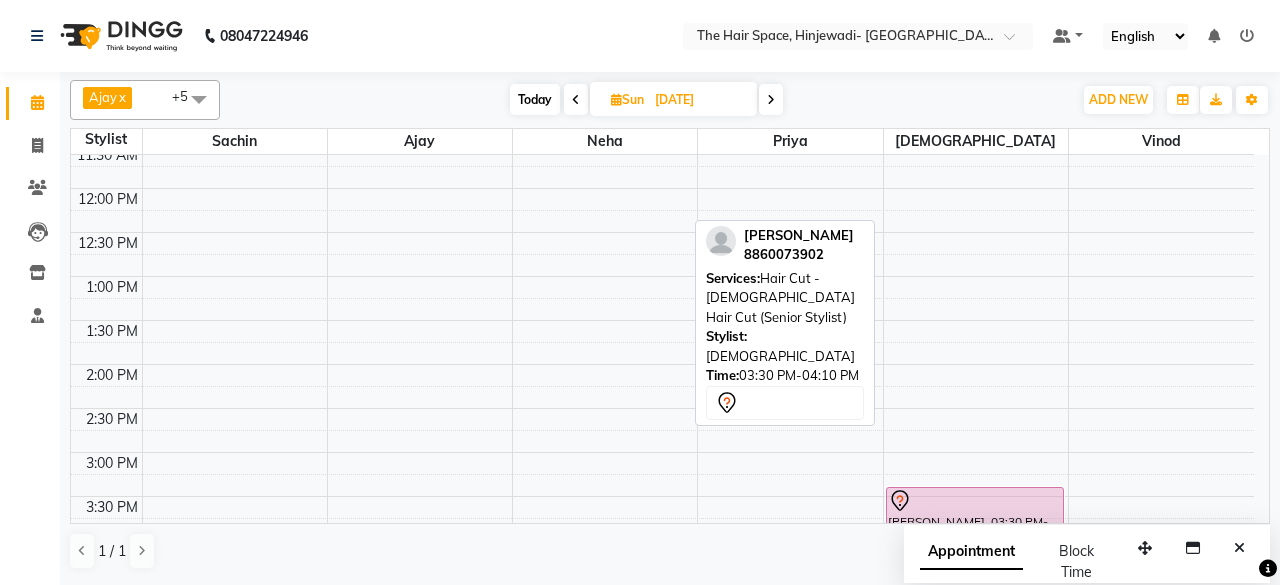 scroll, scrollTop: 320, scrollLeft: 0, axis: vertical 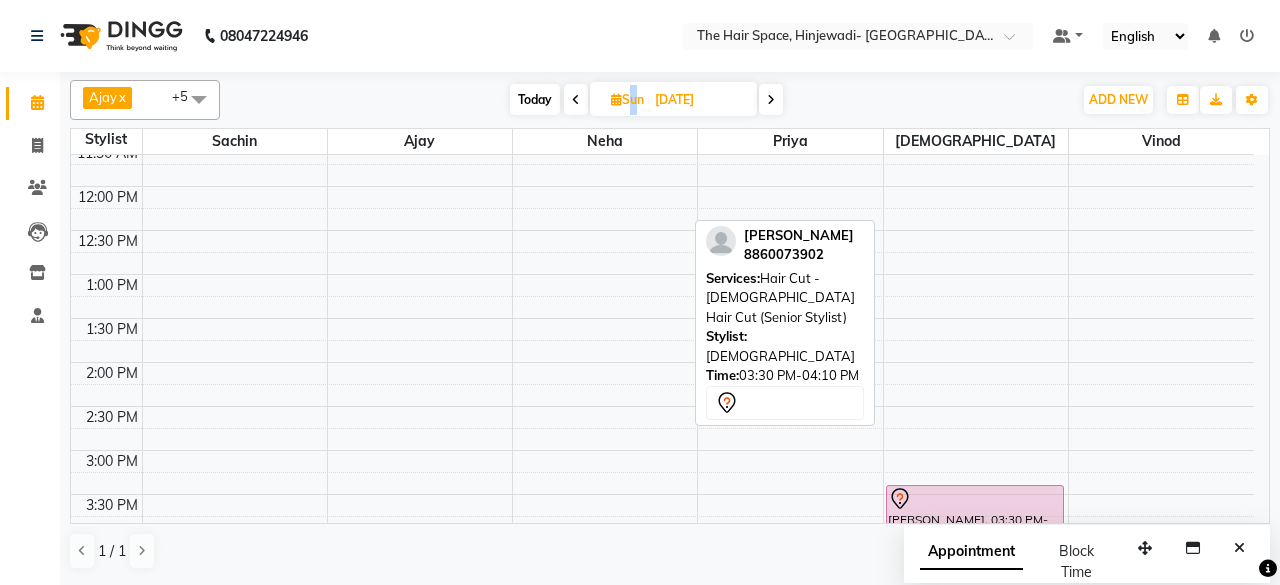 click on "[DATE]" at bounding box center (673, 99) 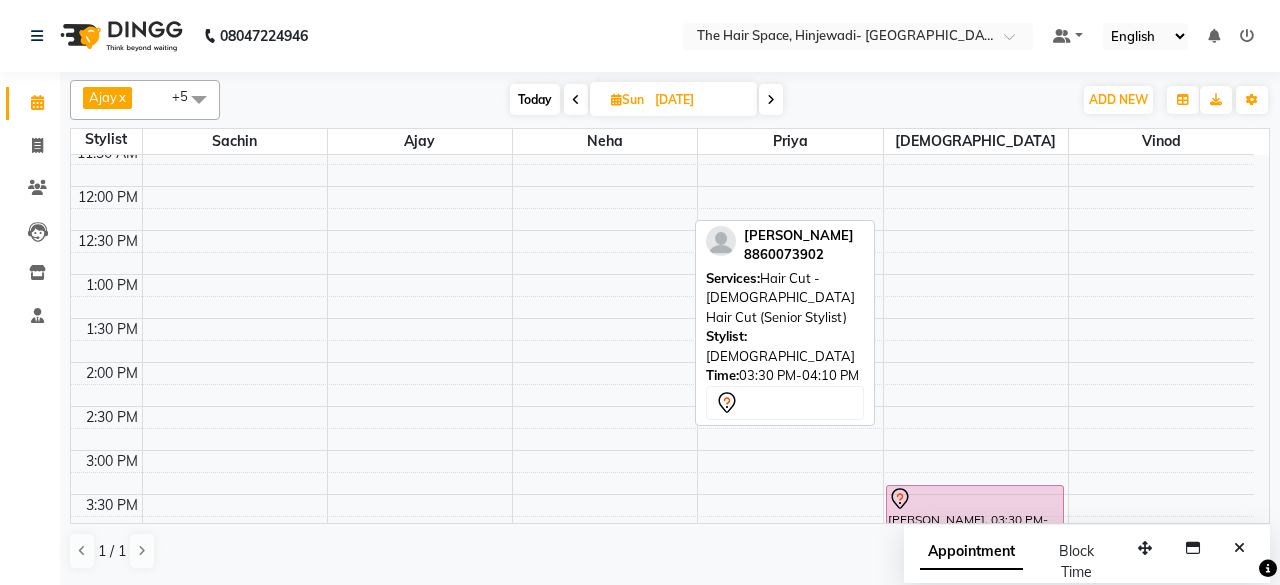 click on "[DATE]" at bounding box center (699, 100) 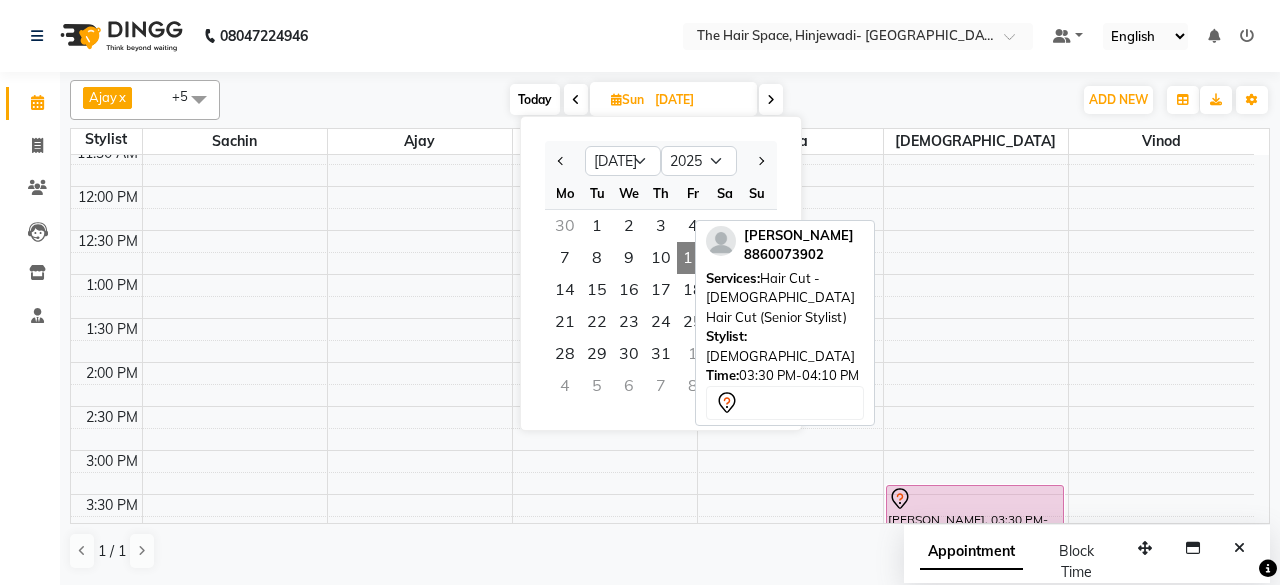 click on "Today" at bounding box center (535, 99) 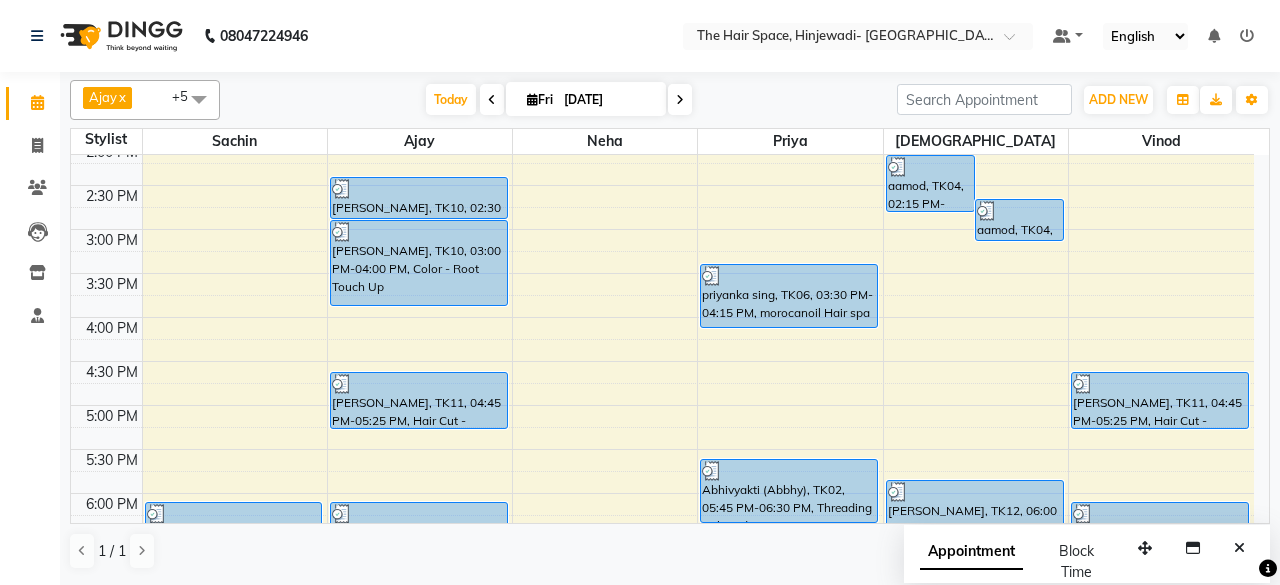 scroll, scrollTop: 529, scrollLeft: 0, axis: vertical 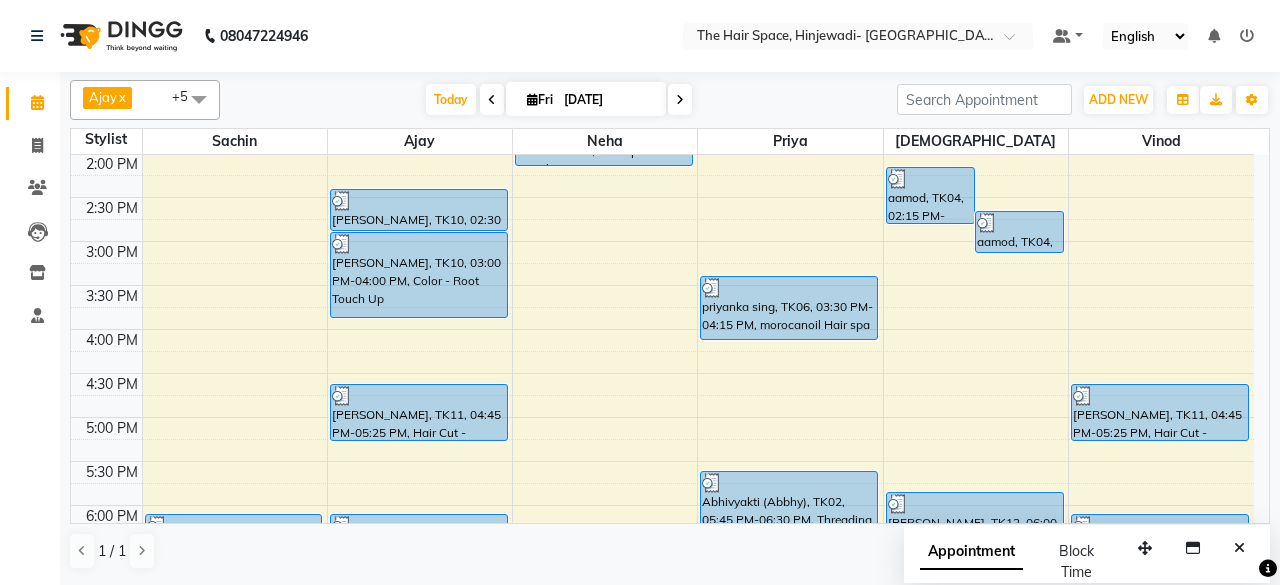 click at bounding box center [680, 99] 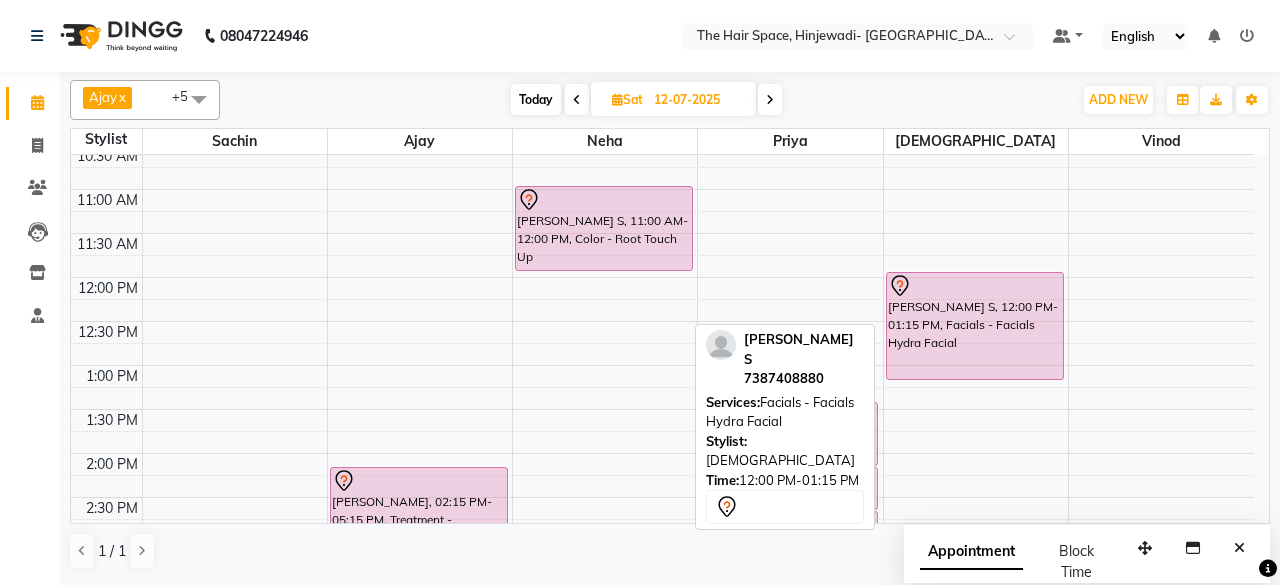 scroll, scrollTop: 329, scrollLeft: 0, axis: vertical 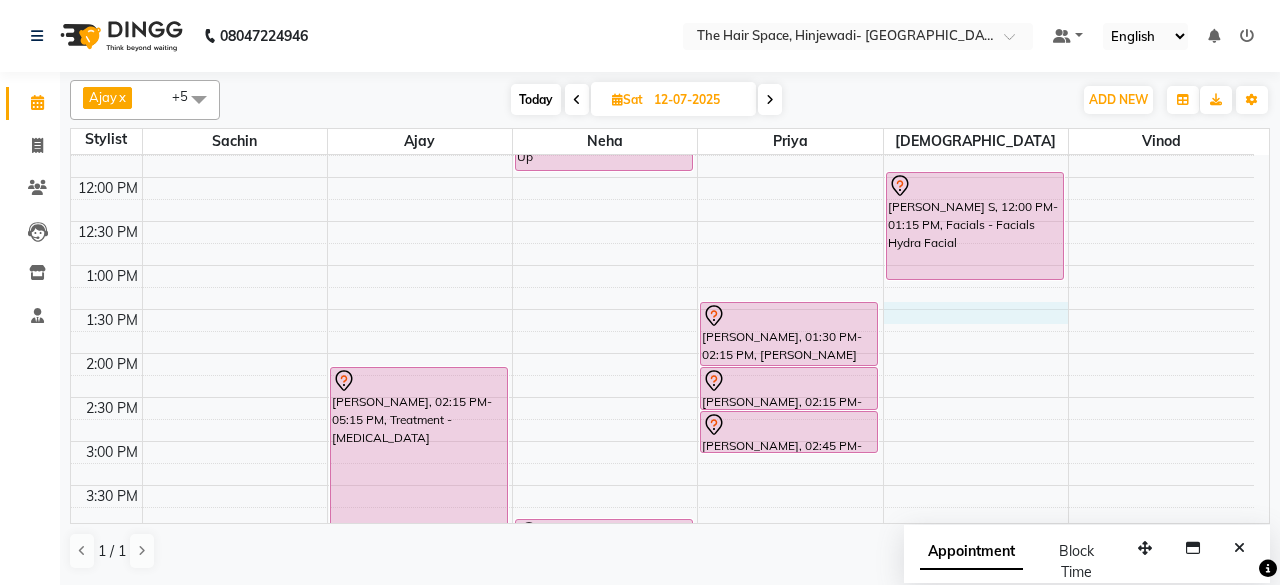 click on "8:00 AM 8:30 AM 9:00 AM 9:30 AM 10:00 AM 10:30 AM 11:00 AM 11:30 AM 12:00 PM 12:30 PM 1:00 PM 1:30 PM 2:00 PM 2:30 PM 3:00 PM 3:30 PM 4:00 PM 4:30 PM 5:00 PM 5:30 PM 6:00 PM 6:30 PM 7:00 PM 7:30 PM 8:00 PM 8:30 PM 9:00 PM 9:30 PM 10:00 PM 10:30 PM             [PERSON_NAME], 02:15 PM-05:15 PM, Treatment - [MEDICAL_DATA]             [PERSON_NAME] S, 11:00 AM-12:00 PM, Color - Root Touch Up             ADV SMRUDHI, 04:00 PM-04:45 PM, Hair Spa & Rituals - Exclusive             [PERSON_NAME], 01:30 PM-02:15 PM, [PERSON_NAME] Face-Neck             [PERSON_NAME], 02:15 PM-02:45 PM, Waxing - Face Wax Full Face             [PERSON_NAME], 02:45 PM-03:15 PM, Waxing - Normal Wax Full Legs             [PERSON_NAME] S, 12:00 PM-01:15 PM, Facials - Facials Hydra Facial" at bounding box center [662, 485] 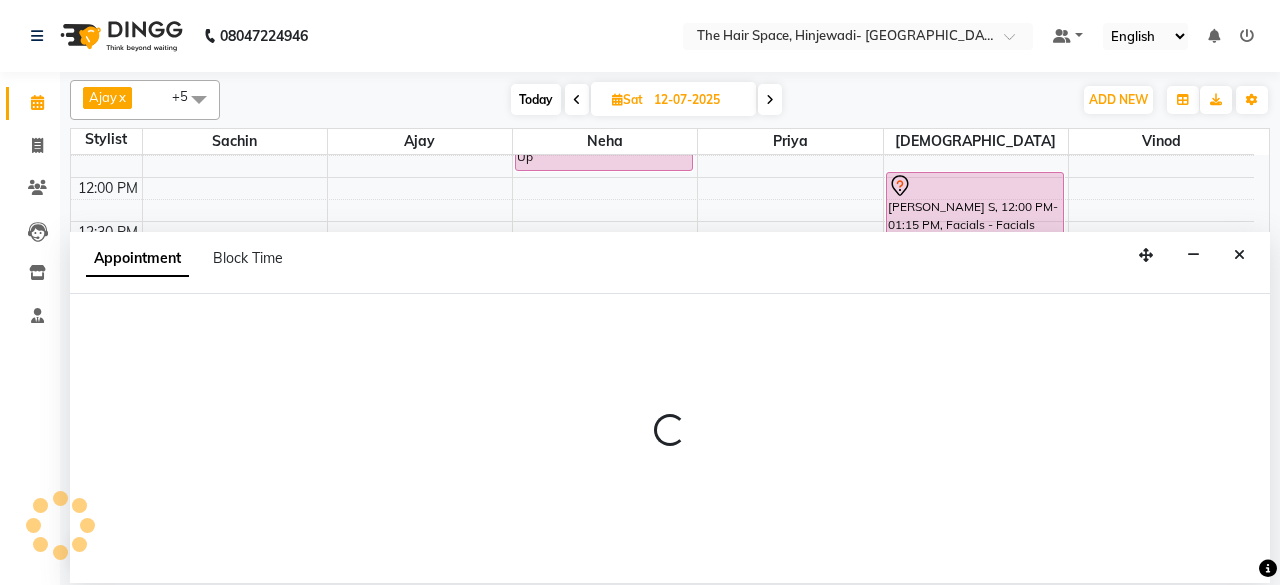 select on "84666" 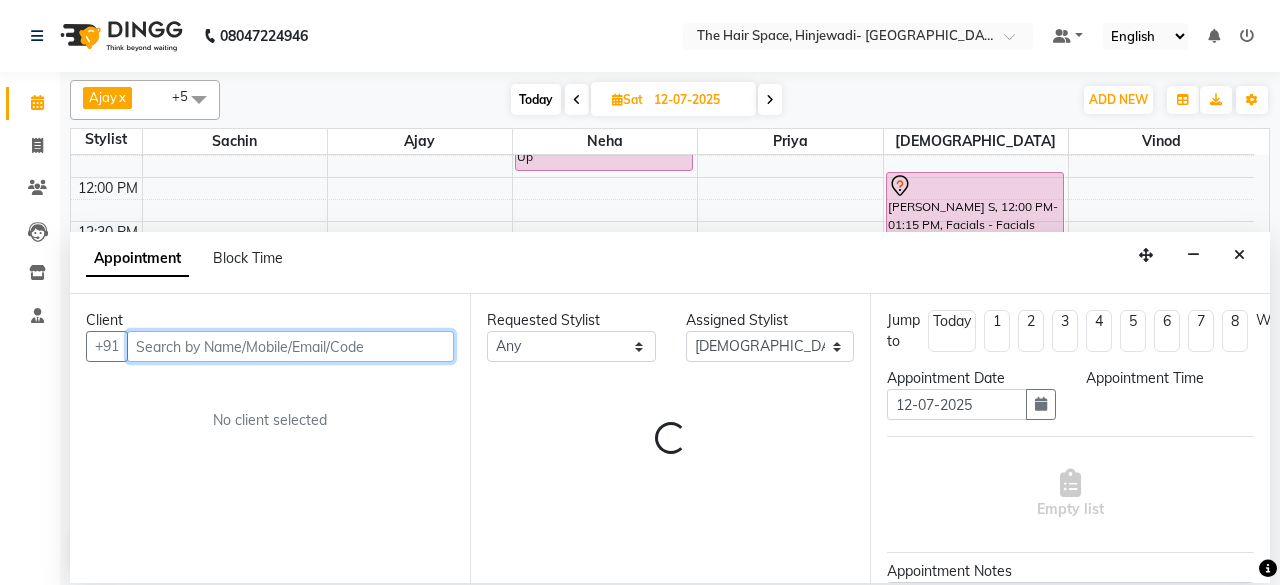 select on "810" 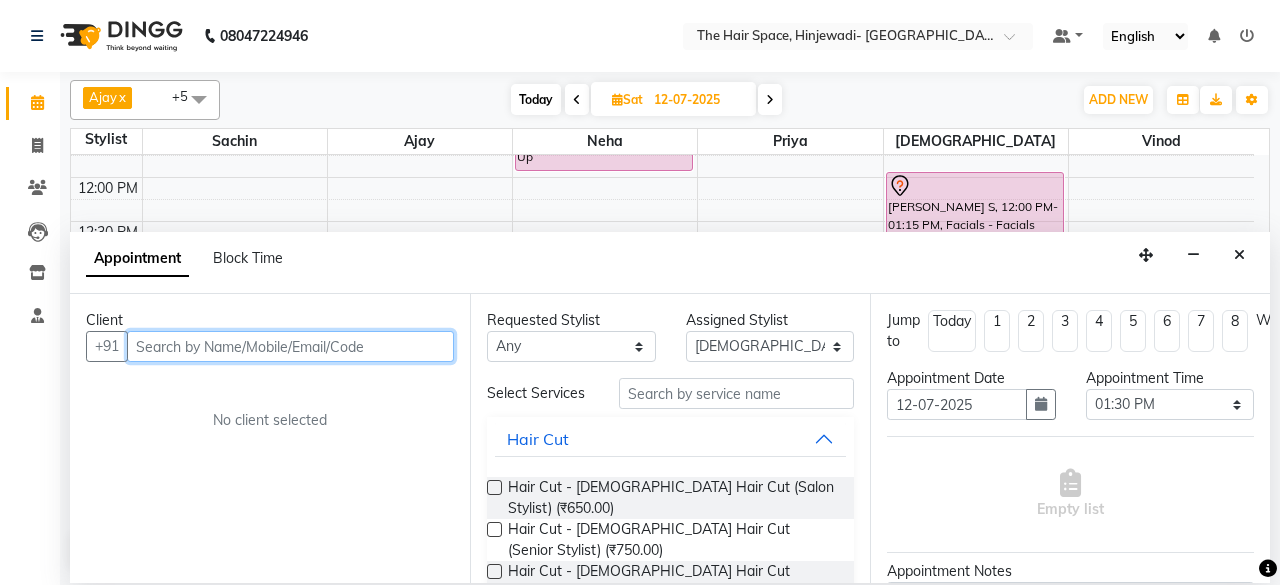 click at bounding box center (290, 346) 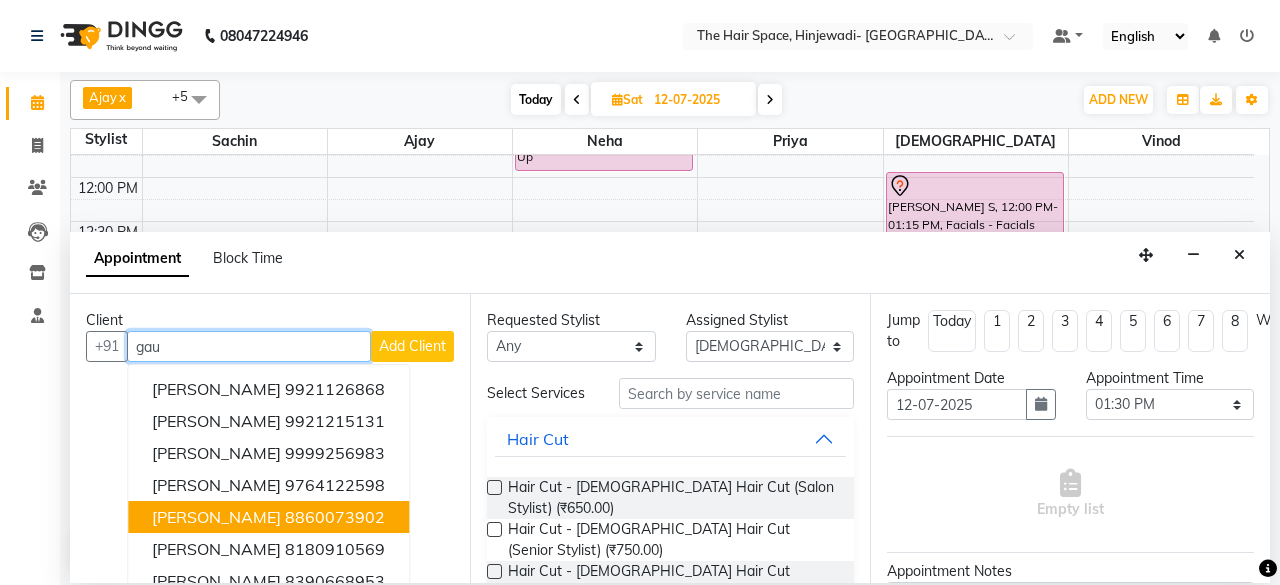 click on "8860073902" at bounding box center [335, 517] 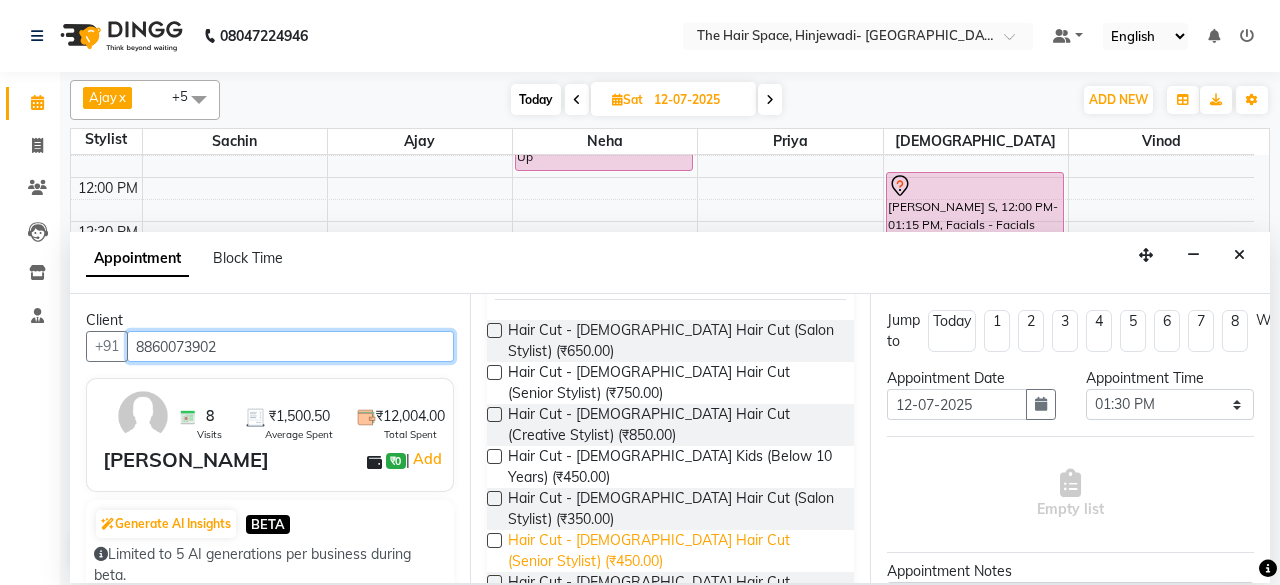scroll, scrollTop: 200, scrollLeft: 0, axis: vertical 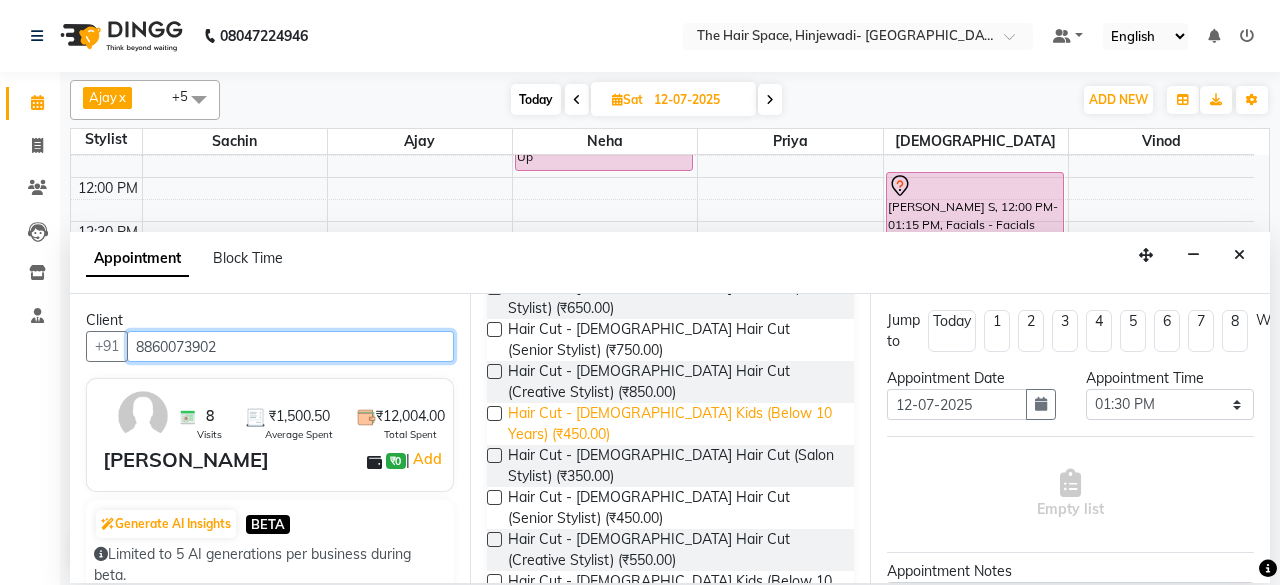 type on "8860073902" 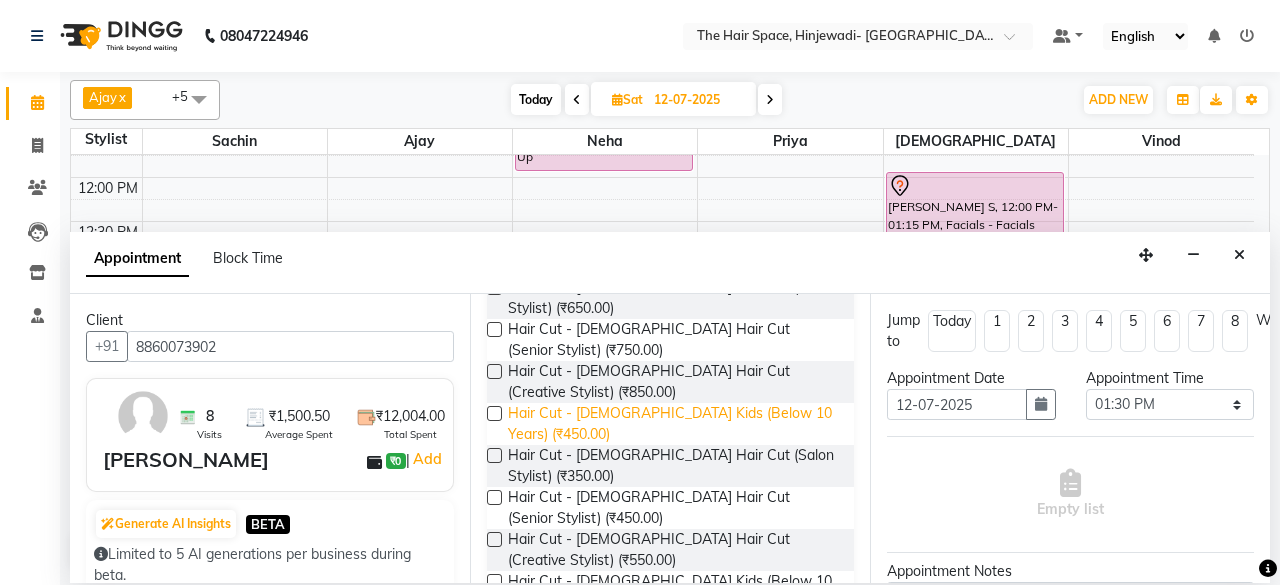 click on "Hair Cut - [DEMOGRAPHIC_DATA] Kids (Below 10 Years) (₹450.00)" at bounding box center (673, 424) 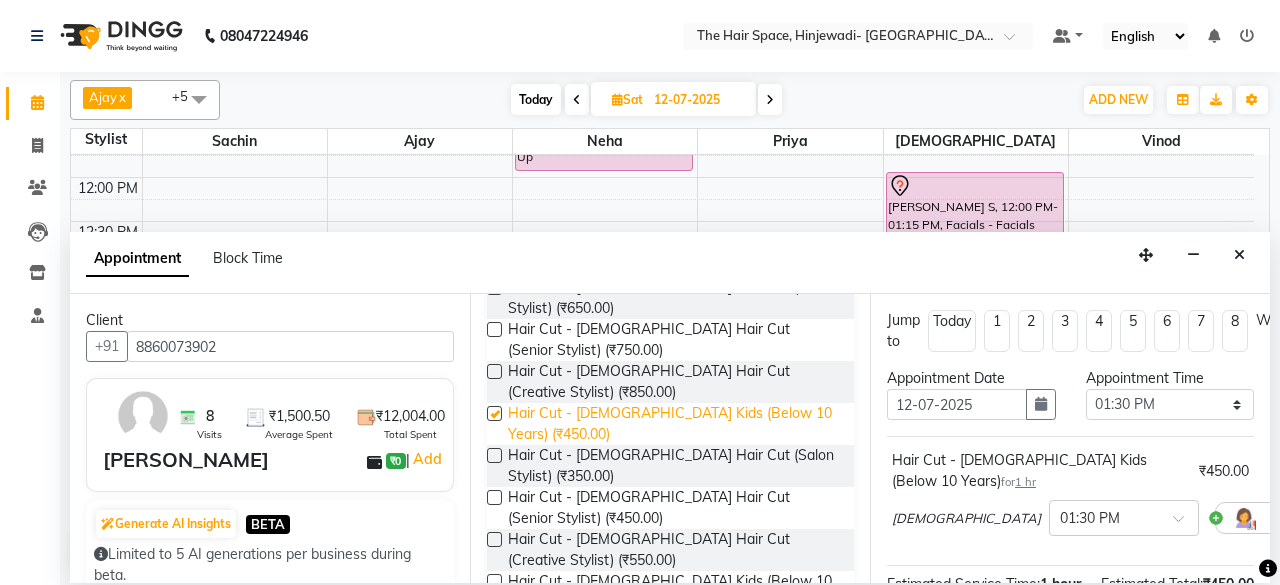 checkbox on "false" 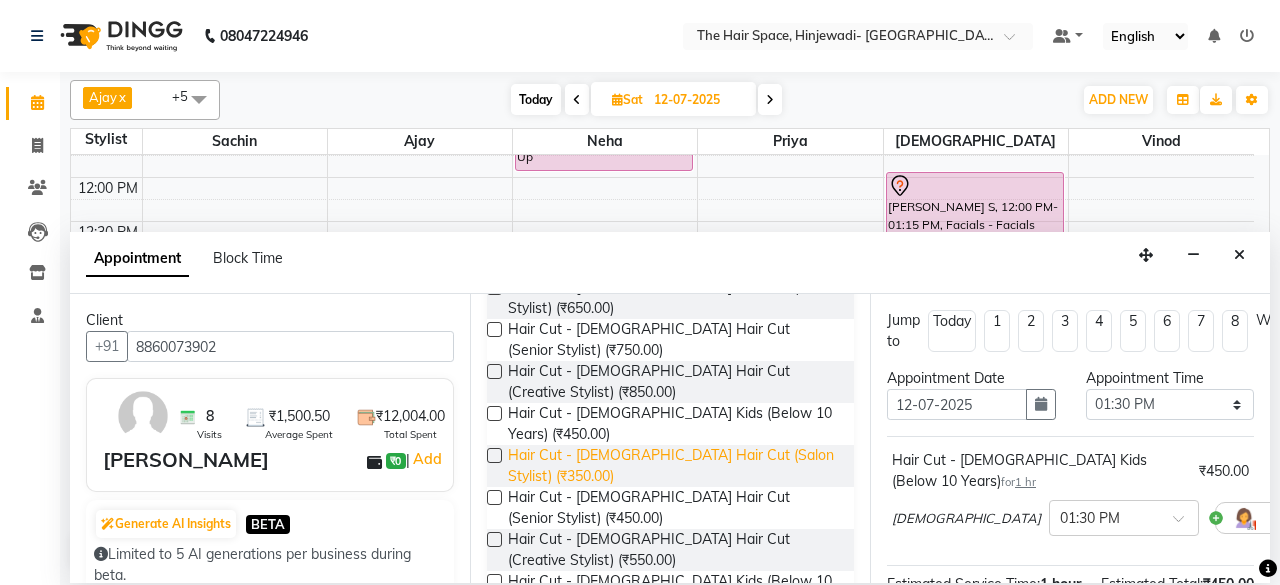 click on "Hair Cut - [DEMOGRAPHIC_DATA] Hair Cut (Salon Stylist) (₹350.00)" at bounding box center (673, 466) 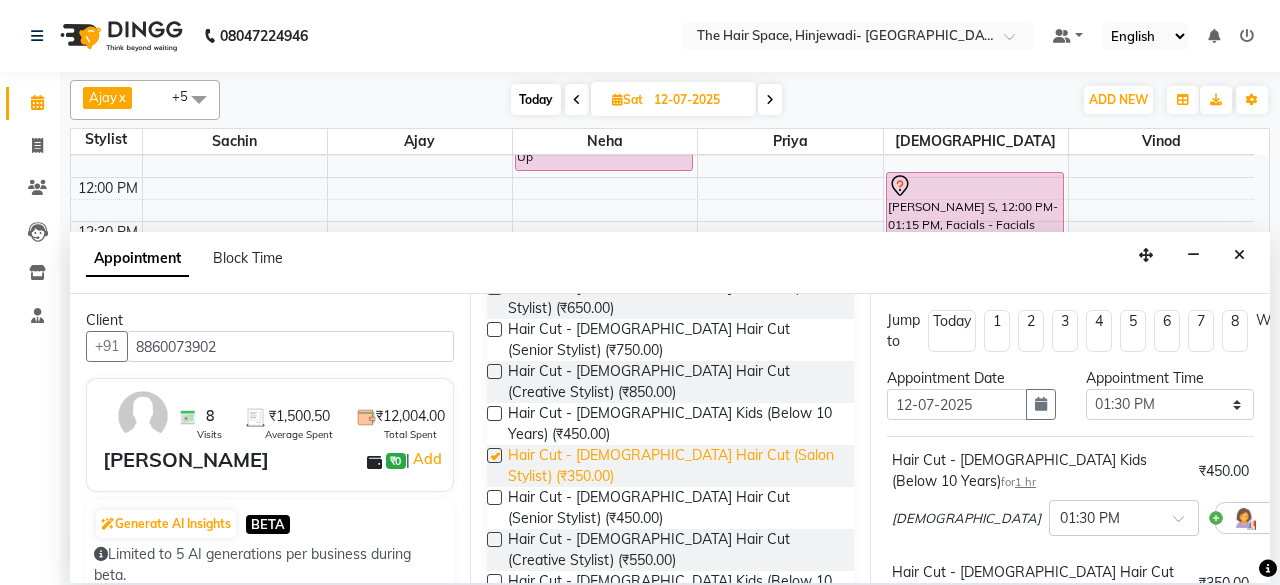 checkbox on "false" 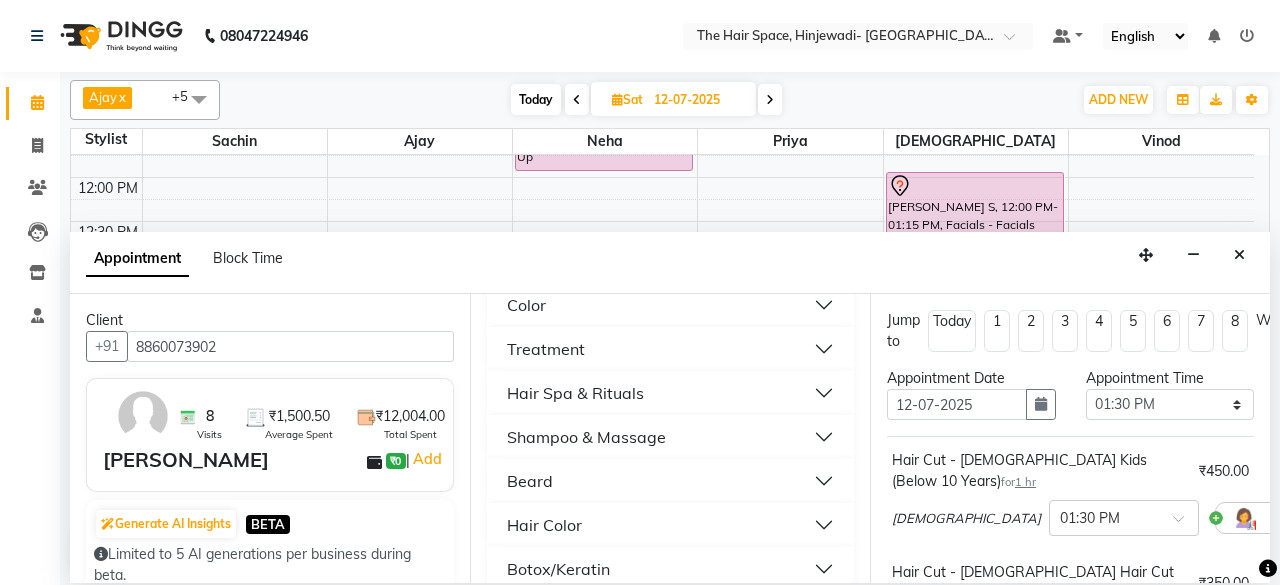 scroll, scrollTop: 700, scrollLeft: 0, axis: vertical 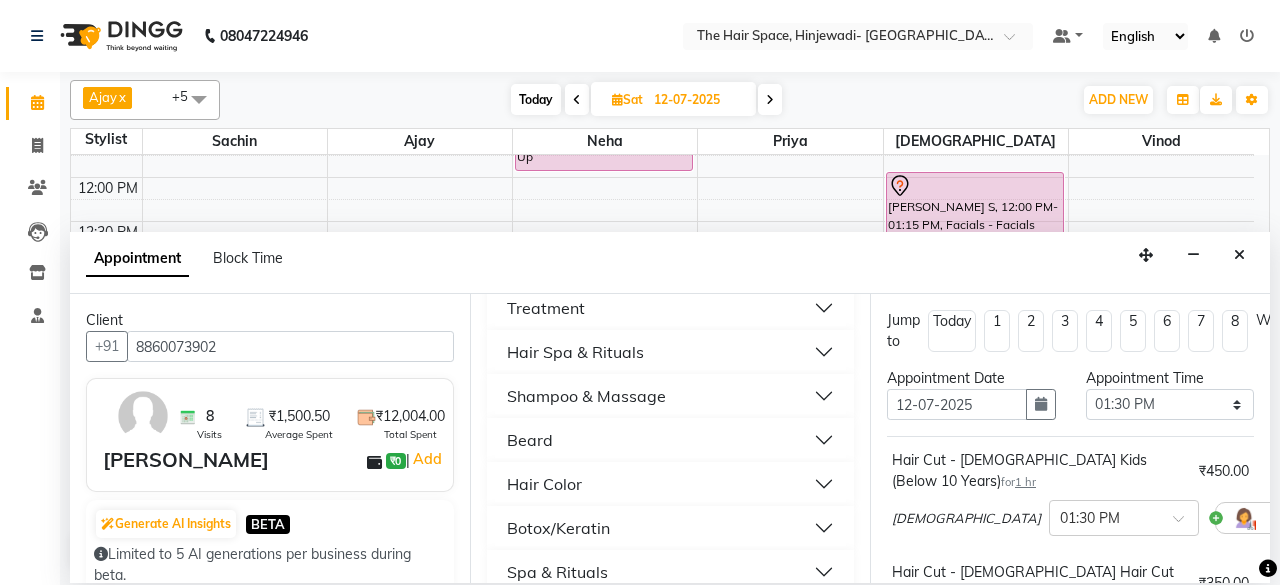 click on "Beard" at bounding box center (670, 440) 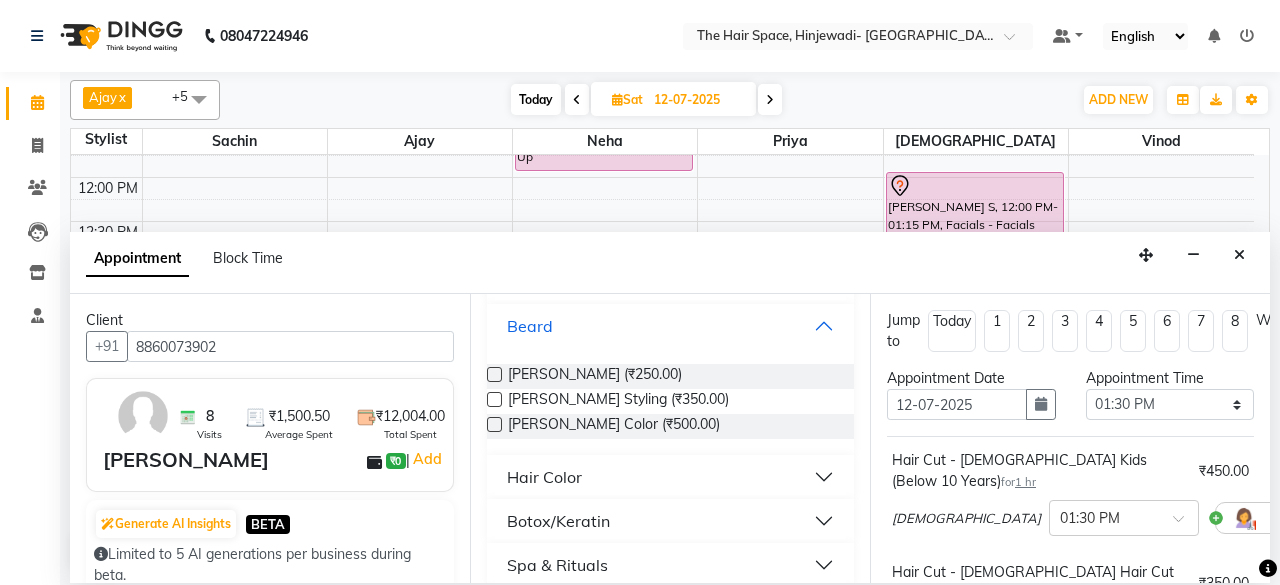 scroll, scrollTop: 800, scrollLeft: 0, axis: vertical 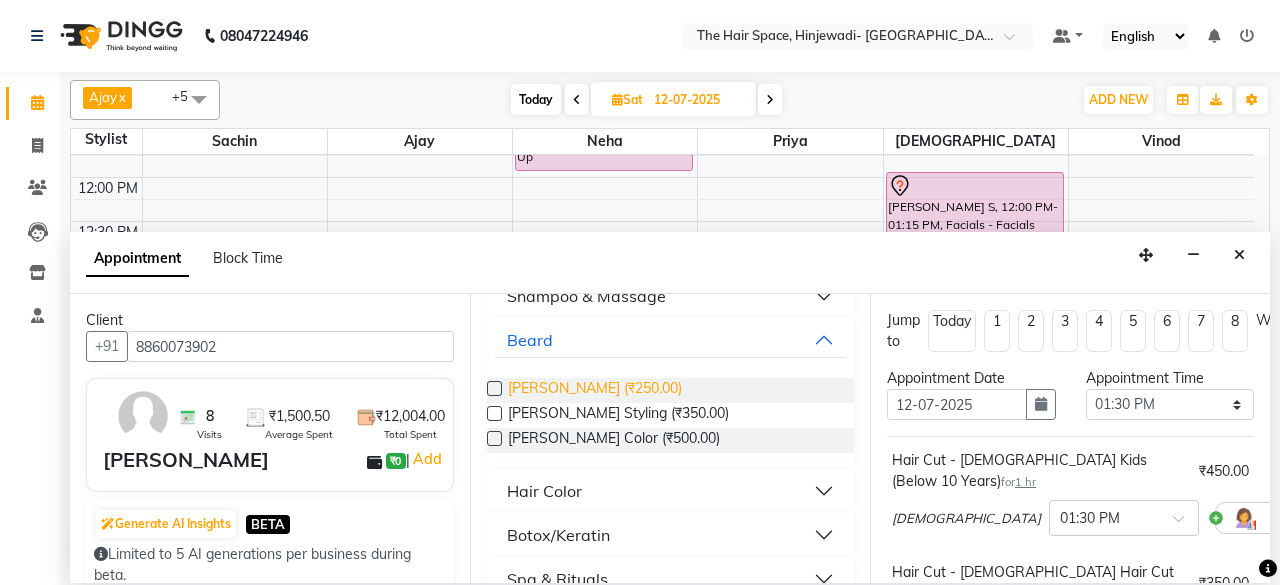 click on "[PERSON_NAME] (₹250.00)" at bounding box center (595, 390) 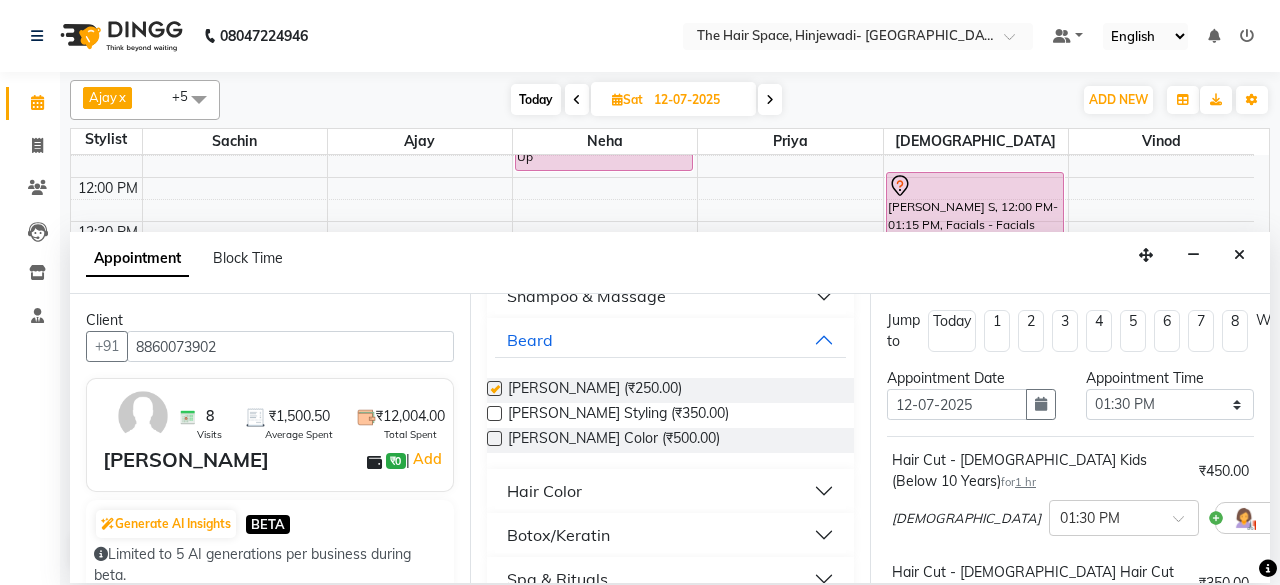 checkbox on "false" 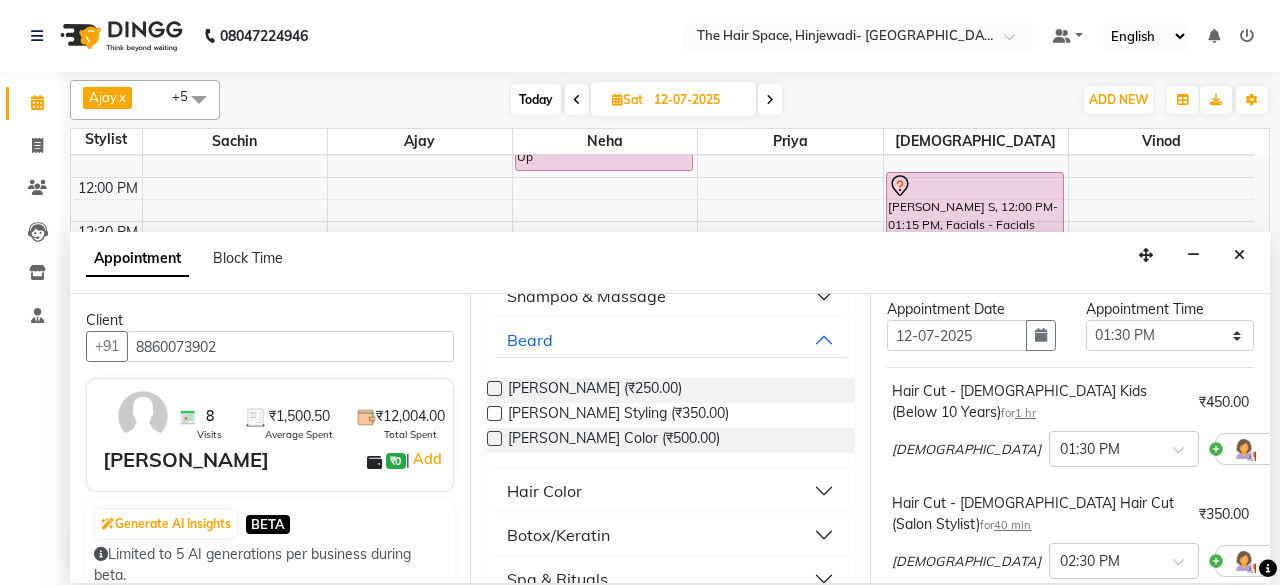 scroll, scrollTop: 100, scrollLeft: 0, axis: vertical 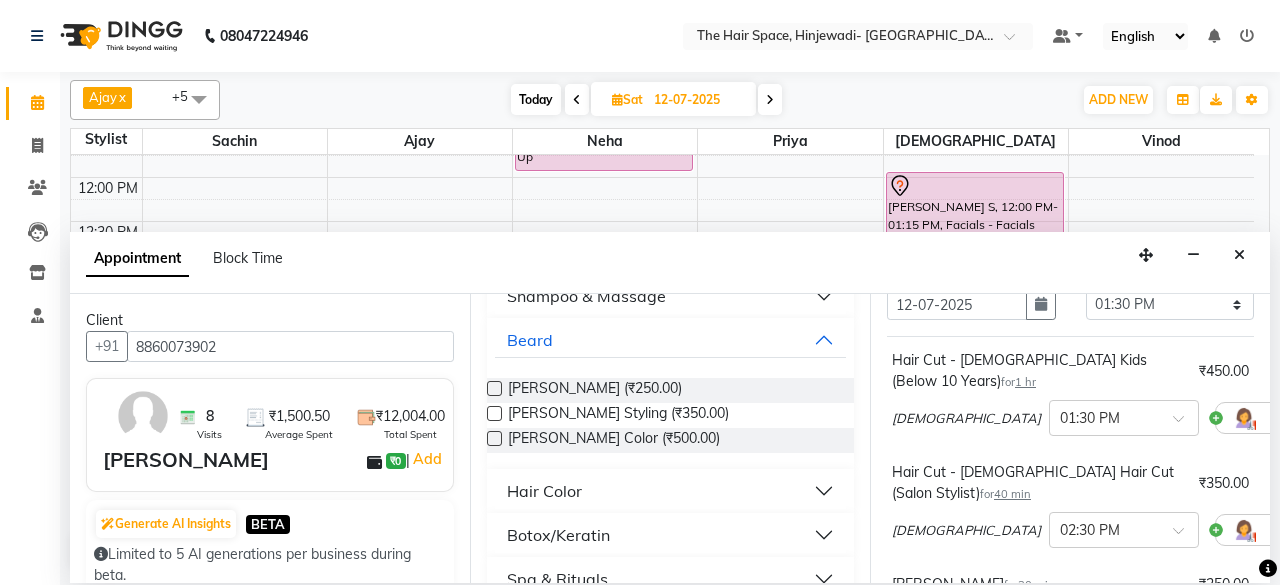 click at bounding box center (1323, 418) 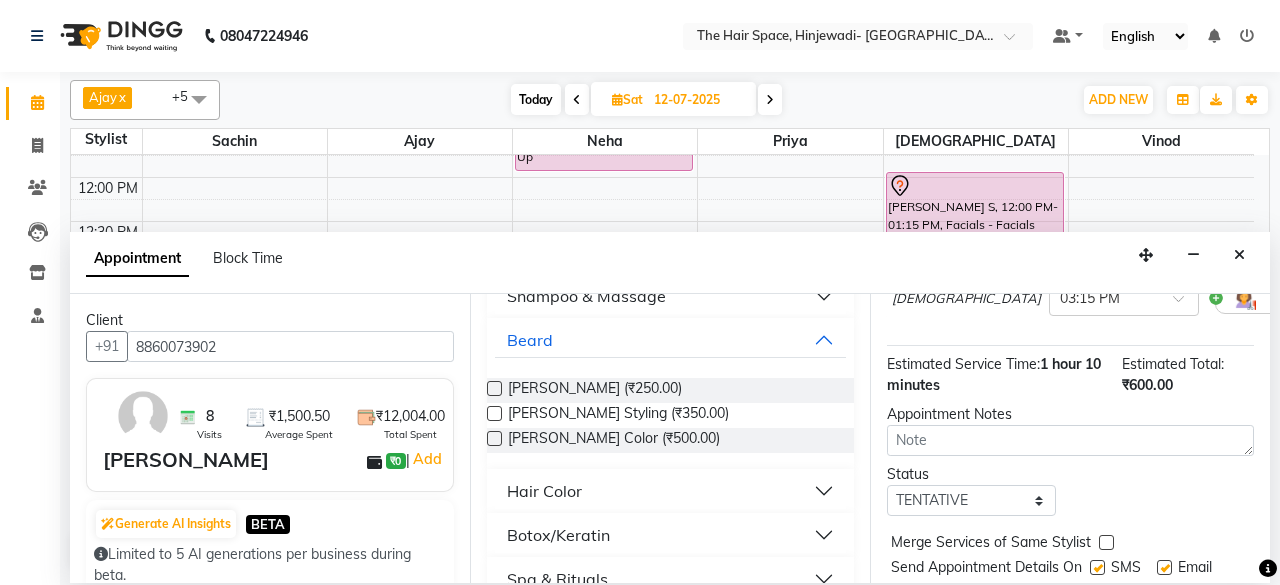 scroll, scrollTop: 384, scrollLeft: 0, axis: vertical 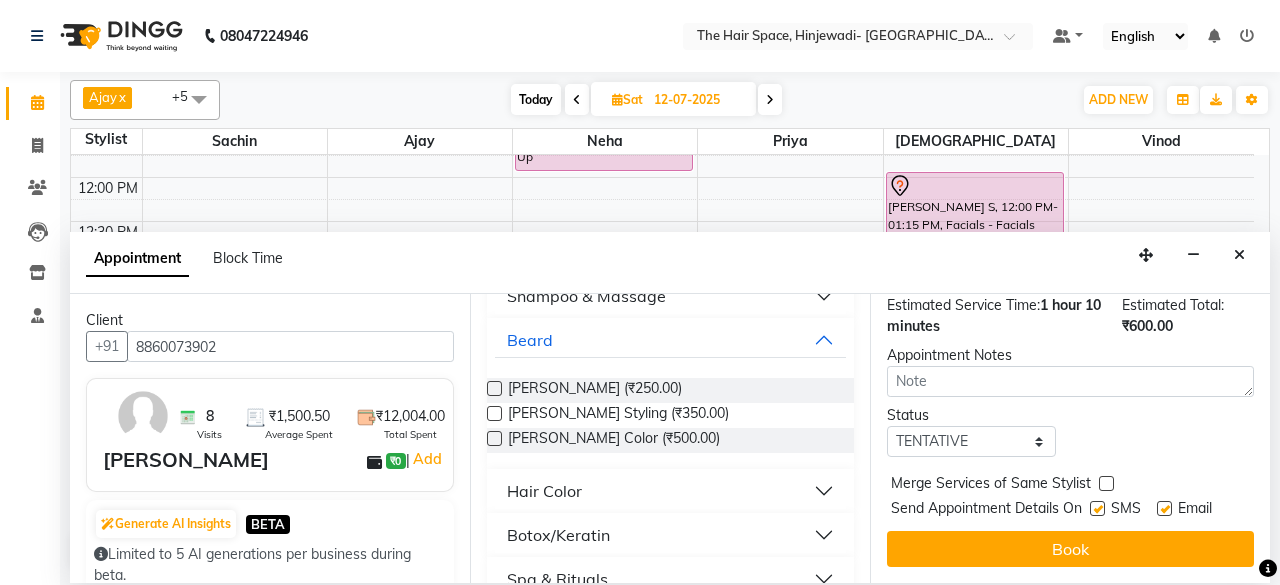click at bounding box center [1097, 508] 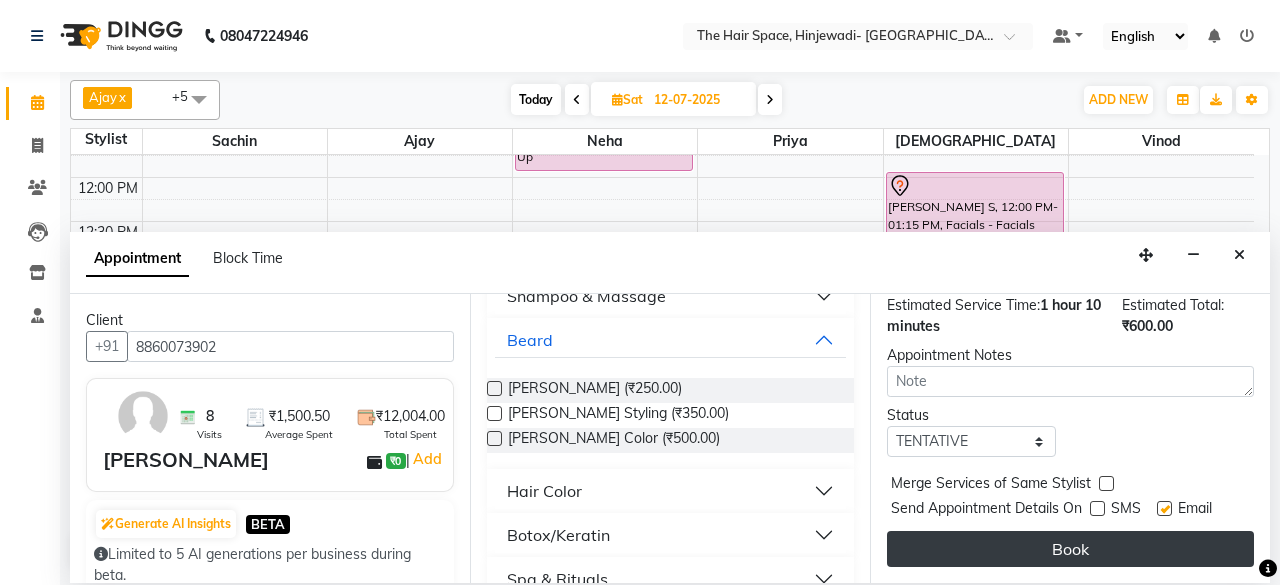 click on "Book" at bounding box center (1070, 549) 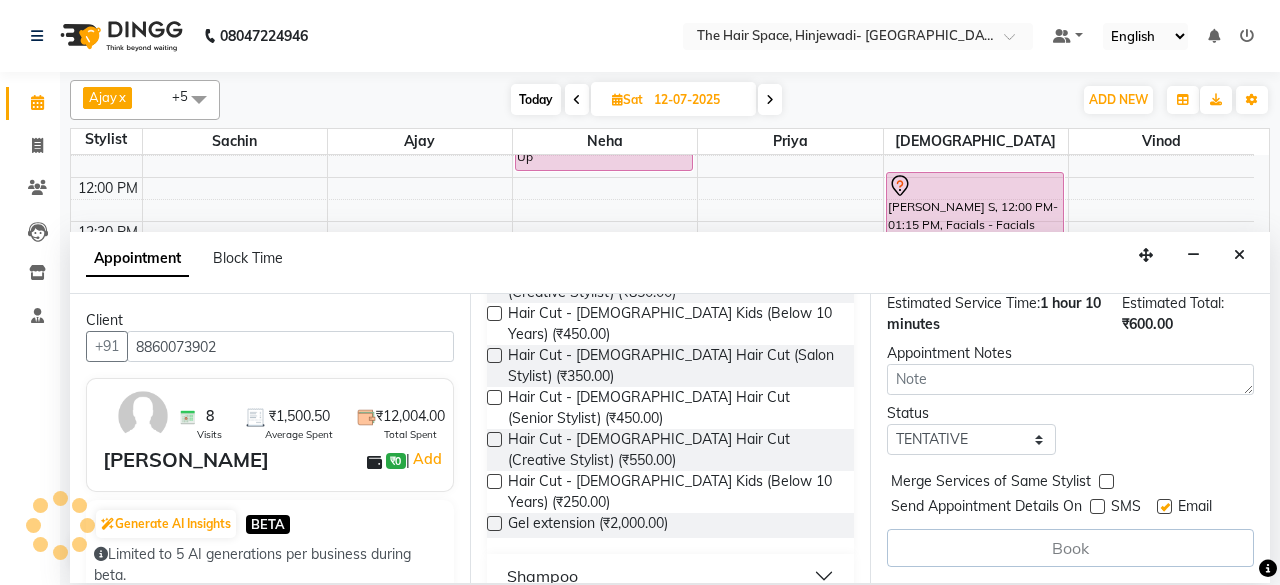 scroll, scrollTop: 0, scrollLeft: 0, axis: both 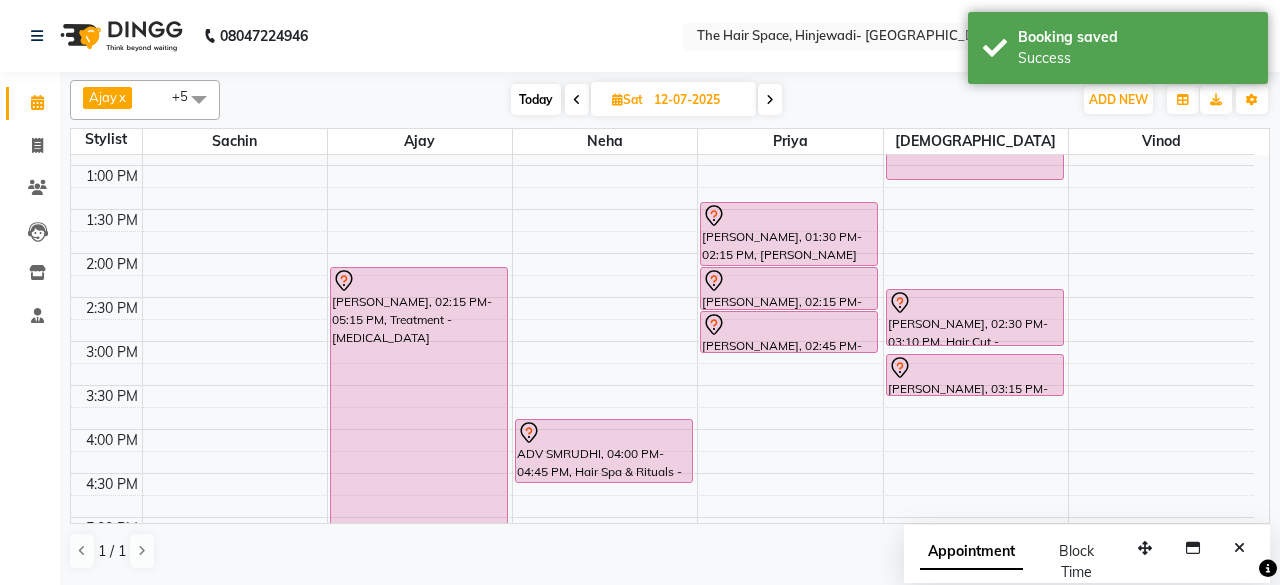 click at bounding box center (770, 99) 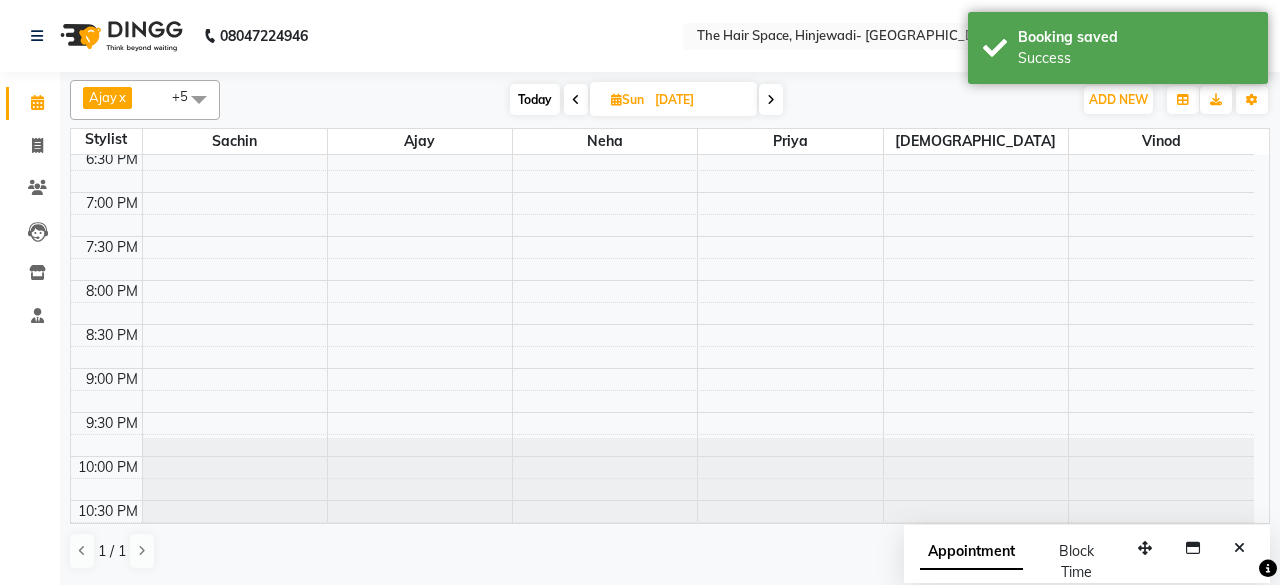 scroll, scrollTop: 629, scrollLeft: 0, axis: vertical 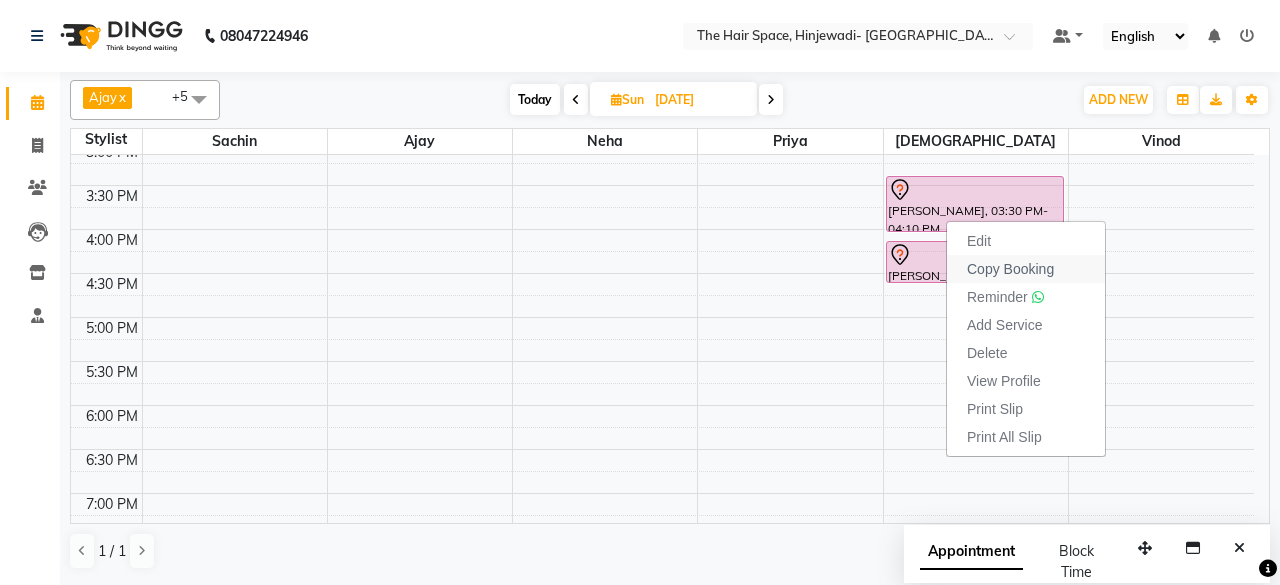 click on "Copy Booking" at bounding box center (1010, 269) 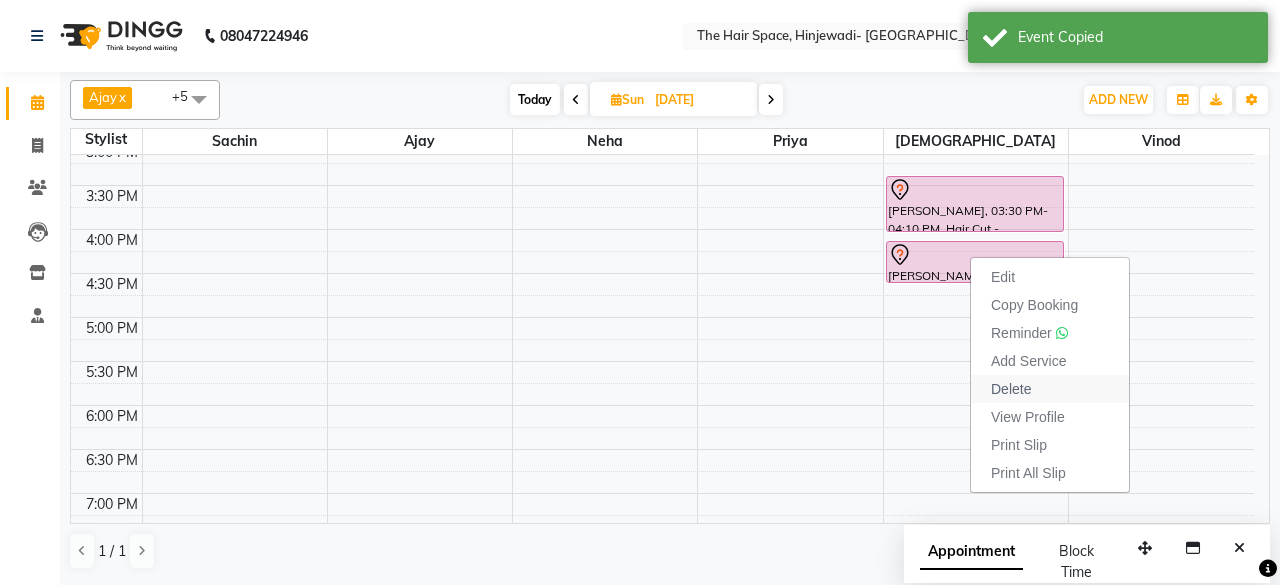 click on "Delete" at bounding box center [1011, 389] 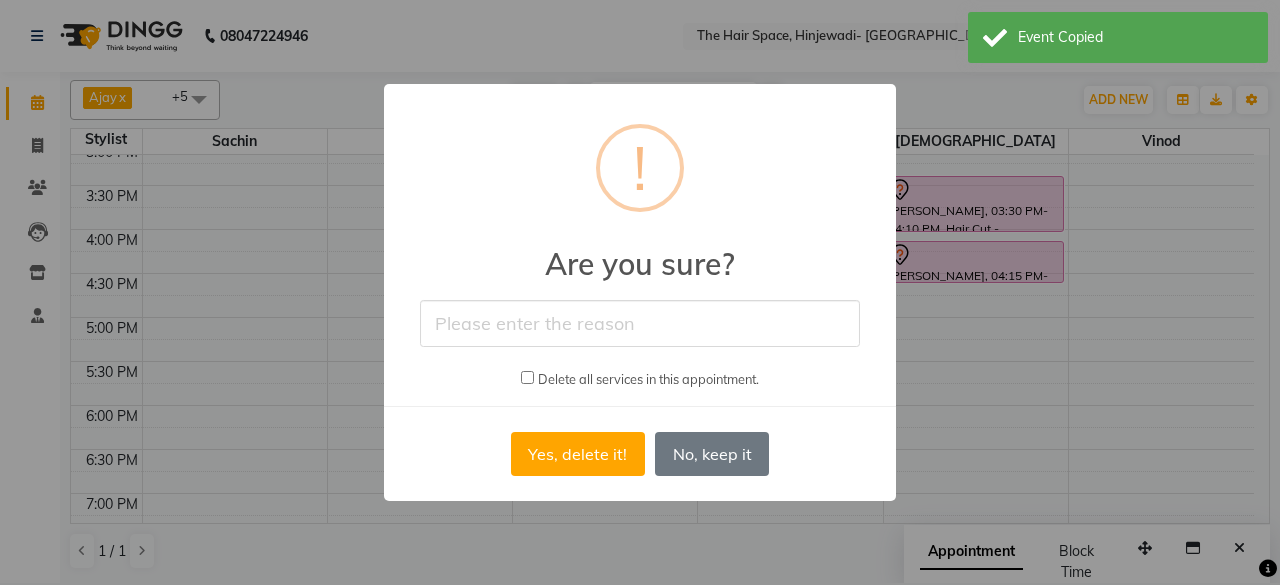 click at bounding box center [640, 323] 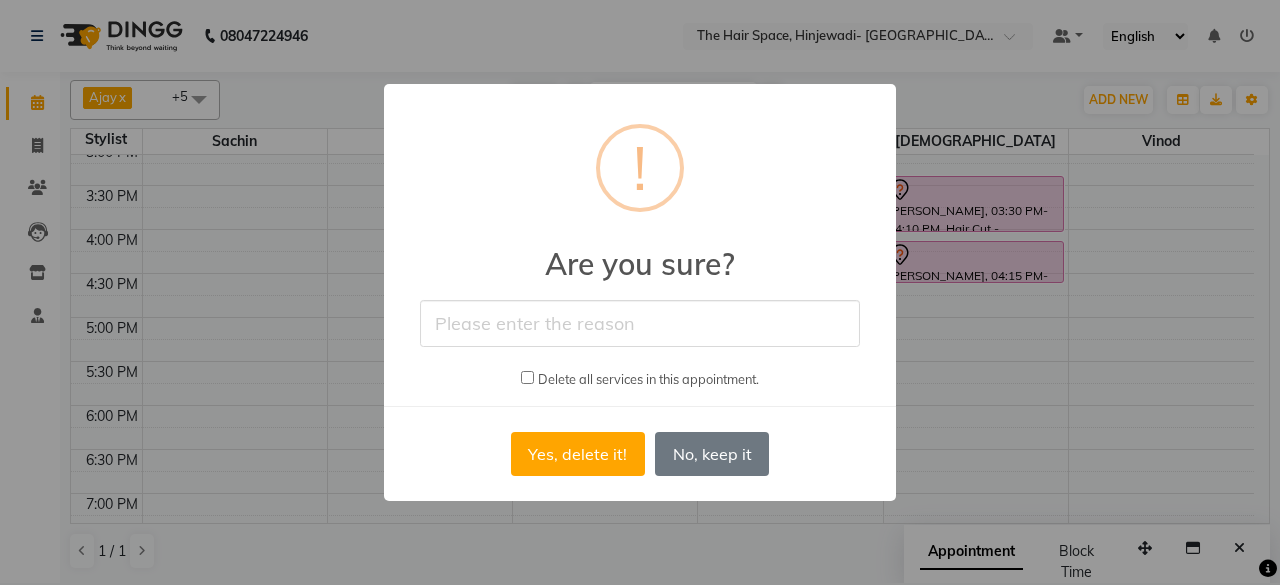 type on "DONE" 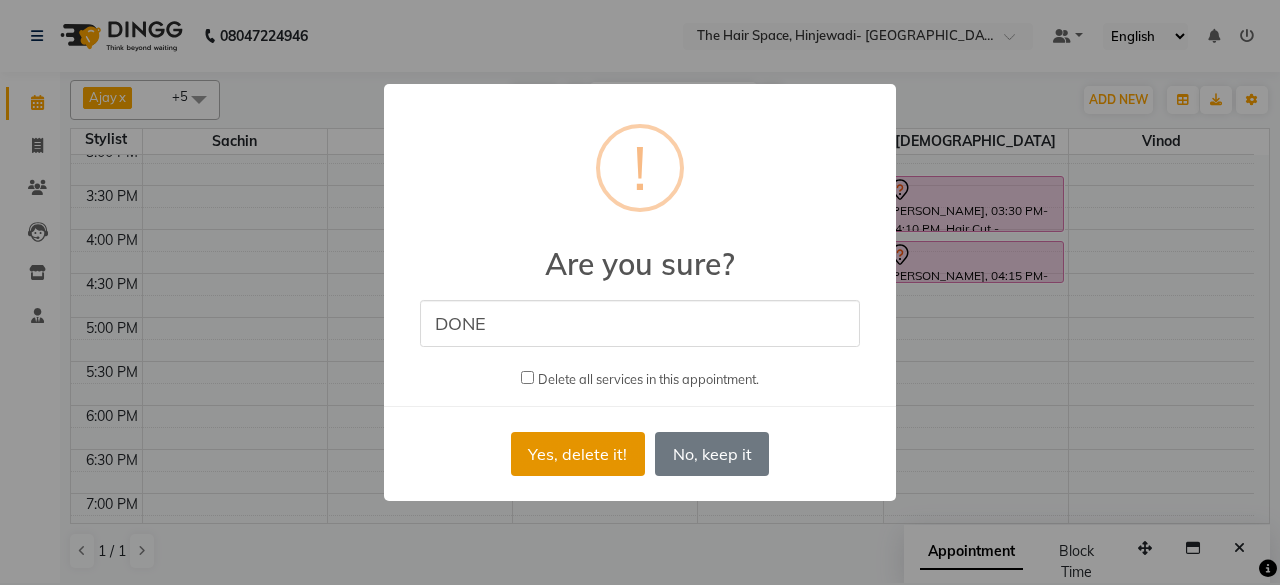 click on "Yes, delete it!" at bounding box center (578, 454) 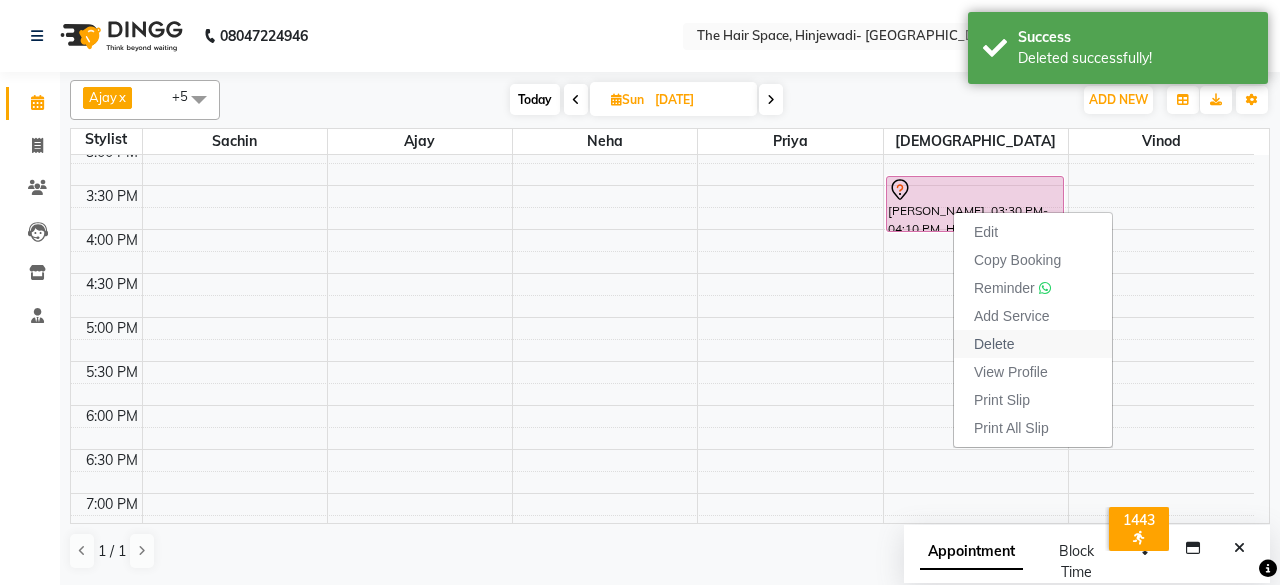 click on "Delete" at bounding box center [1033, 344] 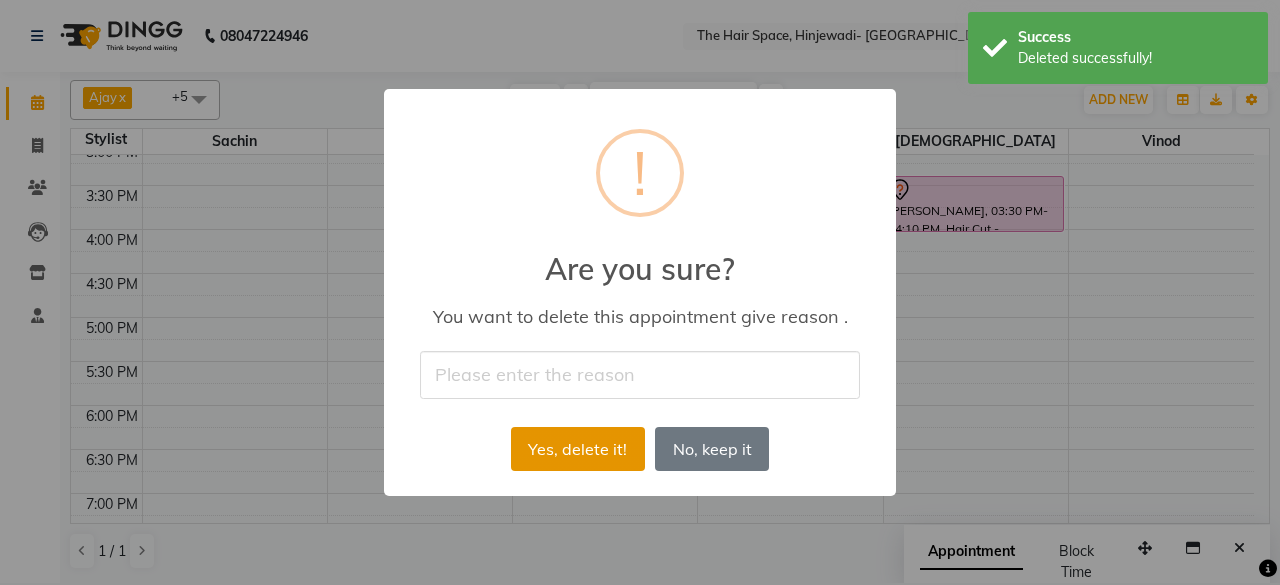 click on "Yes, delete it!" at bounding box center (578, 449) 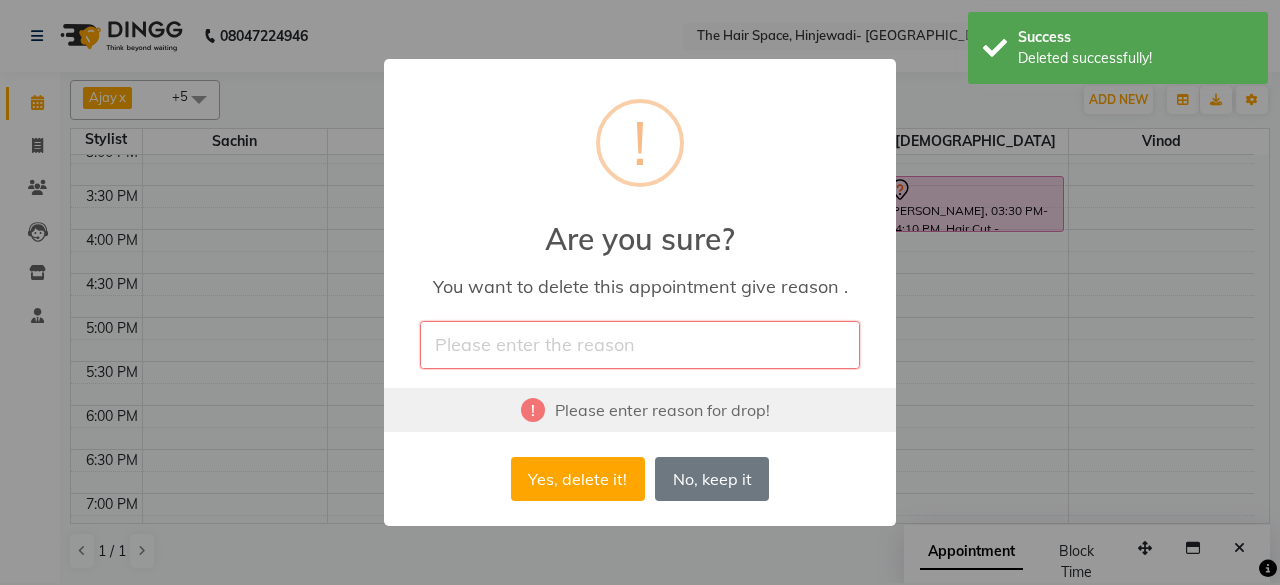 click at bounding box center (640, 344) 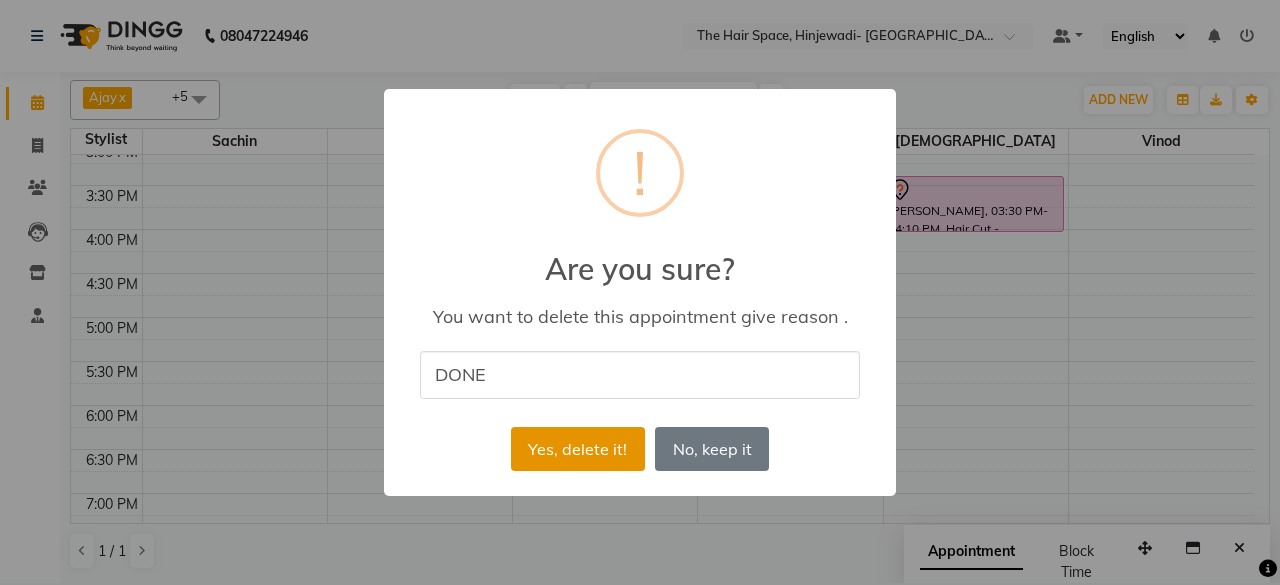 click on "Yes, delete it!" at bounding box center [578, 449] 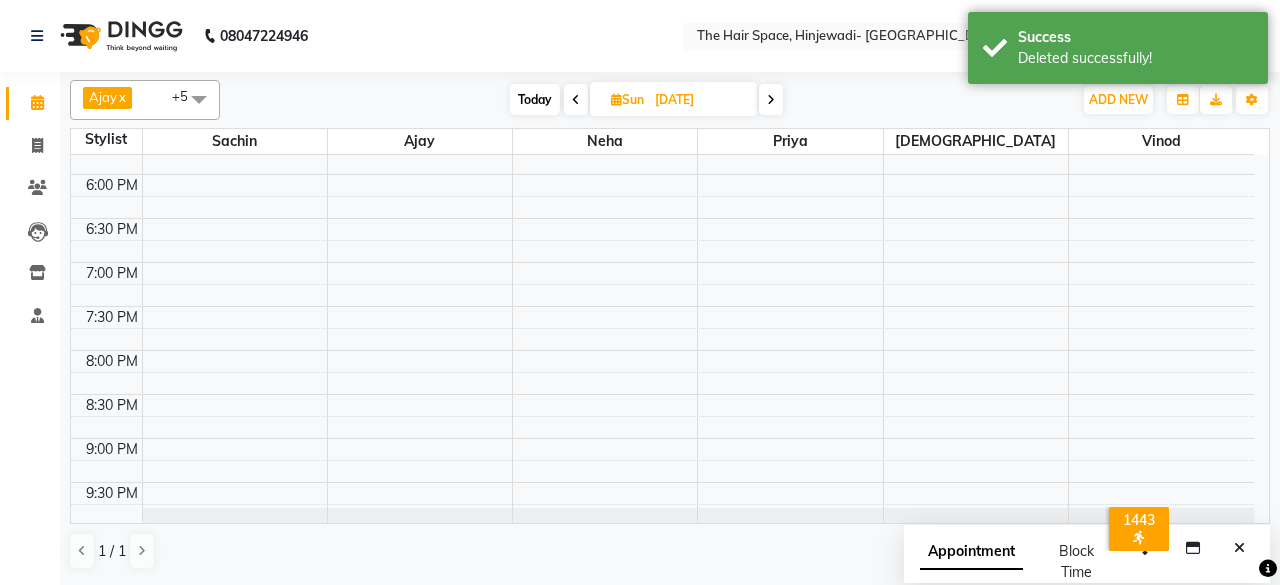 scroll, scrollTop: 929, scrollLeft: 0, axis: vertical 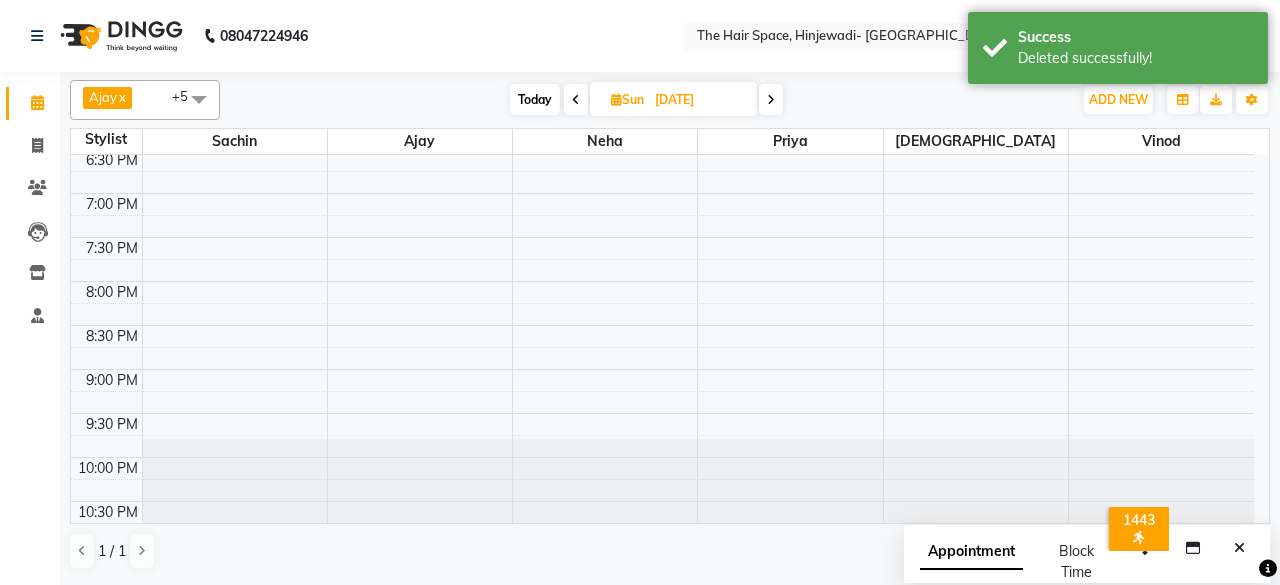 click at bounding box center [576, 100] 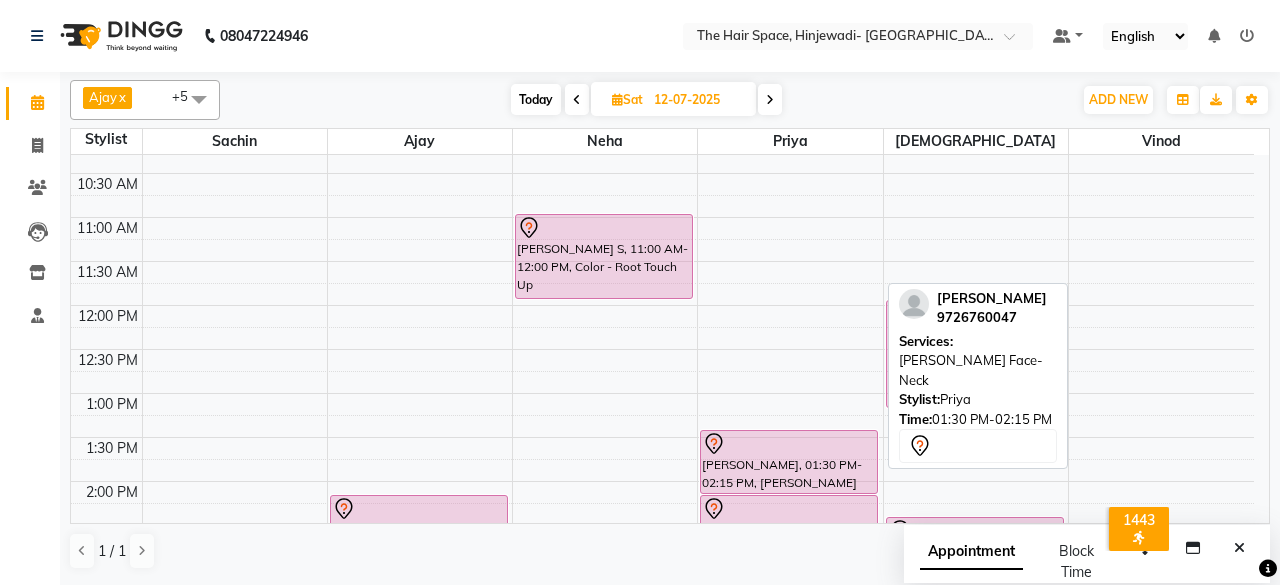 scroll, scrollTop: 200, scrollLeft: 0, axis: vertical 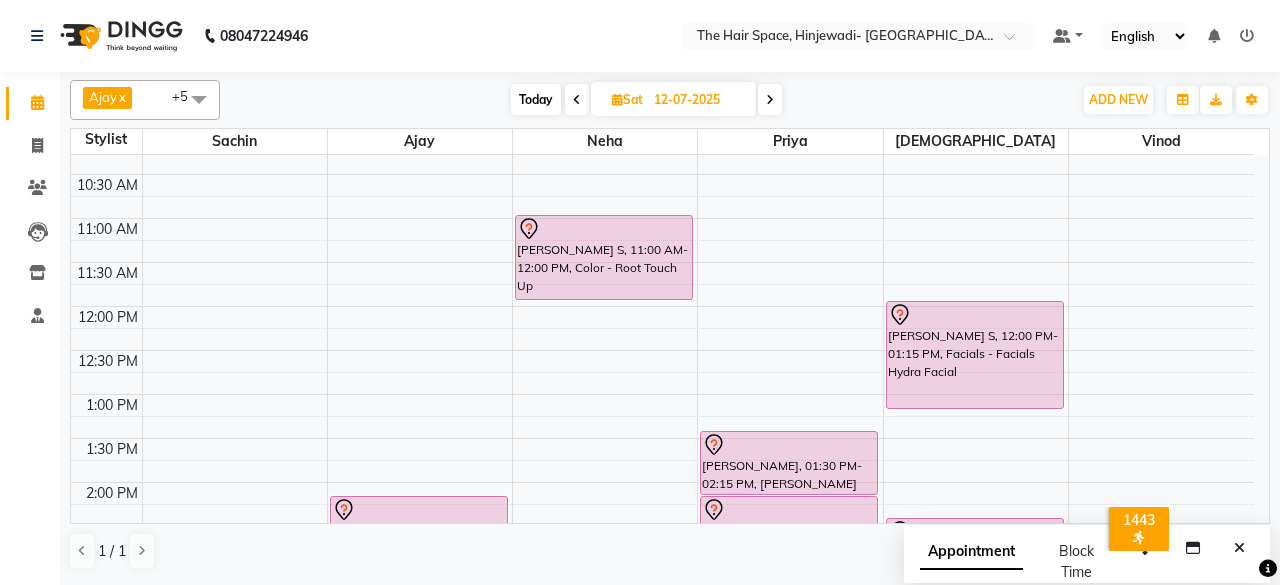 click on "Today" at bounding box center [536, 99] 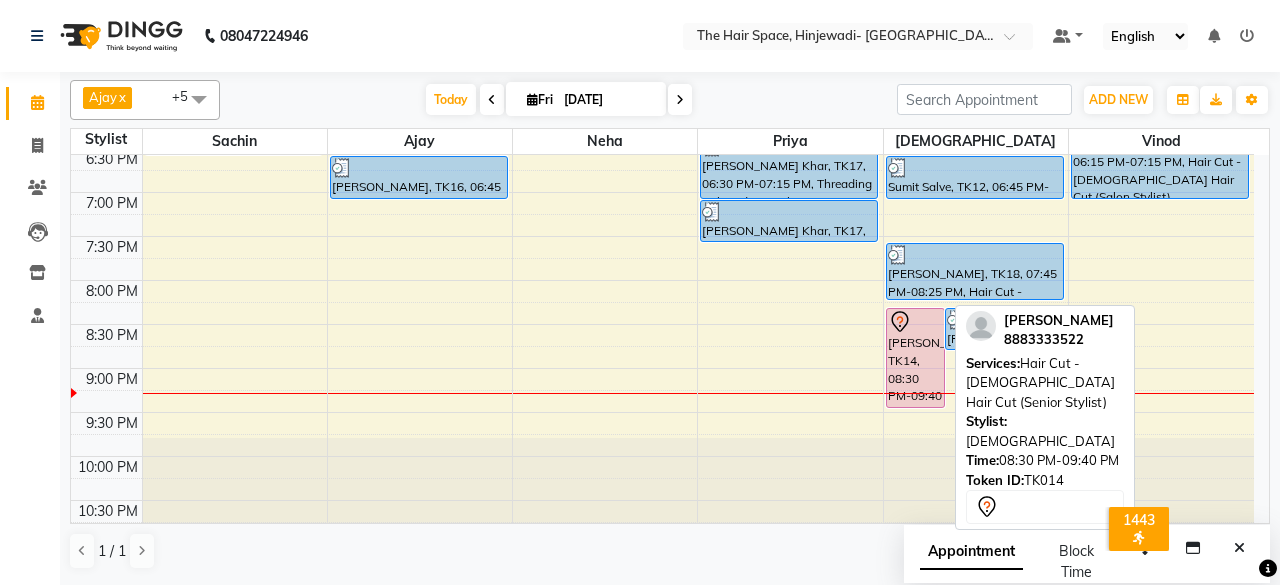 scroll, scrollTop: 929, scrollLeft: 0, axis: vertical 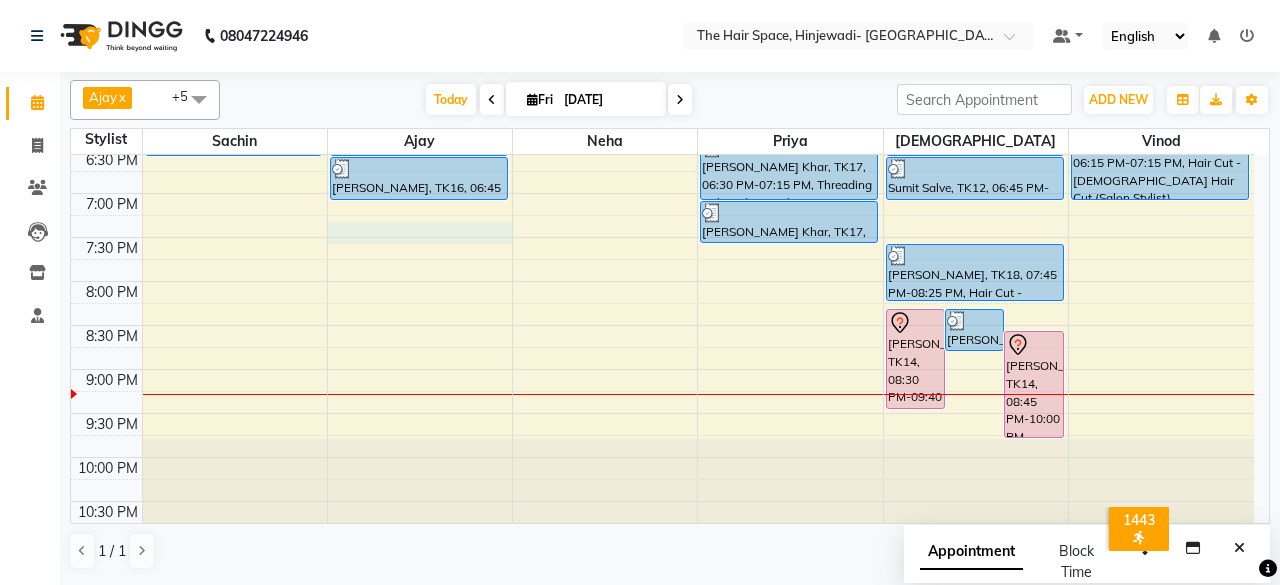 click on "8:00 AM 8:30 AM 9:00 AM 9:30 AM 10:00 AM 10:30 AM 11:00 AM 11:30 AM 12:00 PM 12:30 PM 1:00 PM 1:30 PM 2:00 PM 2:30 PM 3:00 PM 3:30 PM 4:00 PM 4:30 PM 5:00 PM 5:30 PM 6:00 PM 6:30 PM 7:00 PM 7:30 PM 8:00 PM 8:30 PM 9:00 PM 9:30 PM 10:00 PM 10:30 PM     [PERSON_NAME], TK15, 06:15 PM-06:45 PM, Threading - Threading Eyebrows     [PERSON_NAME], TK01, 12:00 PM-02:00 PM, Treatment - [MEDICAL_DATA]     [PERSON_NAME], TK10, 02:30 PM-03:00 PM, [PERSON_NAME]     [PERSON_NAME], TK10, 03:00 PM-04:00 PM, Color - Root Touch Up     [PERSON_NAME], TK11, 04:45 PM-05:25 PM, Hair Cut - [DEMOGRAPHIC_DATA] Hair Cut (Salon Stylist)     Ganesh sir, TK13, 06:15 PM-06:45 PM, [PERSON_NAME]     [PERSON_NAME], TK16, 06:45 PM-07:15 PM, Shampoo - Shampoo Blast Dry     [PERSON_NAME], TK05, 01:30 PM-02:15 PM, Hair Spa & Rituals - Premium     [PERSON_NAME], TK08, 10:15 AM-11:15 AM, Facials - Facials Regular Facial     priyanka sing, TK06, 03:30 PM-04:15 PM, morocanoil Hair spa         [PERSON_NAME] Khar, TK17, 06:30 PM-07:15 PM, Threading - Threading Eyebrows" at bounding box center (662, -115) 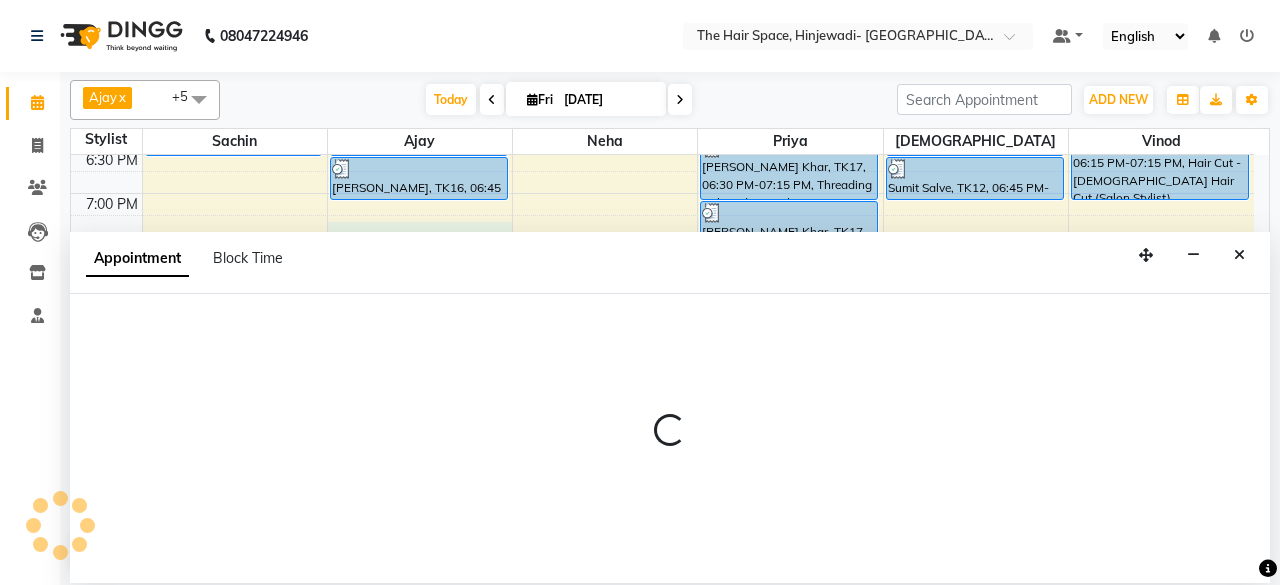 select on "52403" 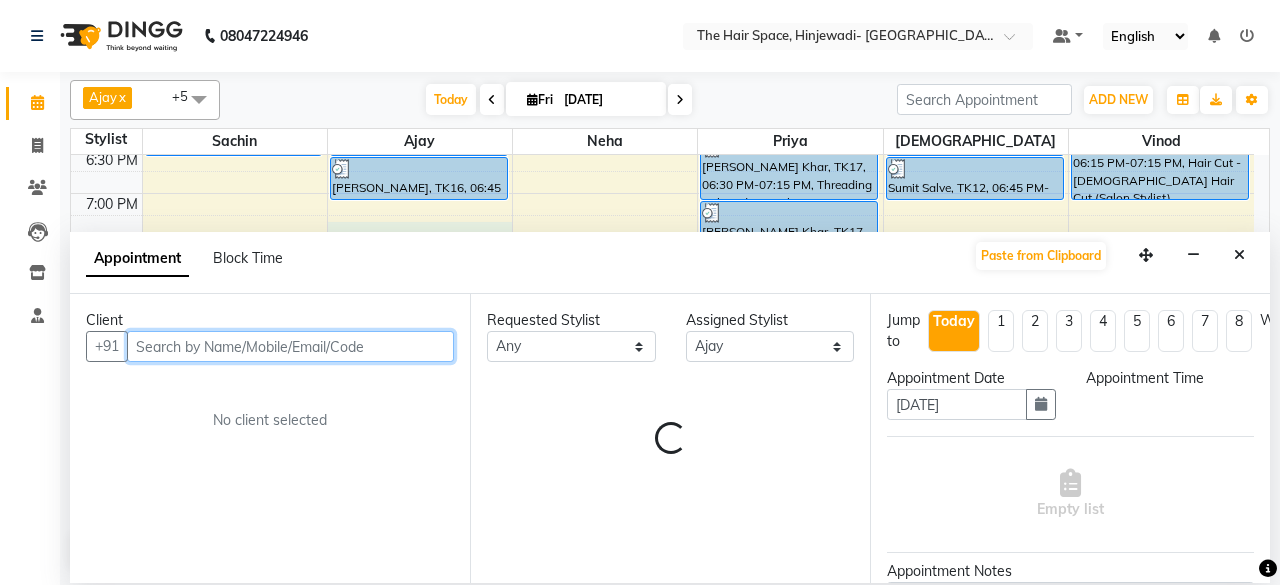 select on "1170" 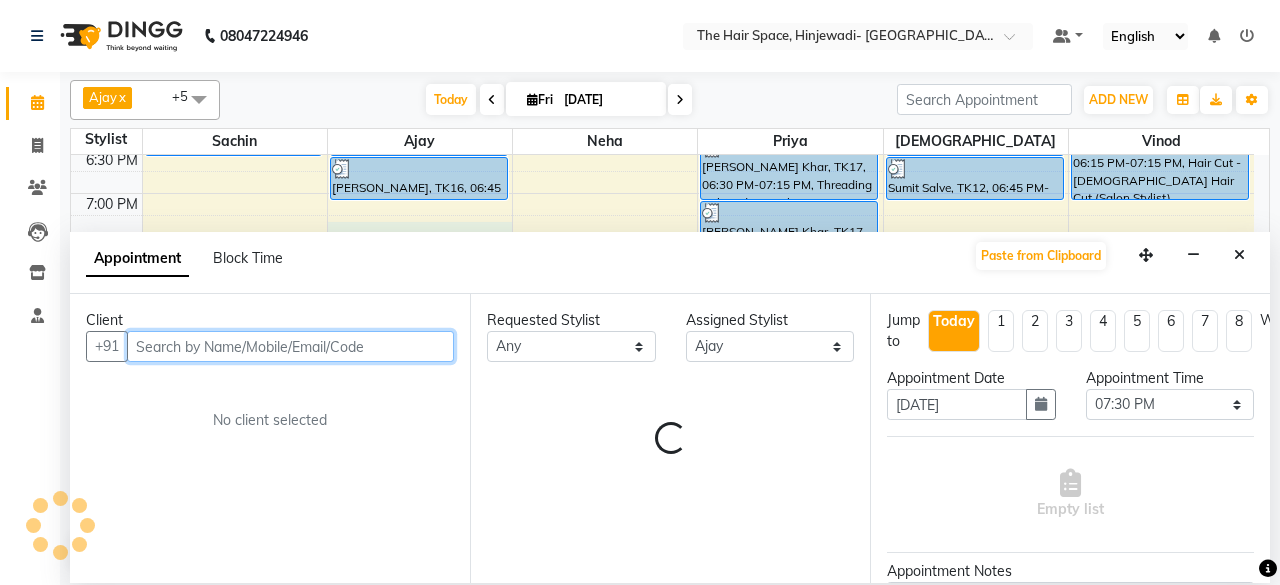 click at bounding box center (290, 346) 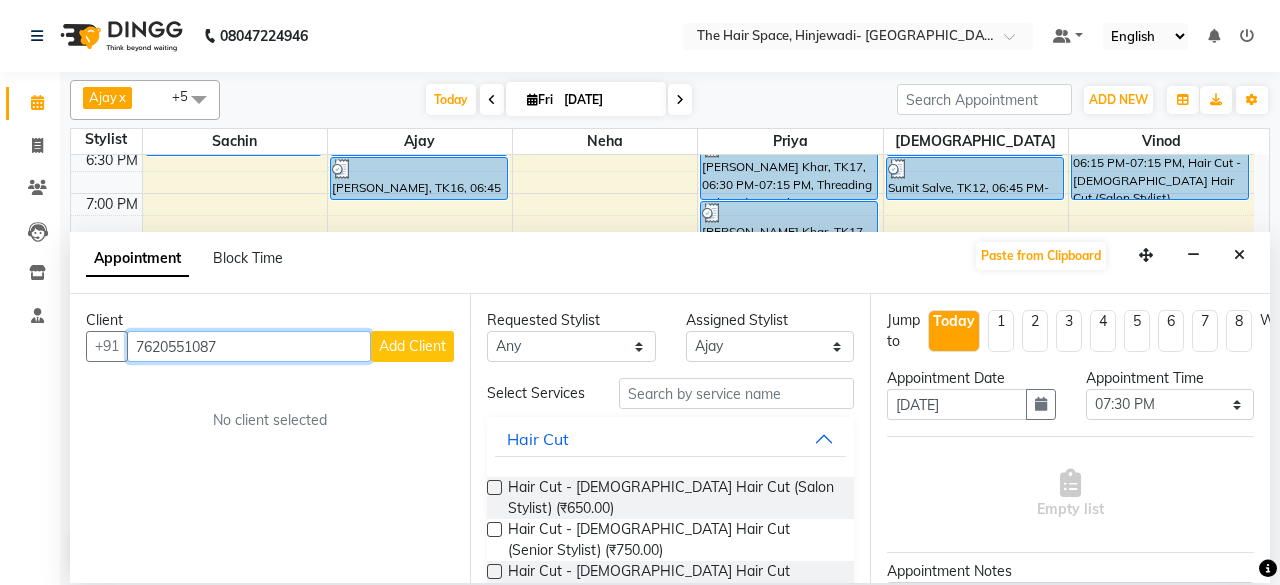 type on "7620551087" 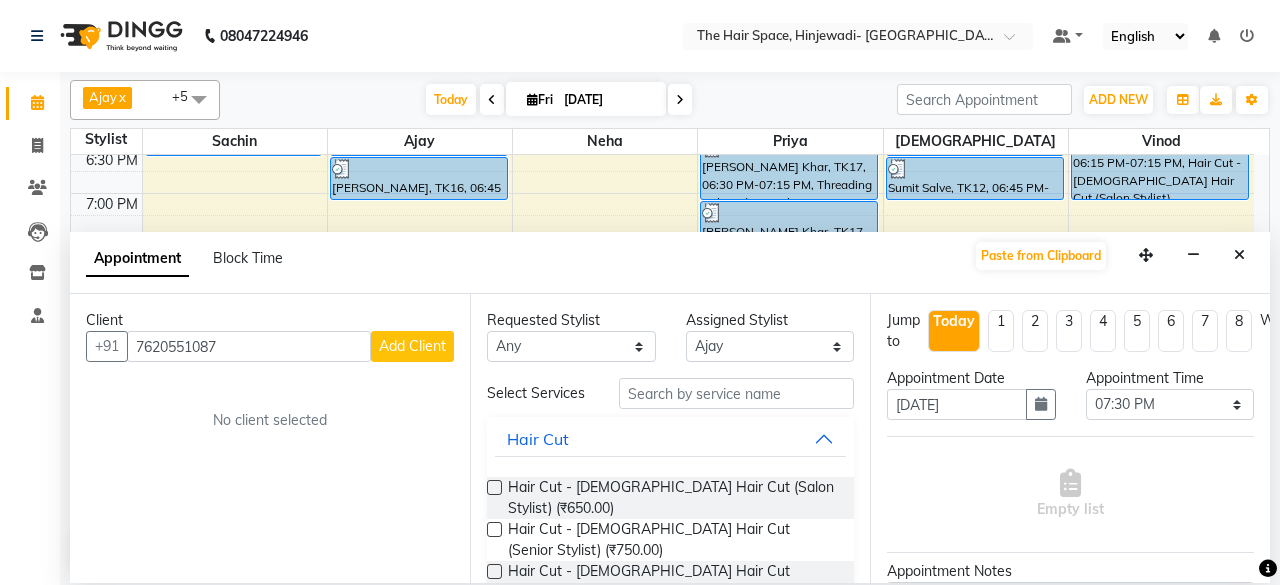 click on "Add Client" at bounding box center [412, 346] 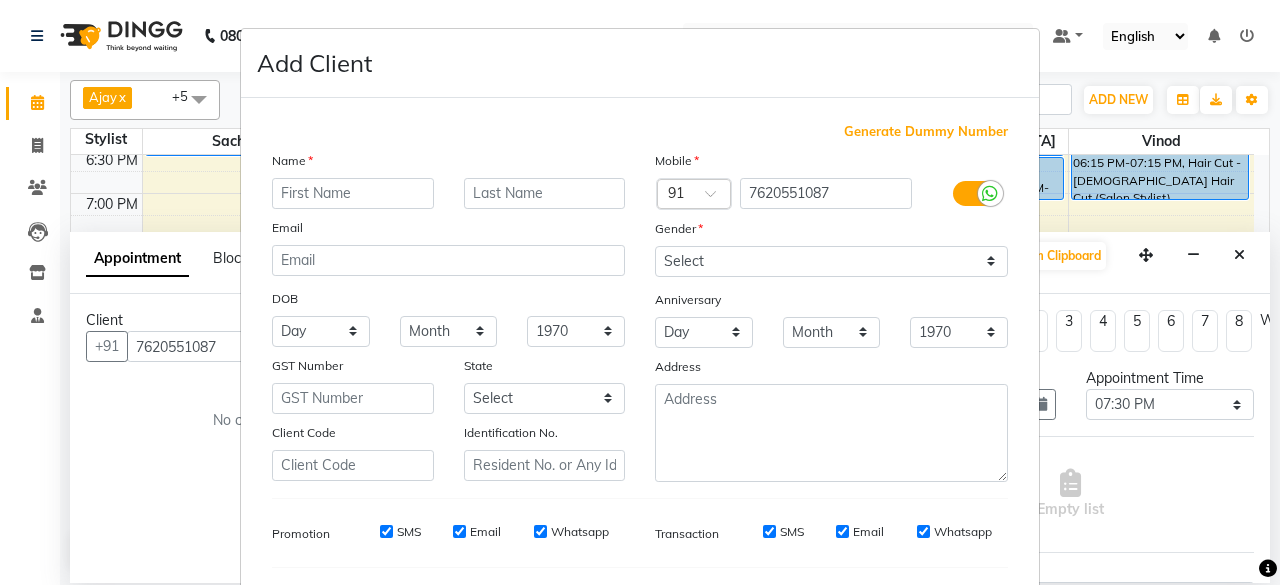 click at bounding box center (353, 193) 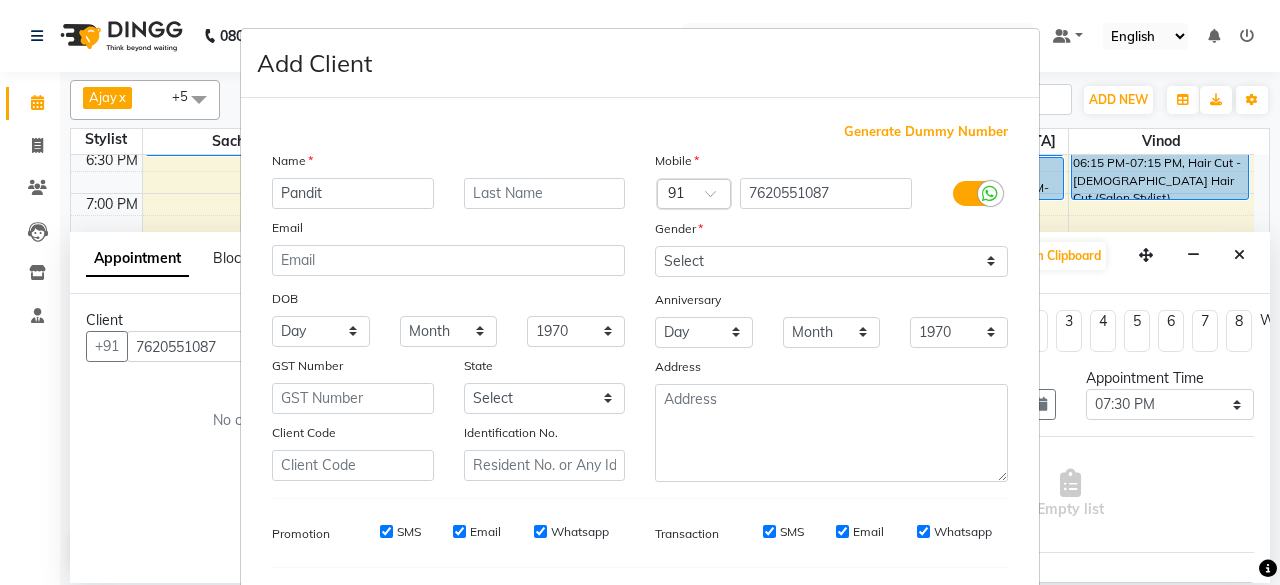 type on "Pandit" 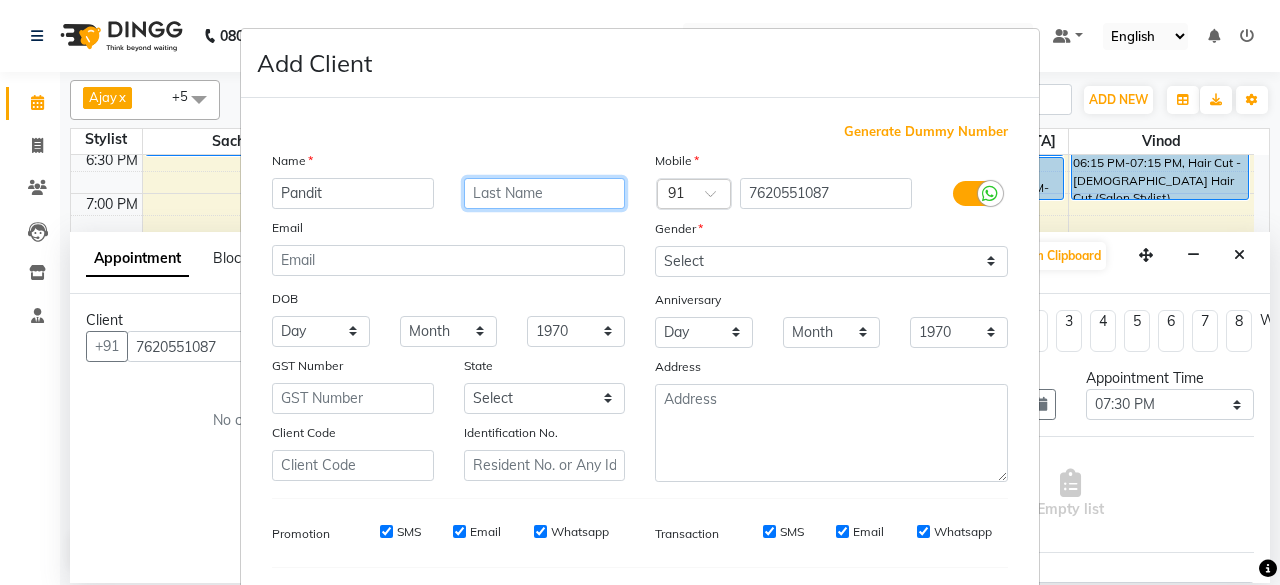 click at bounding box center (545, 193) 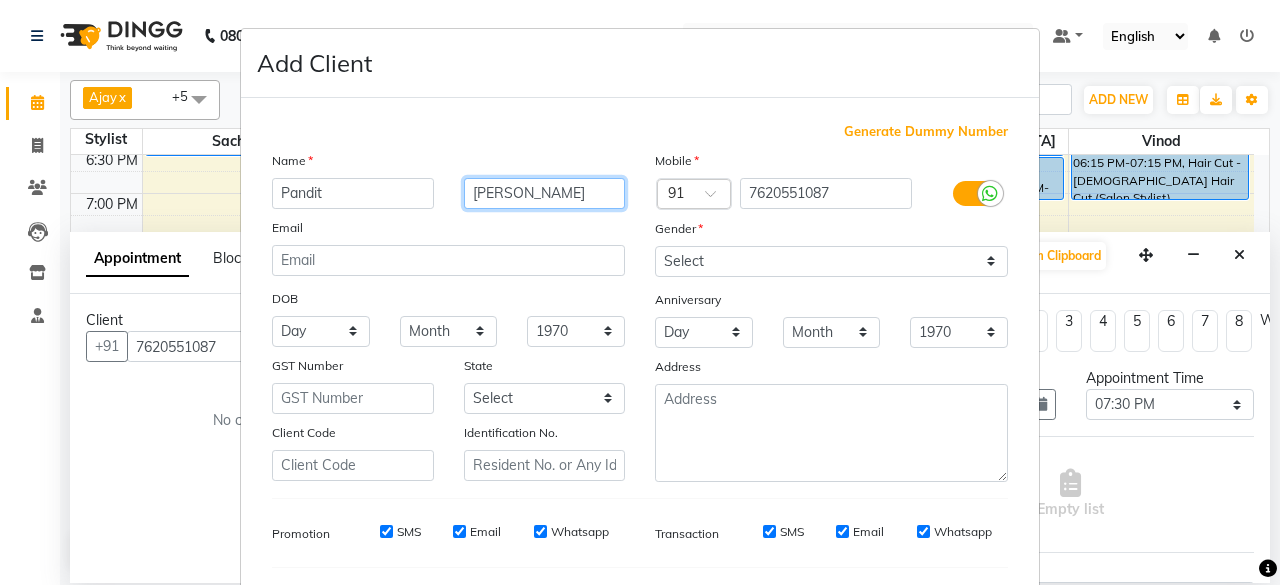 type on "[PERSON_NAME]" 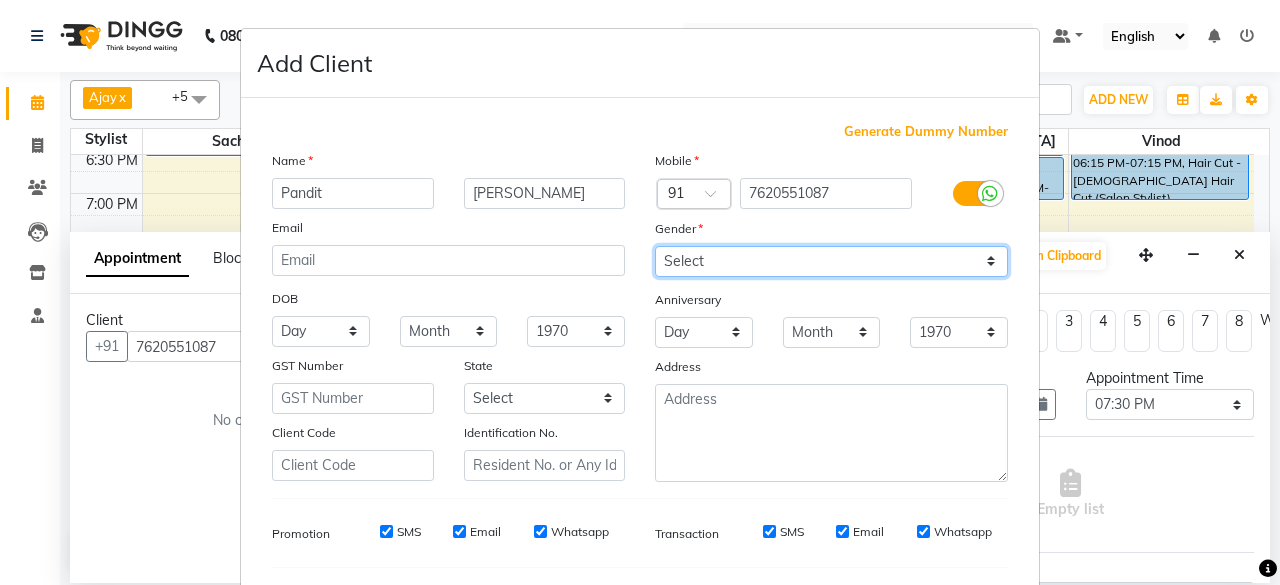 click on "Select [DEMOGRAPHIC_DATA] [DEMOGRAPHIC_DATA] Other Prefer Not To Say" at bounding box center (831, 261) 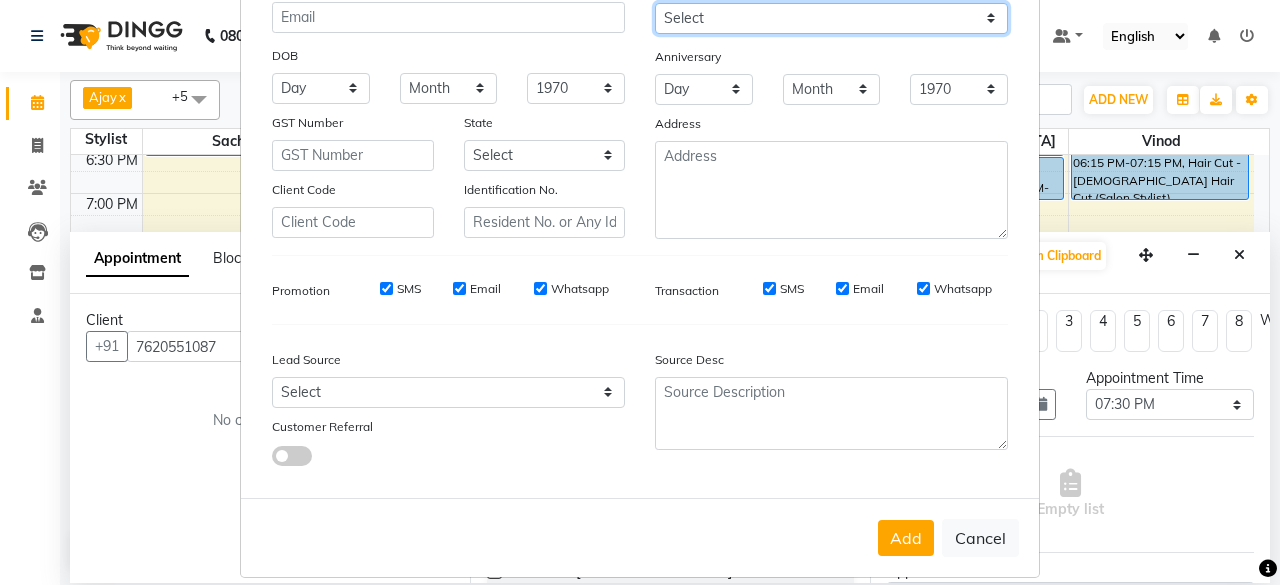 scroll, scrollTop: 260, scrollLeft: 0, axis: vertical 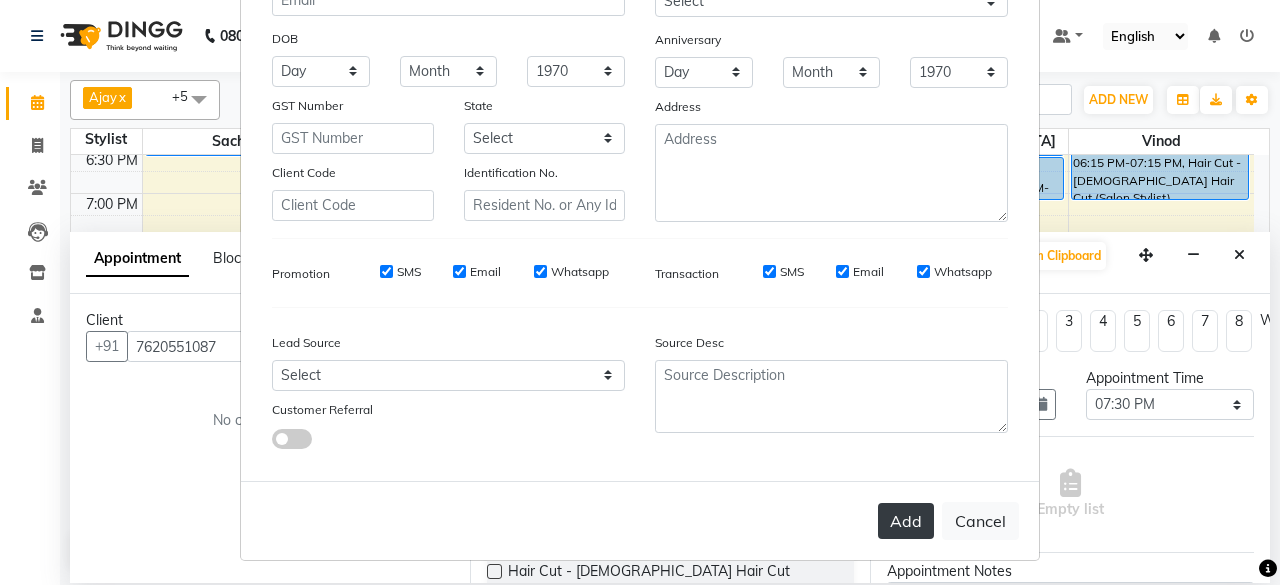 click on "Add" at bounding box center [906, 521] 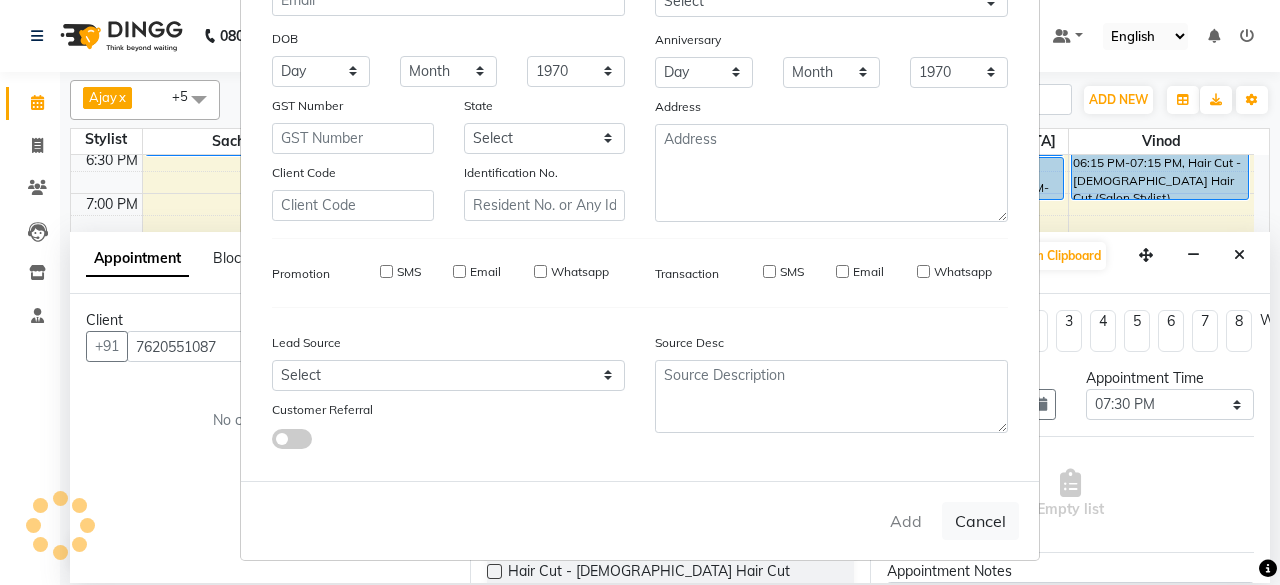 type 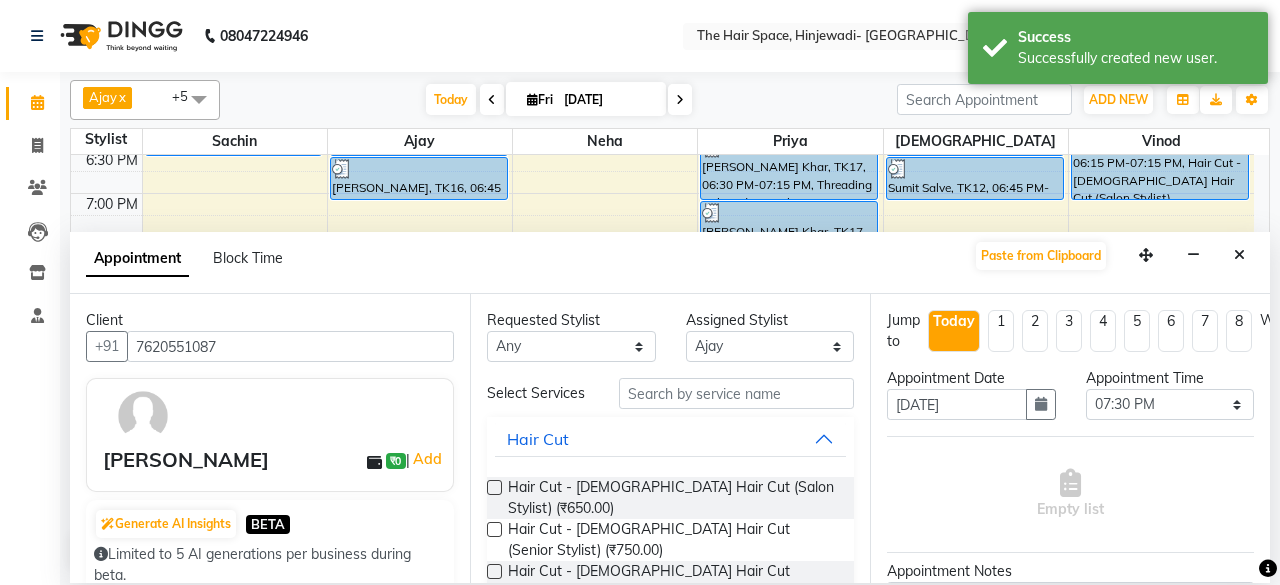 scroll, scrollTop: 100, scrollLeft: 0, axis: vertical 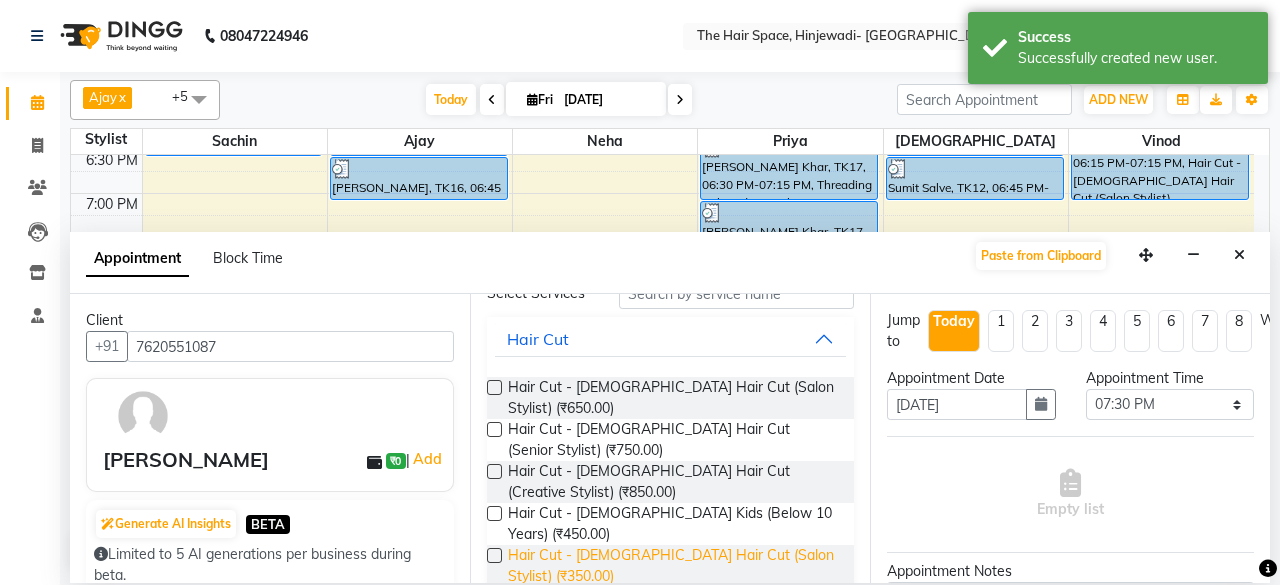click on "Hair Cut - [DEMOGRAPHIC_DATA] Hair Cut (Salon Stylist) (₹350.00)" at bounding box center (673, 566) 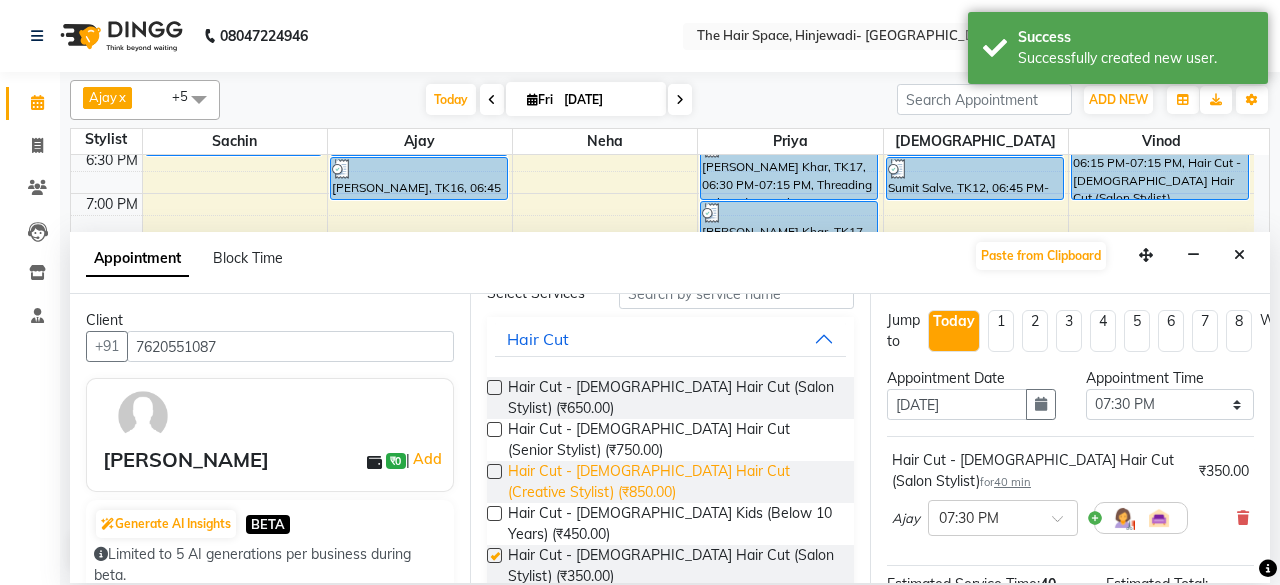 checkbox on "false" 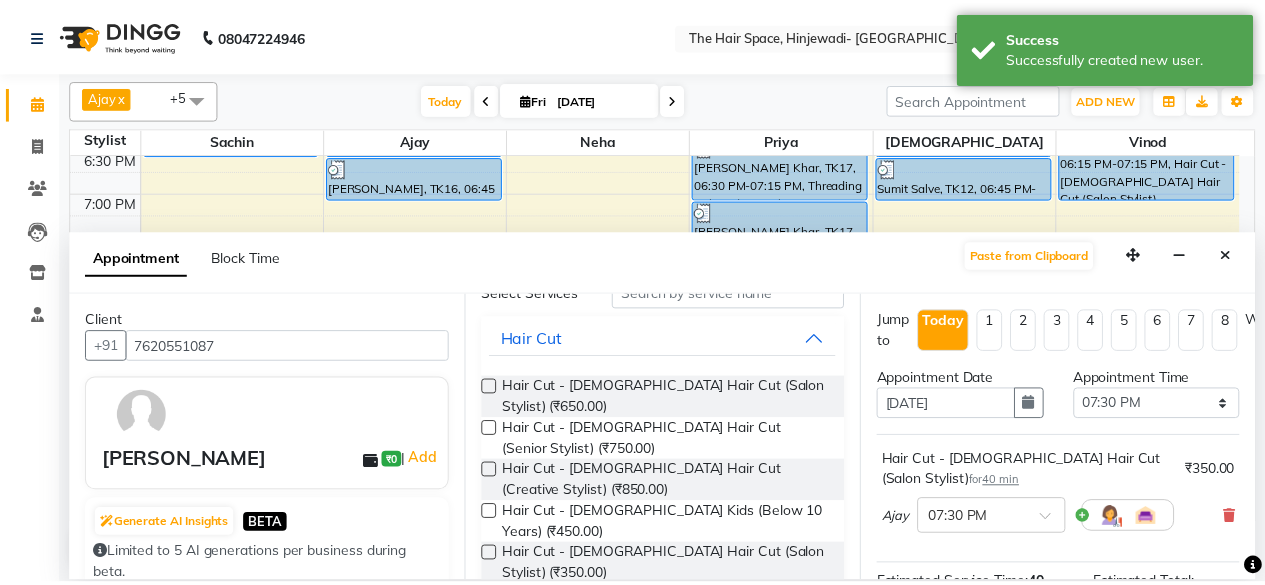 scroll, scrollTop: 293, scrollLeft: 0, axis: vertical 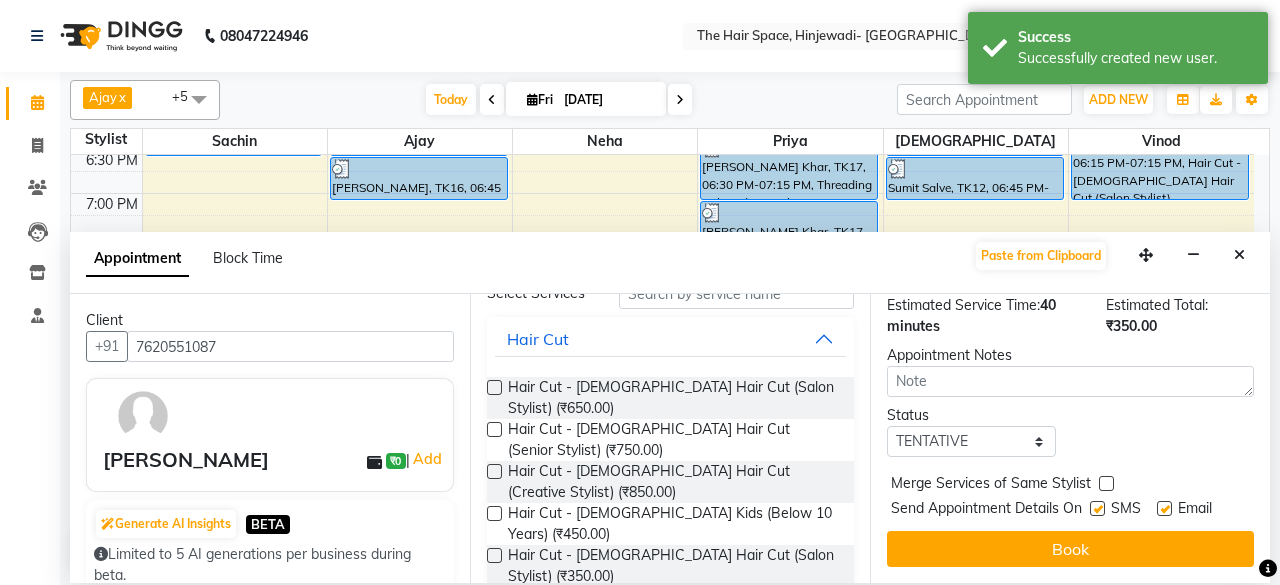 click at bounding box center (1097, 508) 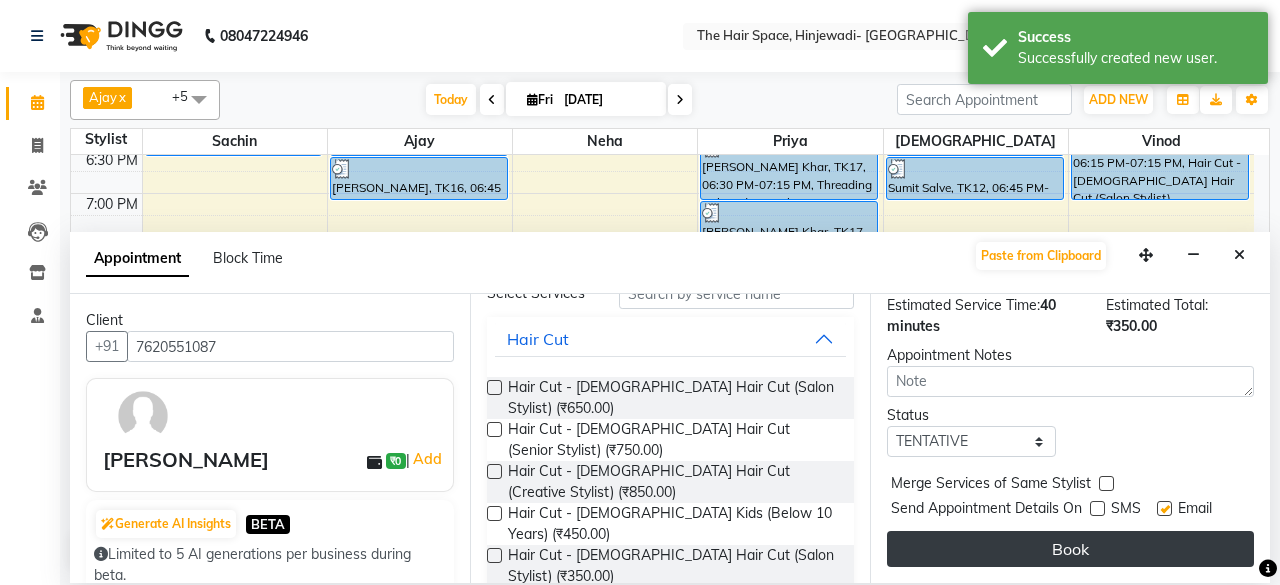 click on "Book" at bounding box center [1070, 549] 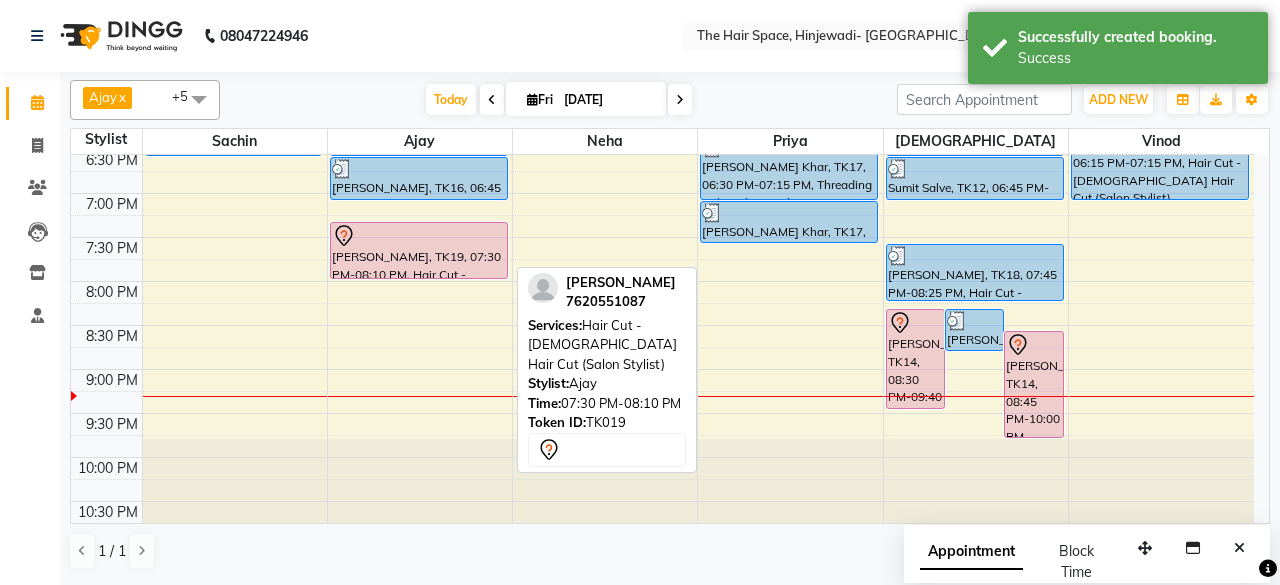 click on "[PERSON_NAME], TK19, 07:30 PM-08:10 PM, Hair Cut - [DEMOGRAPHIC_DATA] Hair Cut (Salon Stylist)" at bounding box center (419, 250) 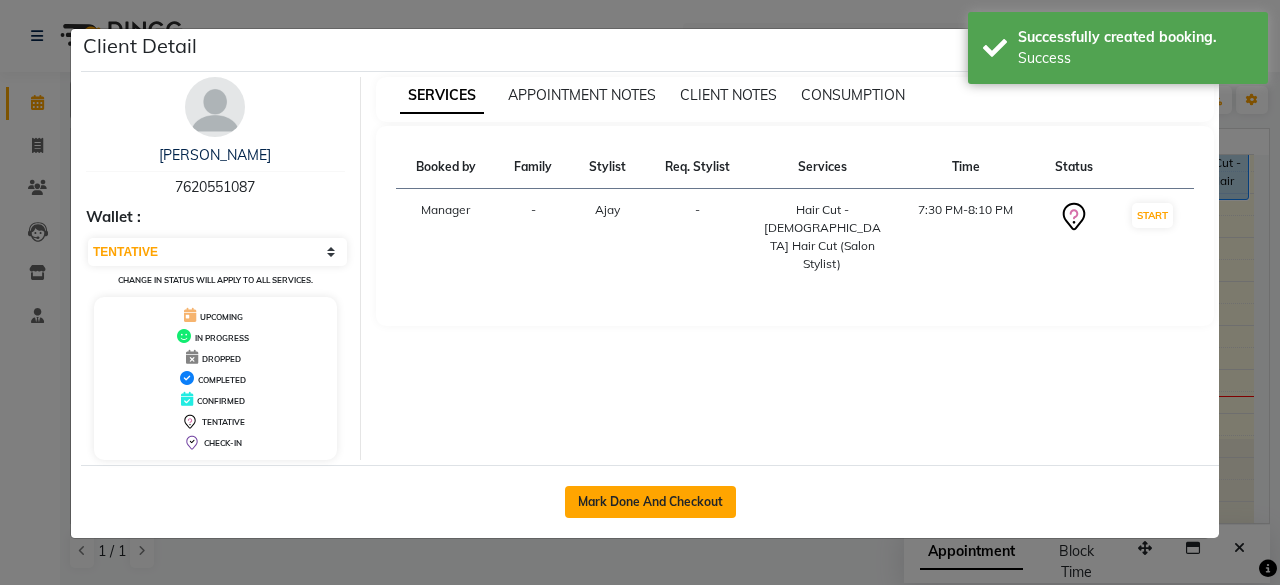 click on "Mark Done And Checkout" 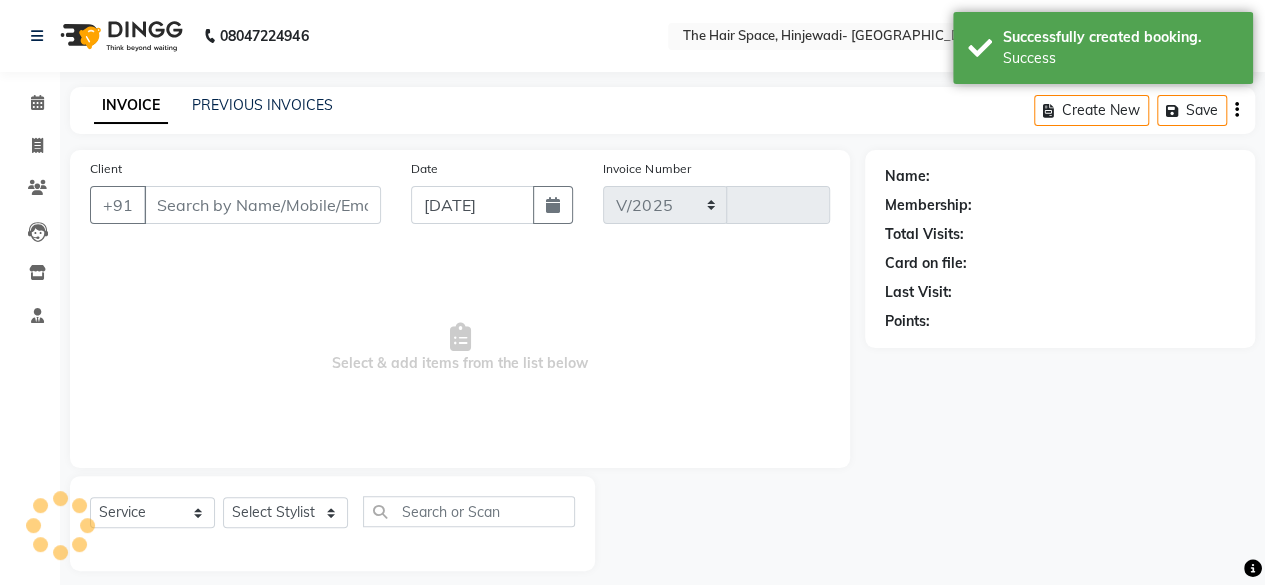 select on "6697" 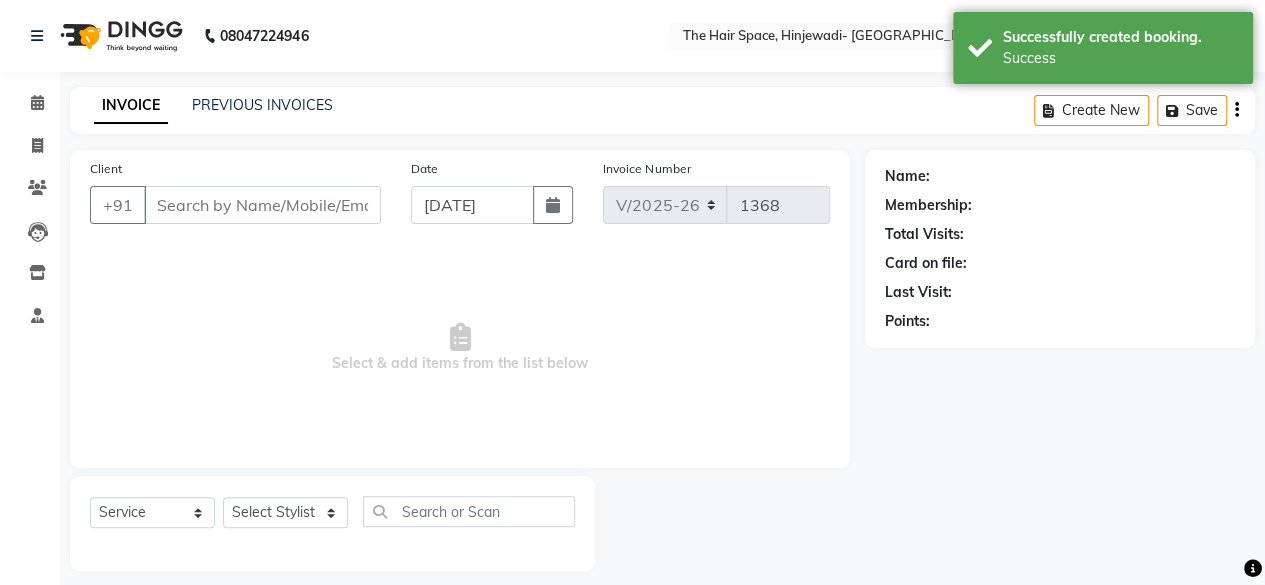 type on "7620551087" 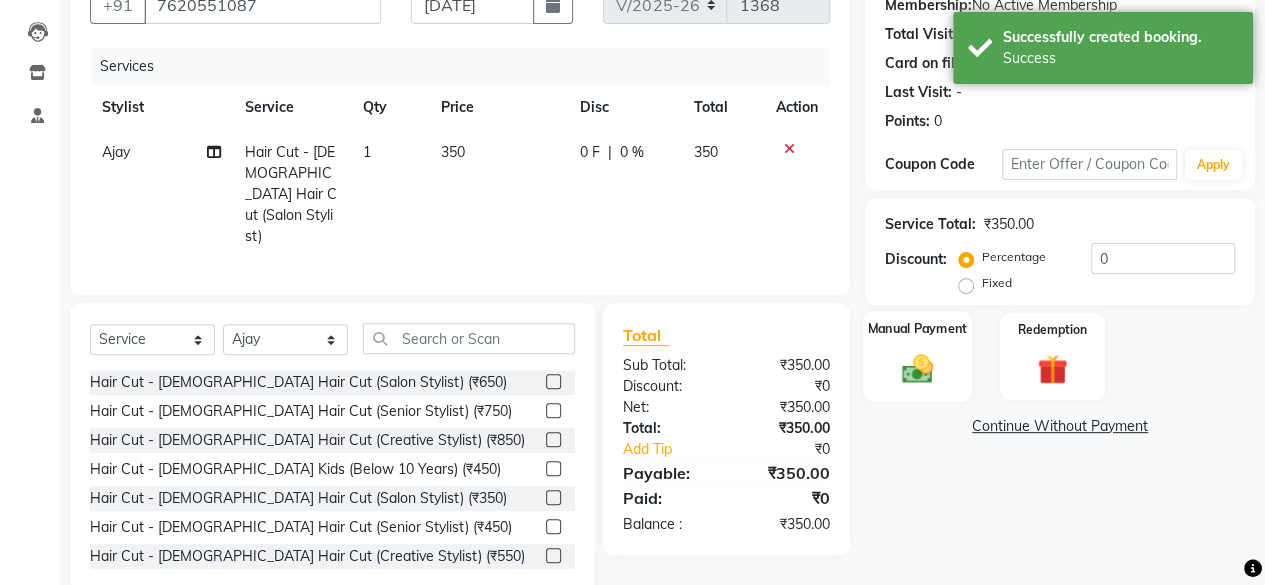 scroll, scrollTop: 215, scrollLeft: 0, axis: vertical 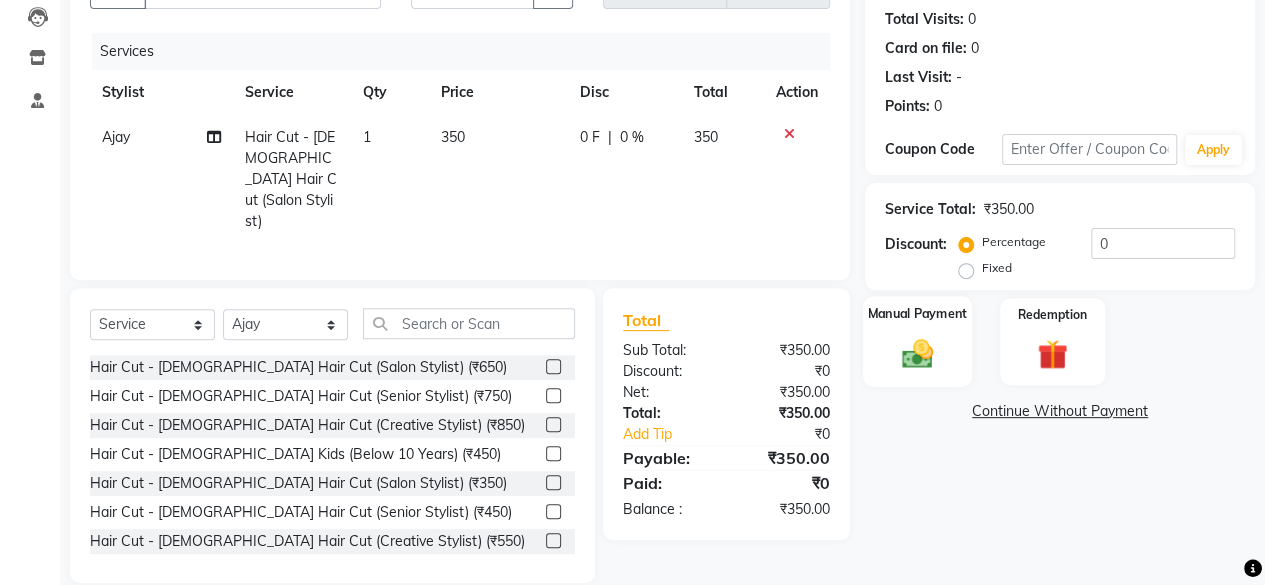 click 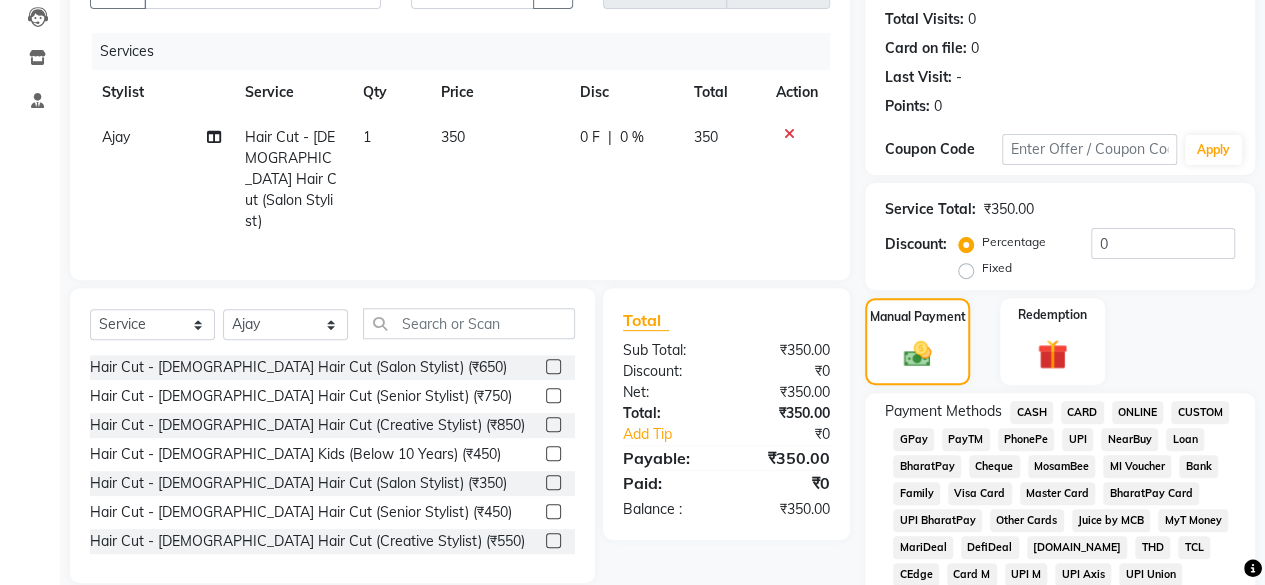 click on "GPay" 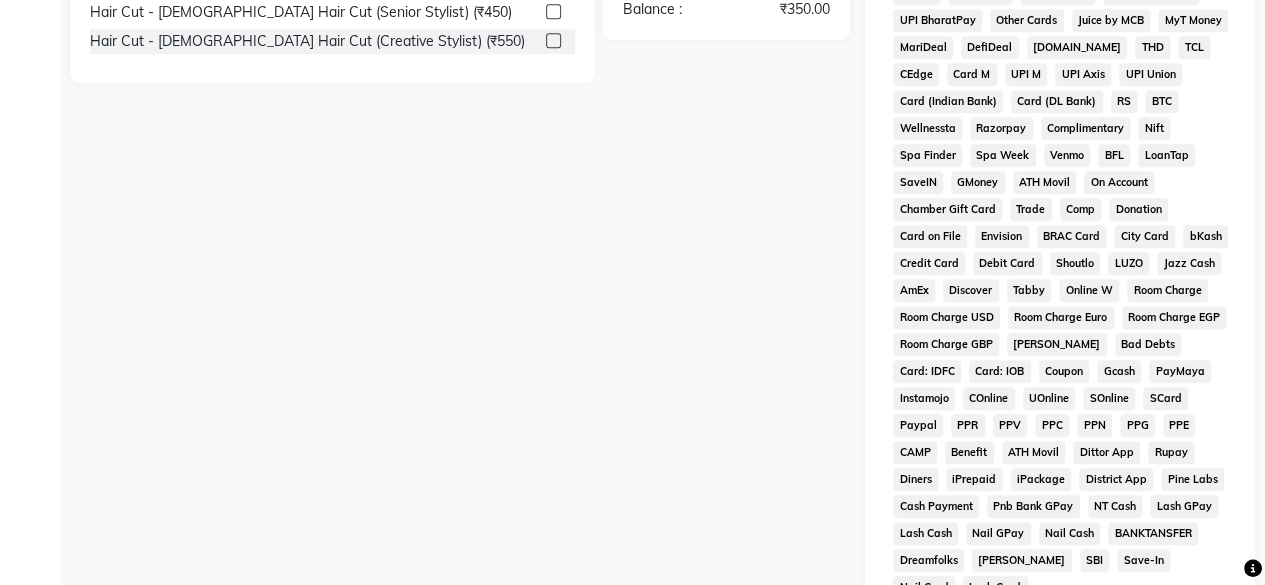 scroll, scrollTop: 972, scrollLeft: 0, axis: vertical 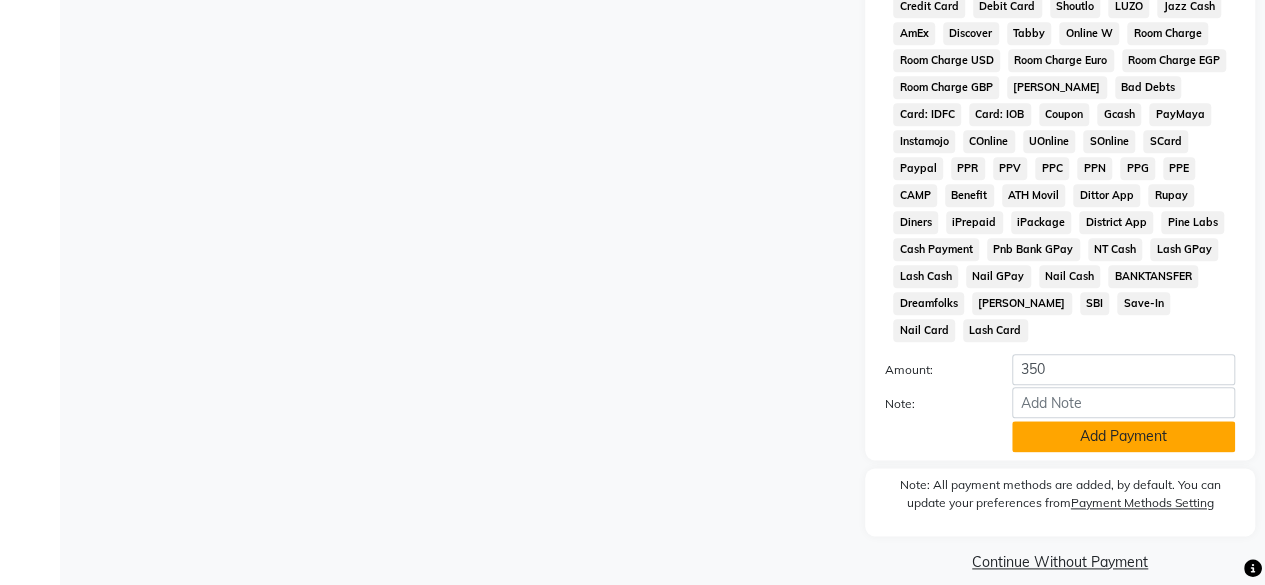 click on "Add Payment" 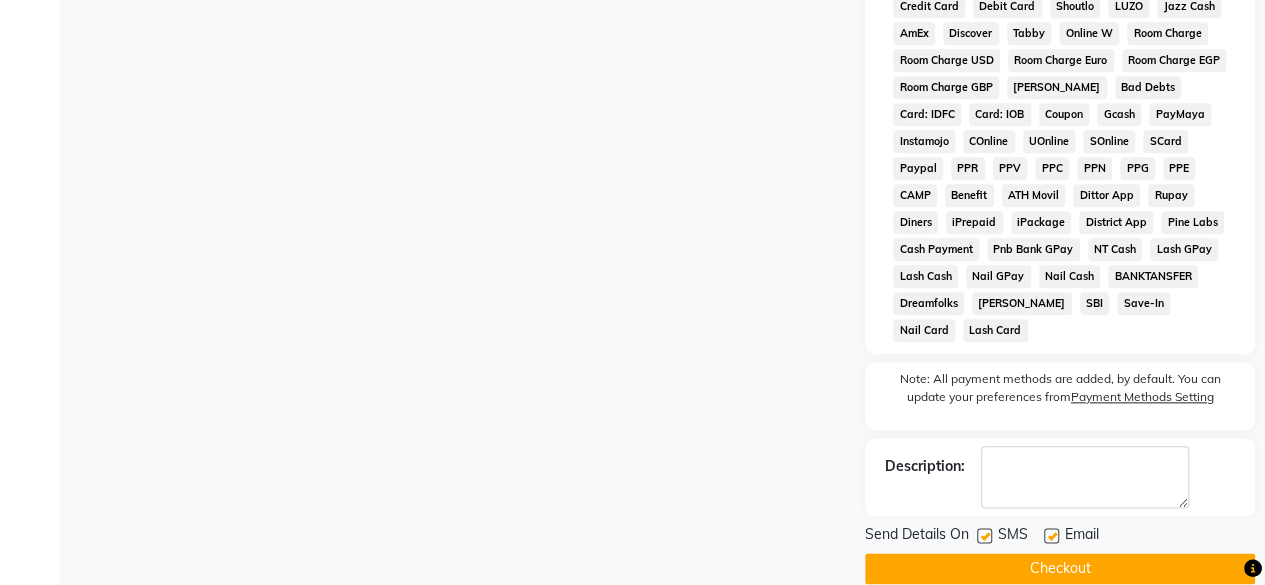 click 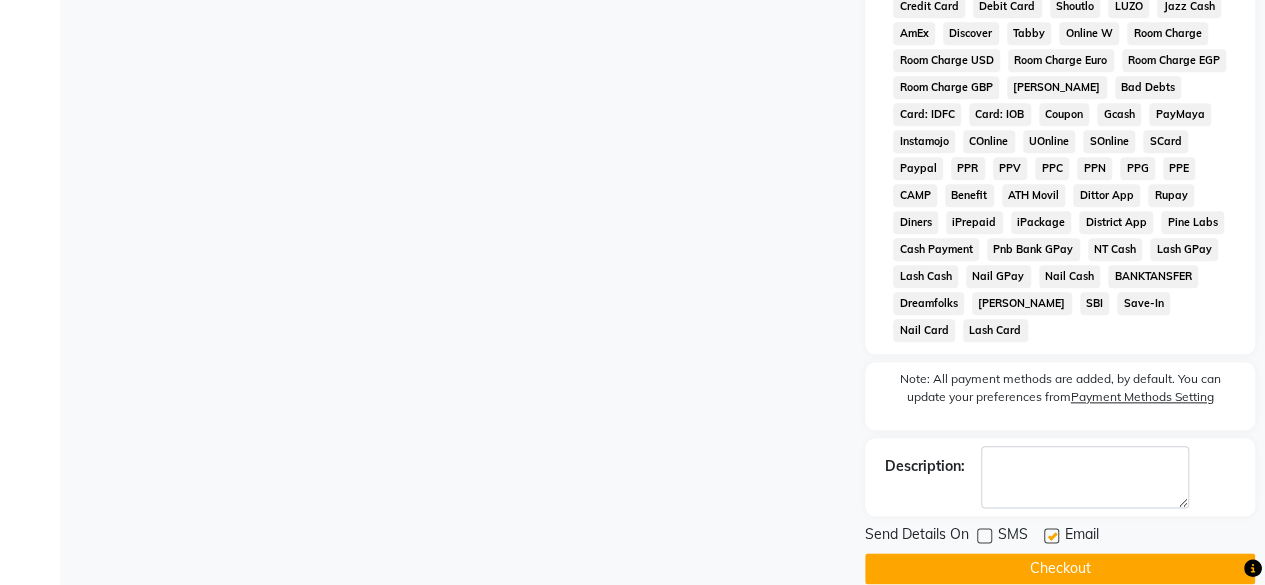 click on "Checkout" 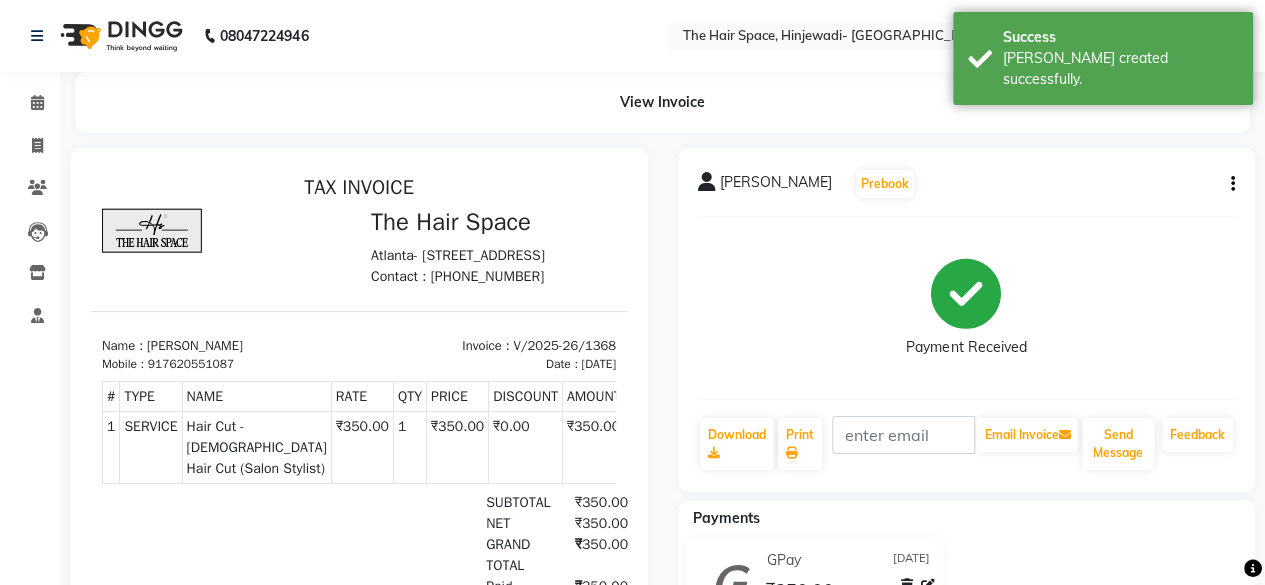scroll, scrollTop: 0, scrollLeft: 0, axis: both 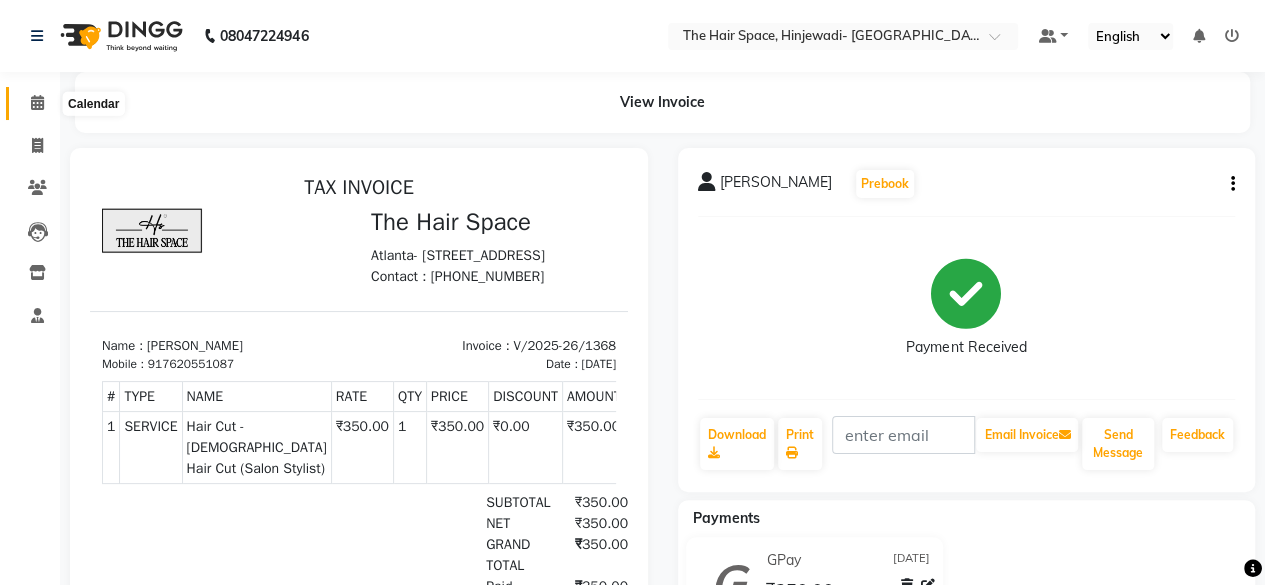 click 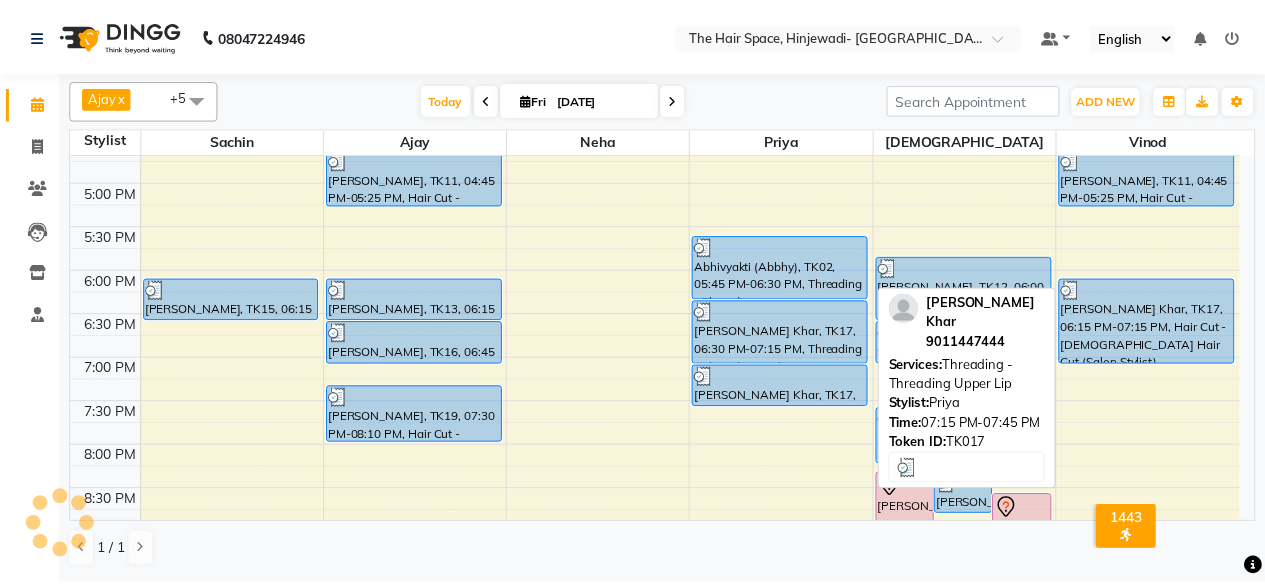 scroll, scrollTop: 800, scrollLeft: 0, axis: vertical 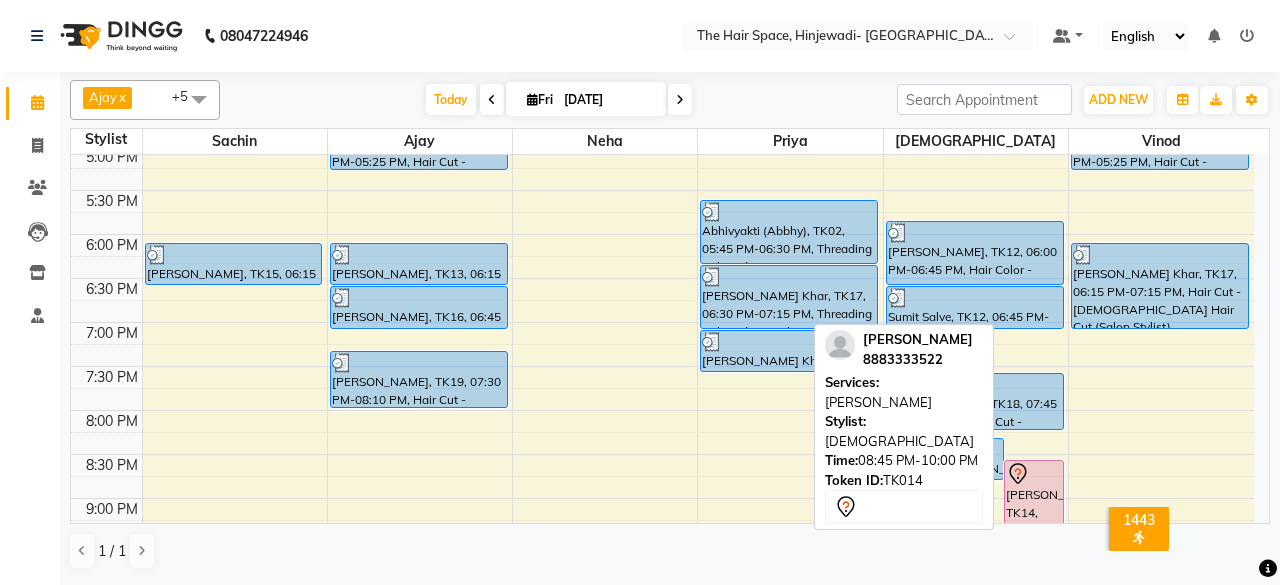 click on "[PERSON_NAME], TK14, 08:45 PM-10:00 PM, [PERSON_NAME]" at bounding box center [1033, 513] 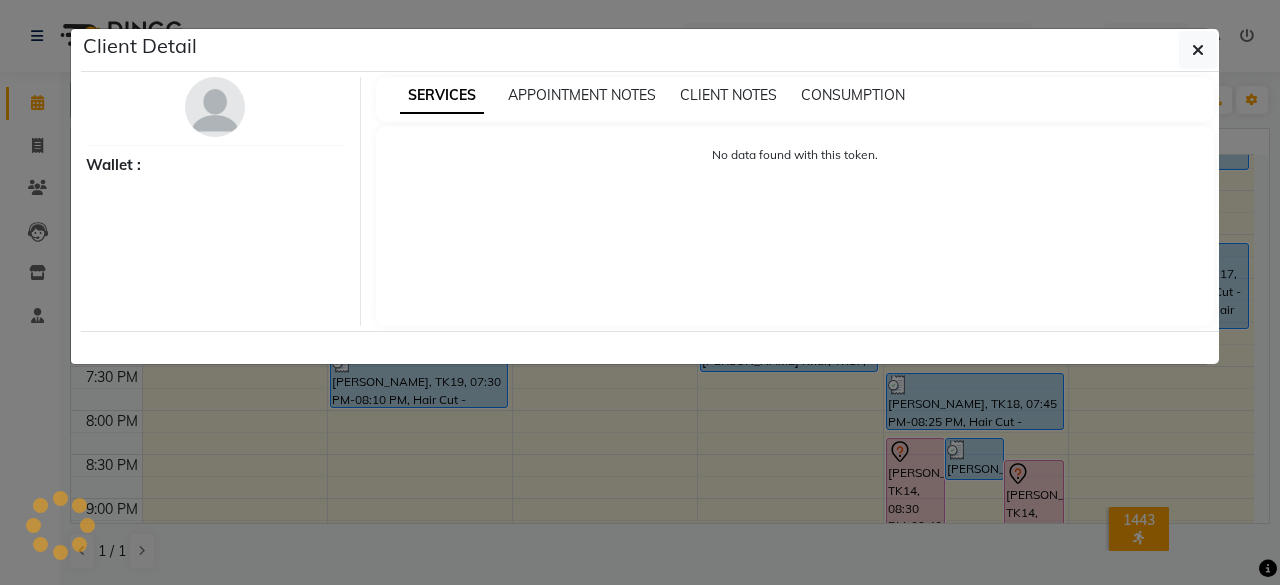 select on "7" 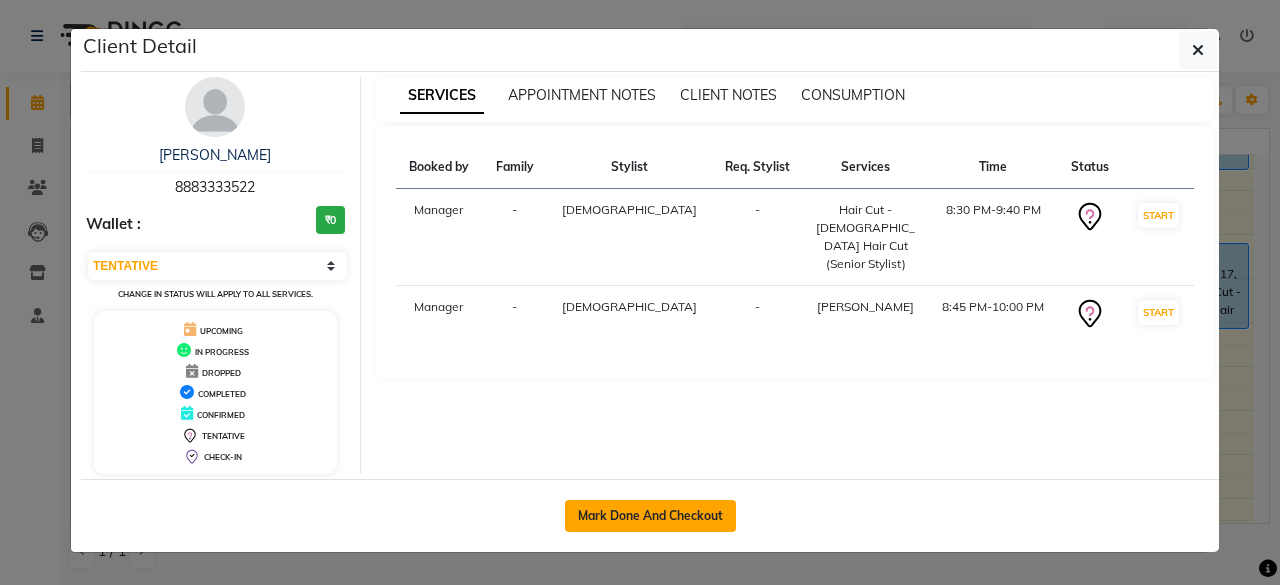 click on "Mark Done And Checkout" 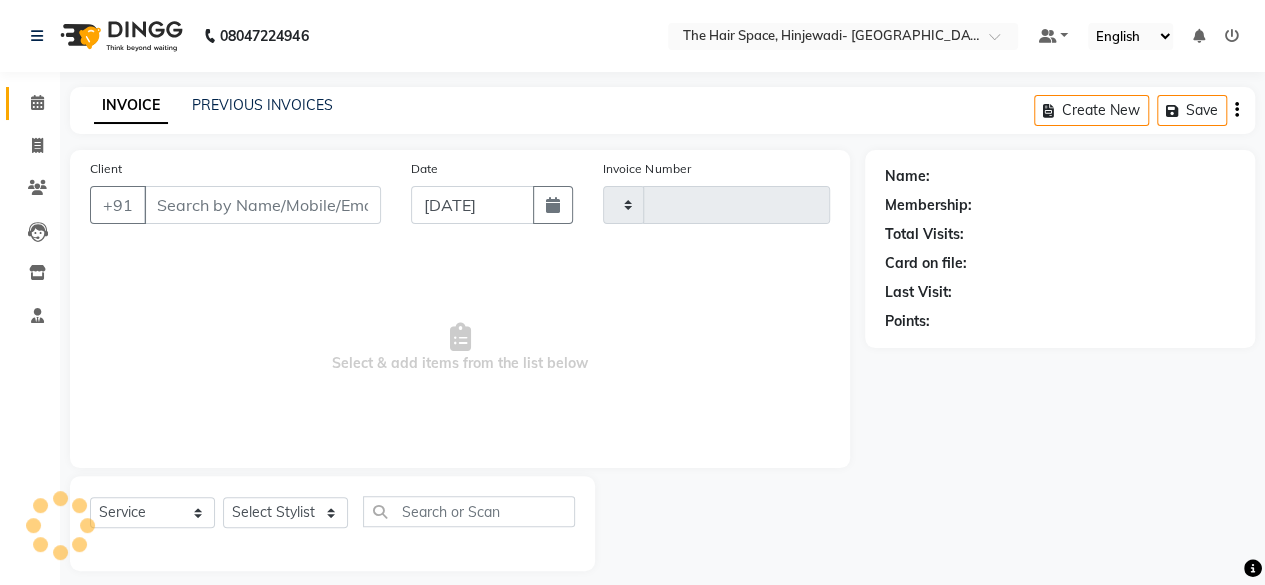 type on "1369" 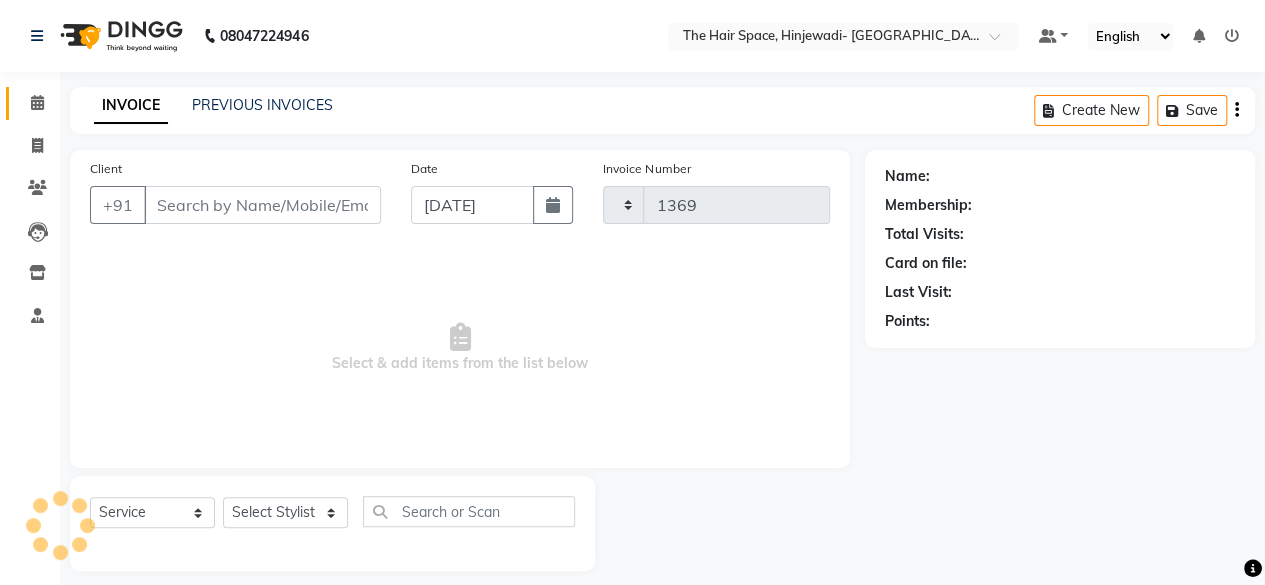 select on "6697" 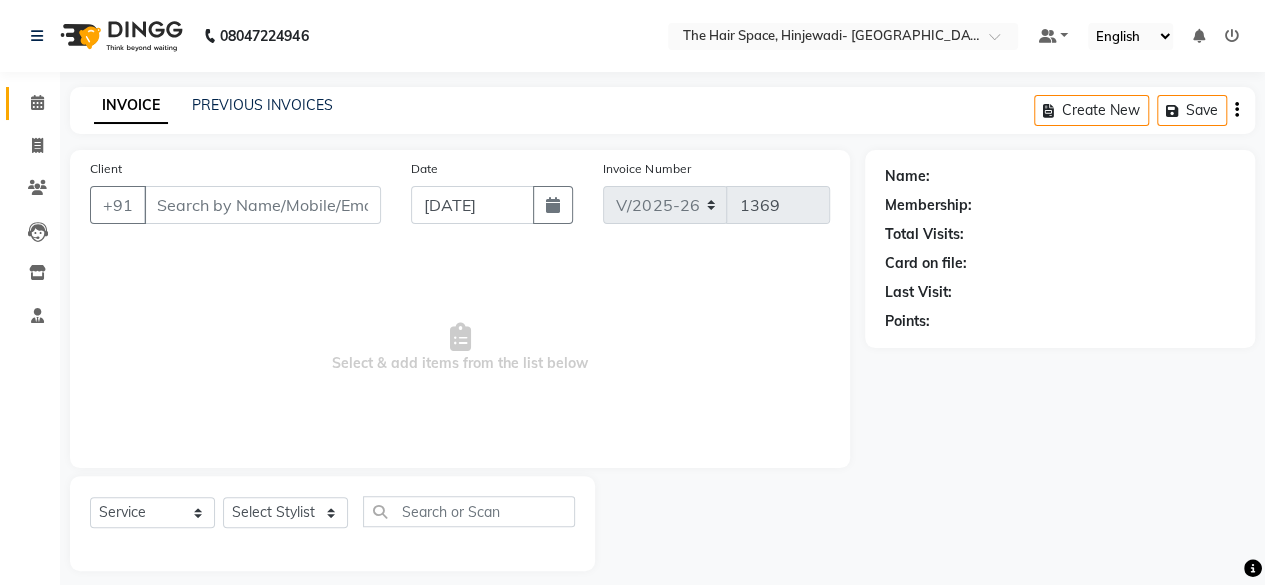 type on "8883333522" 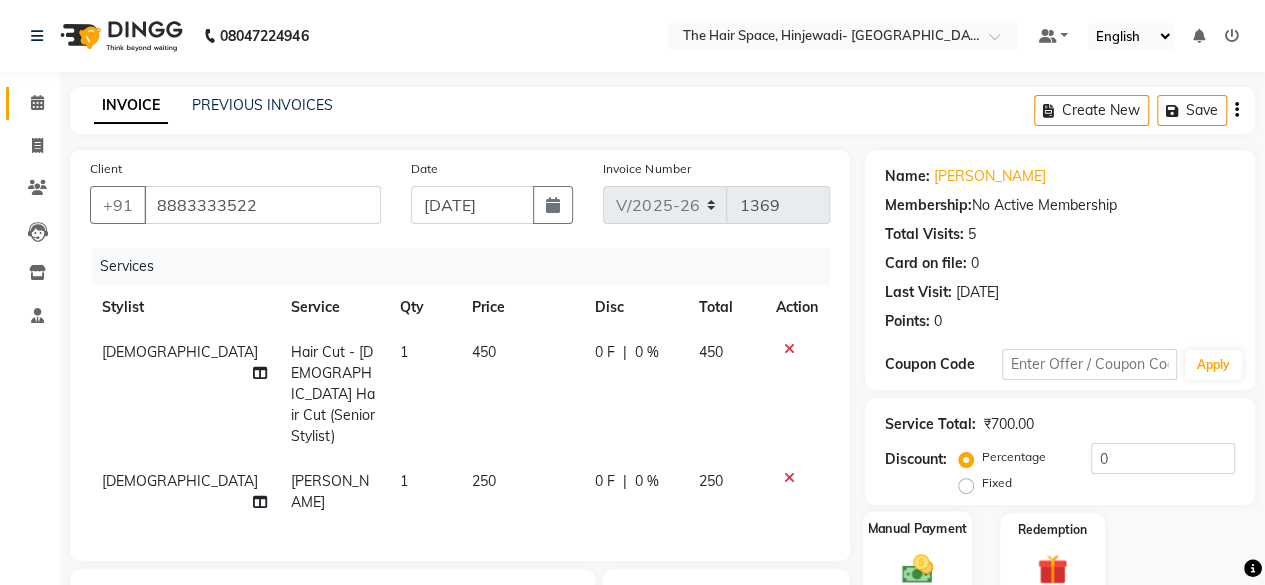 scroll, scrollTop: 260, scrollLeft: 0, axis: vertical 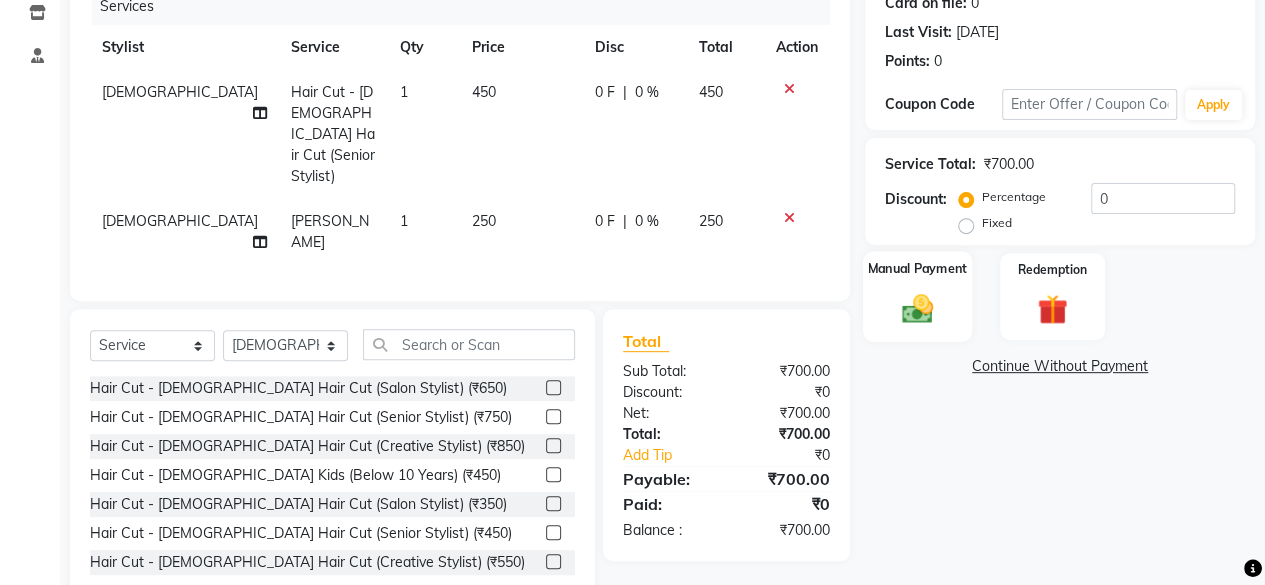 click 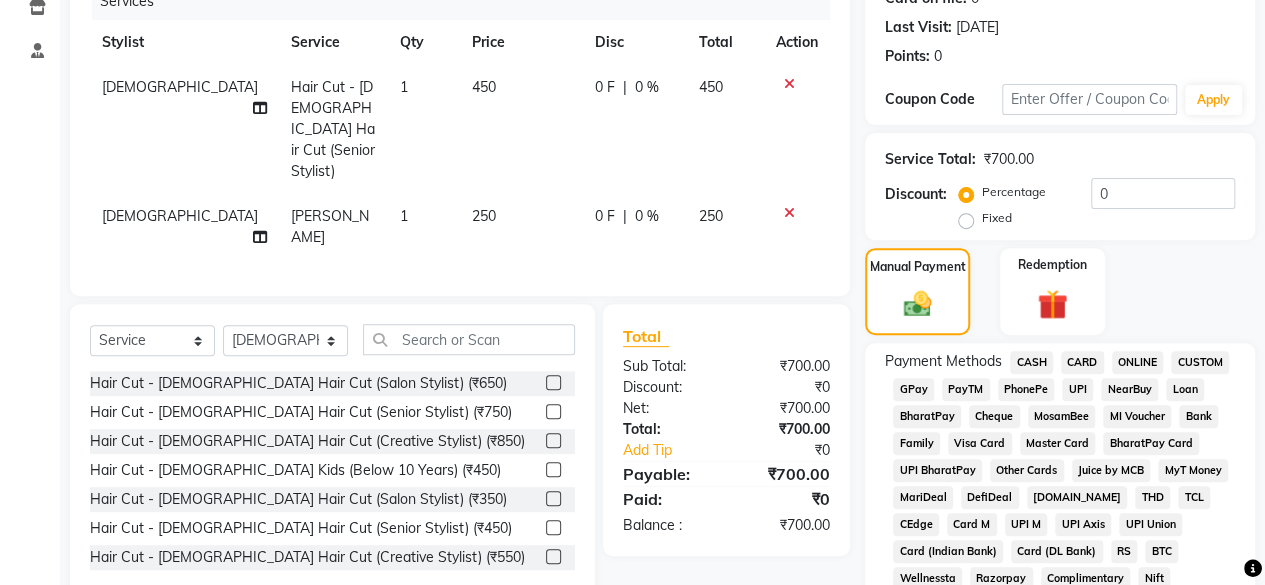 scroll, scrollTop: 560, scrollLeft: 0, axis: vertical 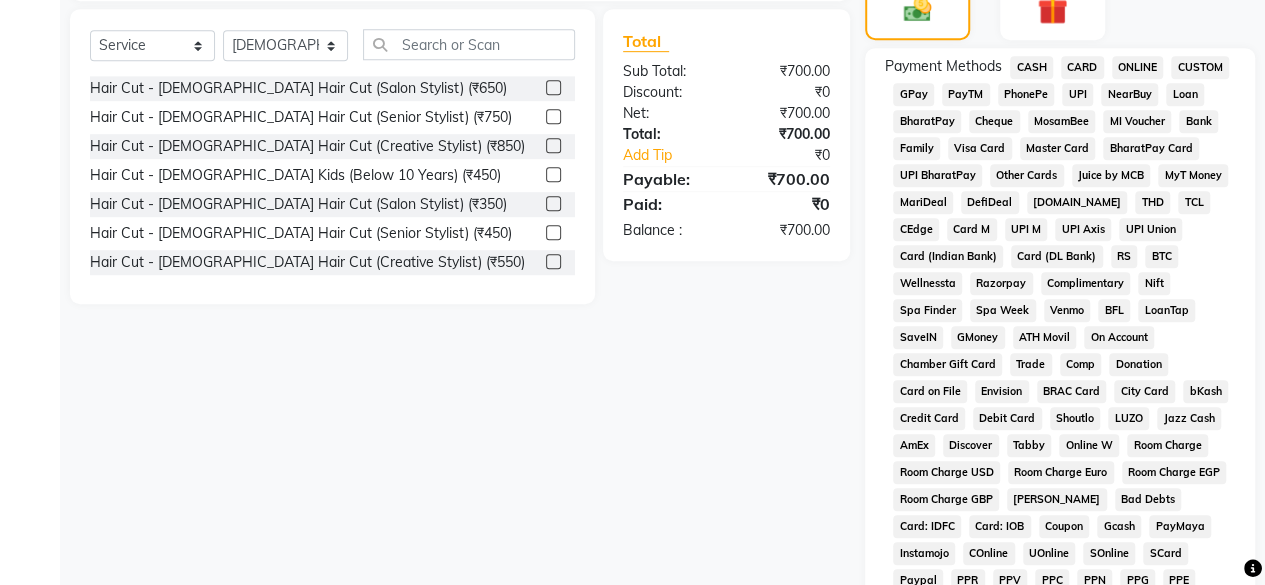 click on "GPay" 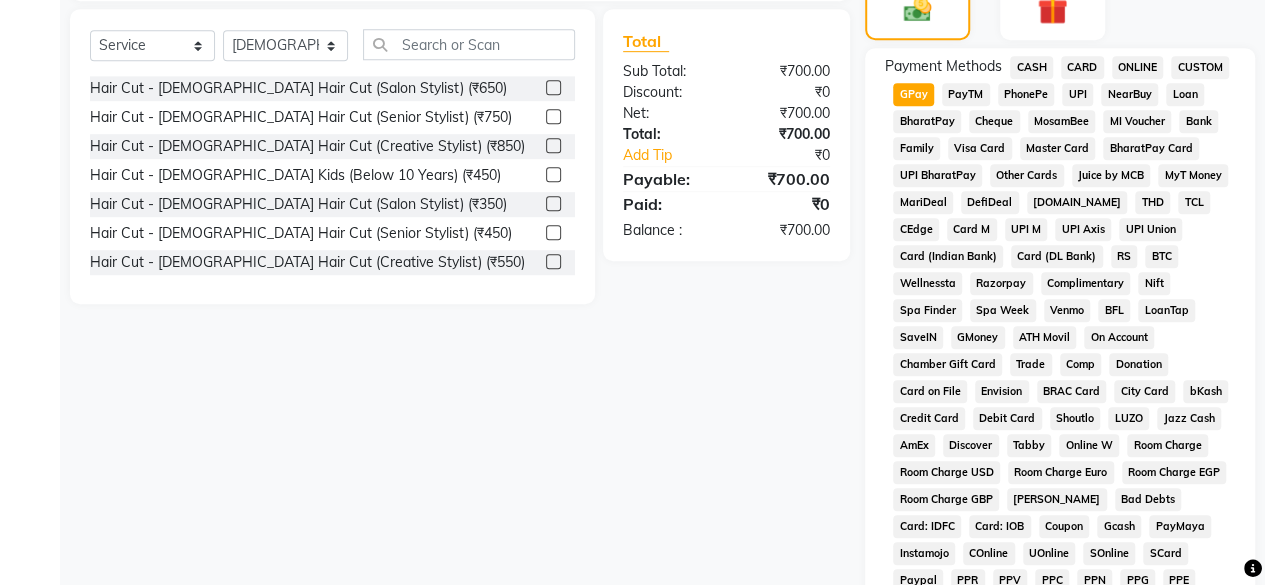scroll, scrollTop: 972, scrollLeft: 0, axis: vertical 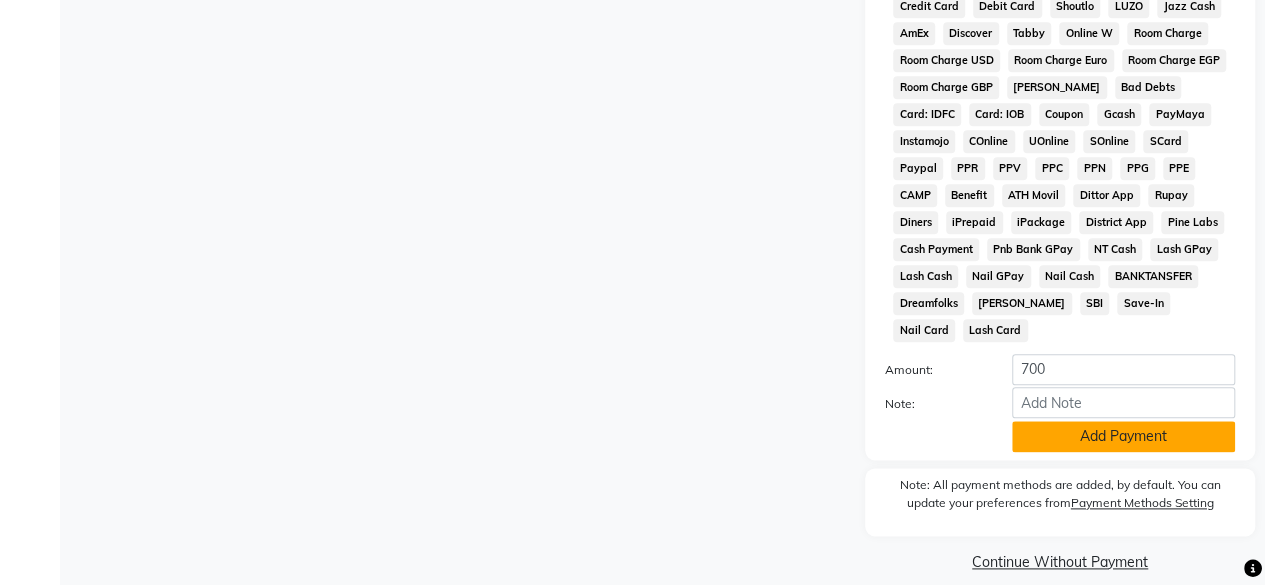 click on "Add Payment" 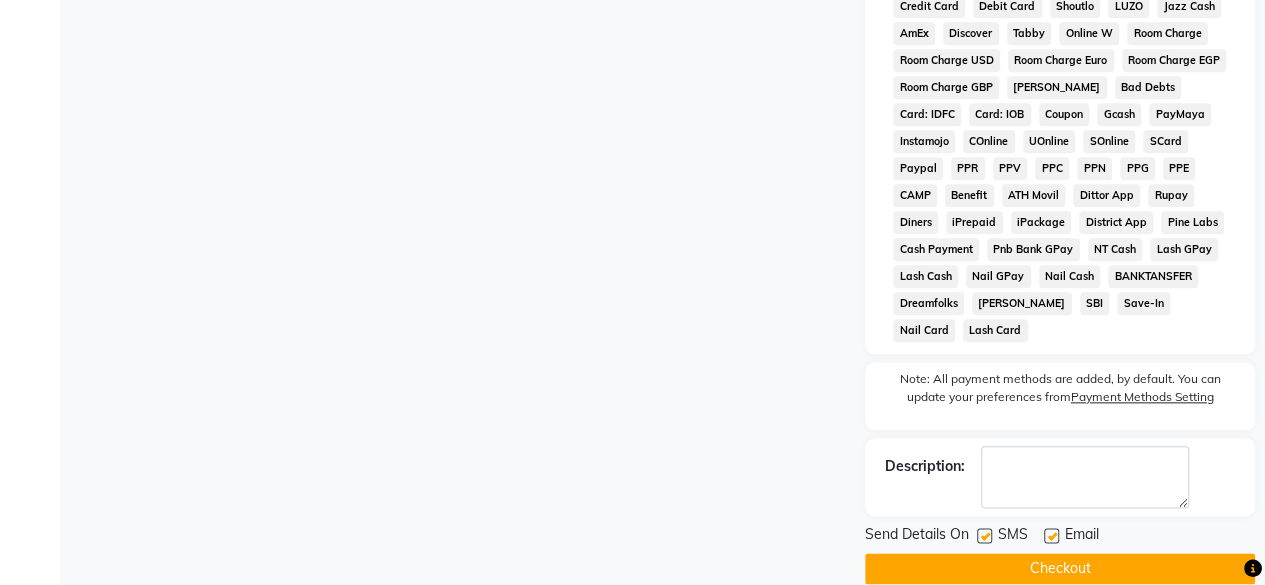 scroll, scrollTop: 978, scrollLeft: 0, axis: vertical 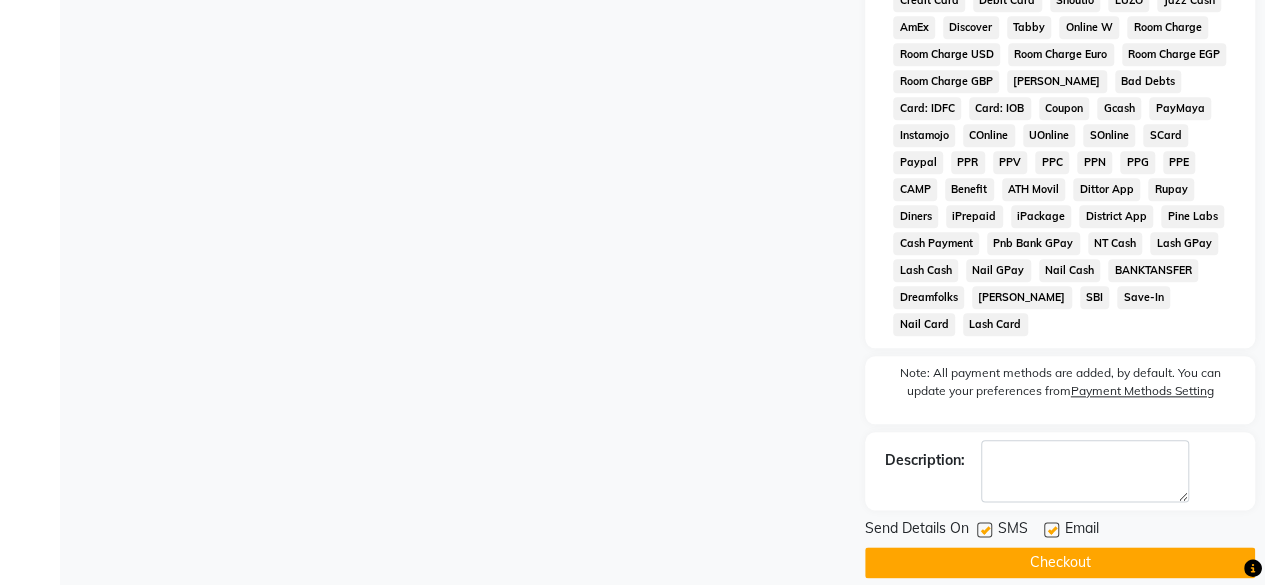 click 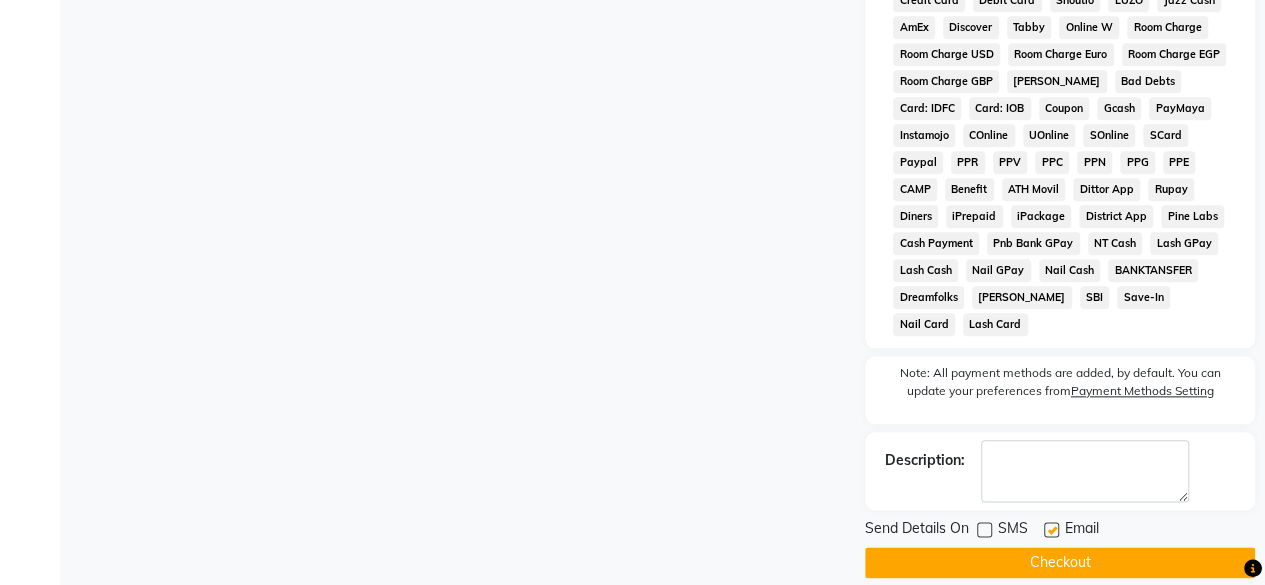 click on "Checkout" 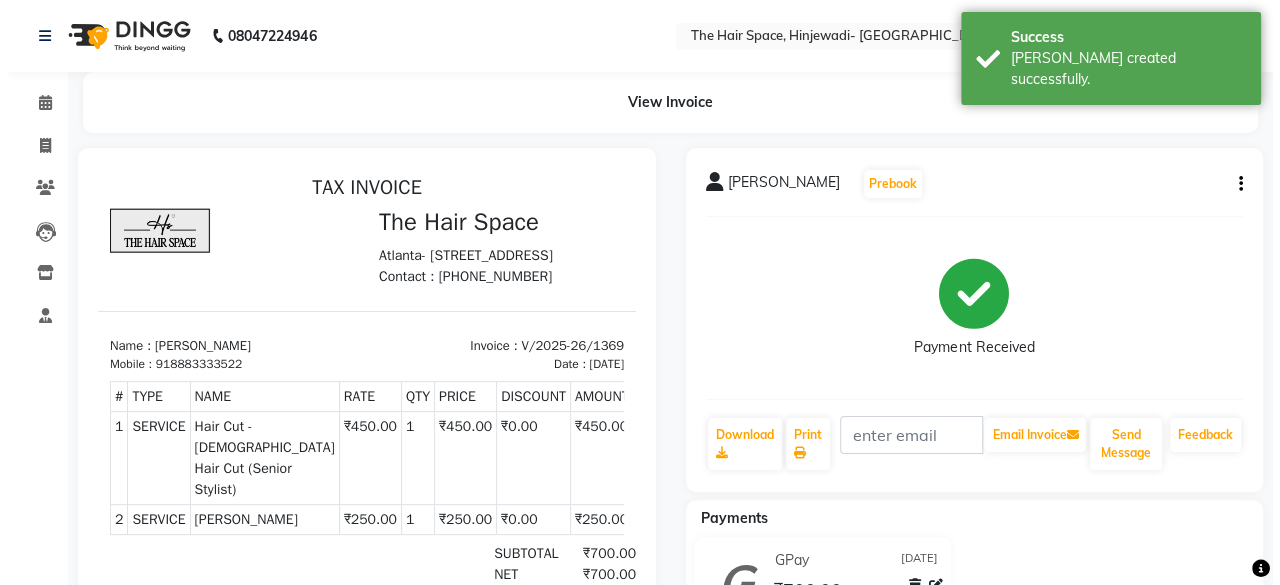scroll, scrollTop: 0, scrollLeft: 0, axis: both 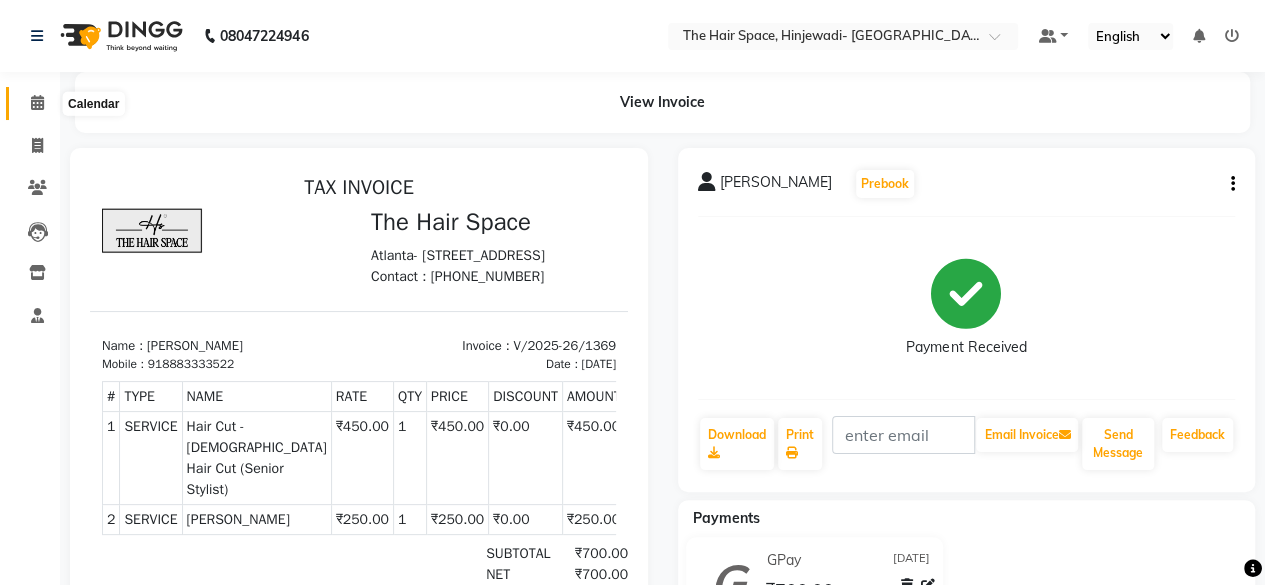 click 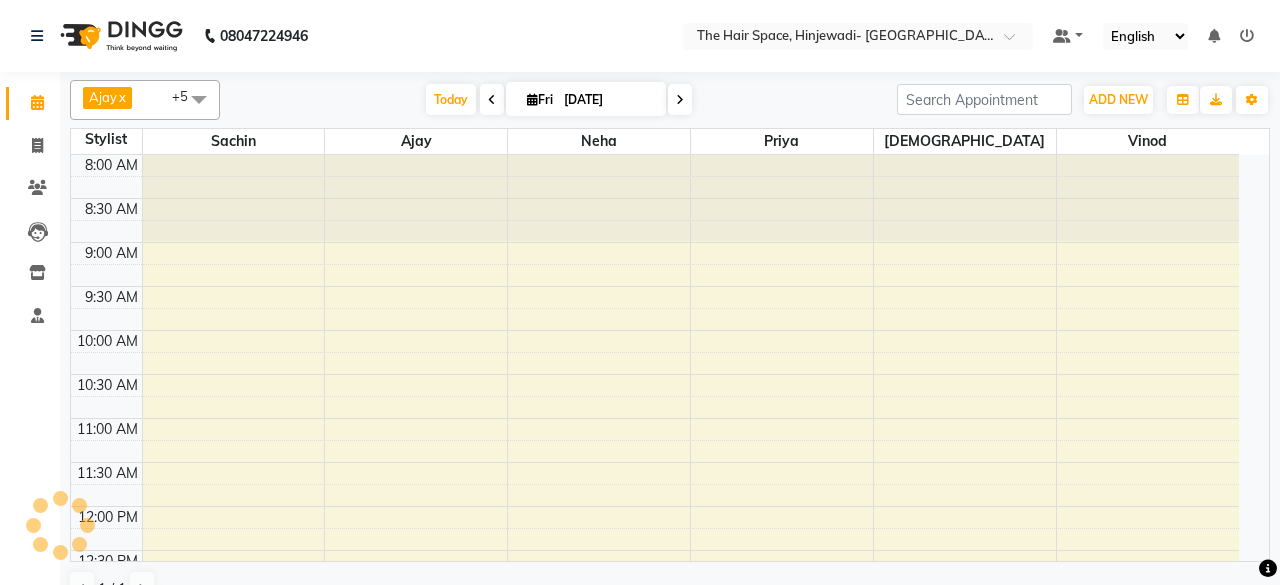 scroll, scrollTop: 892, scrollLeft: 0, axis: vertical 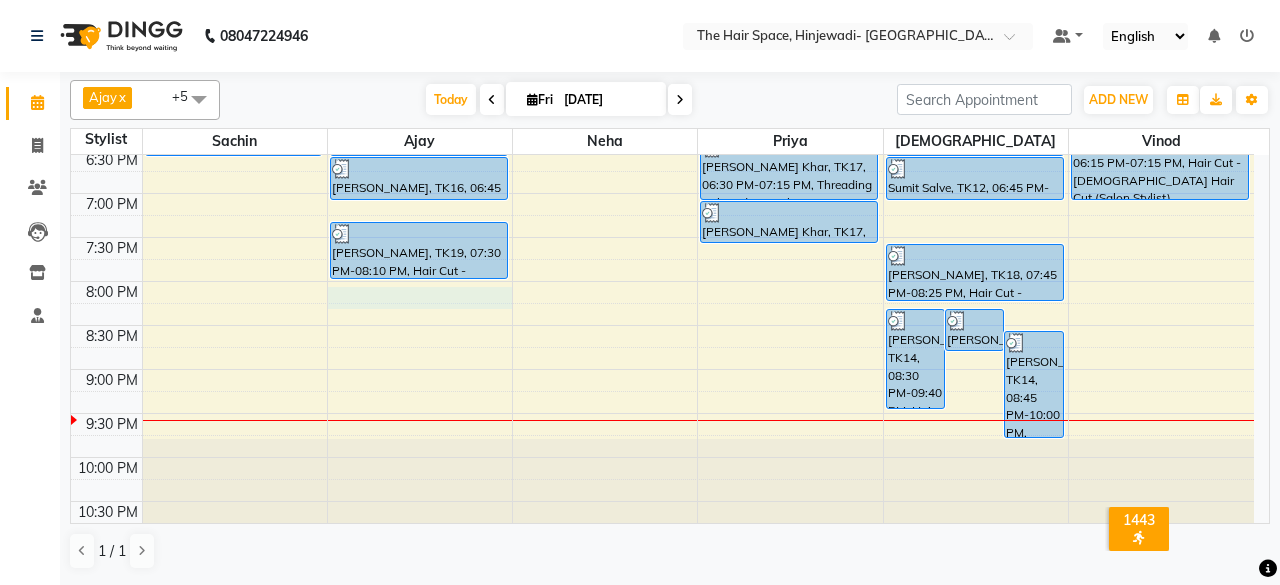 click on "8:00 AM 8:30 AM 9:00 AM 9:30 AM 10:00 AM 10:30 AM 11:00 AM 11:30 AM 12:00 PM 12:30 PM 1:00 PM 1:30 PM 2:00 PM 2:30 PM 3:00 PM 3:30 PM 4:00 PM 4:30 PM 5:00 PM 5:30 PM 6:00 PM 6:30 PM 7:00 PM 7:30 PM 8:00 PM 8:30 PM 9:00 PM 9:30 PM 10:00 PM 10:30 PM     [PERSON_NAME], TK15, 06:15 PM-06:45 PM, Threading - Threading Eyebrows     [PERSON_NAME], TK01, 12:00 PM-02:00 PM, Treatment - [MEDICAL_DATA]     [PERSON_NAME], TK10, 02:30 PM-03:00 PM, [PERSON_NAME]     [PERSON_NAME], TK10, 03:00 PM-04:00 PM, Color - Root Touch Up     [PERSON_NAME], TK11, 04:45 PM-05:25 PM, Hair Cut - [DEMOGRAPHIC_DATA] Hair Cut (Salon Stylist)     Ganesh sir, TK13, 06:15 PM-06:45 PM, [PERSON_NAME]     [PERSON_NAME], TK16, 06:45 PM-07:15 PM, Shampoo - Shampoo Blast Dry     Pandit Tandel, TK19, 07:30 PM-08:10 PM, Hair Cut - [DEMOGRAPHIC_DATA] Hair Cut (Salon Stylist)     [PERSON_NAME], TK05, 01:30 PM-02:15 PM, Hair Spa & Rituals - Premium     [PERSON_NAME], TK08, 10:15 AM-11:15 AM, Facials - Facials Regular Facial" at bounding box center [662, -115] 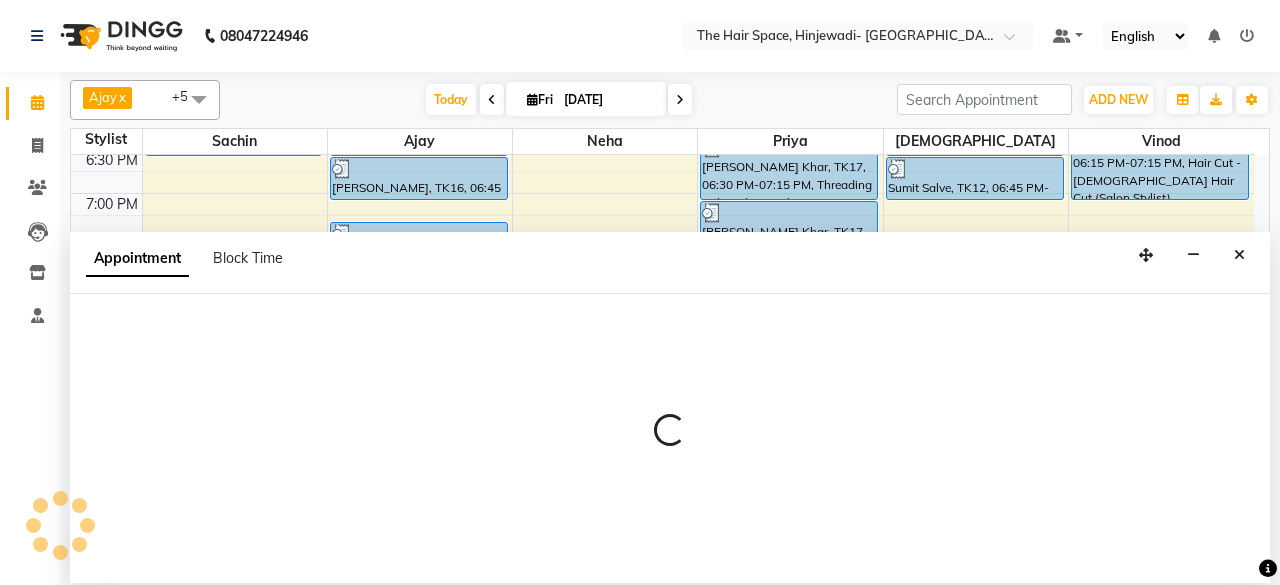 select on "52403" 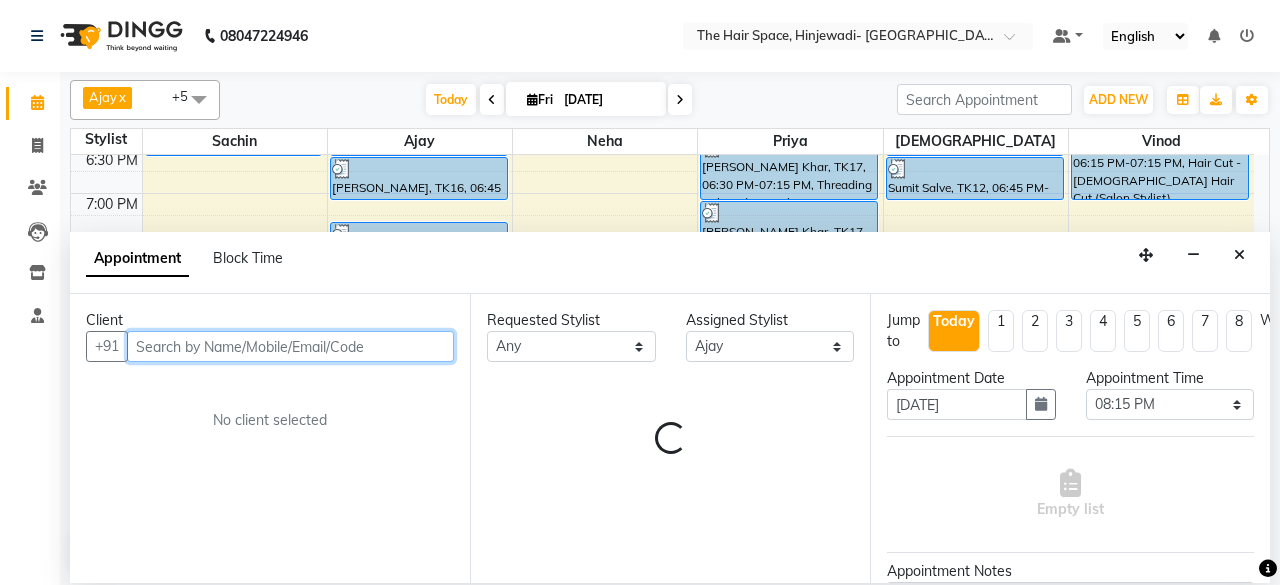 click at bounding box center [290, 346] 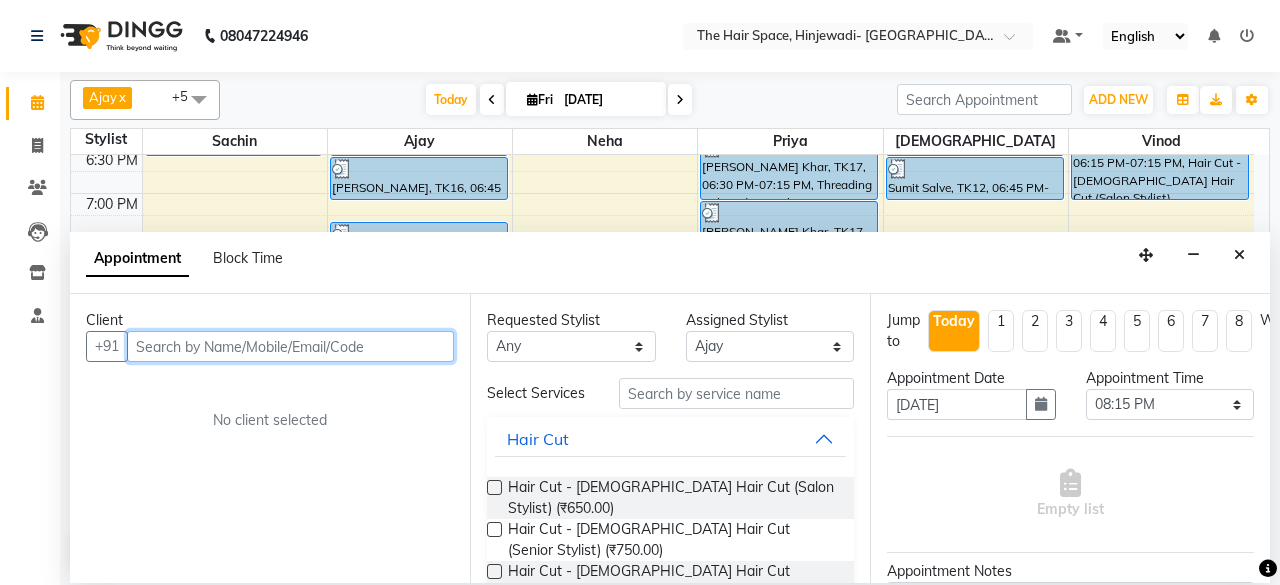 click at bounding box center (290, 346) 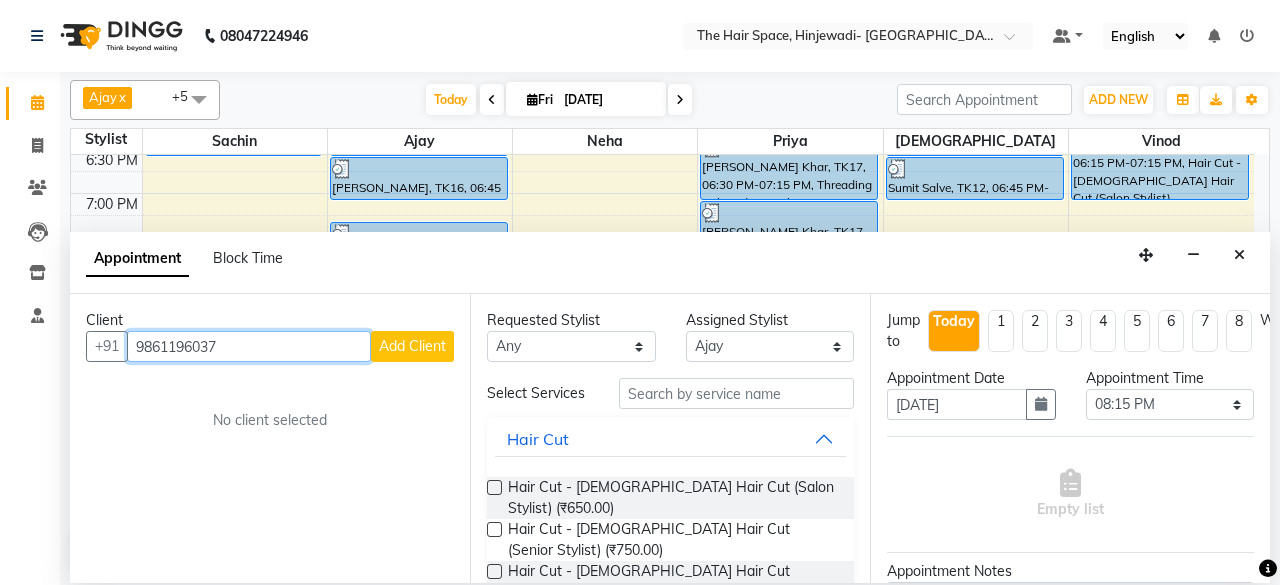type on "9861196037" 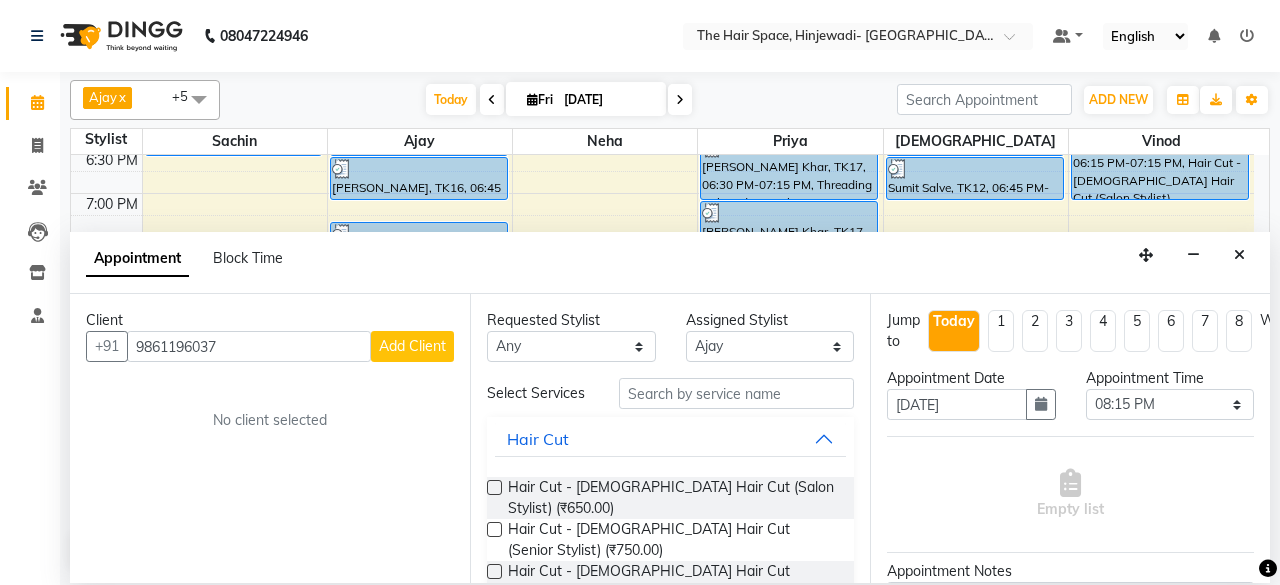 click on "Add Client" at bounding box center (412, 346) 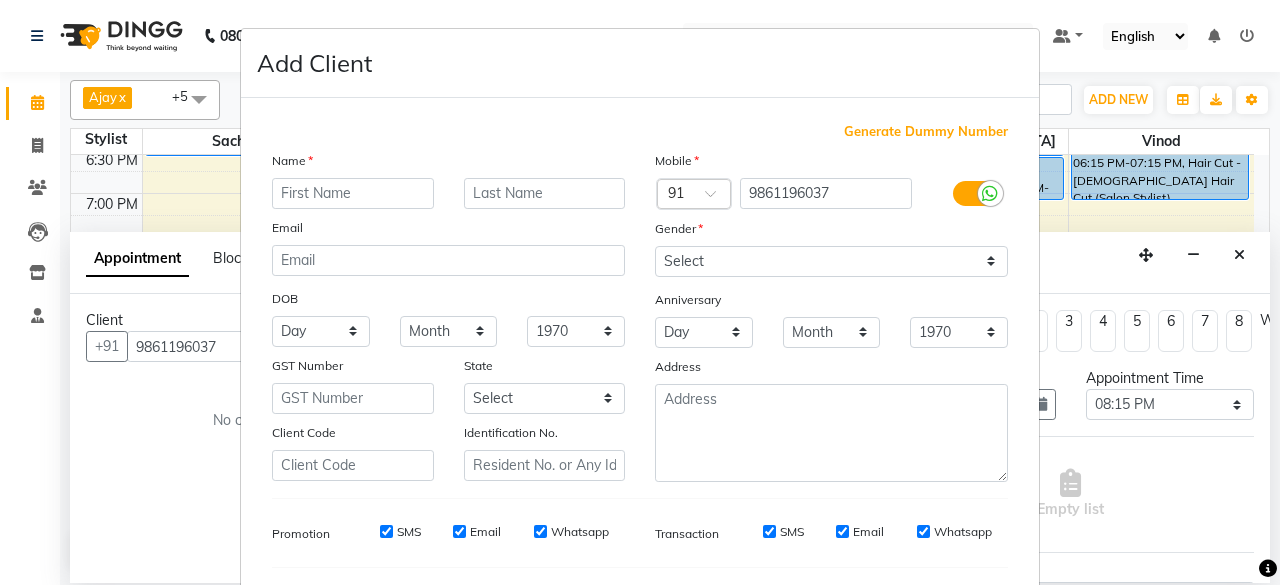 click at bounding box center [353, 193] 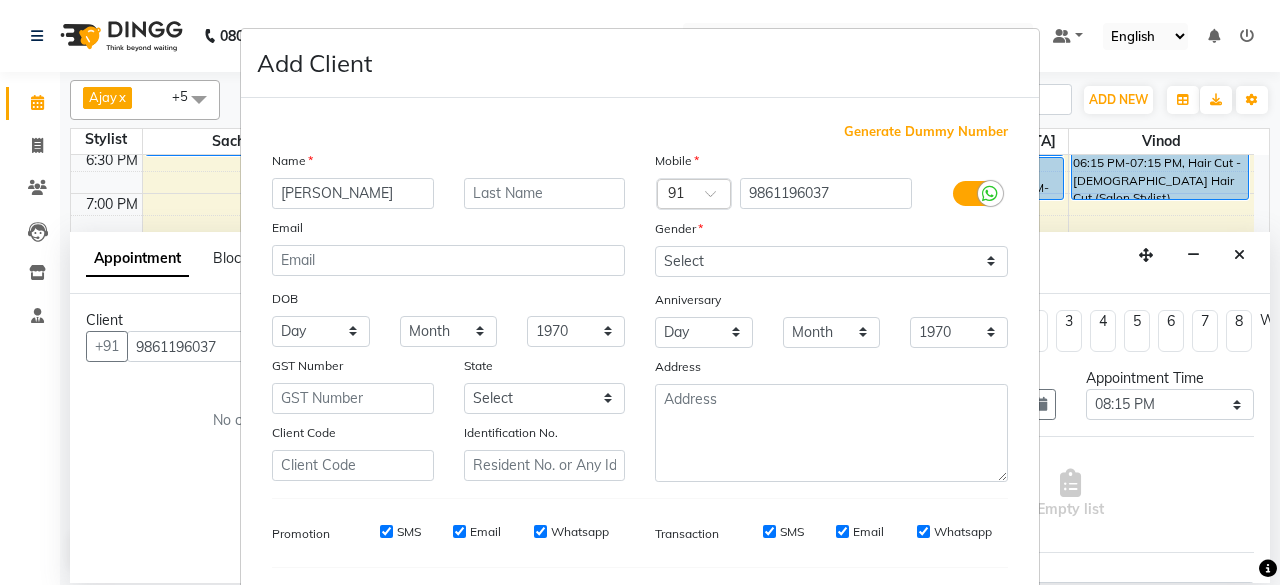 click on "[PERSON_NAME]" at bounding box center (353, 193) 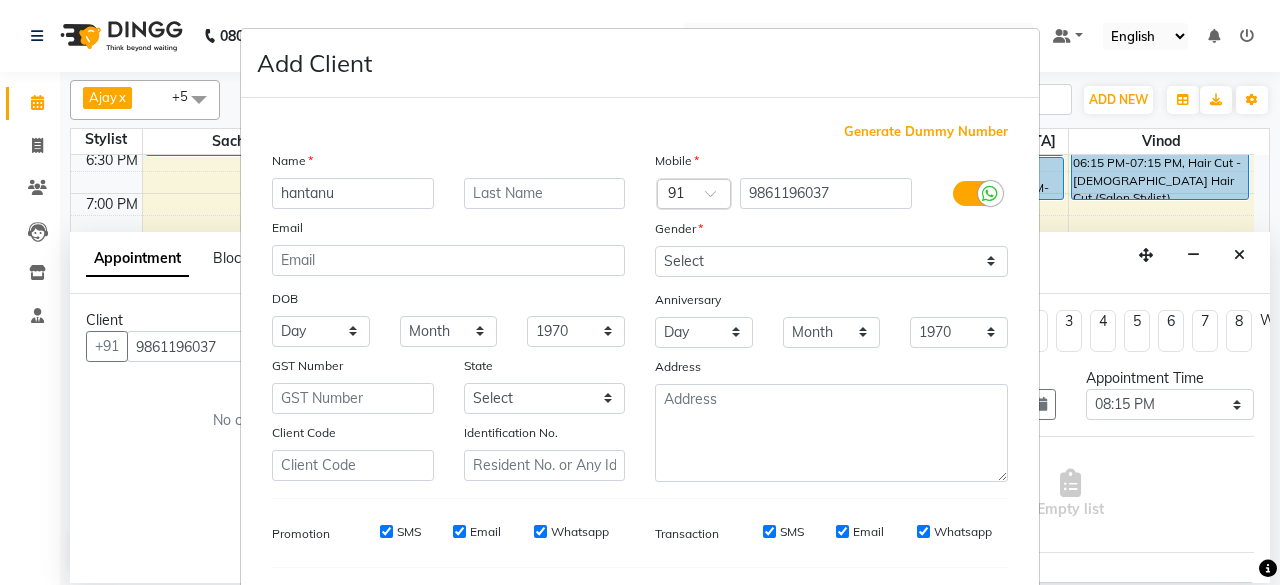click on "hantanu" at bounding box center (353, 193) 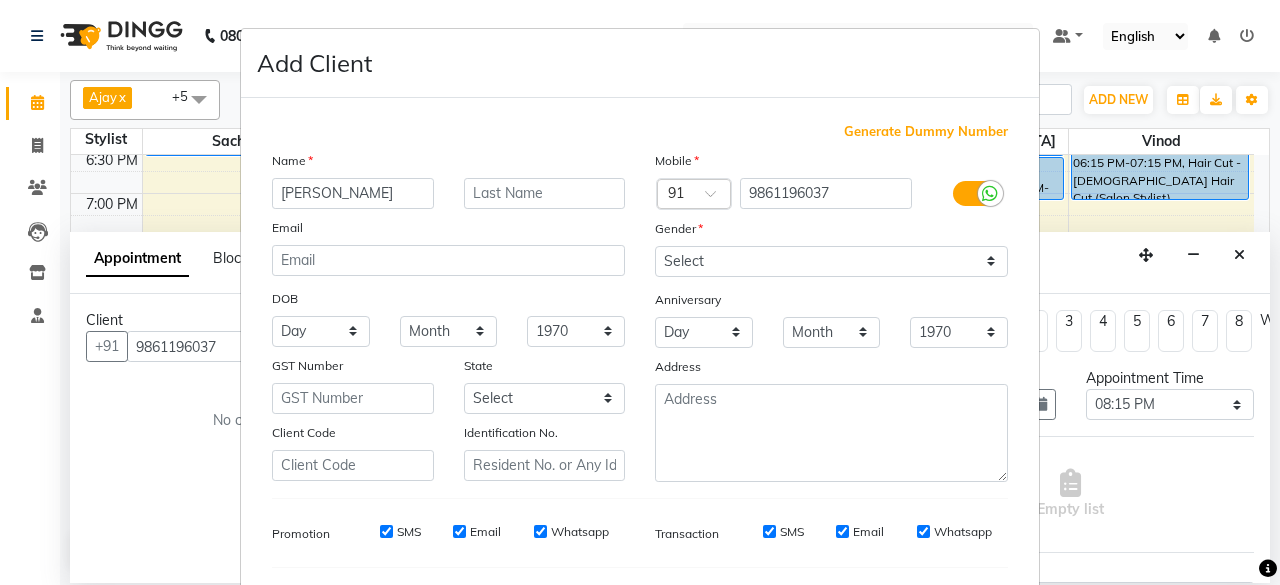 type on "[PERSON_NAME]" 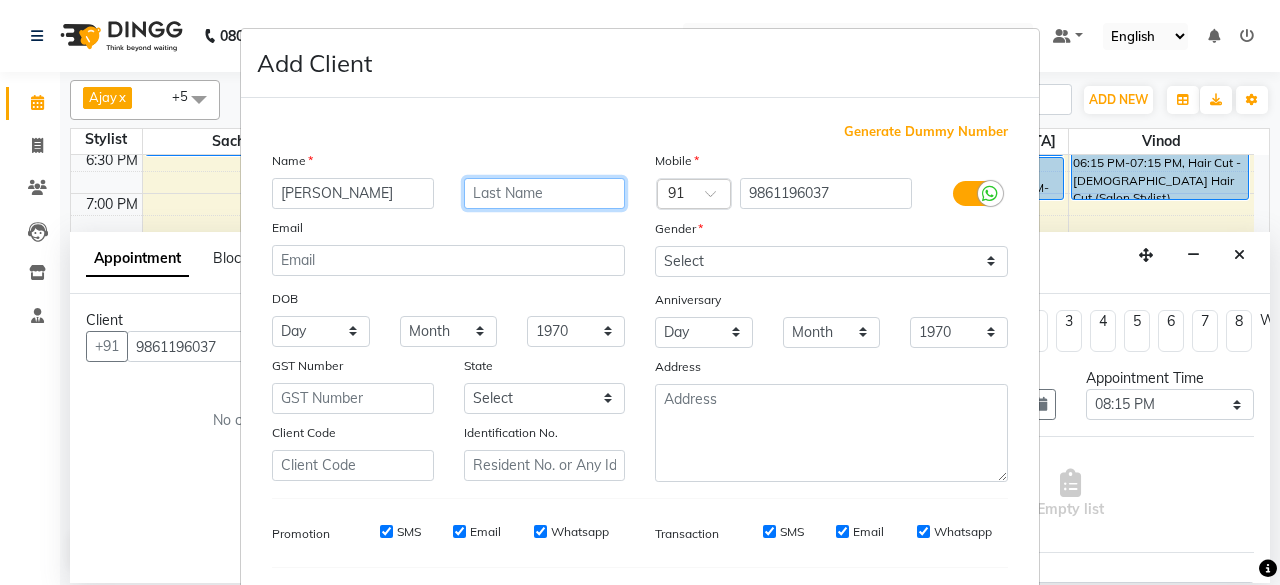 click at bounding box center (545, 193) 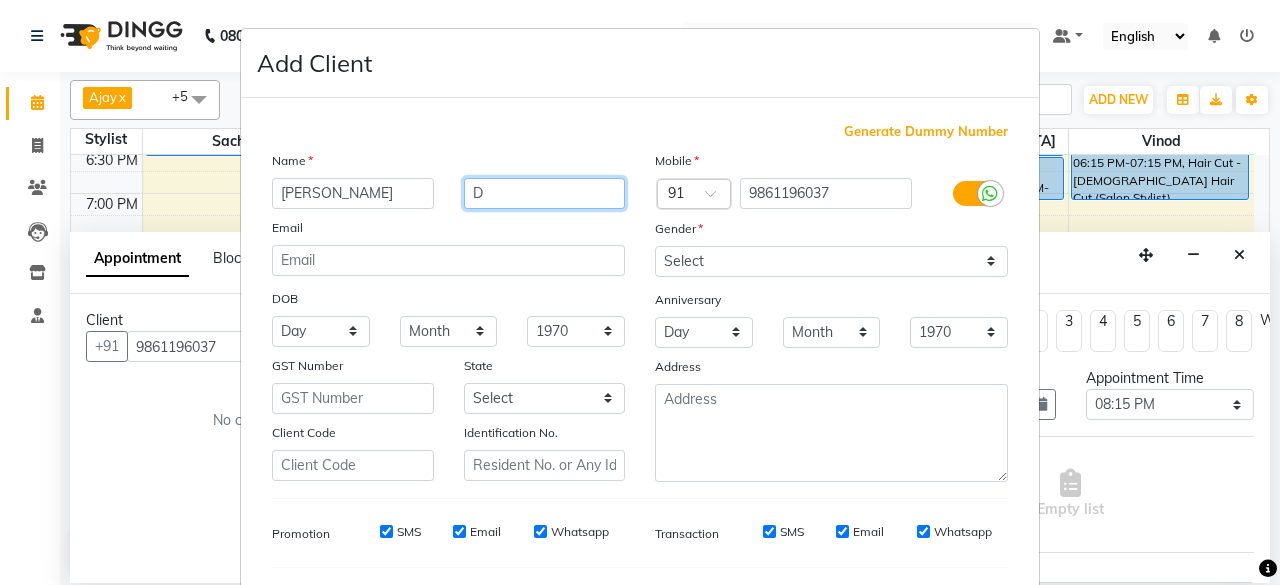 click on "D" at bounding box center [545, 193] 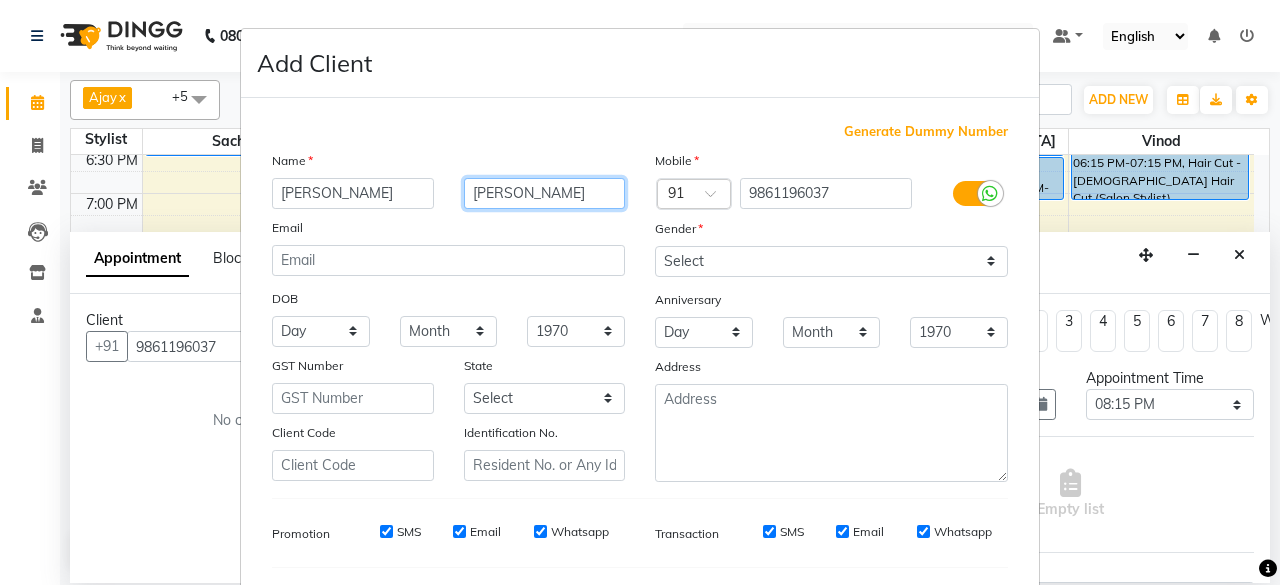 type on "[PERSON_NAME]" 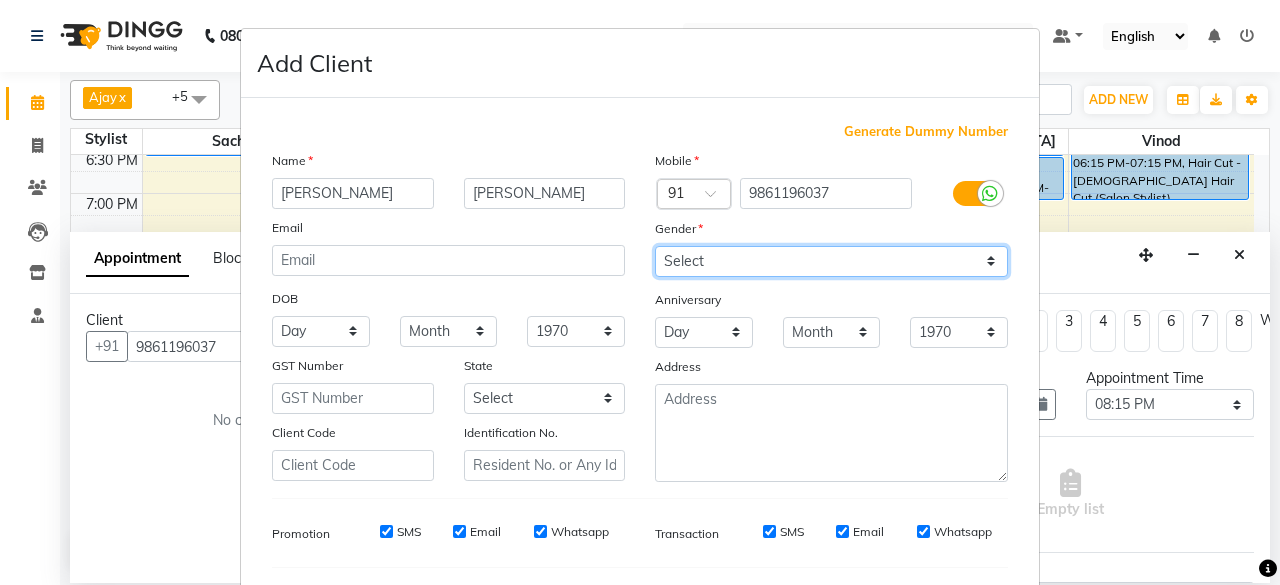 click on "Select [DEMOGRAPHIC_DATA] [DEMOGRAPHIC_DATA] Other Prefer Not To Say" at bounding box center (831, 261) 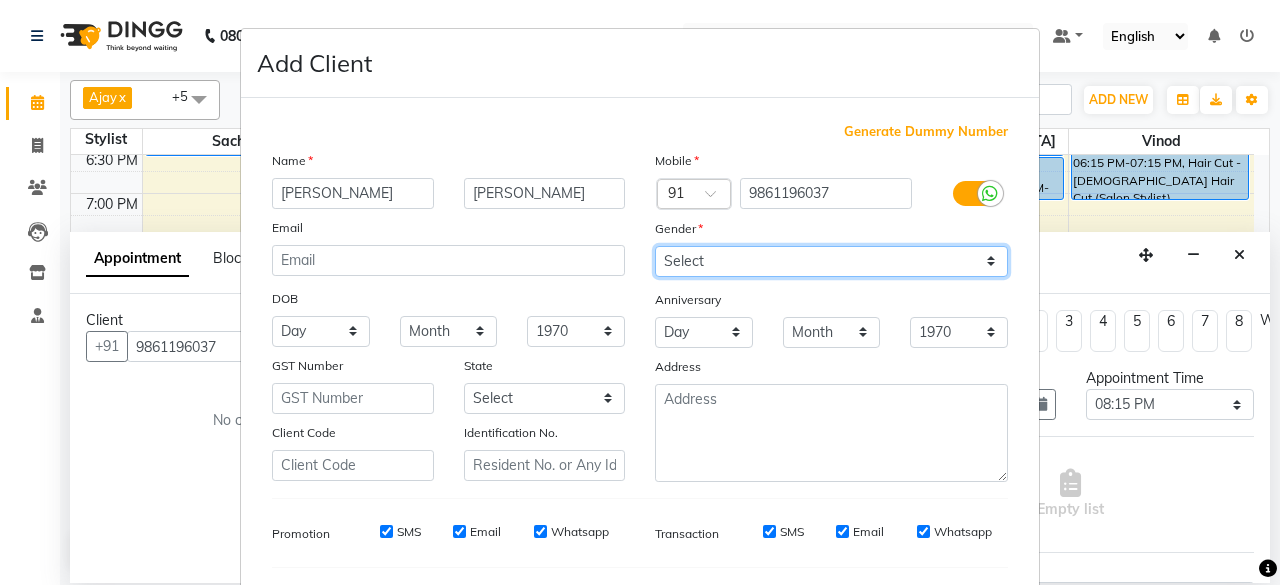 select on "[DEMOGRAPHIC_DATA]" 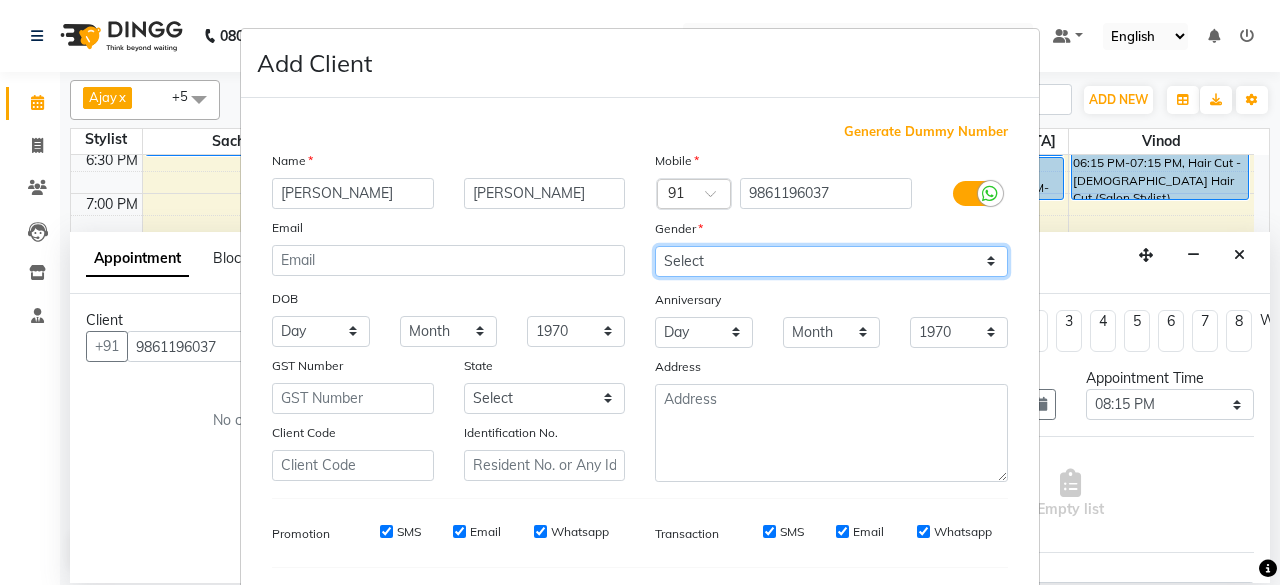 click on "Select [DEMOGRAPHIC_DATA] [DEMOGRAPHIC_DATA] Other Prefer Not To Say" at bounding box center [831, 261] 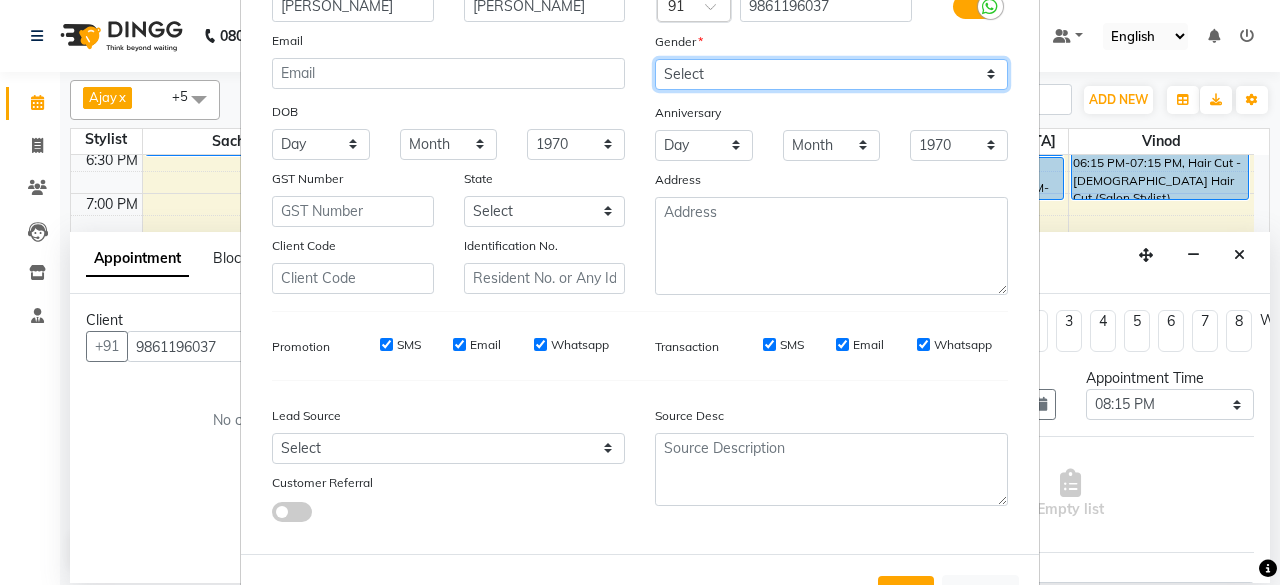 scroll, scrollTop: 260, scrollLeft: 0, axis: vertical 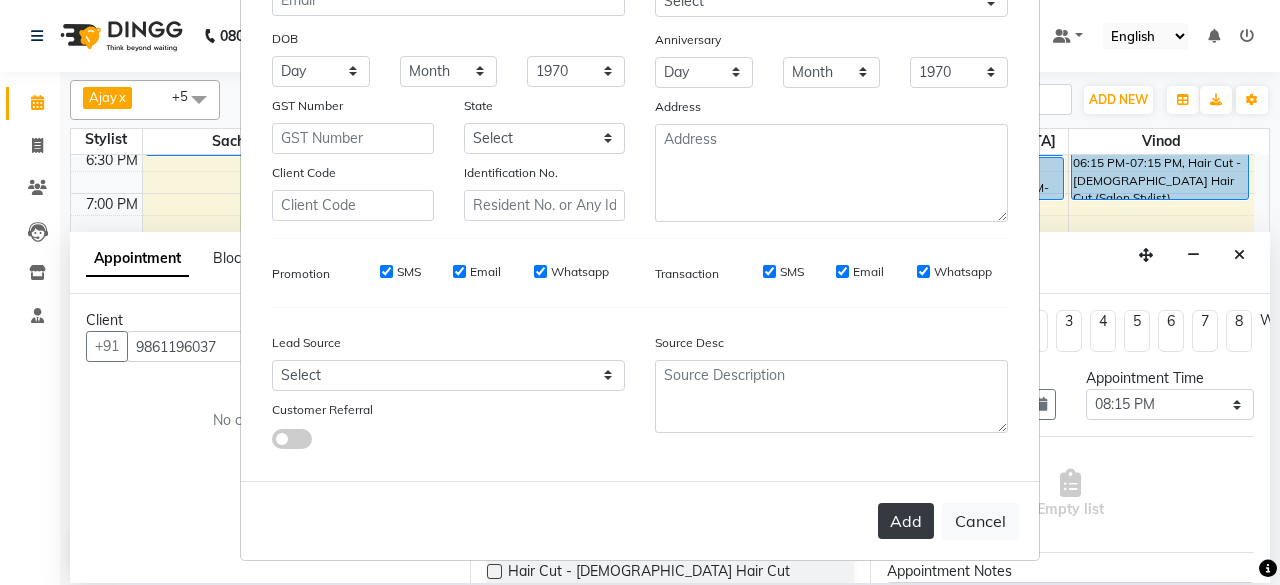 click on "Add" at bounding box center (906, 521) 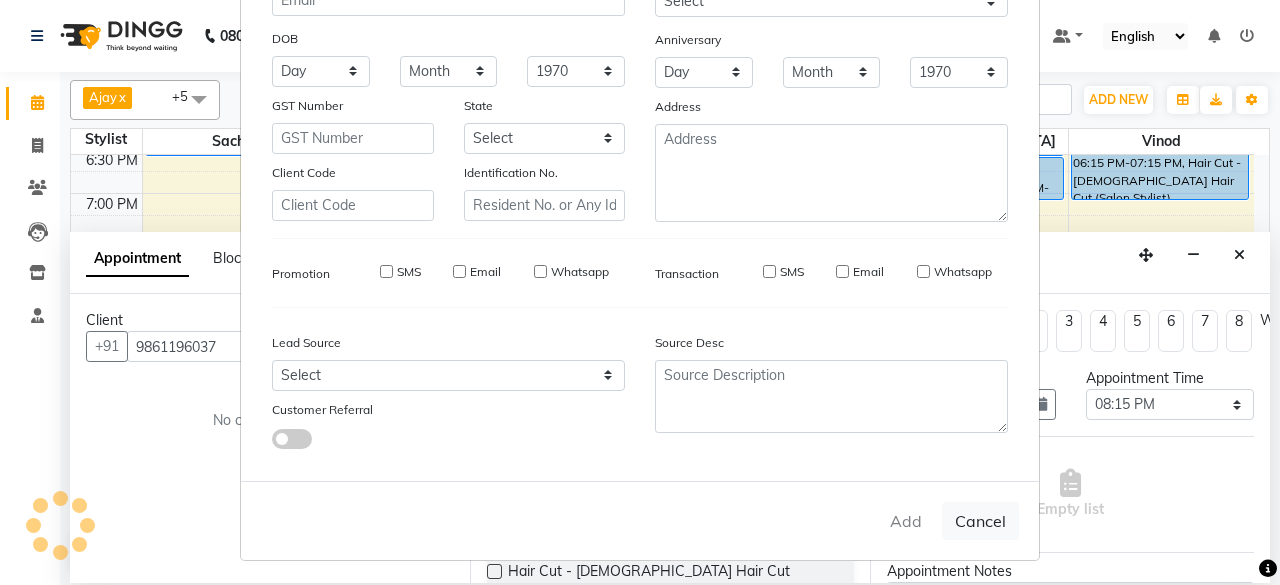 type 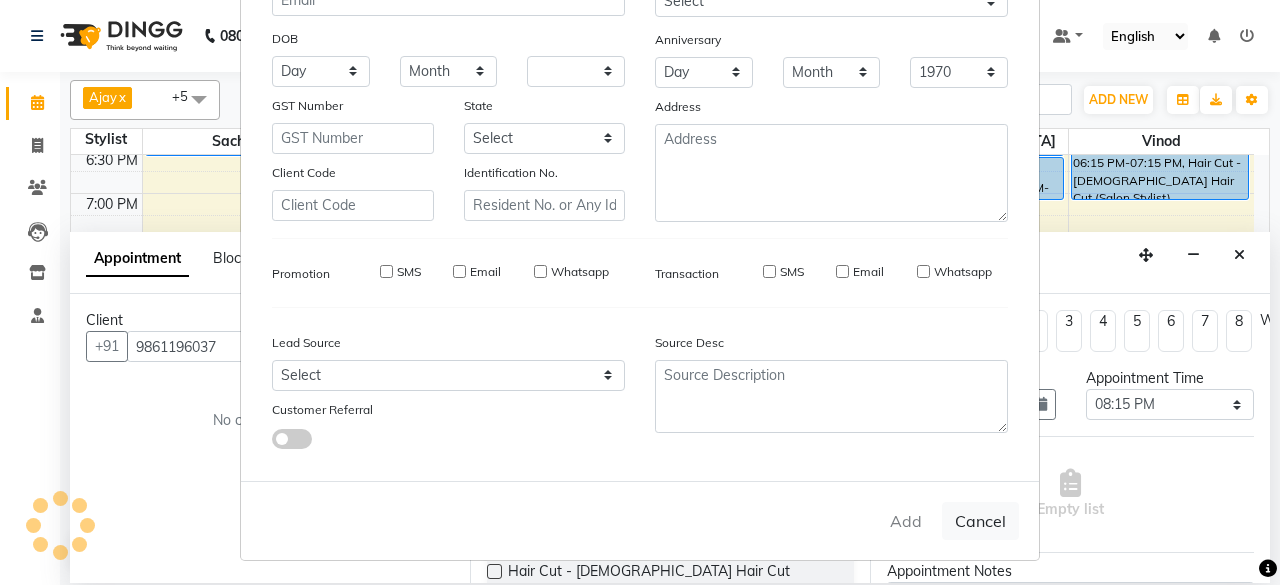 select 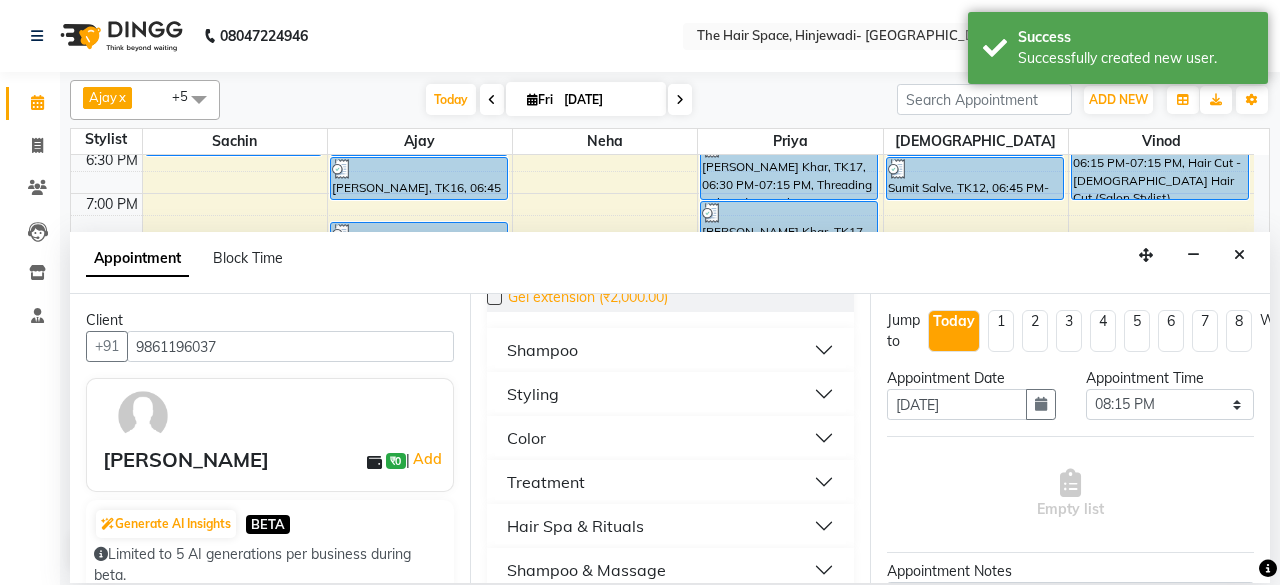 scroll, scrollTop: 600, scrollLeft: 0, axis: vertical 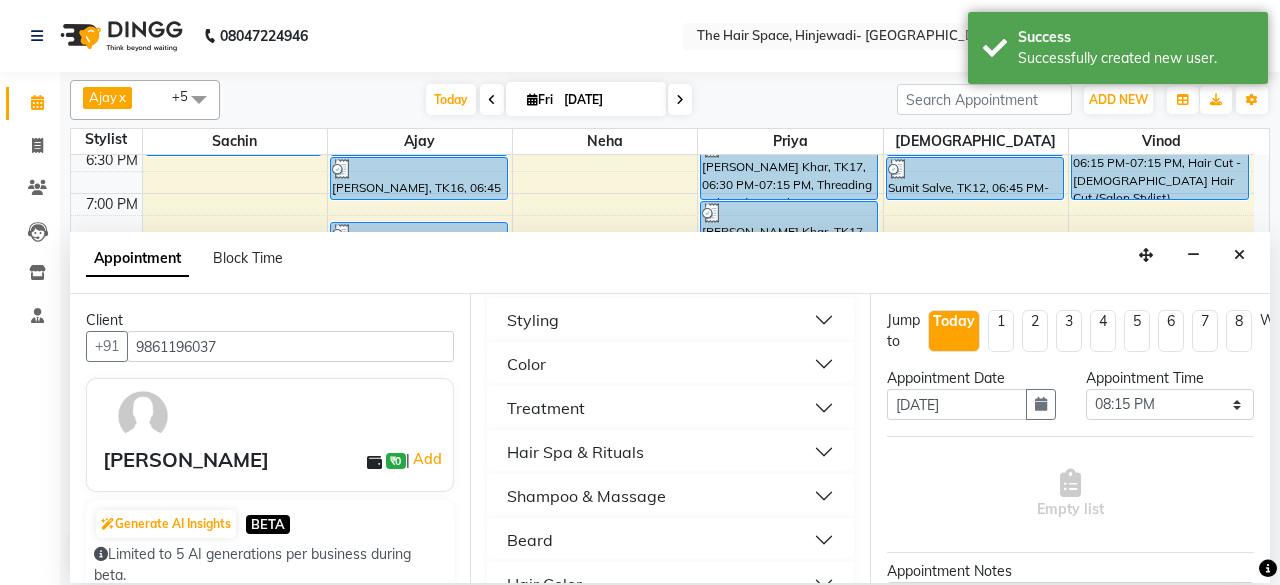 click on "Beard" at bounding box center (530, 540) 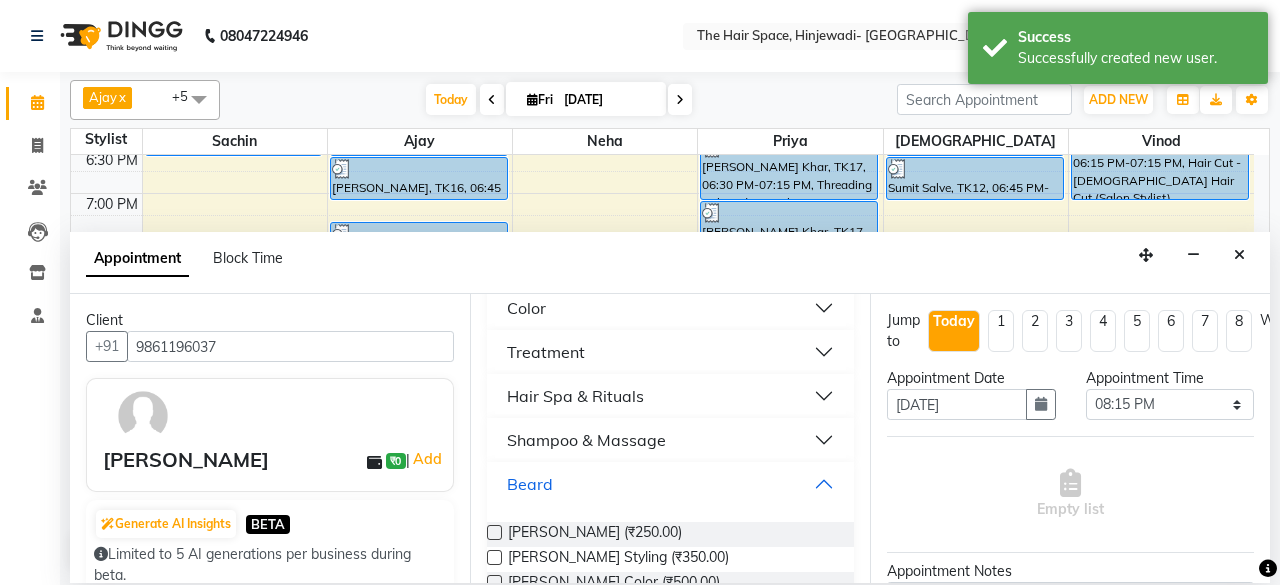 scroll, scrollTop: 700, scrollLeft: 0, axis: vertical 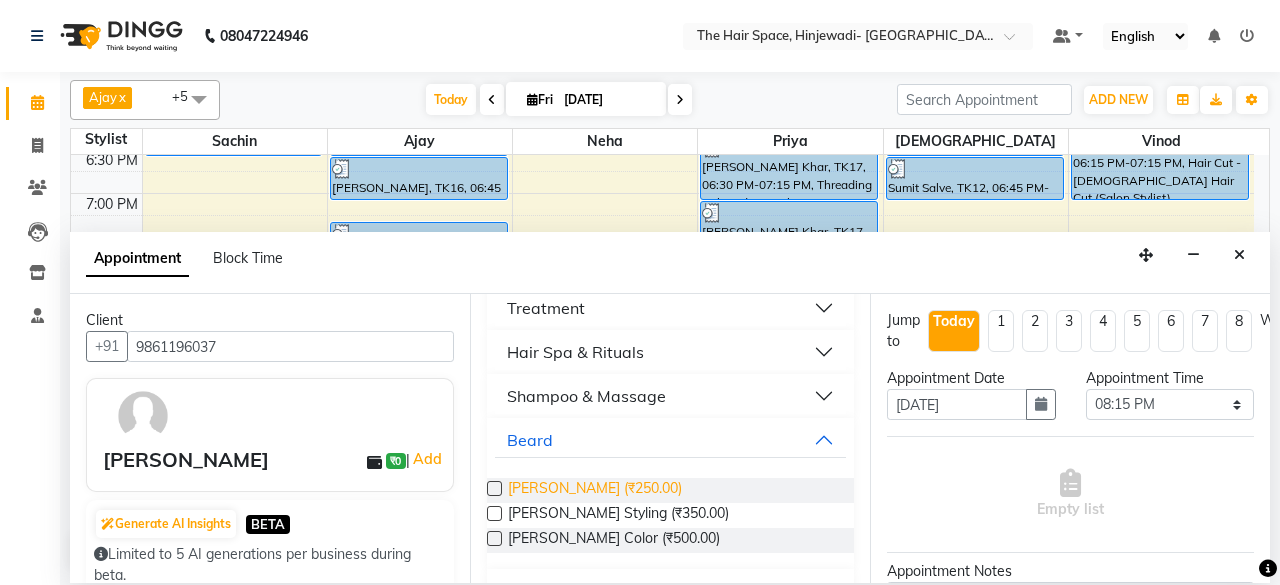 click on "[PERSON_NAME] (₹250.00)" at bounding box center [595, 490] 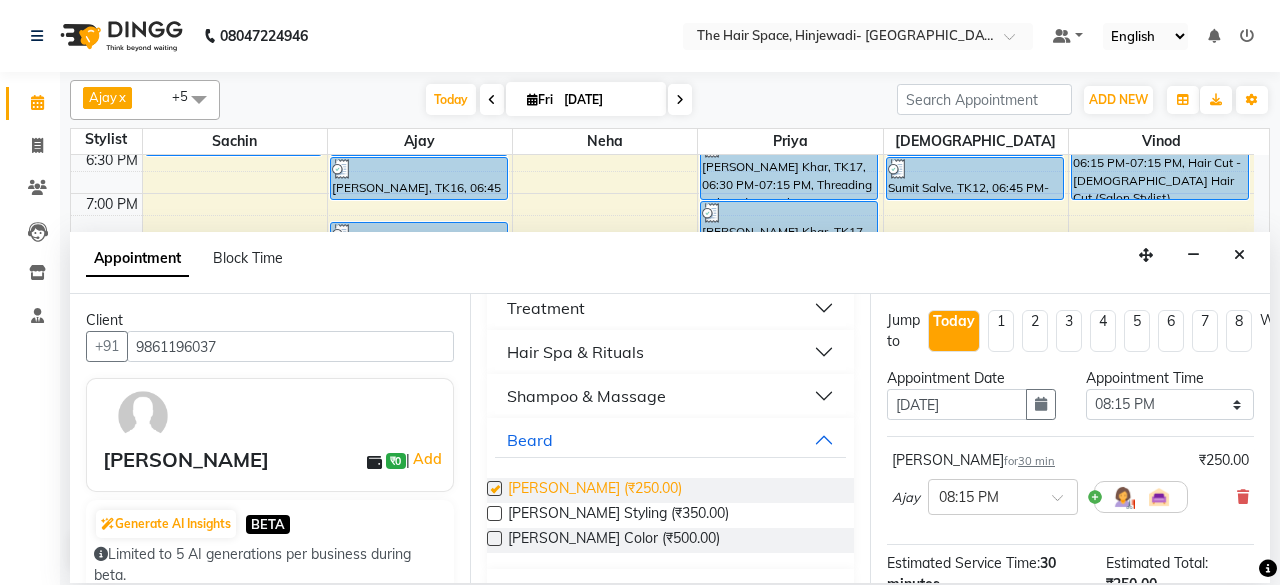 checkbox on "false" 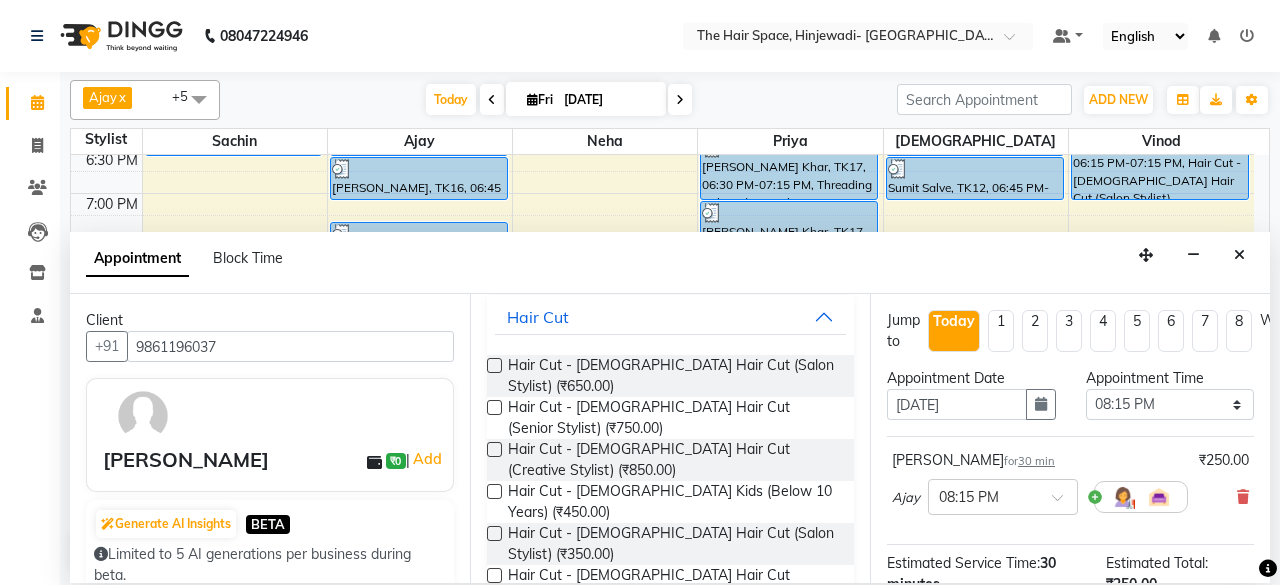 scroll, scrollTop: 0, scrollLeft: 0, axis: both 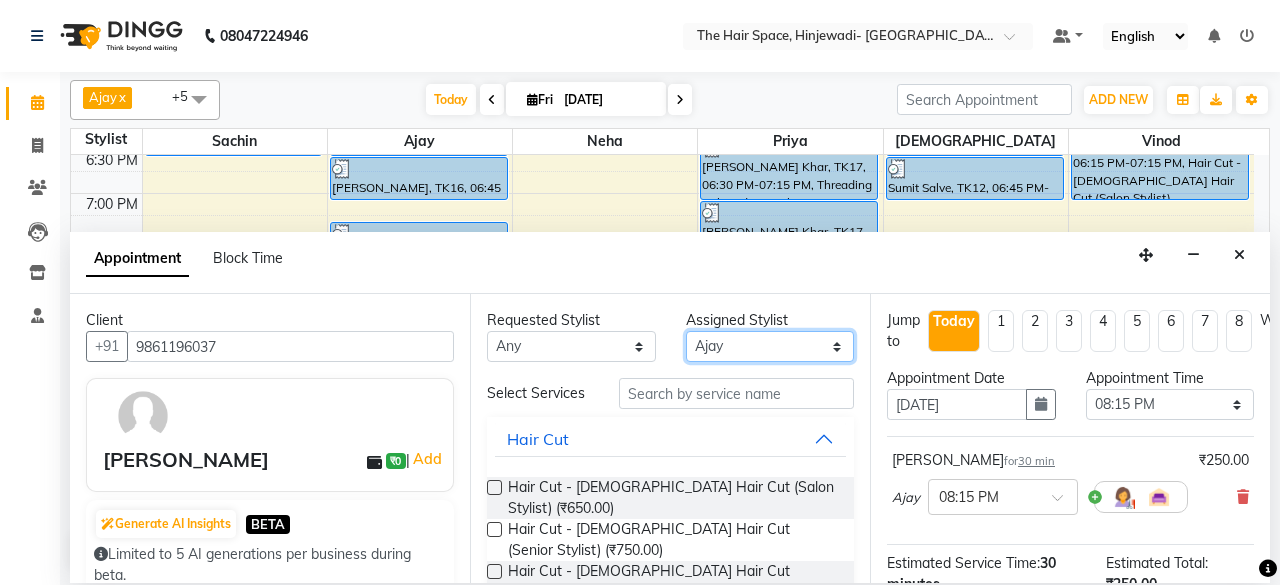 click on "Select [PERSON_NAME] Jyoti [PERSON_NAME] Neha [PERSON_NAME] Priya Sachin  [PERSON_NAME]  [PERSON_NAME] Vishnu" at bounding box center [770, 346] 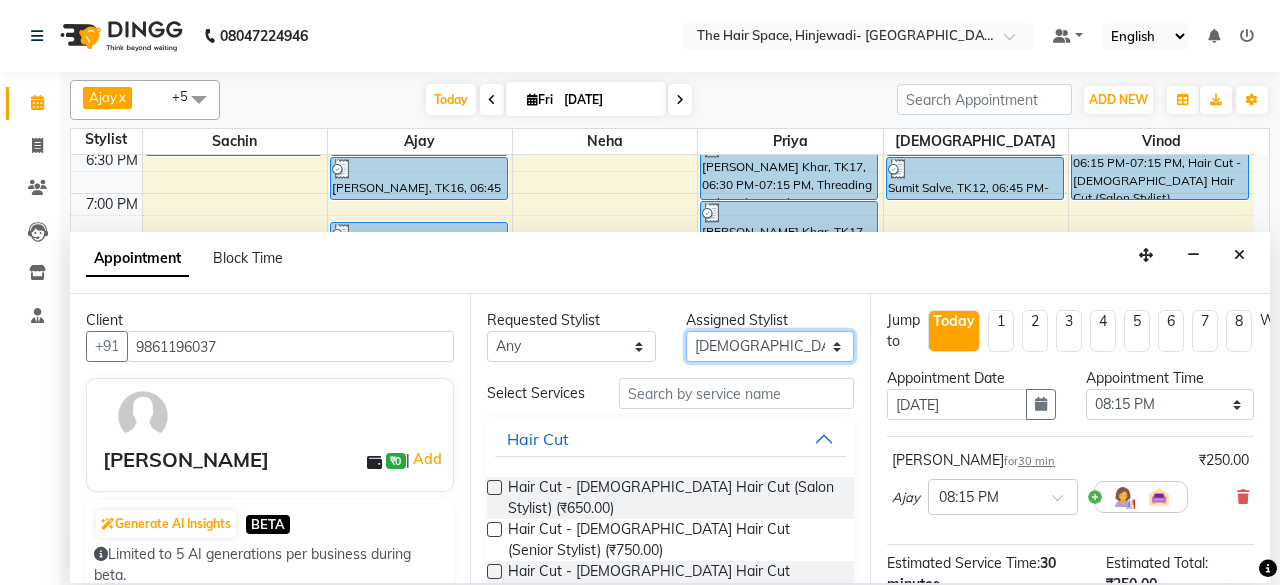 click on "Select [PERSON_NAME] Jyoti [PERSON_NAME] Neha [PERSON_NAME] Priya Sachin  [PERSON_NAME]  [PERSON_NAME] Vishnu" at bounding box center (770, 346) 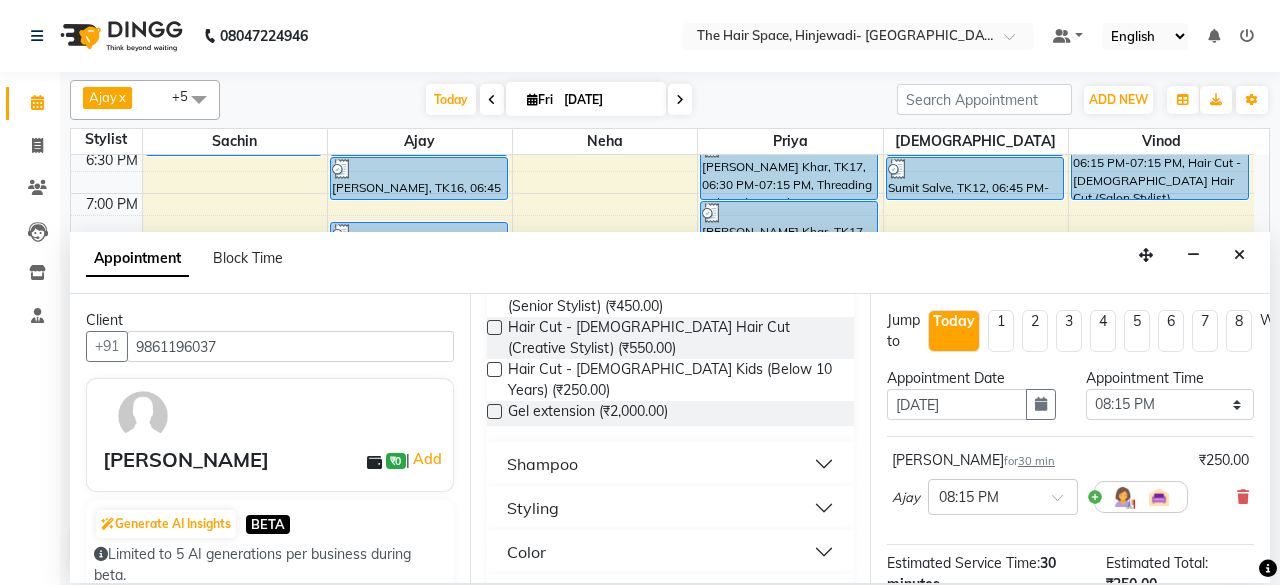 scroll, scrollTop: 500, scrollLeft: 0, axis: vertical 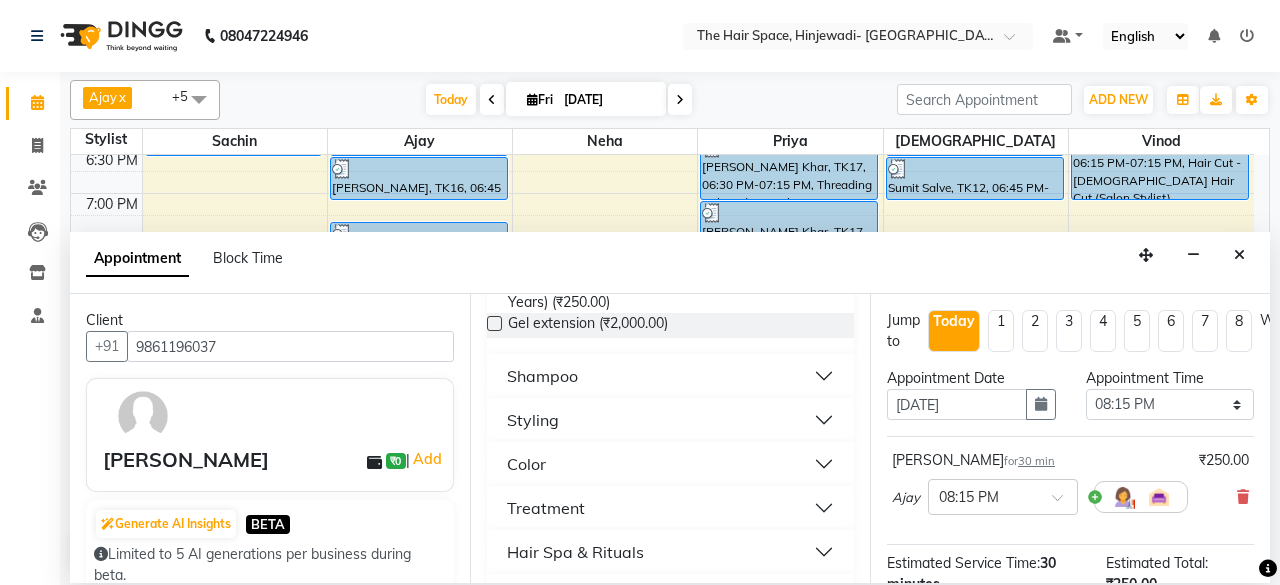 click on "Shampoo" at bounding box center (670, 376) 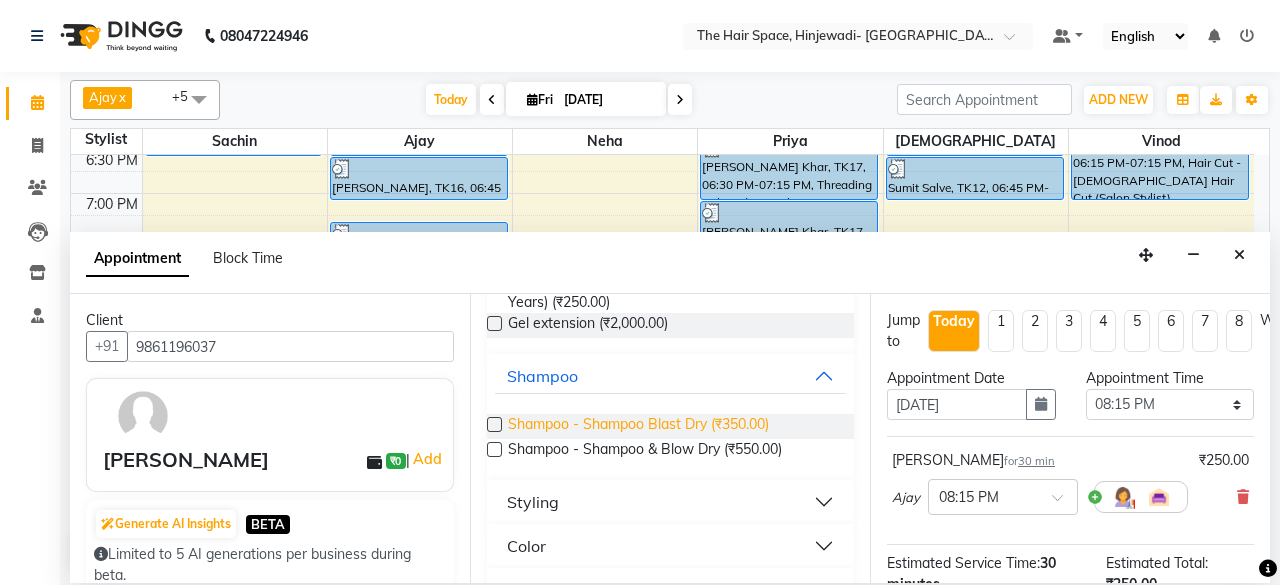click on "Shampoo - Shampoo Blast Dry (₹350.00)" at bounding box center (638, 426) 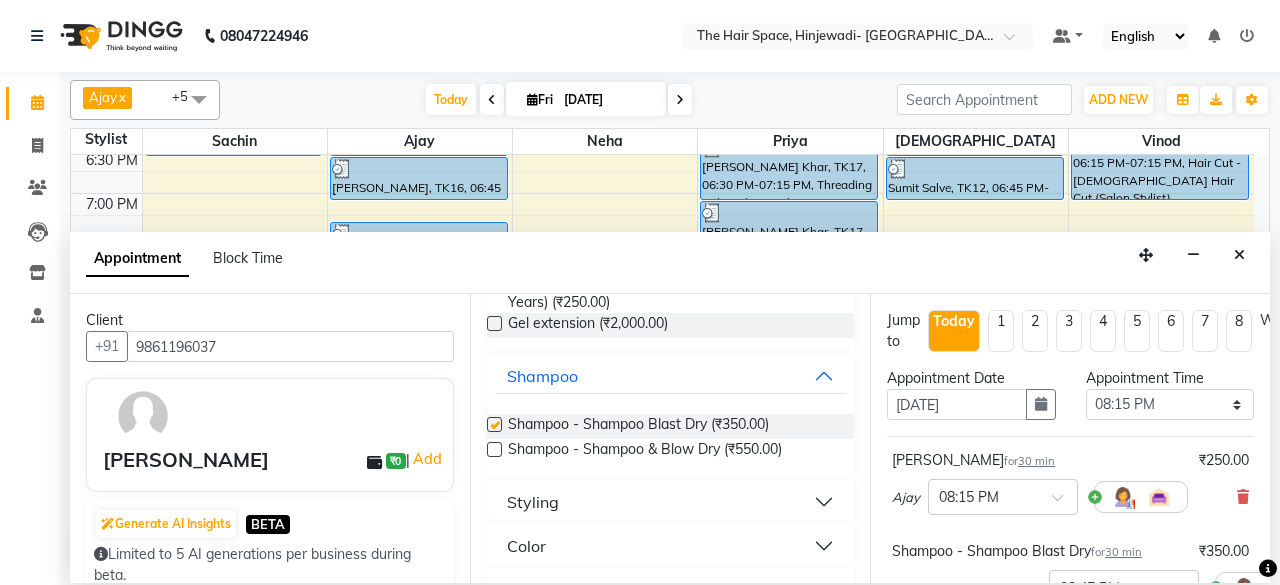 checkbox on "false" 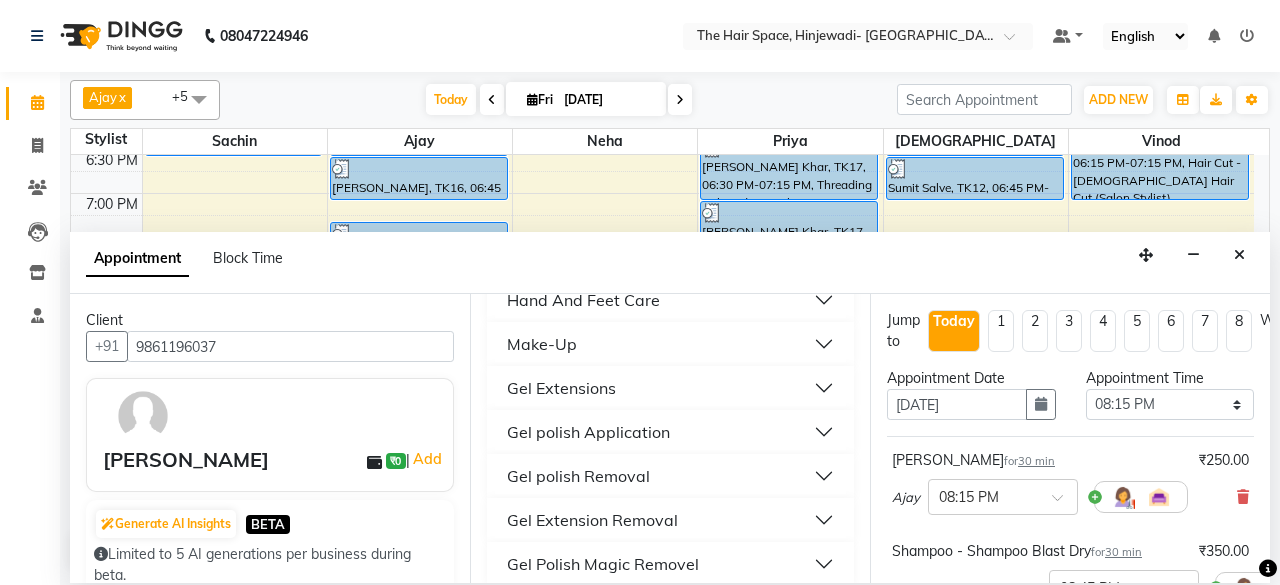 scroll, scrollTop: 1495, scrollLeft: 0, axis: vertical 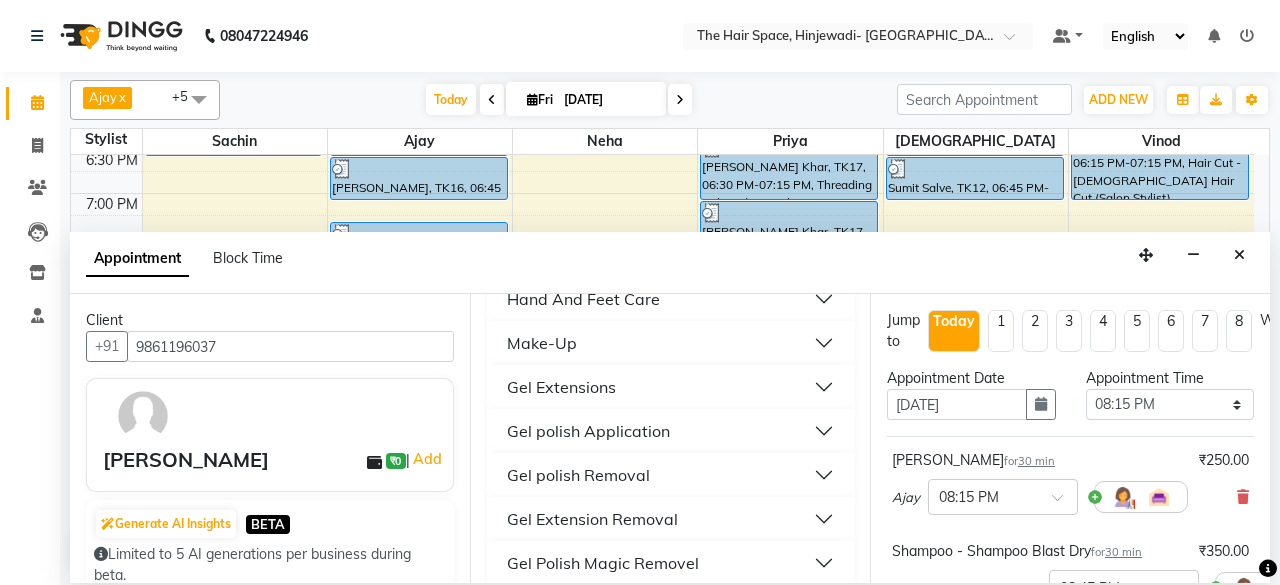 click on "Gel polish Application" at bounding box center [670, 431] 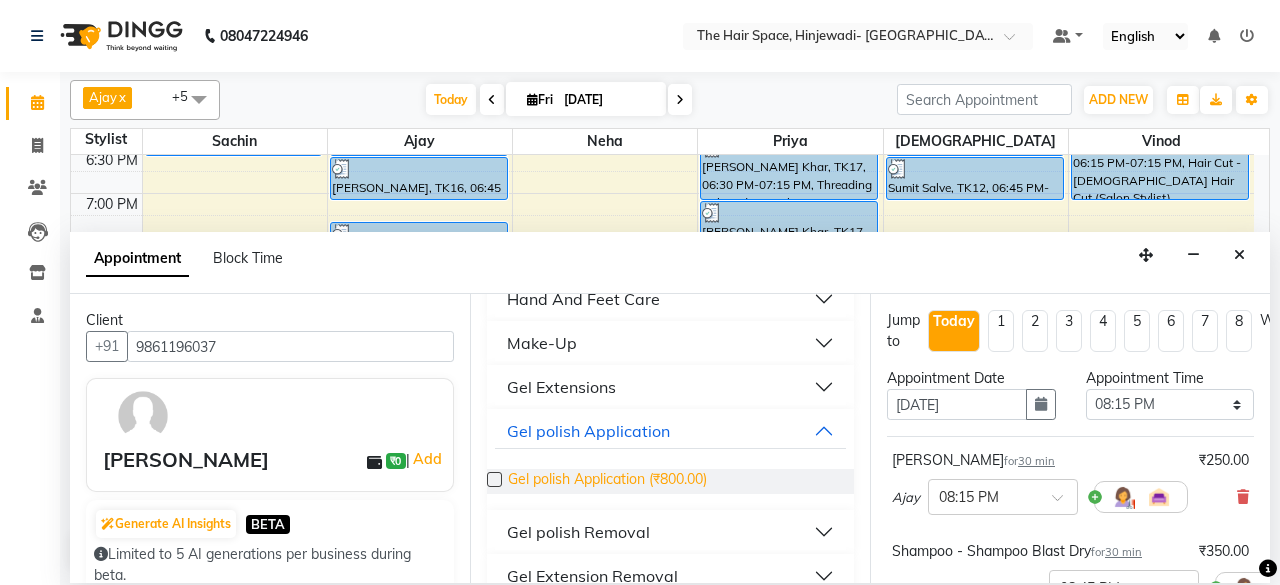 click on "Gel polish Application (₹800.00)" at bounding box center (607, 481) 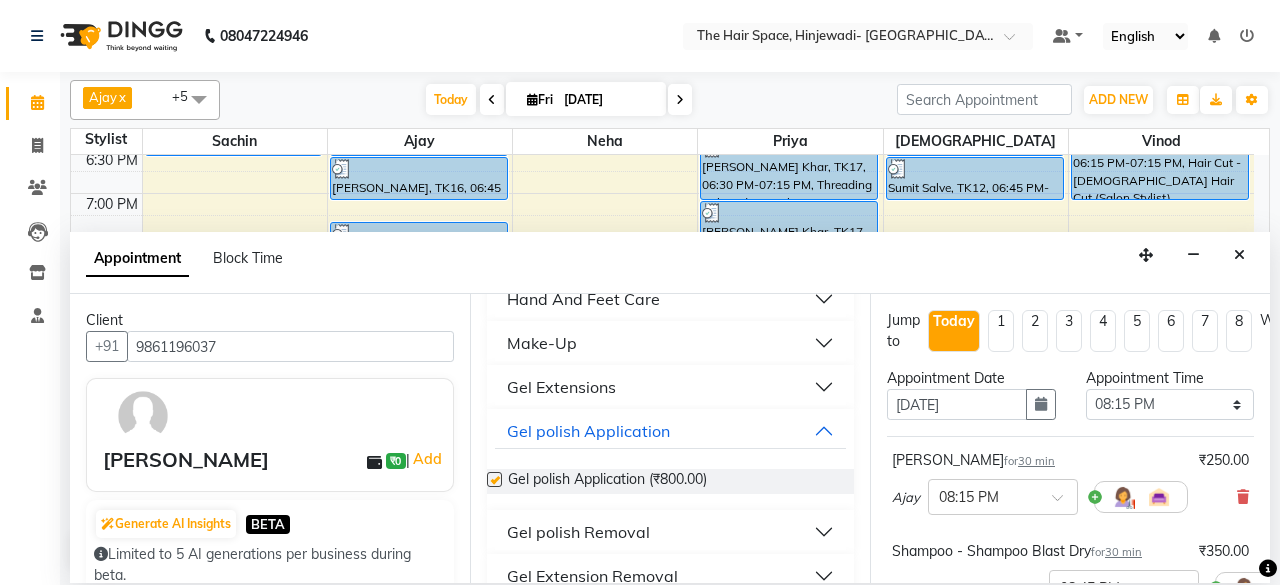 checkbox on "false" 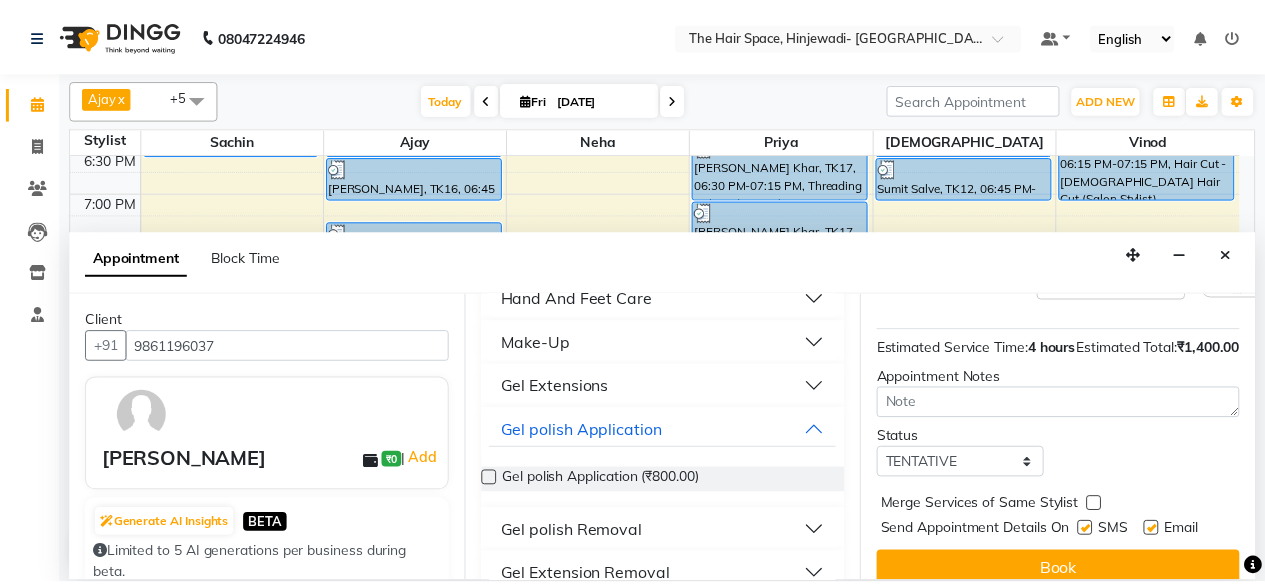 scroll, scrollTop: 454, scrollLeft: 0, axis: vertical 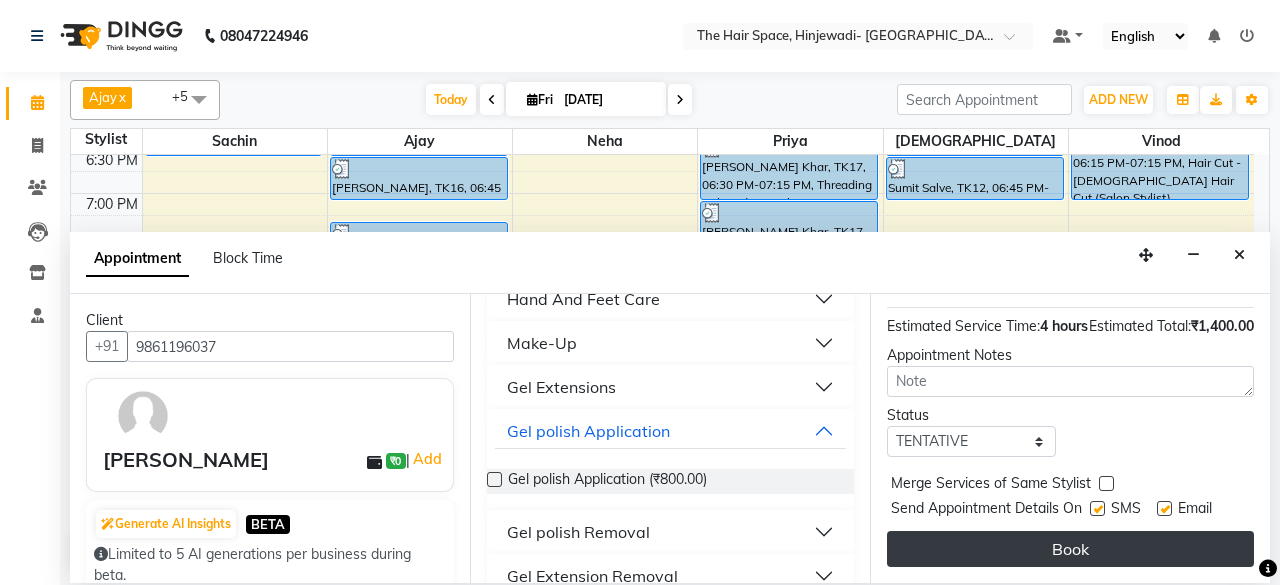drag, startPoint x: 1094, startPoint y: 495, endPoint x: 1091, endPoint y: 519, distance: 24.186773 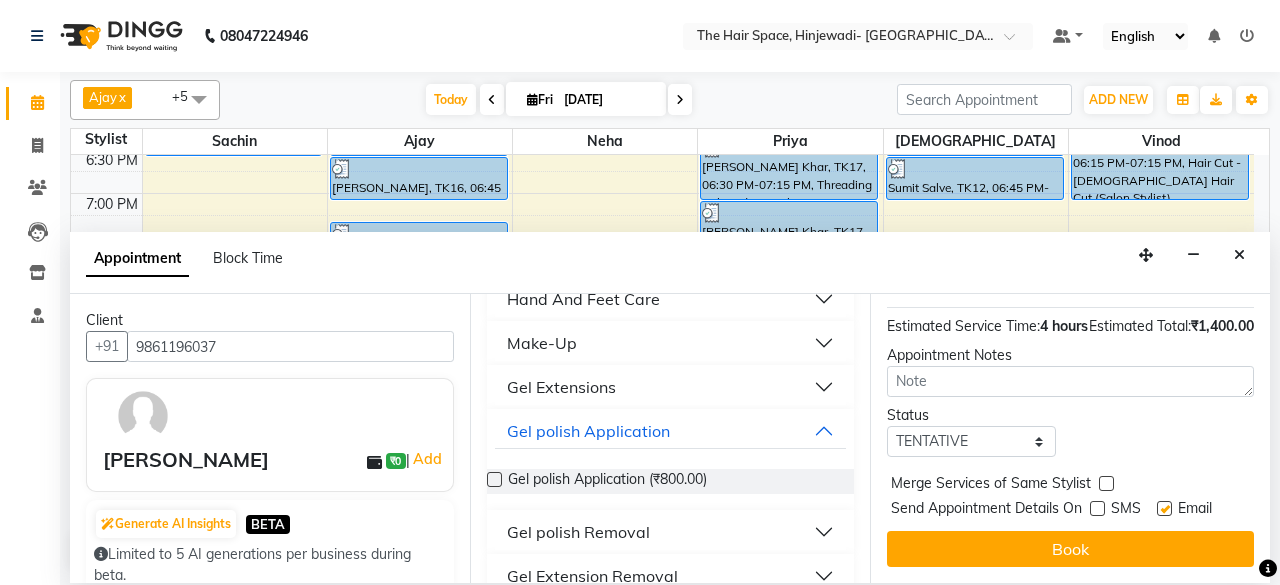 click on "Book" at bounding box center [1070, 549] 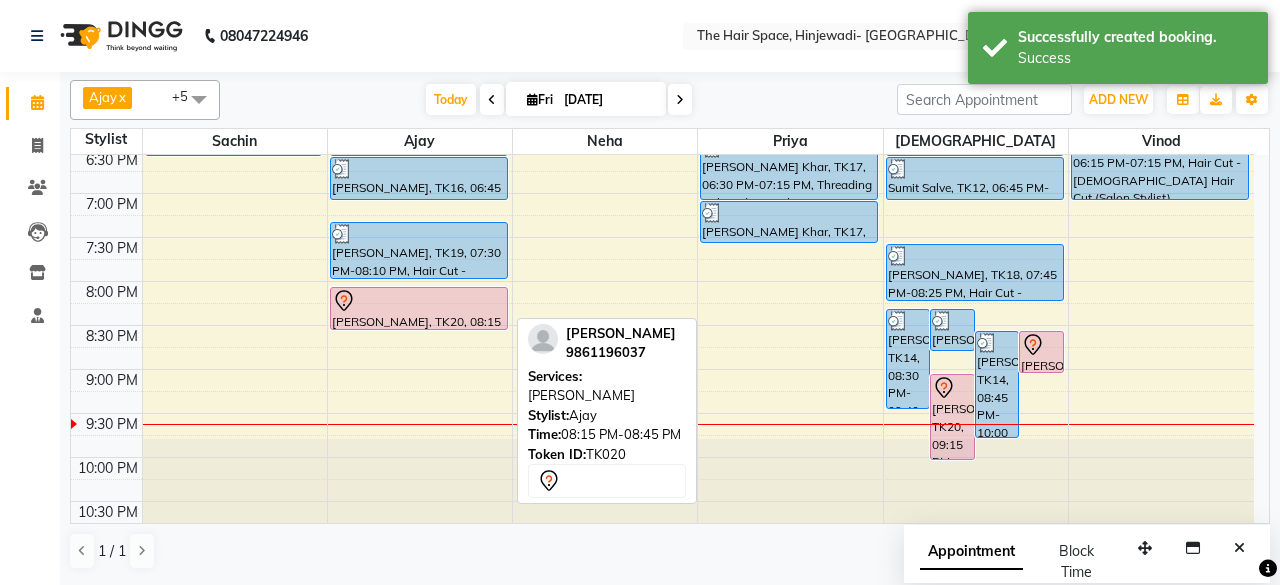 click at bounding box center (419, 301) 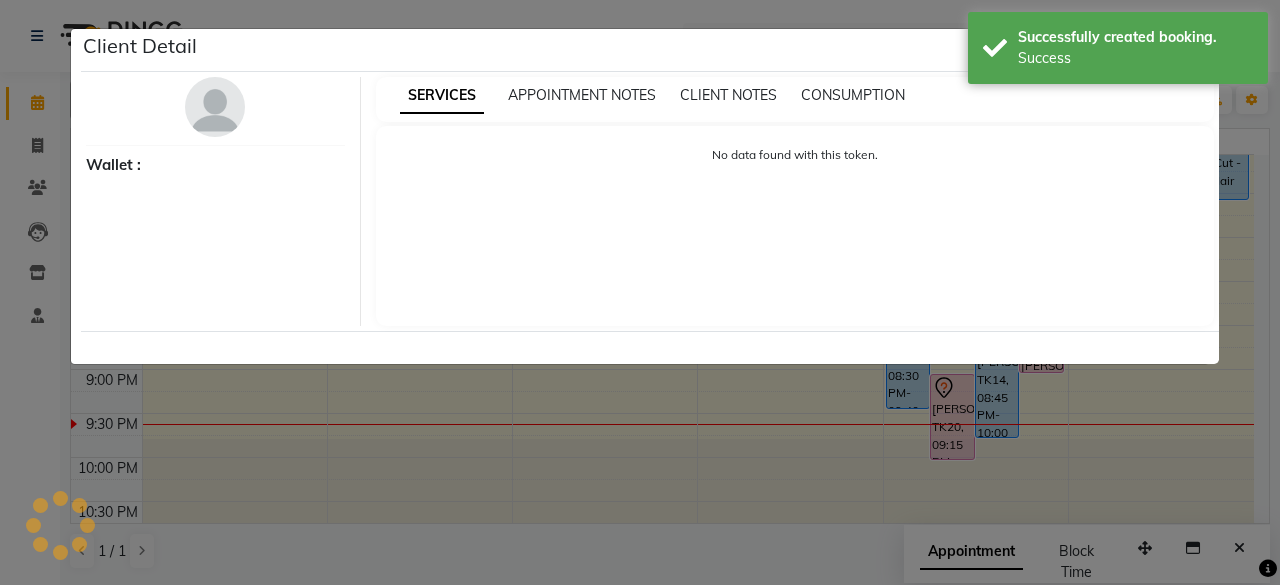 select on "7" 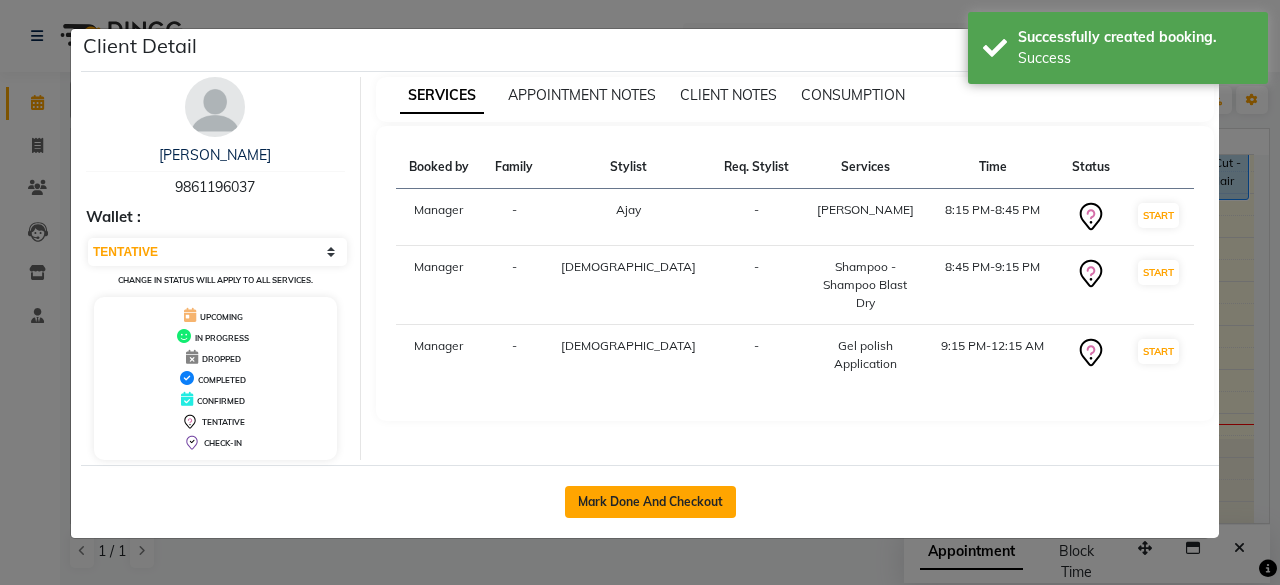 click on "Mark Done And Checkout" 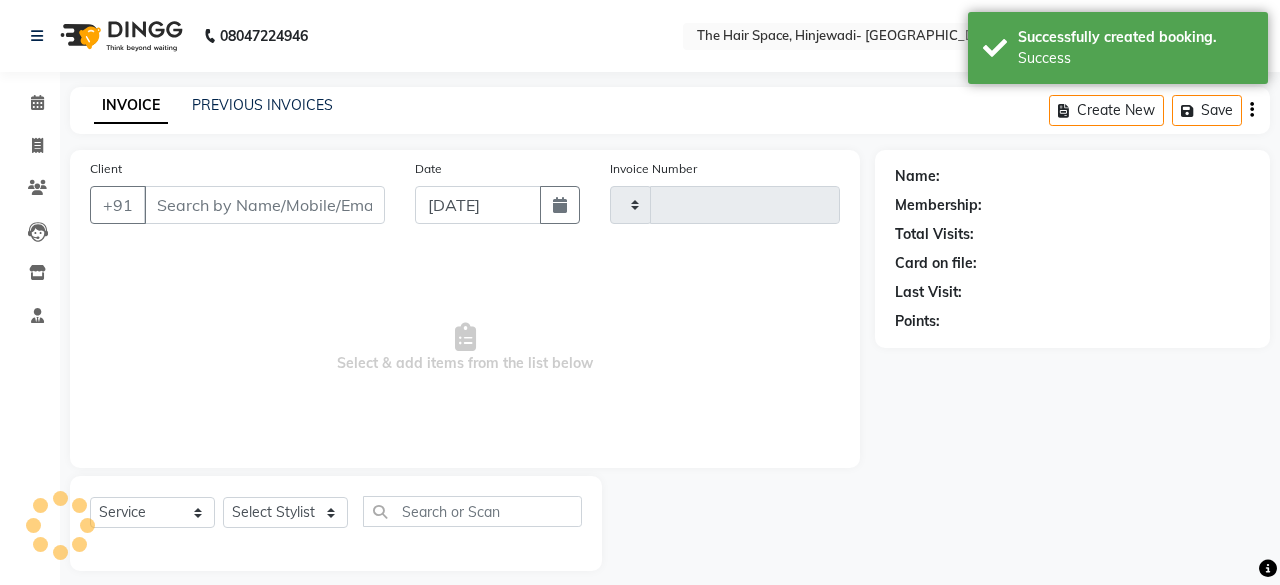 type on "1370" 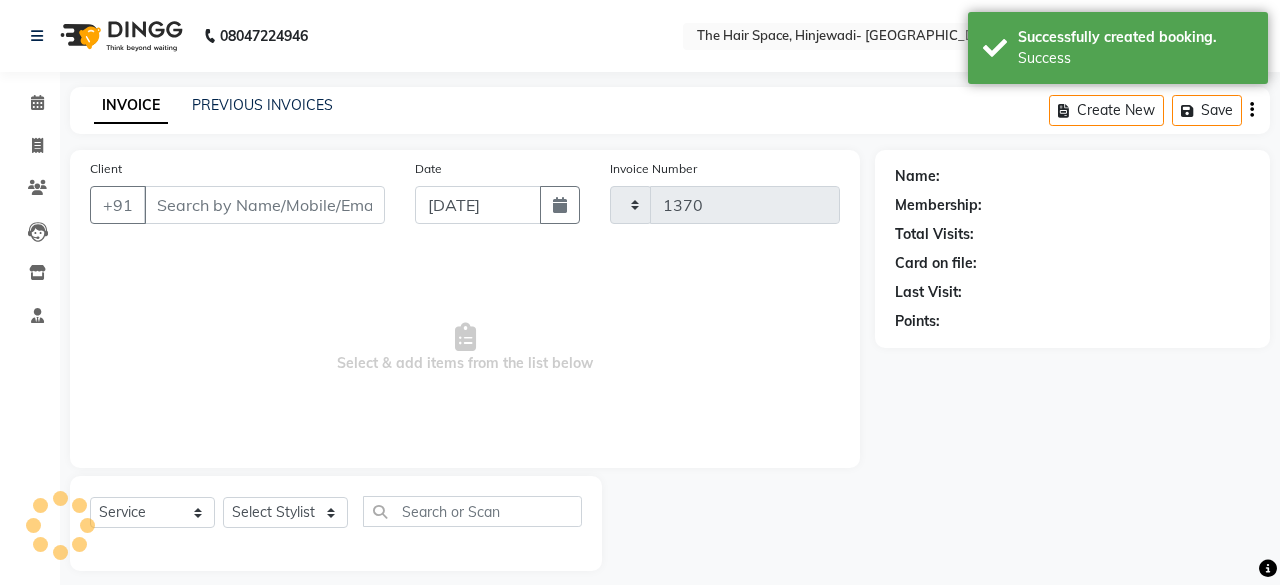 select on "6697" 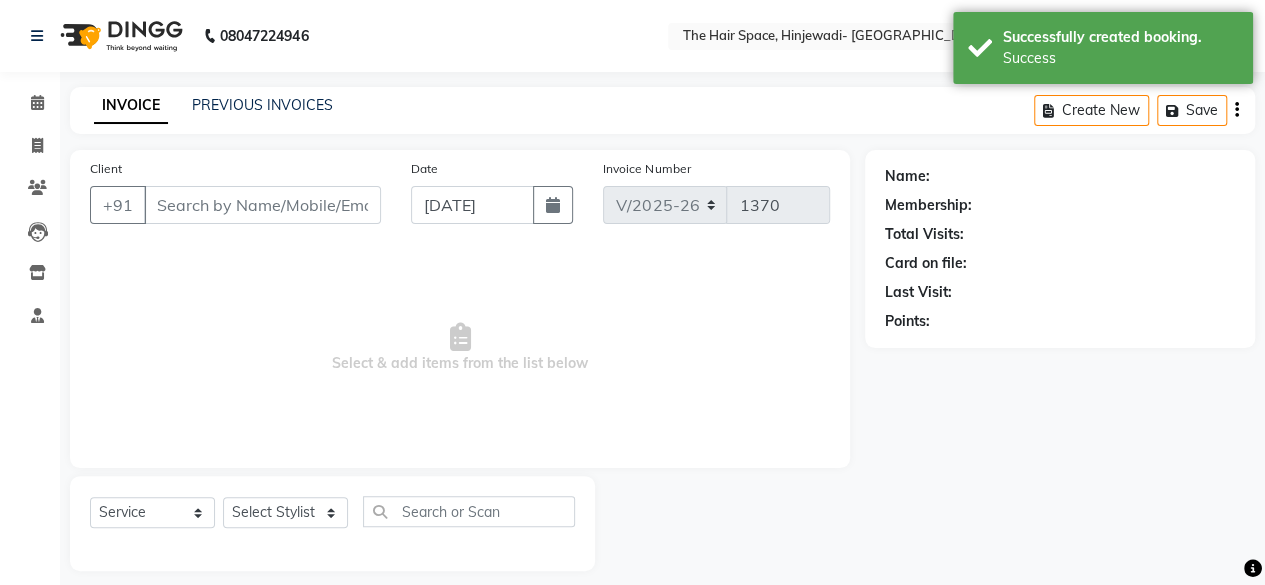 type on "9861196037" 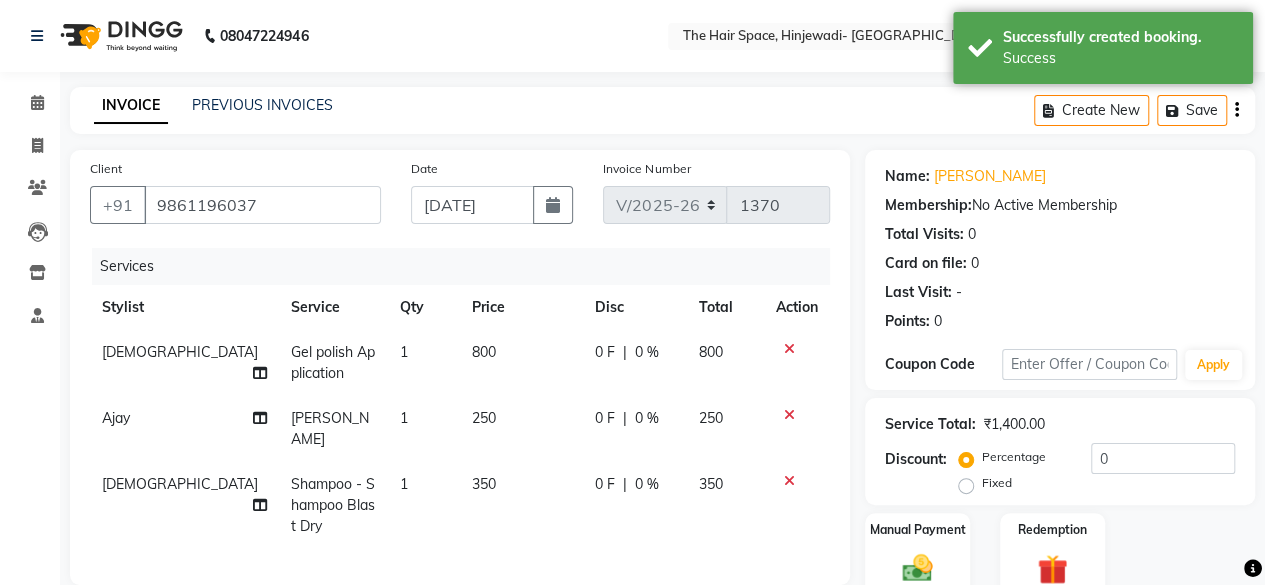 click on "800" 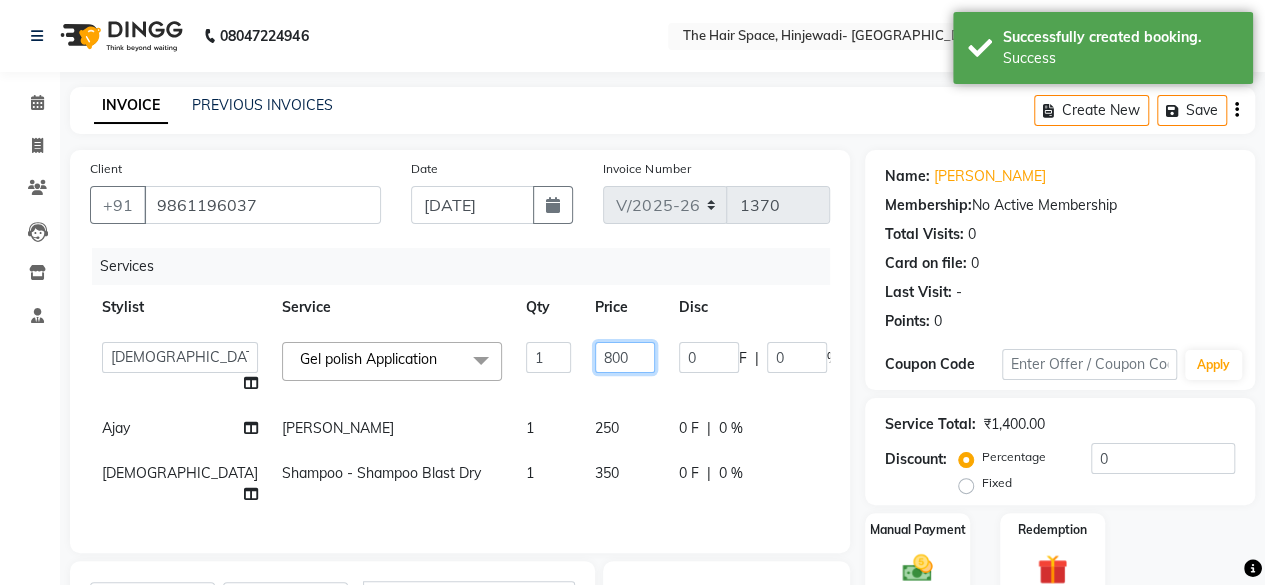 click on "800" 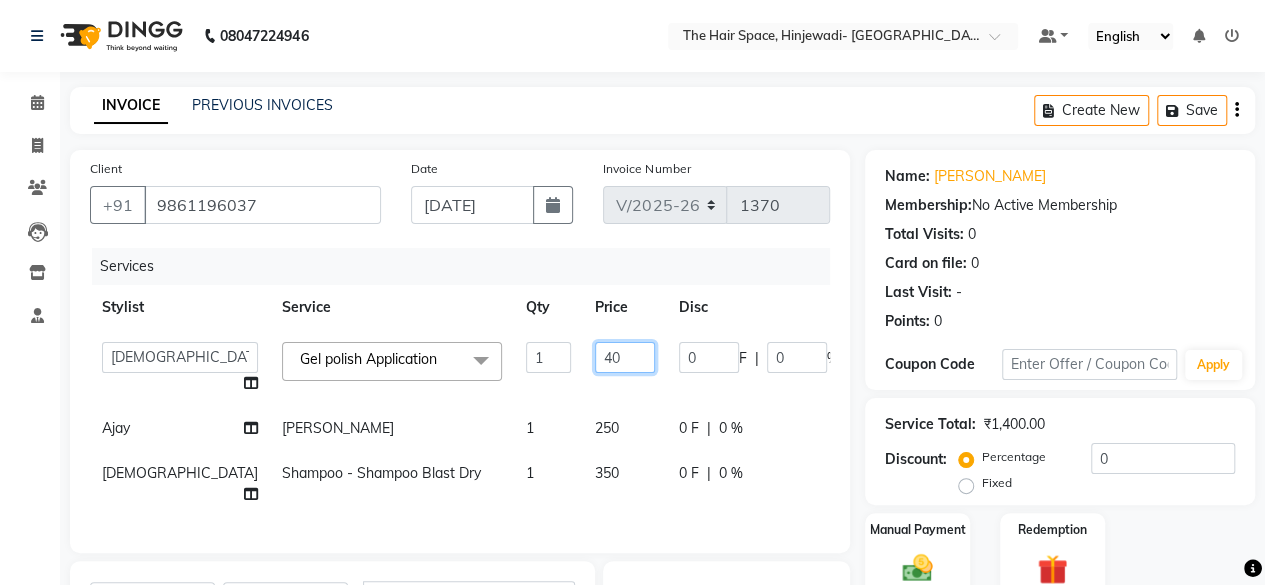 type on "400" 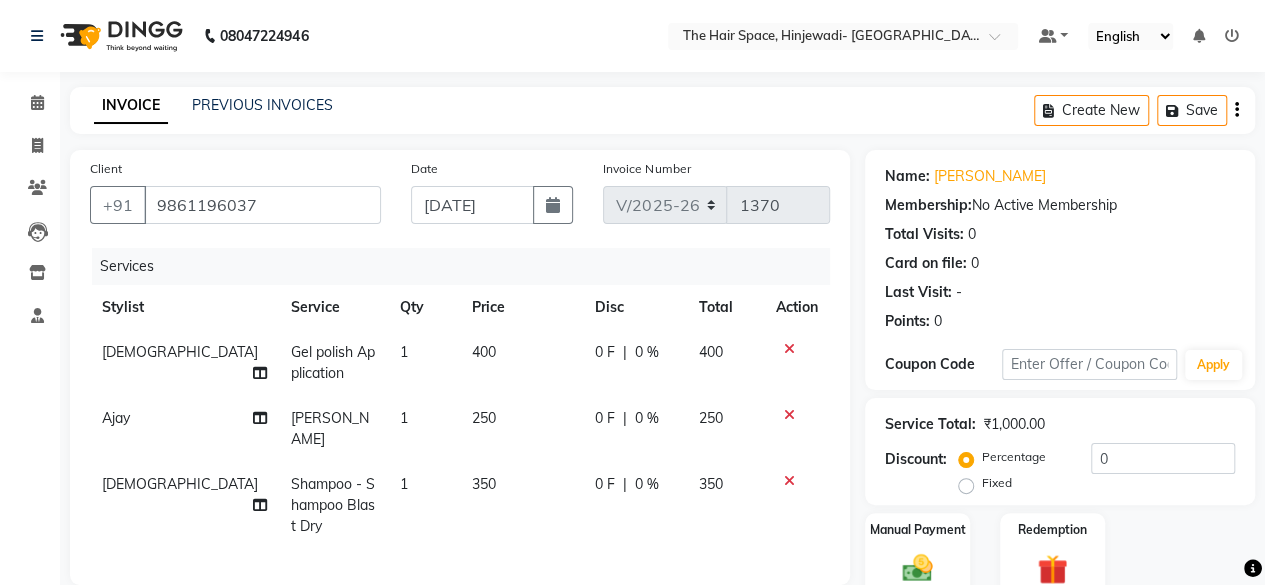 click on "350" 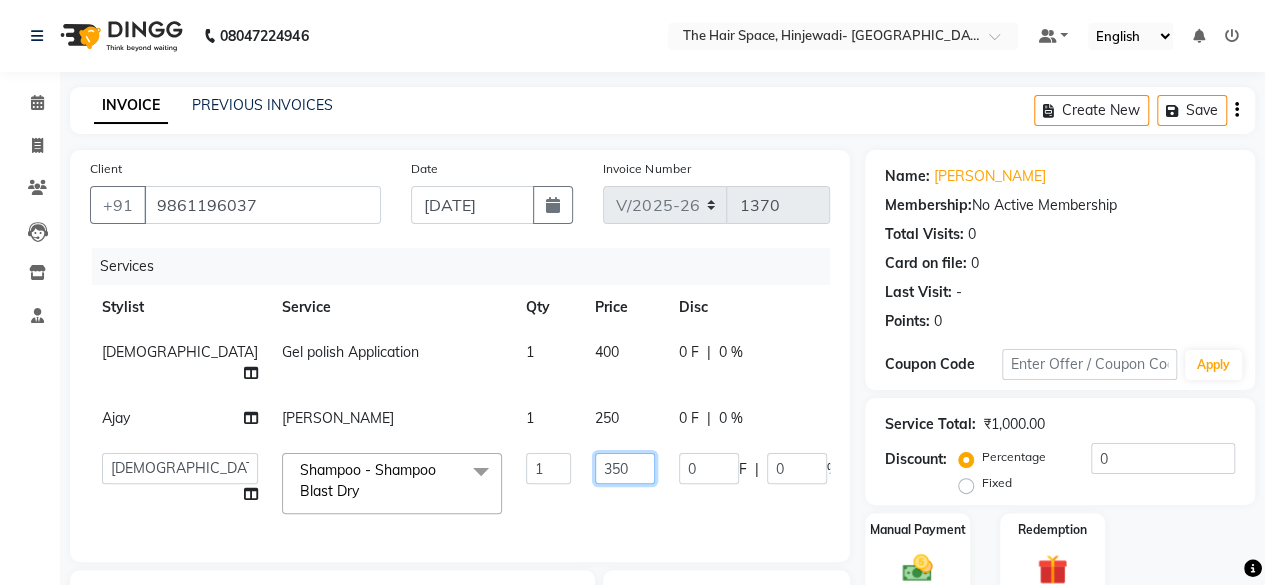 click on "350" 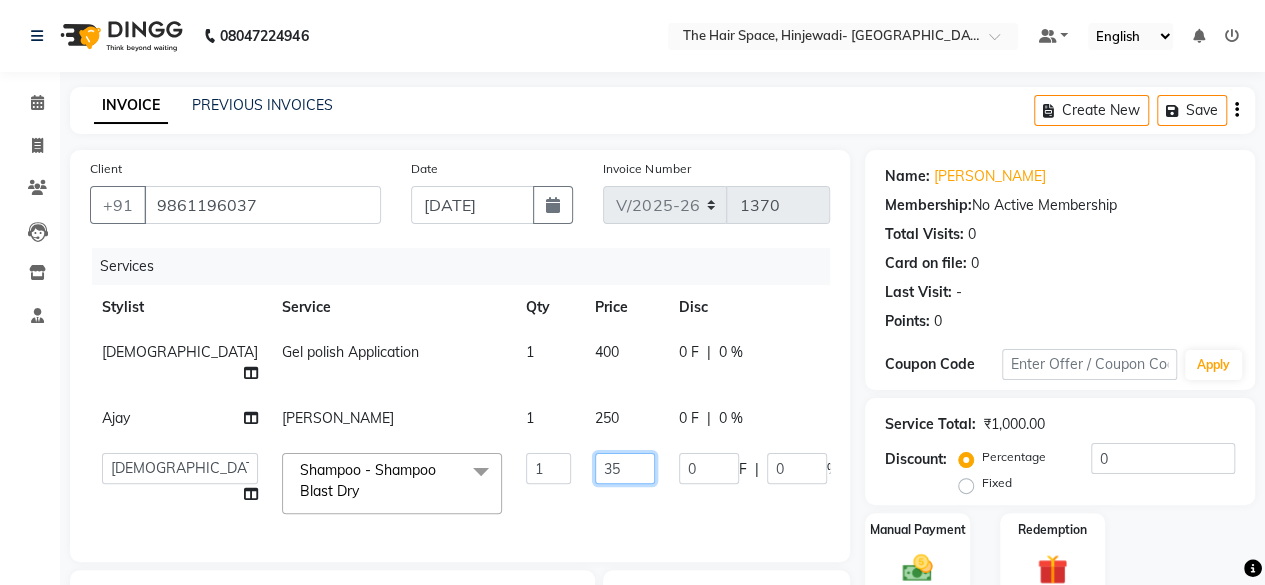 type on "3" 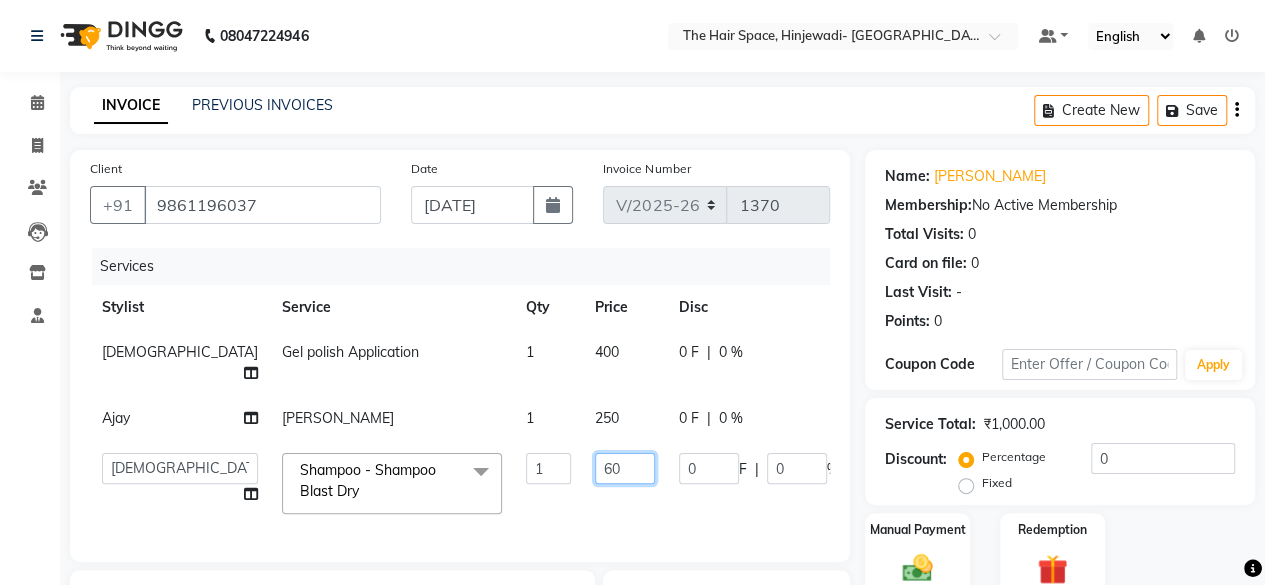 type on "600" 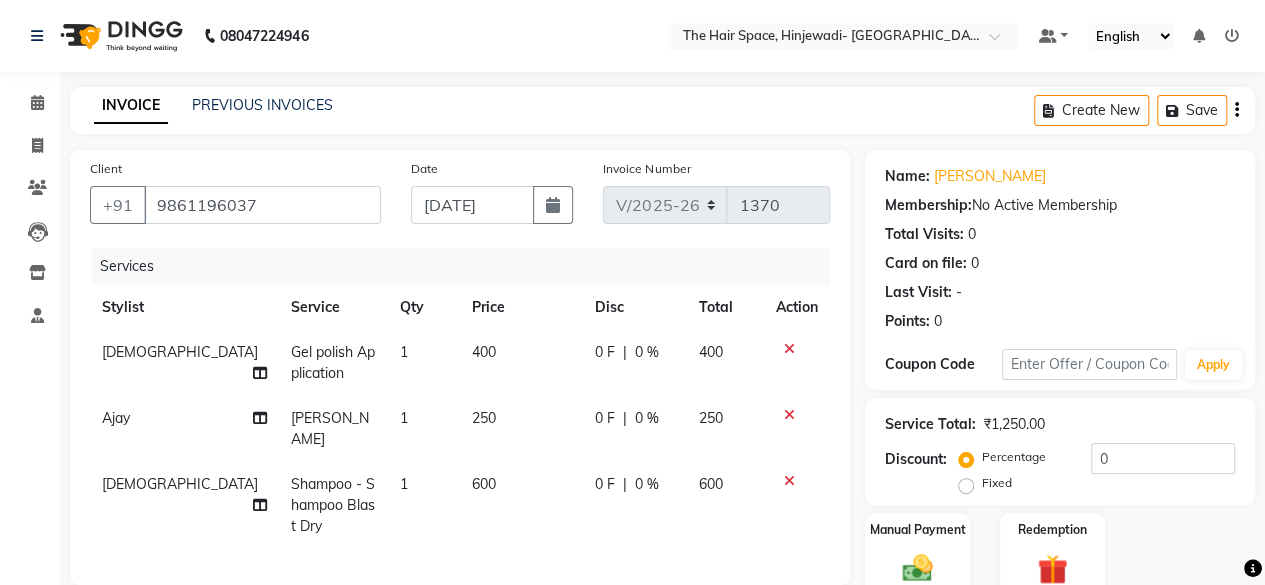 click on "Vishnu Shampoo - Shampoo Blast Dry 1 600 0 F | 0 % 600" 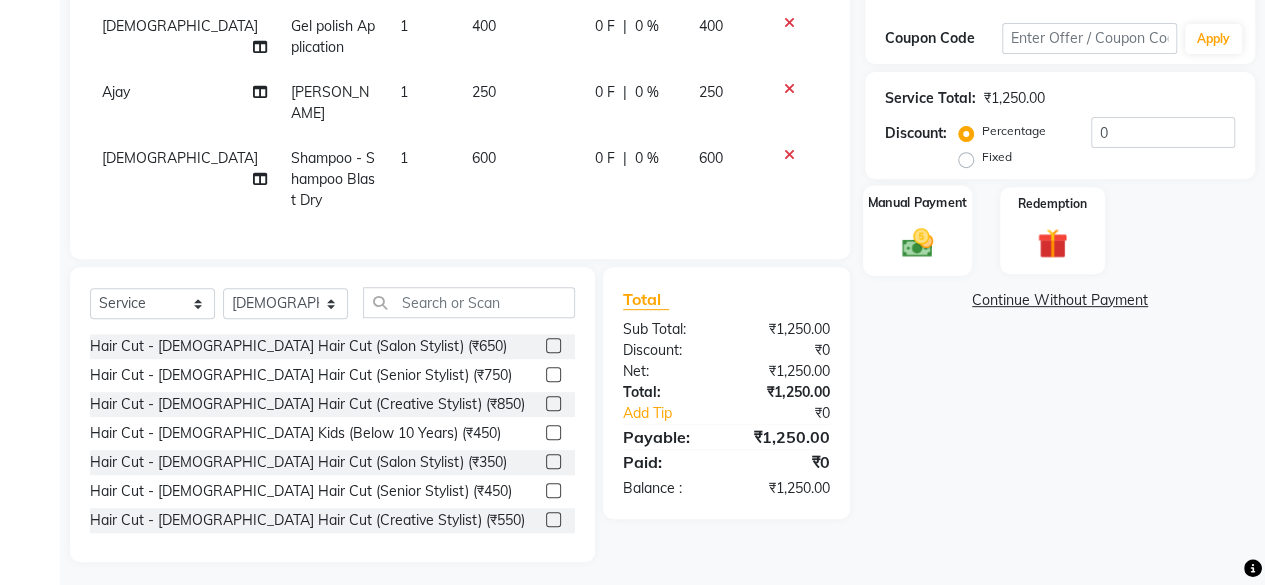 click 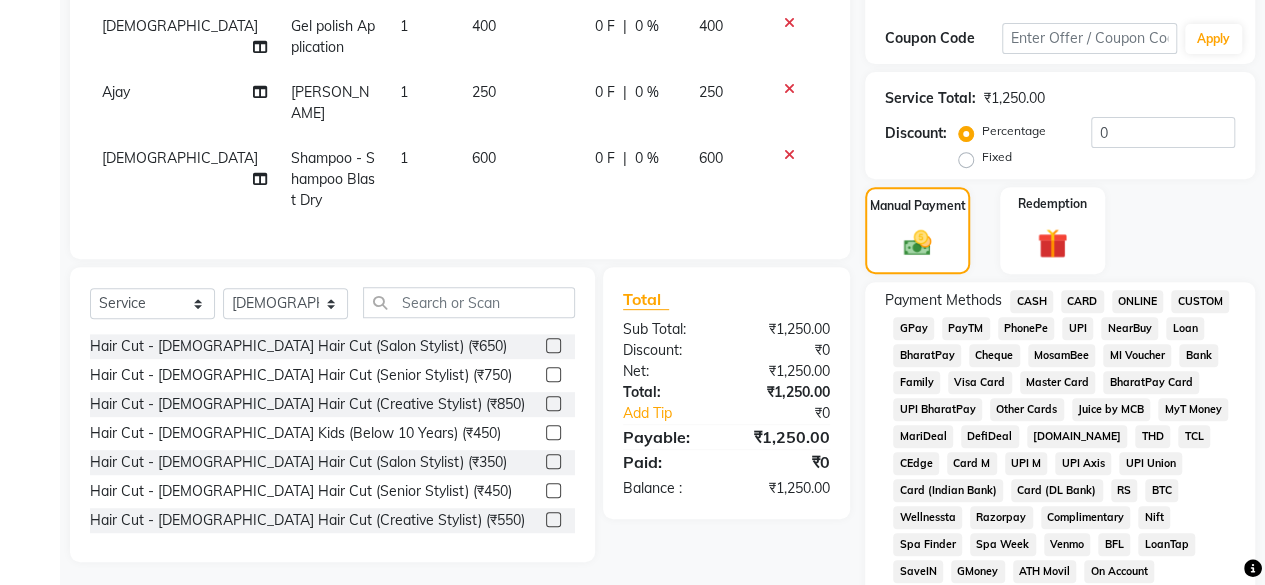click on "GPay" 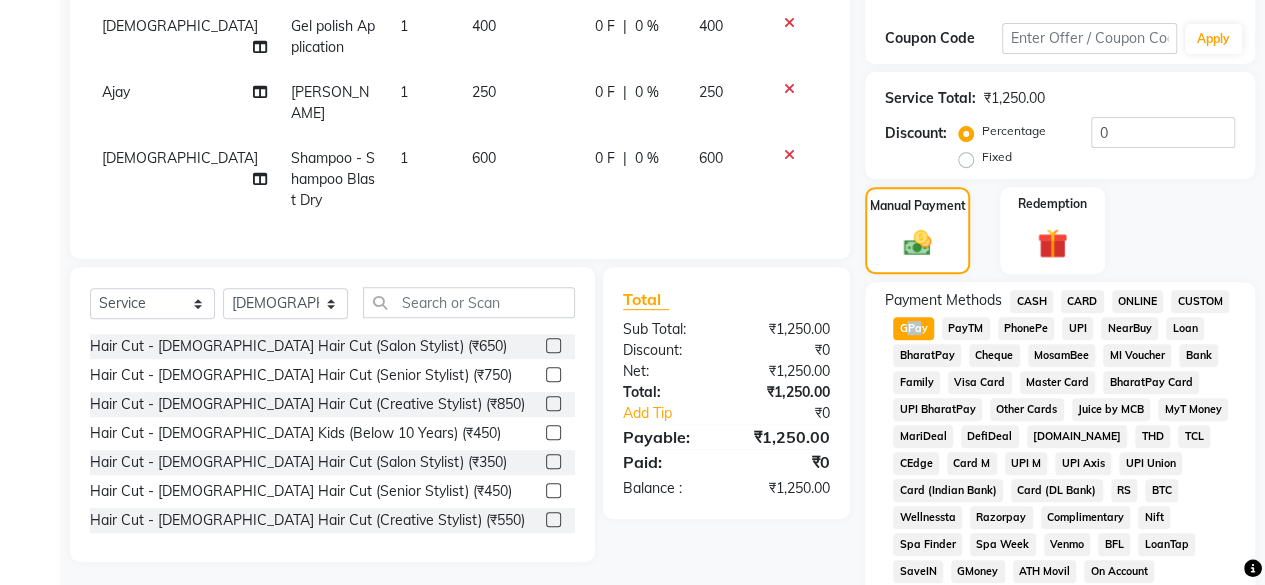 scroll, scrollTop: 826, scrollLeft: 0, axis: vertical 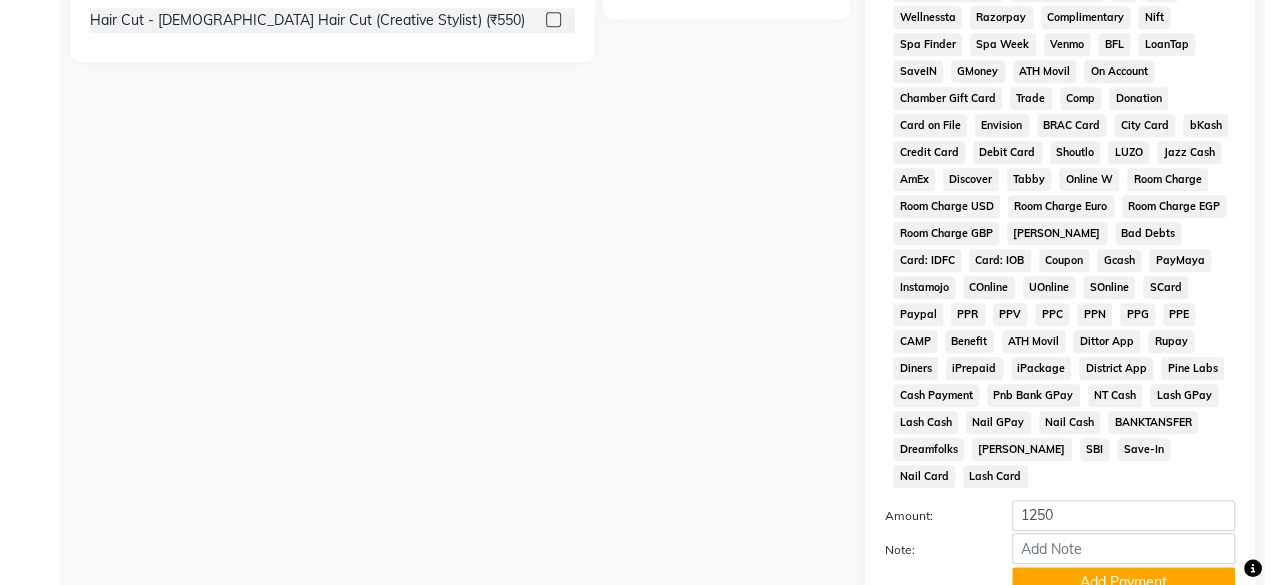 click on "Add Payment" 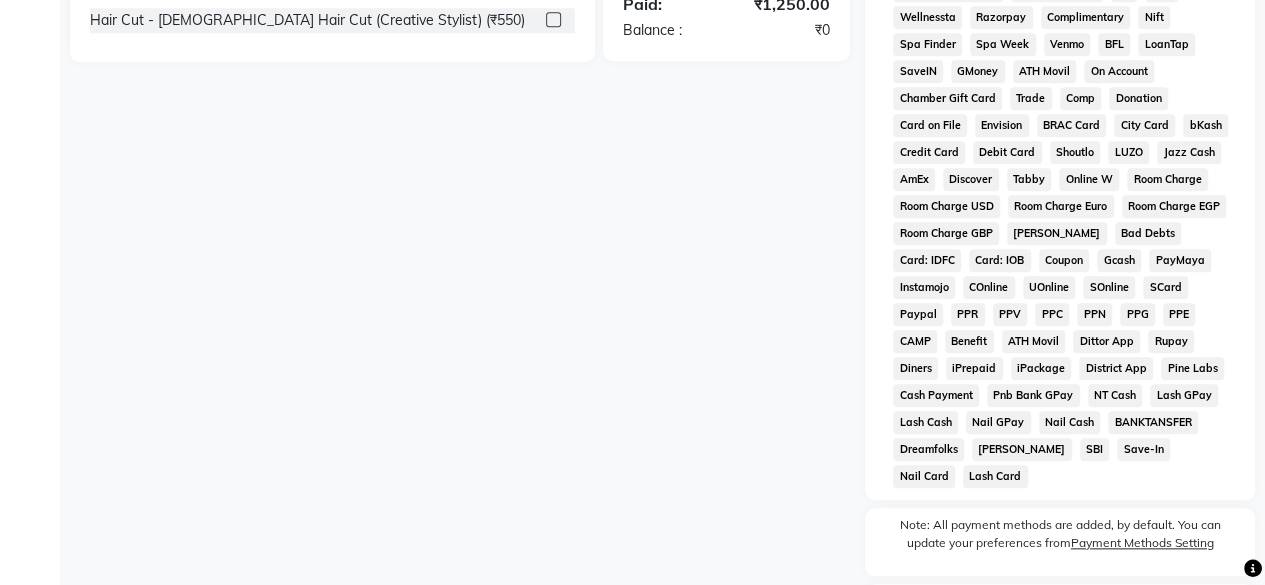 scroll, scrollTop: 978, scrollLeft: 0, axis: vertical 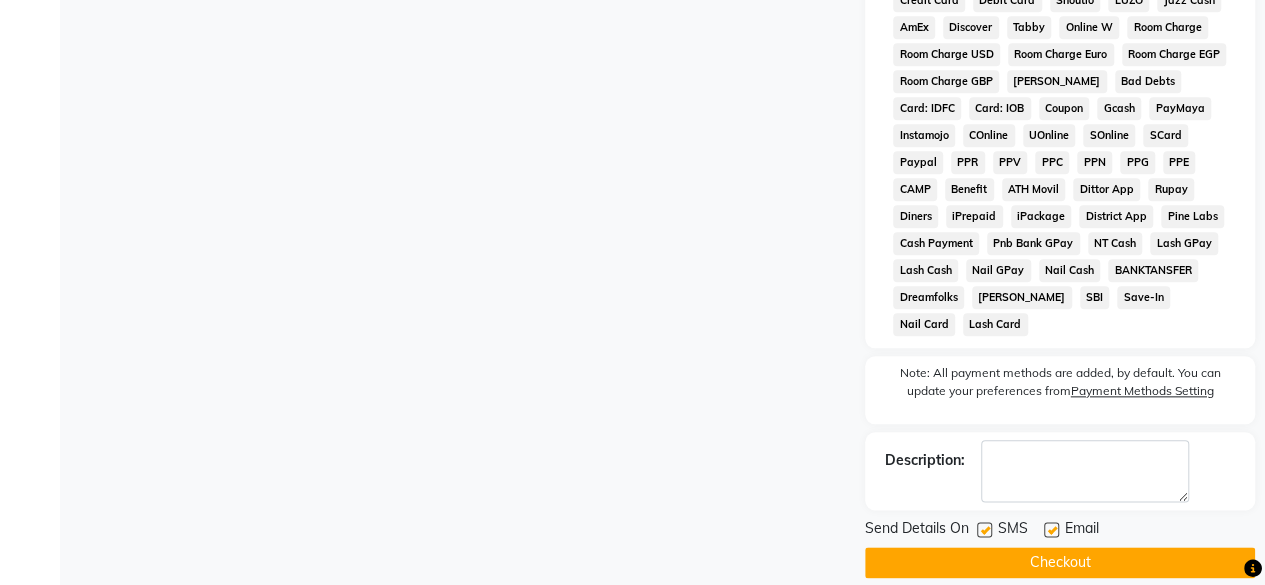 click 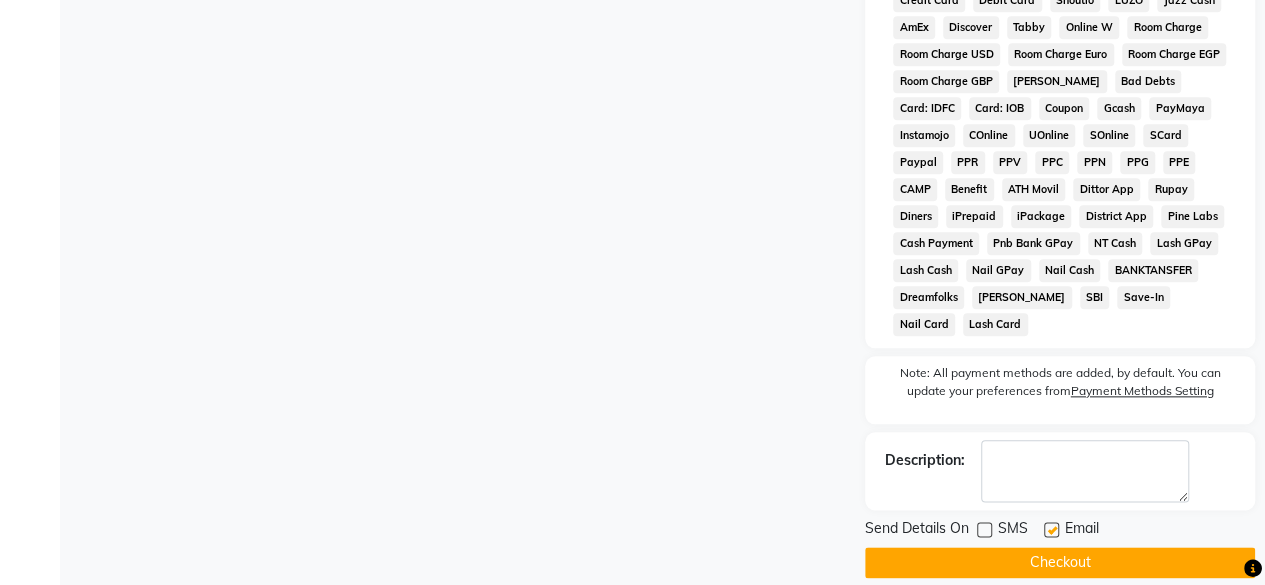click on "Checkout" 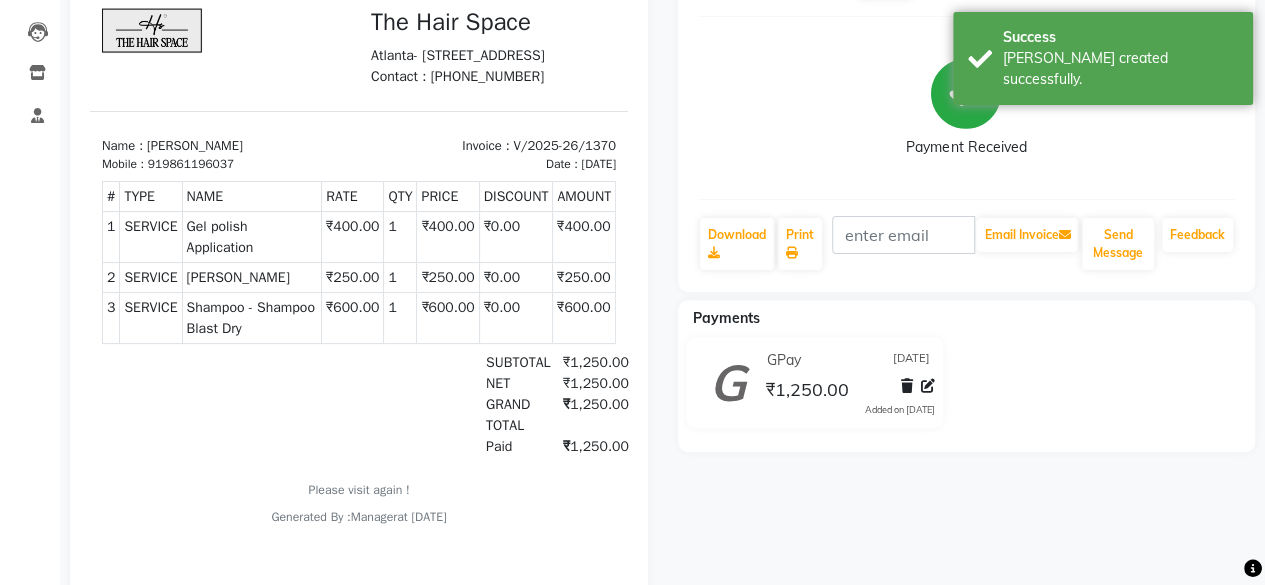 scroll, scrollTop: 0, scrollLeft: 0, axis: both 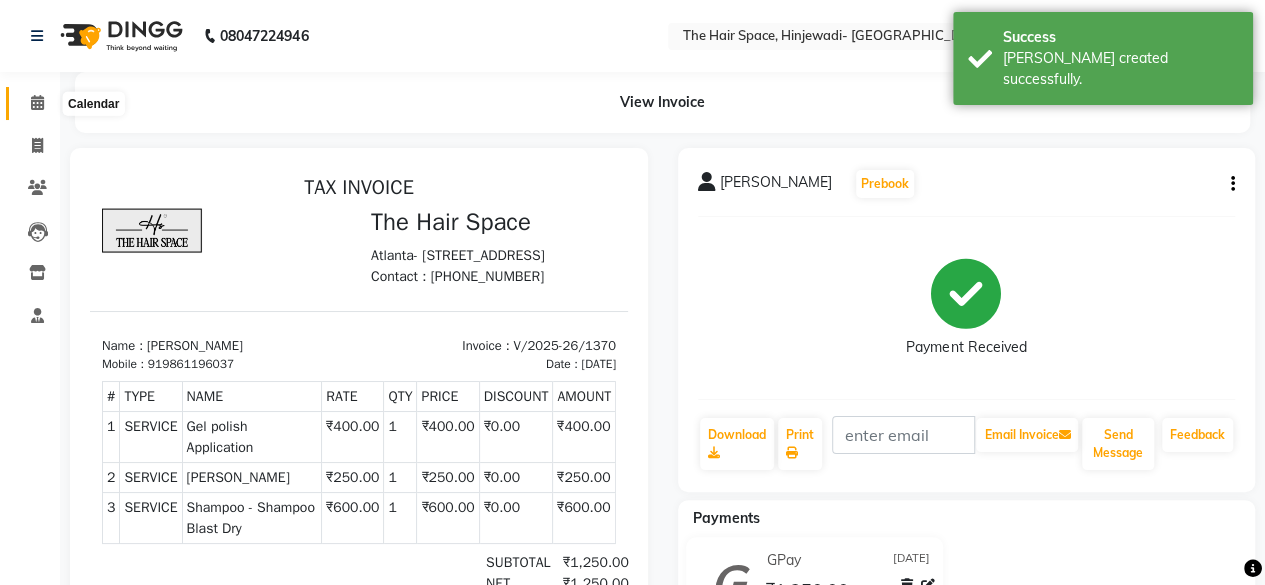 drag, startPoint x: 31, startPoint y: 112, endPoint x: 49, endPoint y: 121, distance: 20.12461 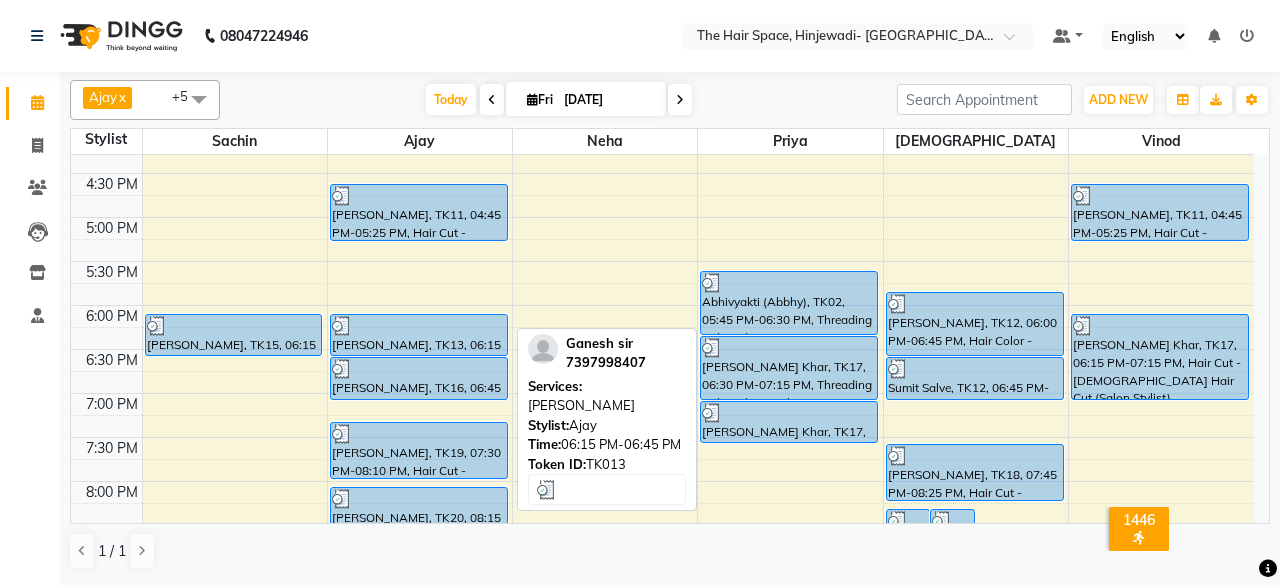 scroll, scrollTop: 929, scrollLeft: 0, axis: vertical 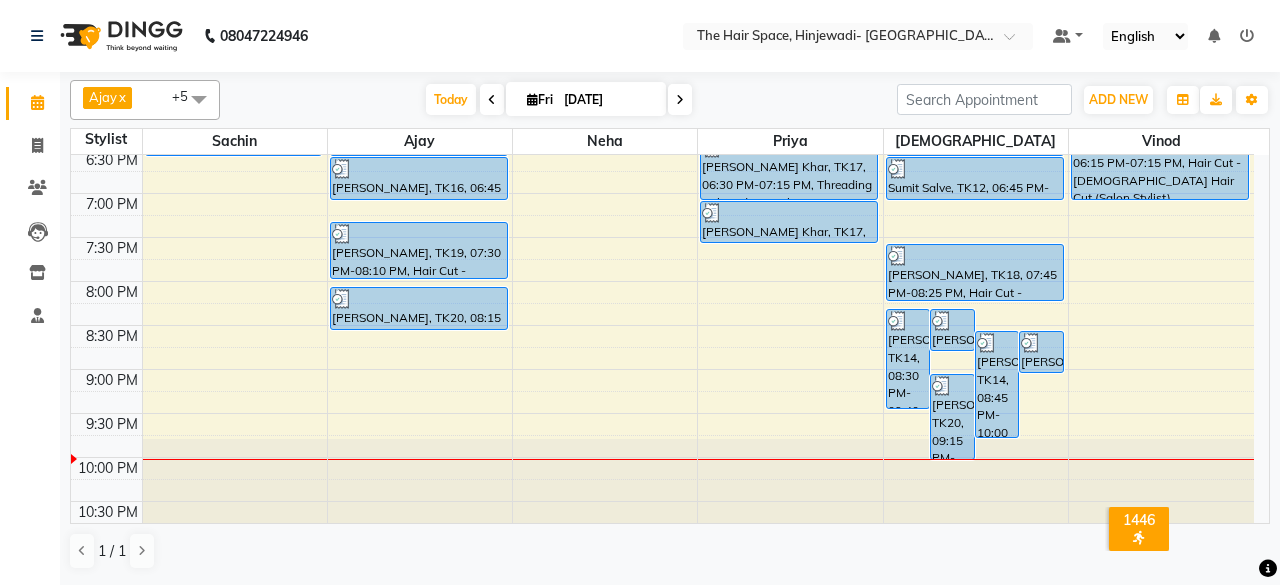 click on "8:00 AM 8:30 AM 9:00 AM 9:30 AM 10:00 AM 10:30 AM 11:00 AM 11:30 AM 12:00 PM 12:30 PM 1:00 PM 1:30 PM 2:00 PM 2:30 PM 3:00 PM 3:30 PM 4:00 PM 4:30 PM 5:00 PM 5:30 PM 6:00 PM 6:30 PM 7:00 PM 7:30 PM 8:00 PM 8:30 PM 9:00 PM 9:30 PM 10:00 PM 10:30 PM     [PERSON_NAME], TK15, 06:15 PM-06:45 PM, Threading - Threading Eyebrows     [PERSON_NAME], TK01, 12:00 PM-02:00 PM, Treatment - [MEDICAL_DATA]     [PERSON_NAME], TK10, 02:30 PM-03:00 PM, [PERSON_NAME]     [PERSON_NAME], TK10, 03:00 PM-04:00 PM, Color - Root Touch Up     [PERSON_NAME], TK11, 04:45 PM-05:25 PM, Hair Cut - [DEMOGRAPHIC_DATA] Hair Cut (Salon Stylist)     Ganesh sir, TK13, 06:15 PM-06:45 PM, [PERSON_NAME]     [PERSON_NAME], TK16, 06:45 PM-07:15 PM, Shampoo - Shampoo Blast Dry     Pandit Tandel, TK19, 07:30 PM-08:10 PM, Hair Cut - [DEMOGRAPHIC_DATA] Hair Cut (Salon Stylist)     [PERSON_NAME], TK20, 08:15 PM-08:45 PM, [PERSON_NAME]     [PERSON_NAME], TK05, 01:30 PM-02:15 PM, Hair Spa & Rituals - Premium     [PERSON_NAME], TK08, 10:15 AM-11:15 AM, Facials - Facials Regular Facial" at bounding box center (662, -115) 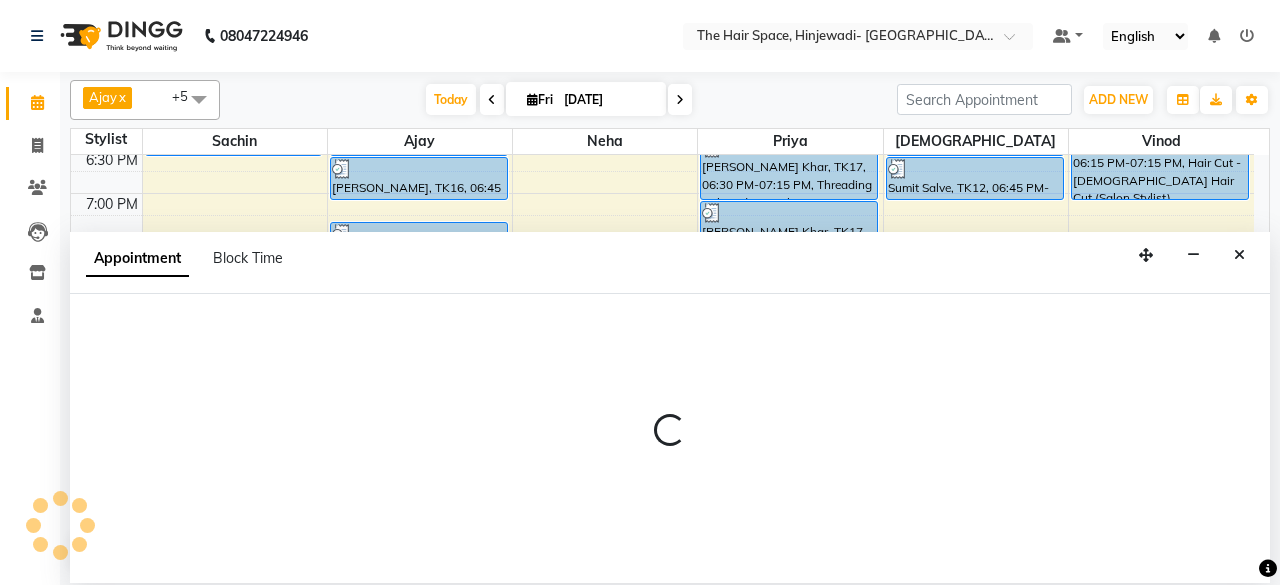 select on "52403" 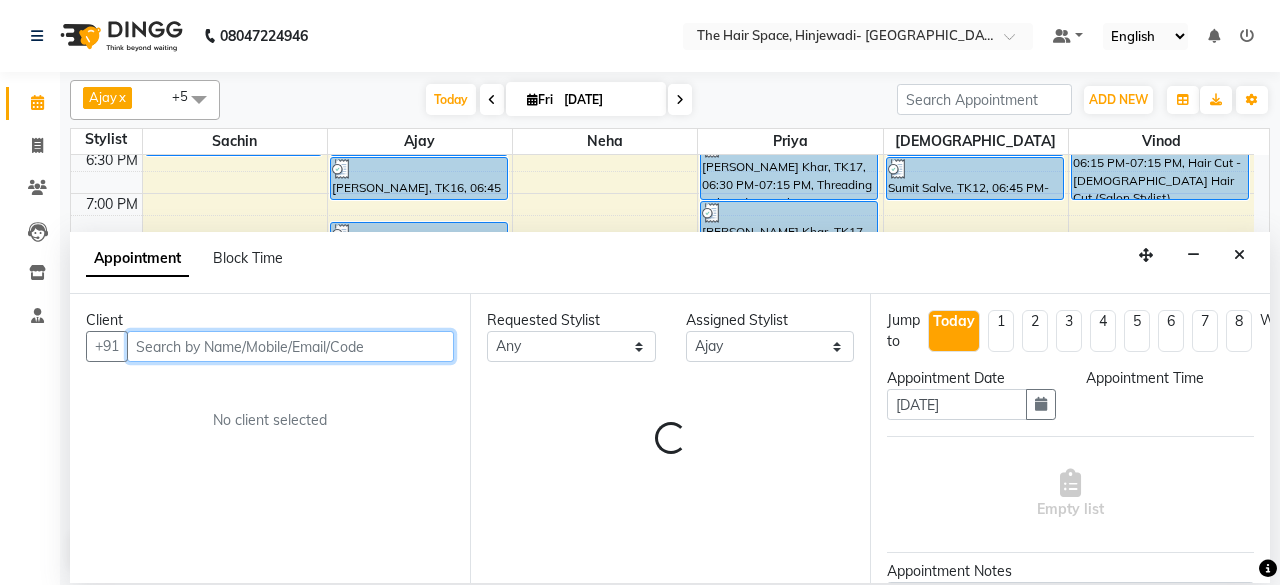 select on "1245" 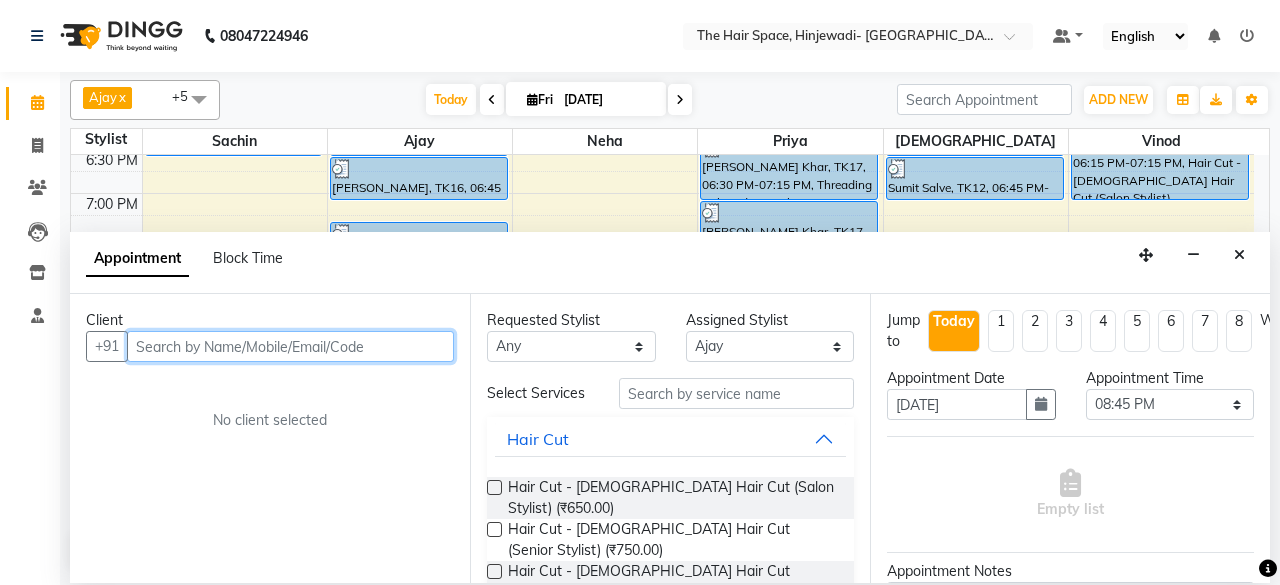 click at bounding box center (290, 346) 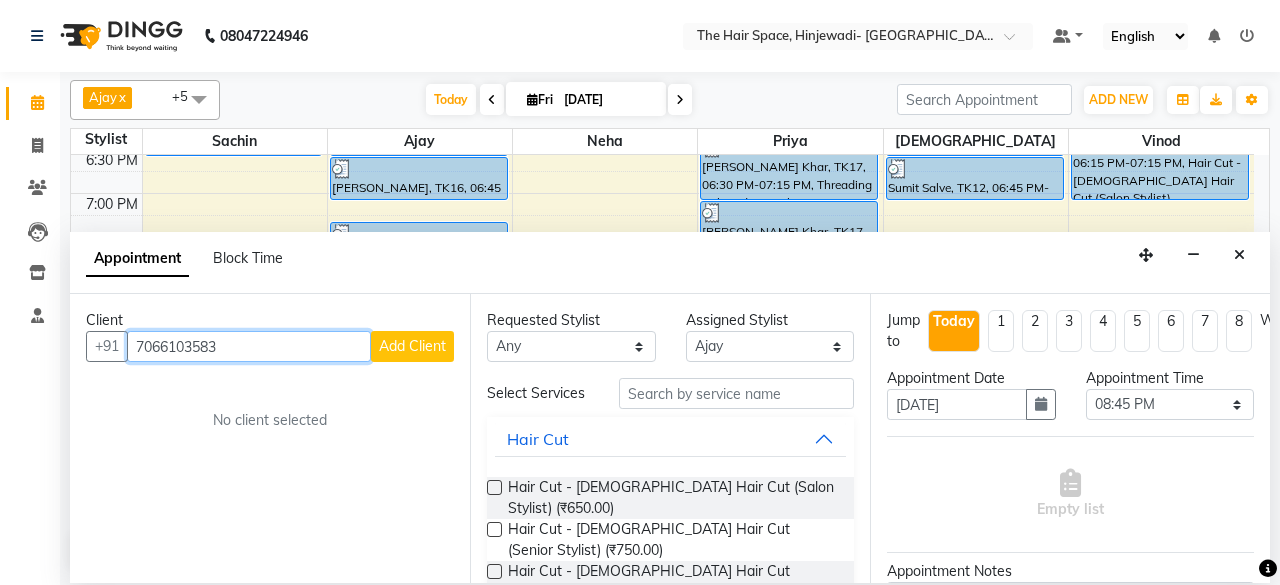 type on "7066103583" 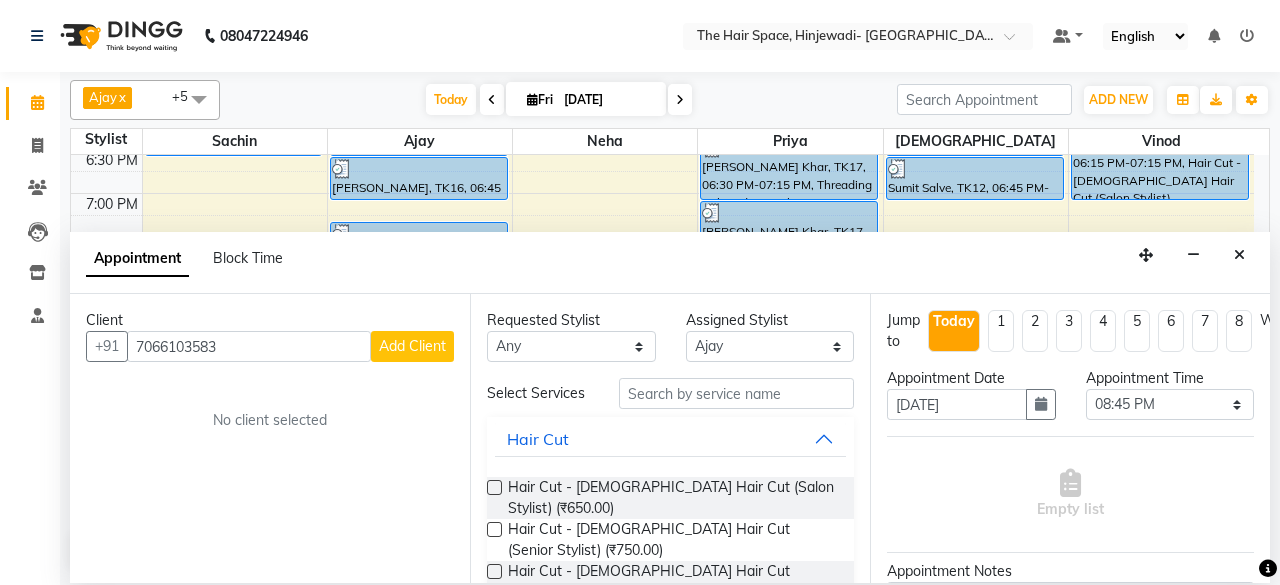 click on "Add Client" at bounding box center (412, 346) 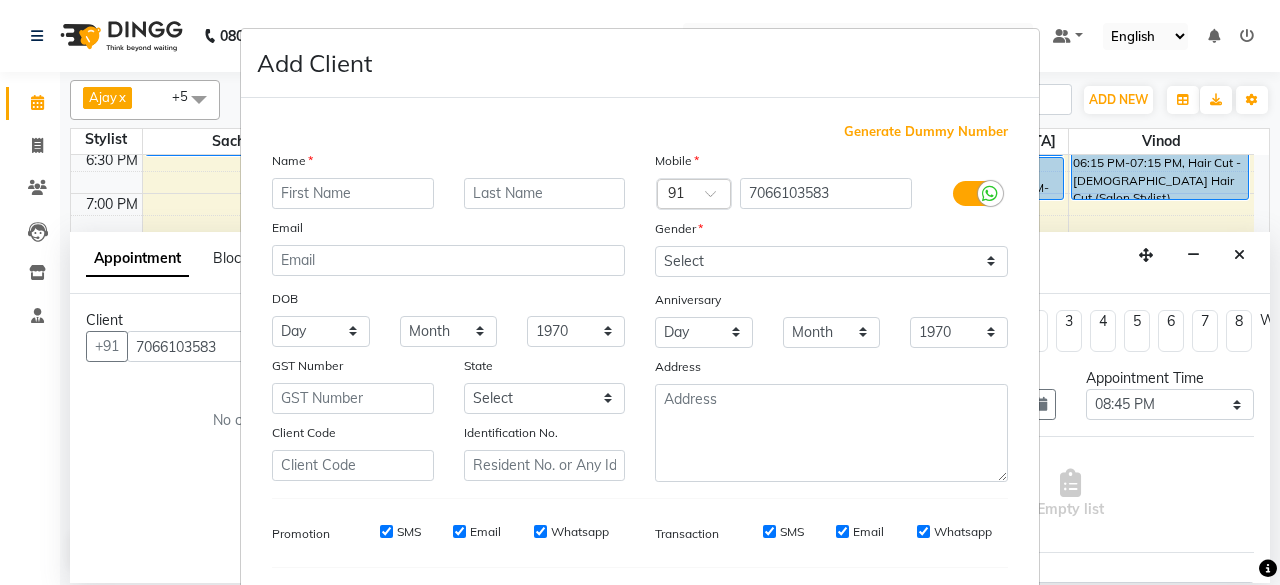 click at bounding box center (353, 193) 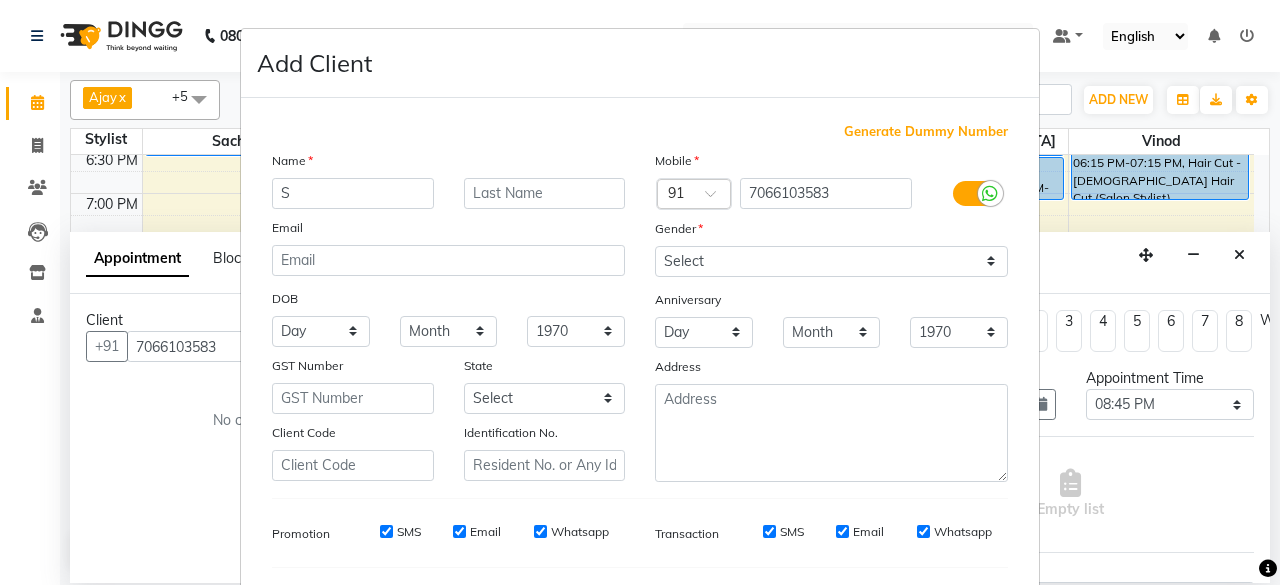 click on "S" at bounding box center [353, 193] 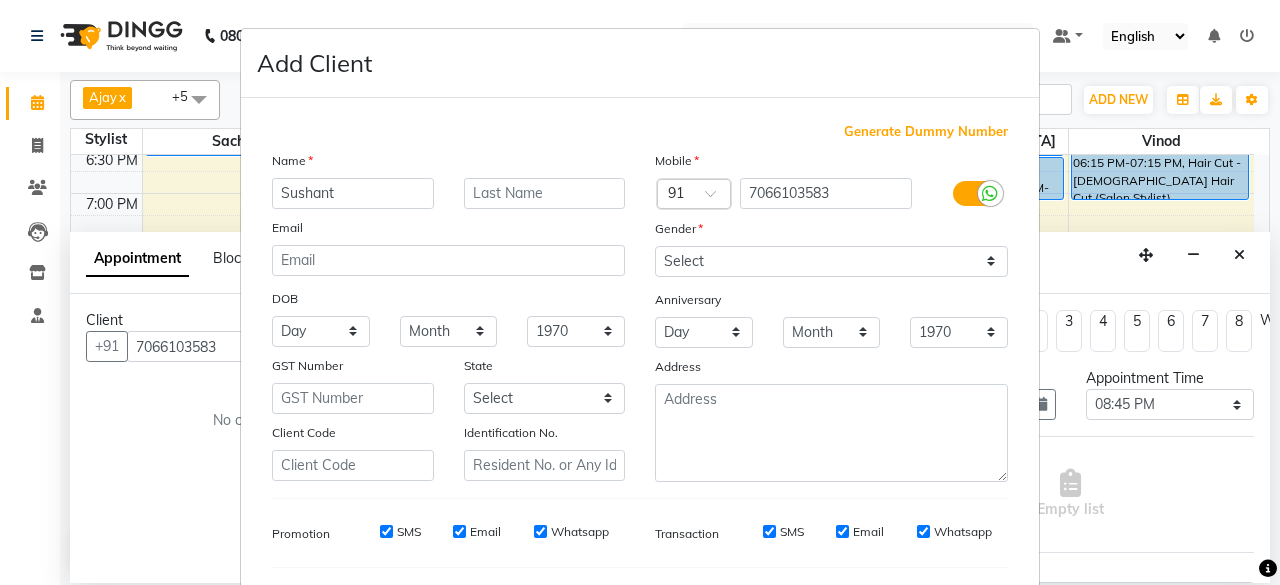 type on "Sushant" 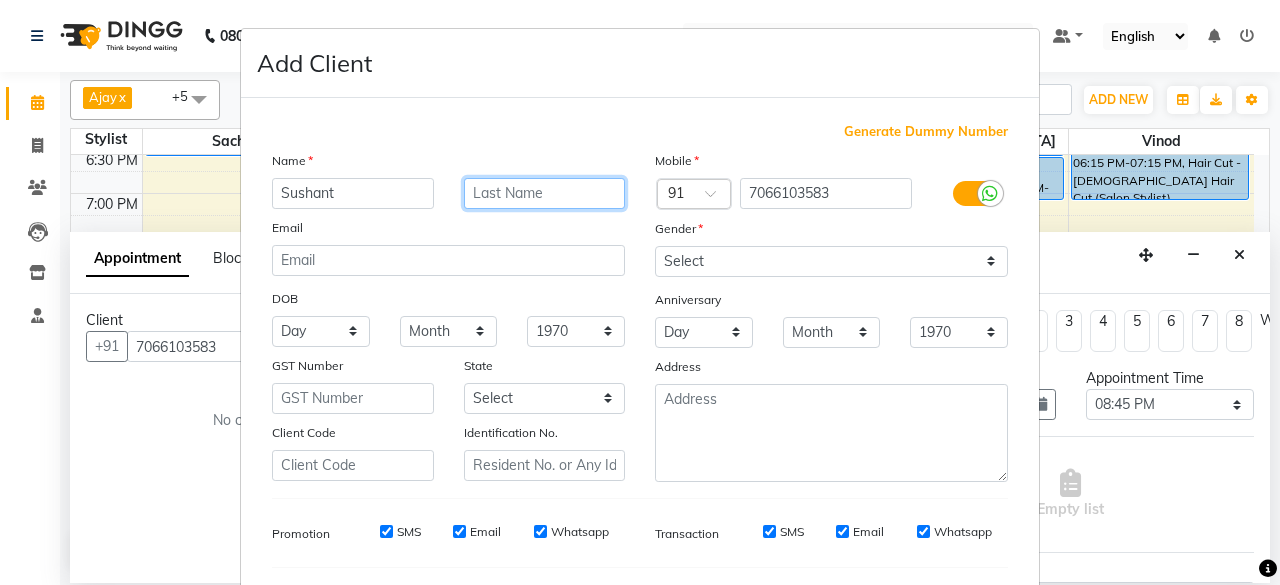 type on "L" 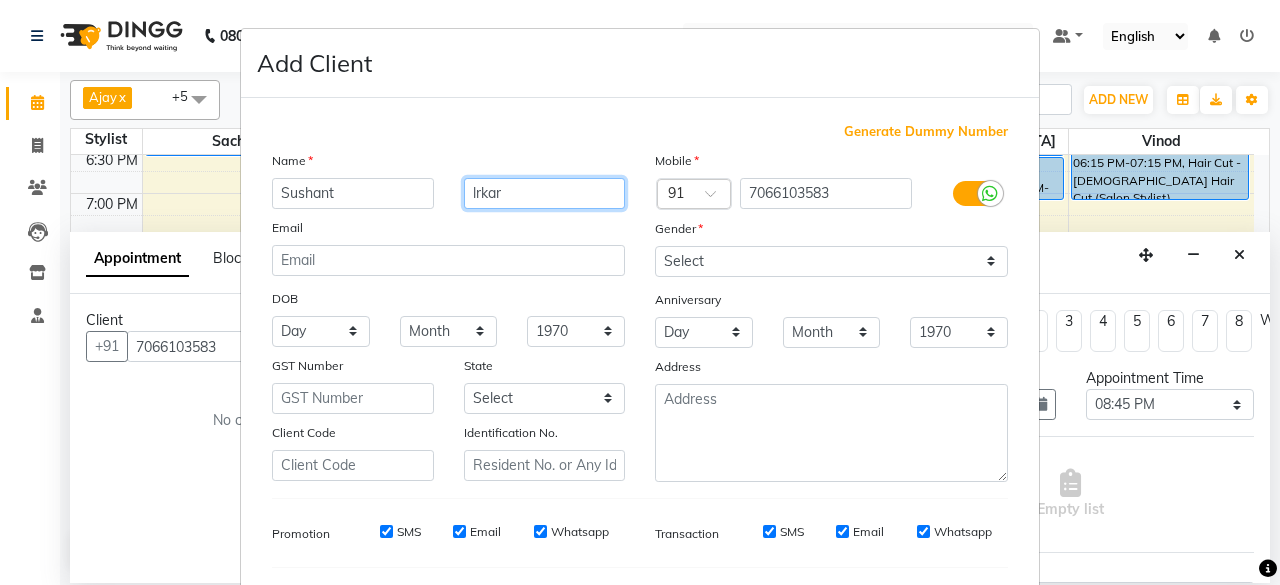 type on "lrkar" 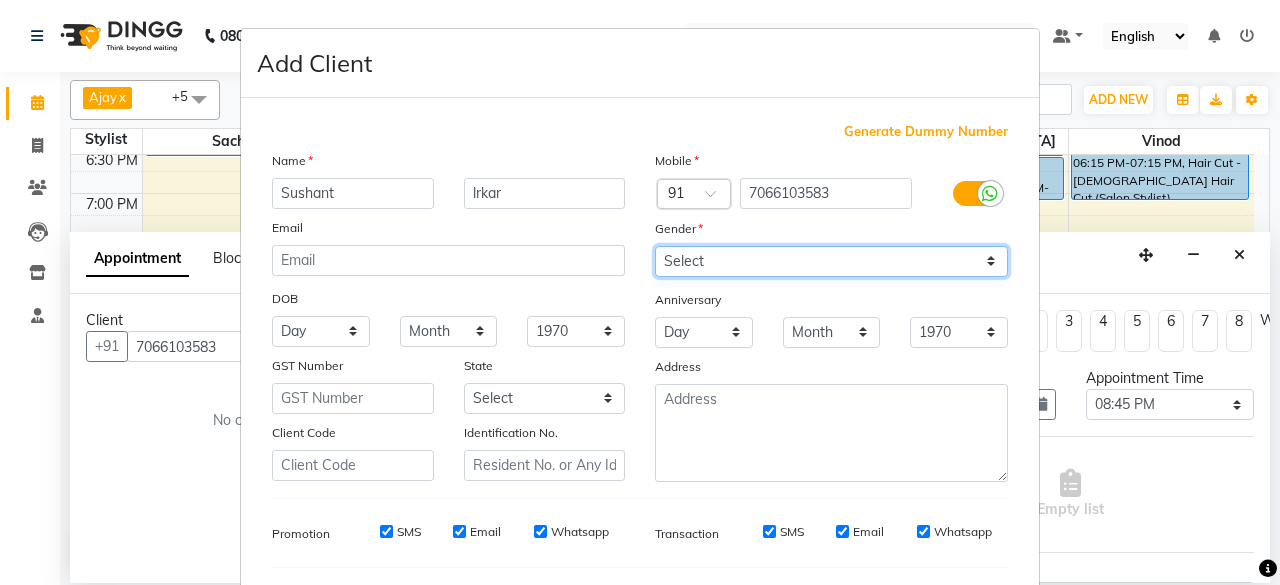 click on "Select [DEMOGRAPHIC_DATA] [DEMOGRAPHIC_DATA] Other Prefer Not To Say" at bounding box center (831, 261) 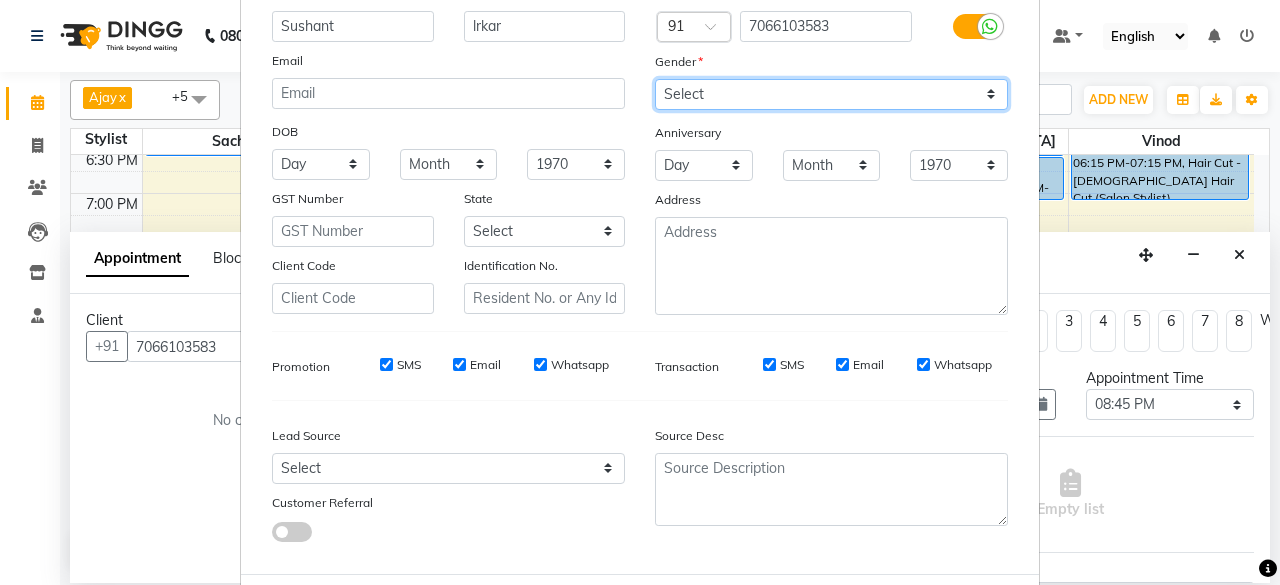scroll, scrollTop: 260, scrollLeft: 0, axis: vertical 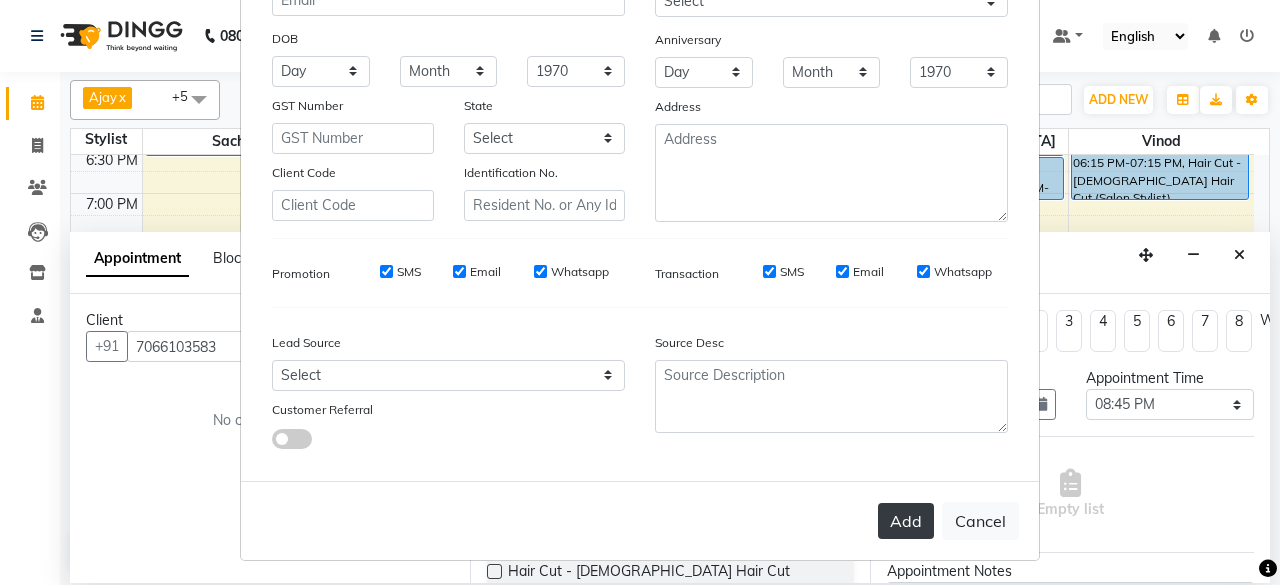 click on "Add" at bounding box center [906, 521] 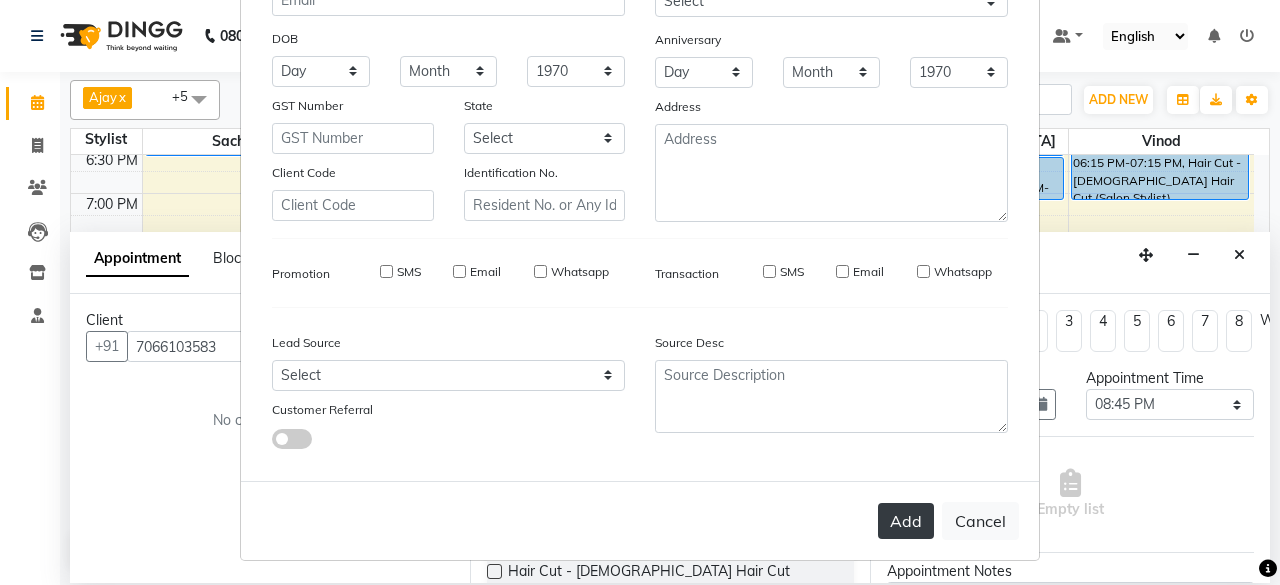 type 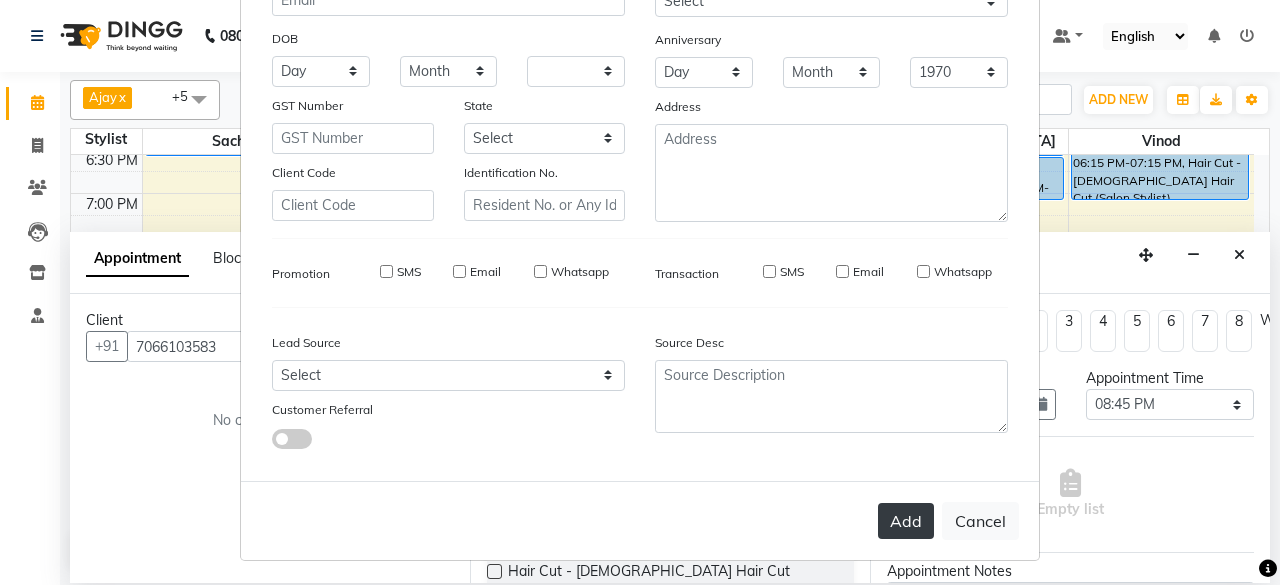 select 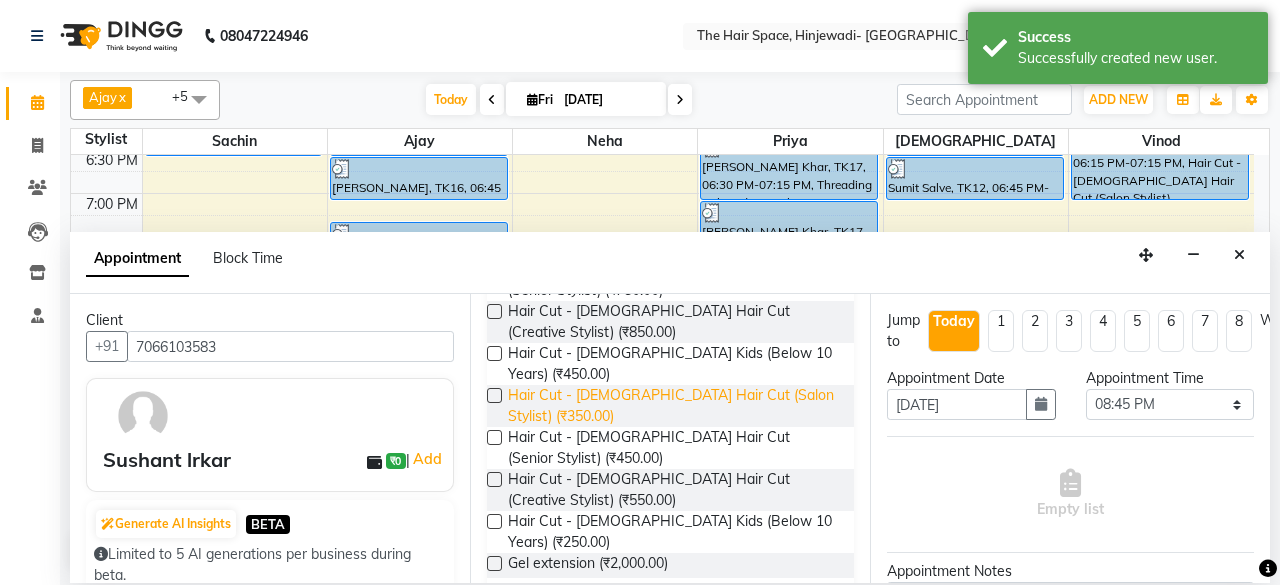 scroll, scrollTop: 300, scrollLeft: 0, axis: vertical 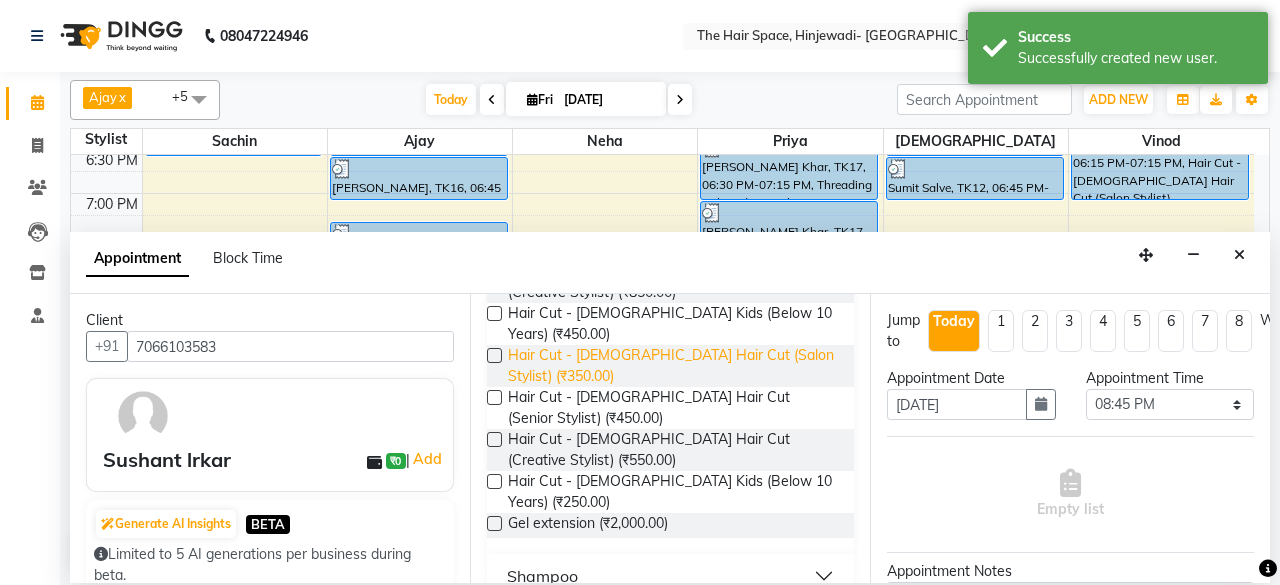 click on "Hair Cut - [DEMOGRAPHIC_DATA] Hair Cut (Salon Stylist) (₹350.00)" at bounding box center [673, 366] 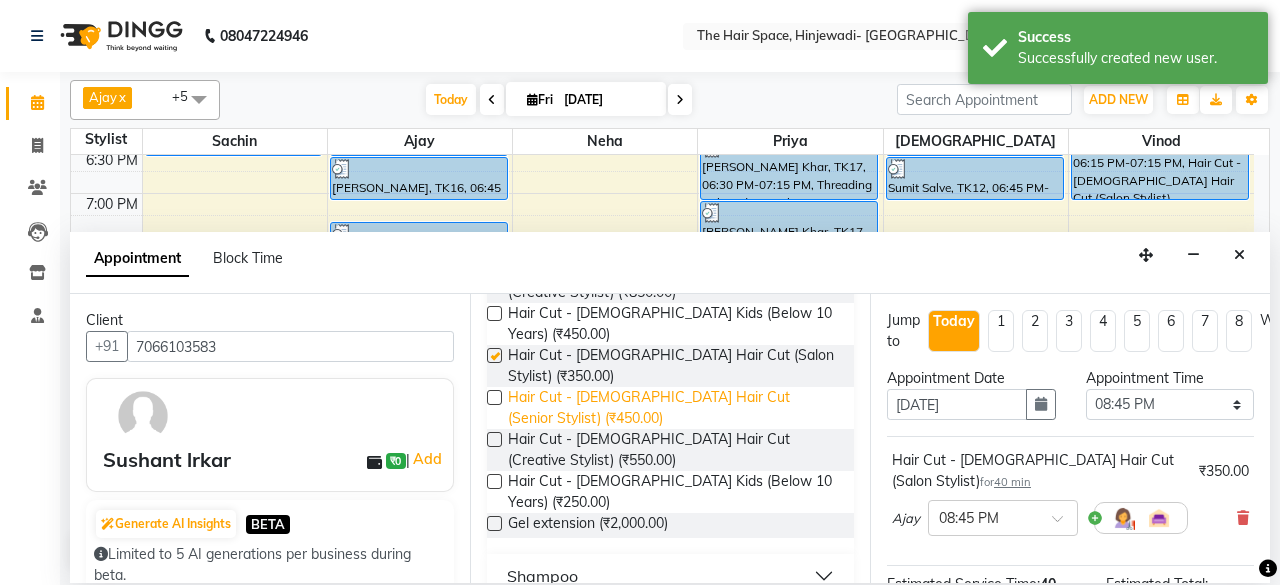 checkbox on "false" 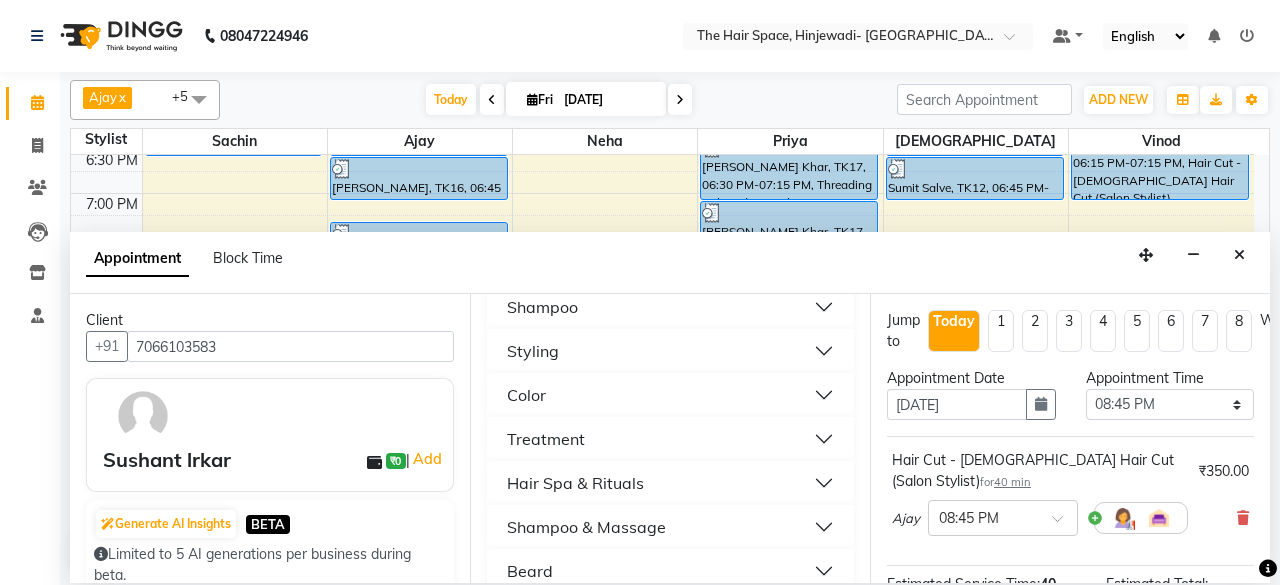 scroll, scrollTop: 600, scrollLeft: 0, axis: vertical 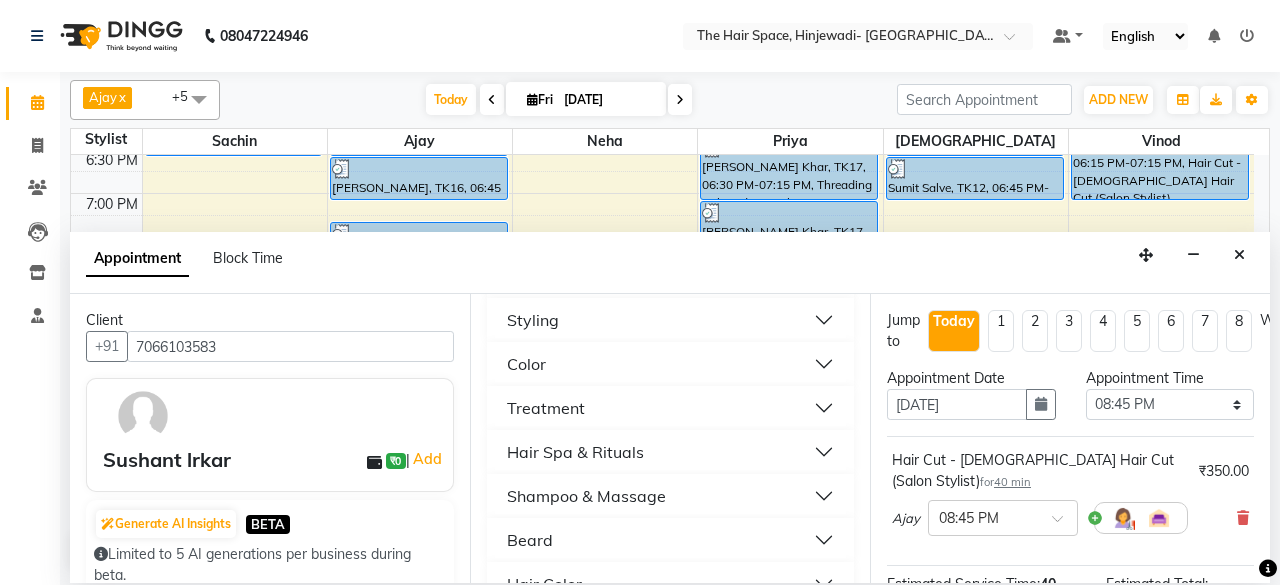 click on "Beard" at bounding box center [670, 540] 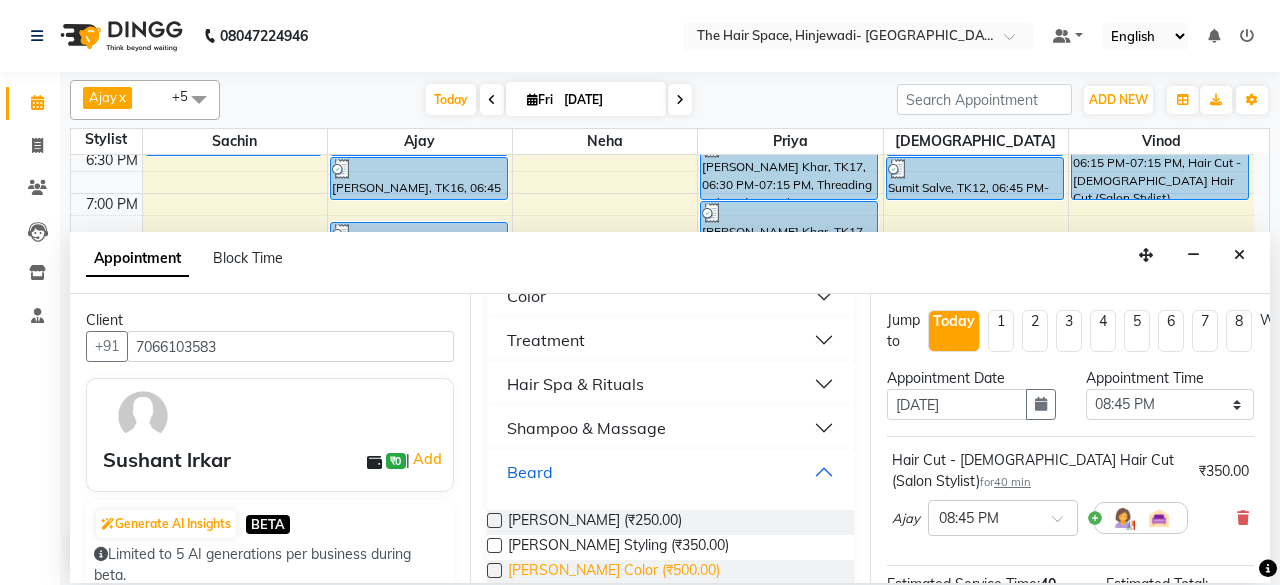 scroll, scrollTop: 700, scrollLeft: 0, axis: vertical 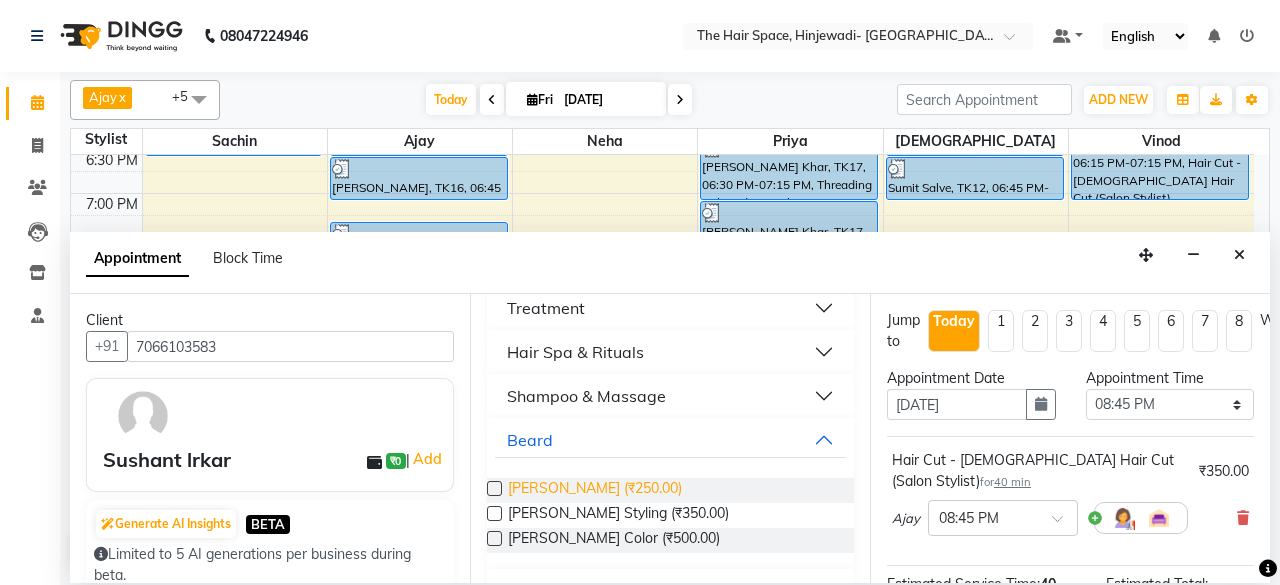 click on "[PERSON_NAME] (₹250.00)" at bounding box center [595, 490] 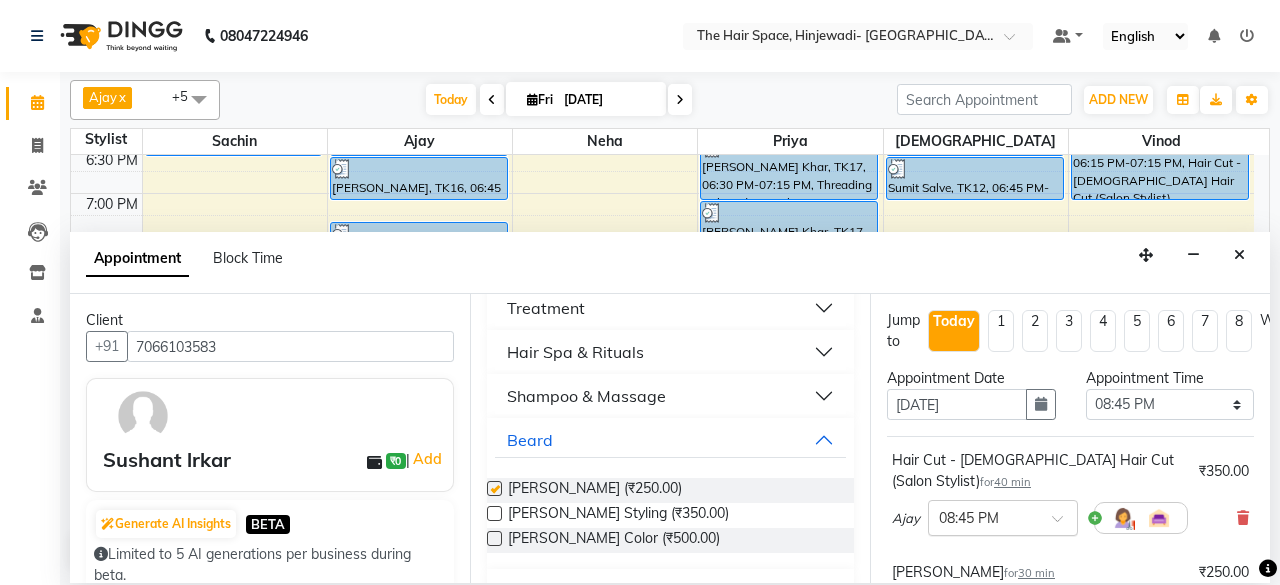 checkbox on "false" 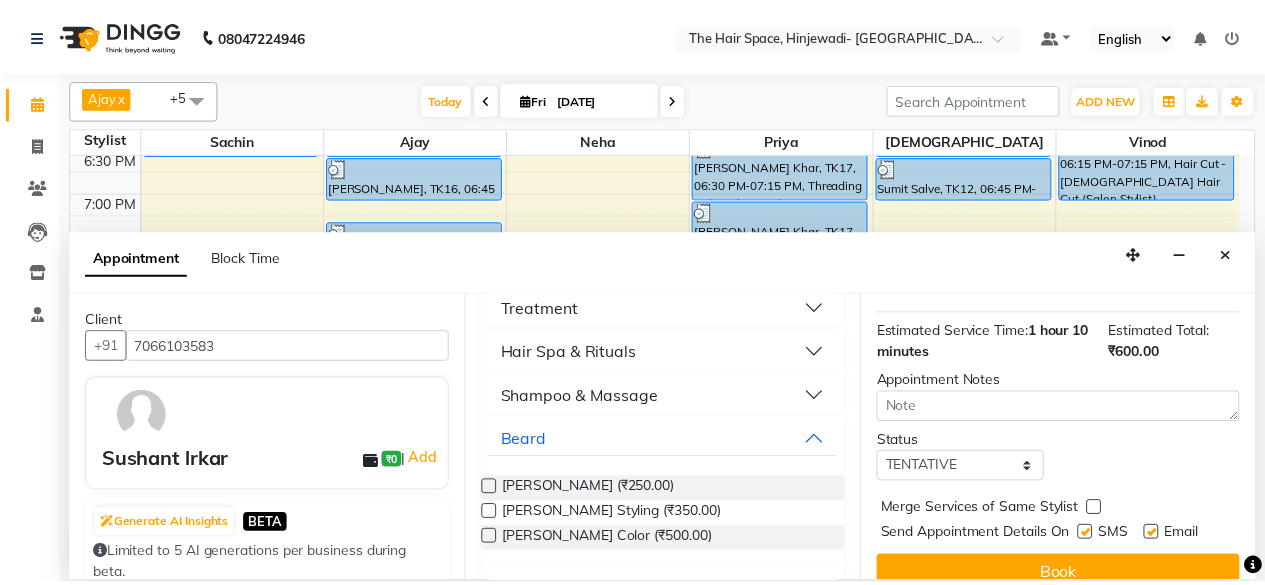 scroll, scrollTop: 384, scrollLeft: 0, axis: vertical 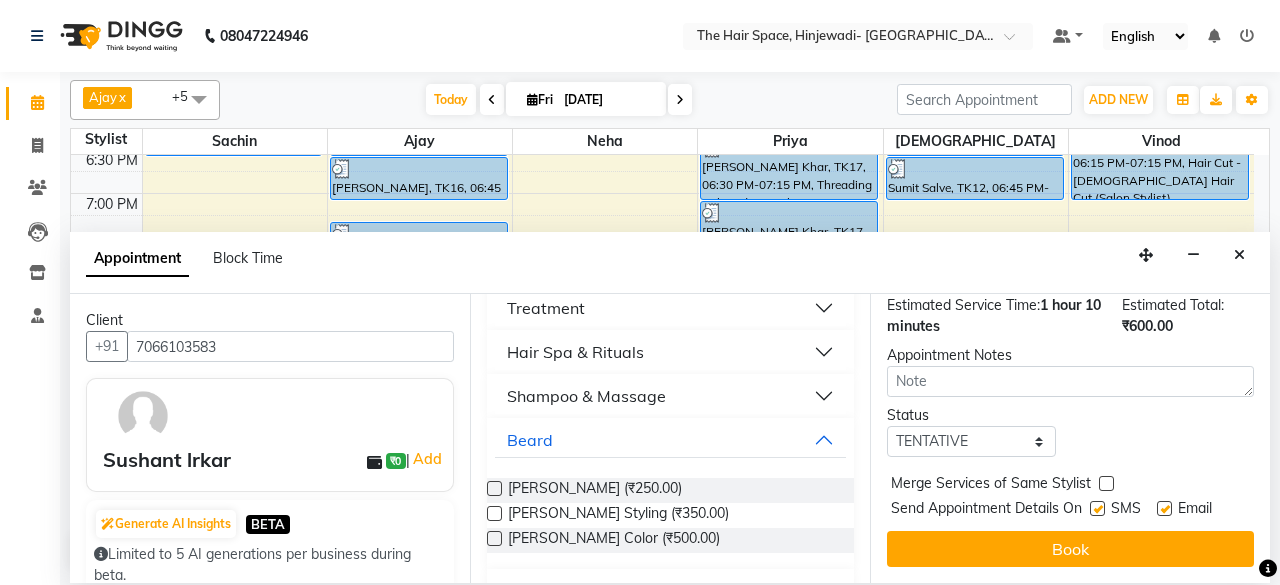 drag, startPoint x: 1100, startPoint y: 495, endPoint x: 1088, endPoint y: 498, distance: 12.369317 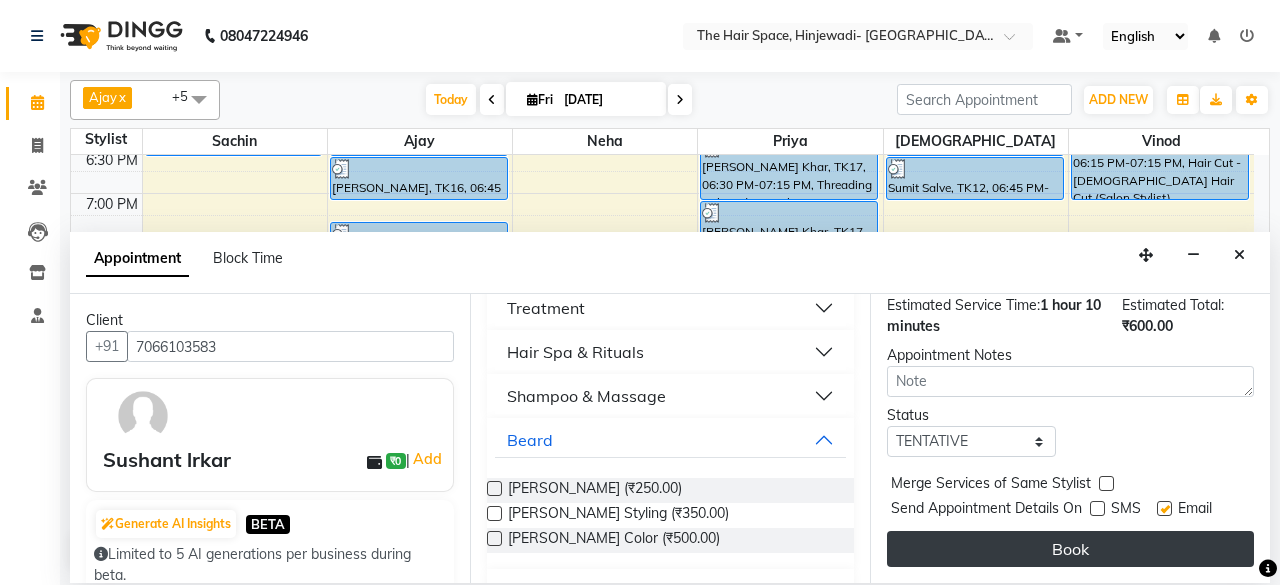 click on "Book" at bounding box center [1070, 549] 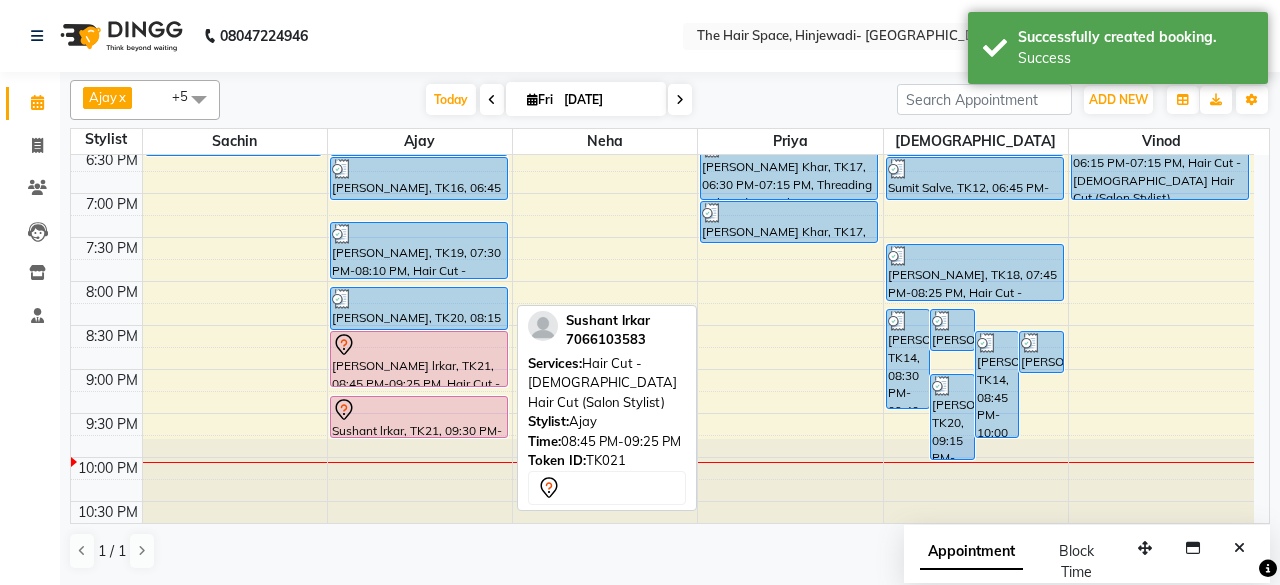 click on "[PERSON_NAME] lrkar, TK21, 08:45 PM-09:25 PM, Hair Cut - [DEMOGRAPHIC_DATA] Hair Cut (Salon Stylist)" at bounding box center [419, 359] 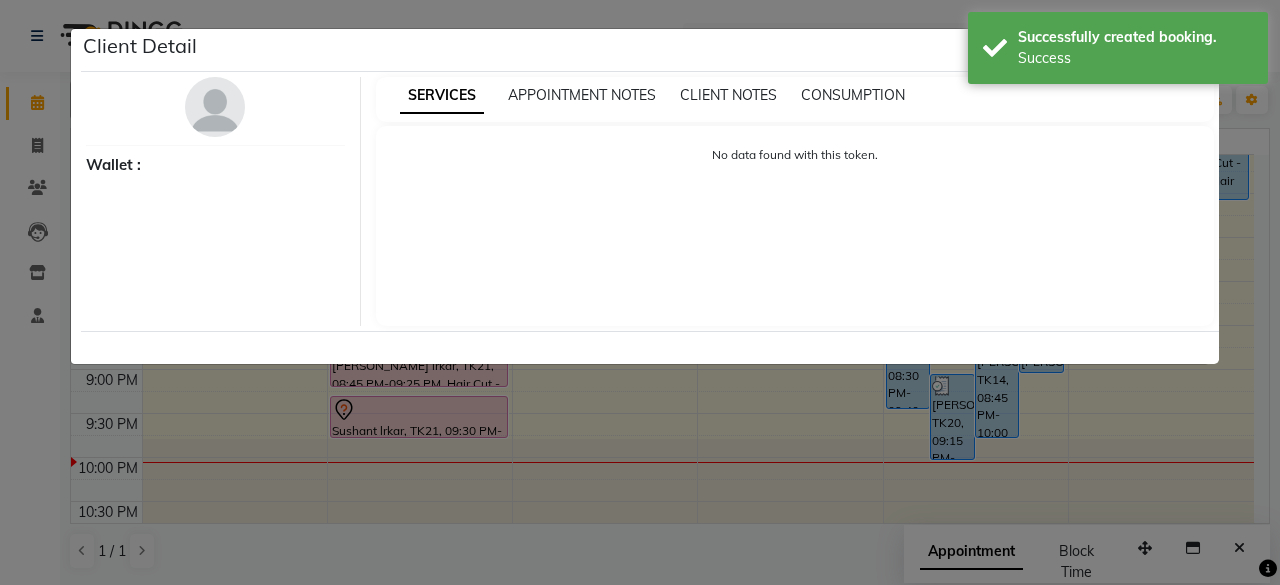 select on "7" 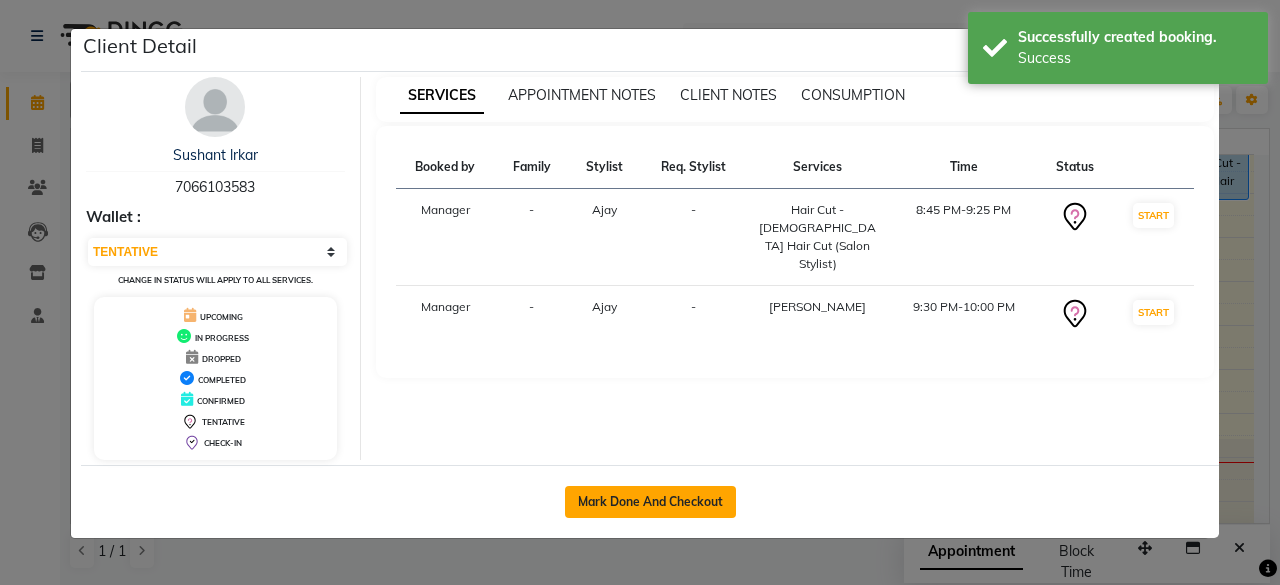 click on "Mark Done And Checkout" 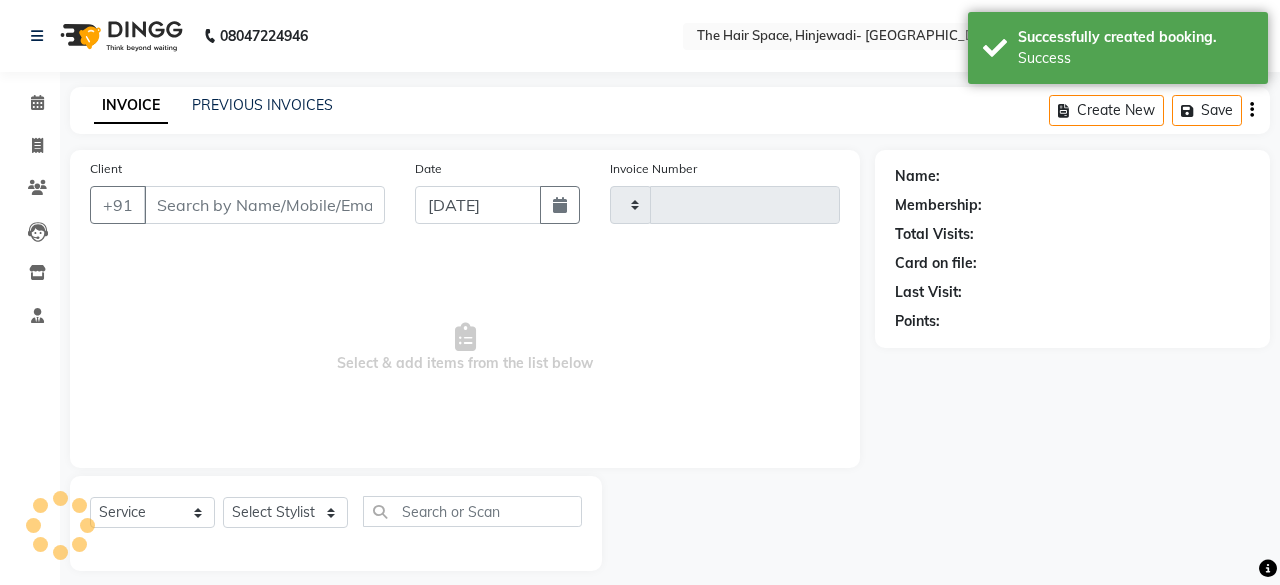 type on "1371" 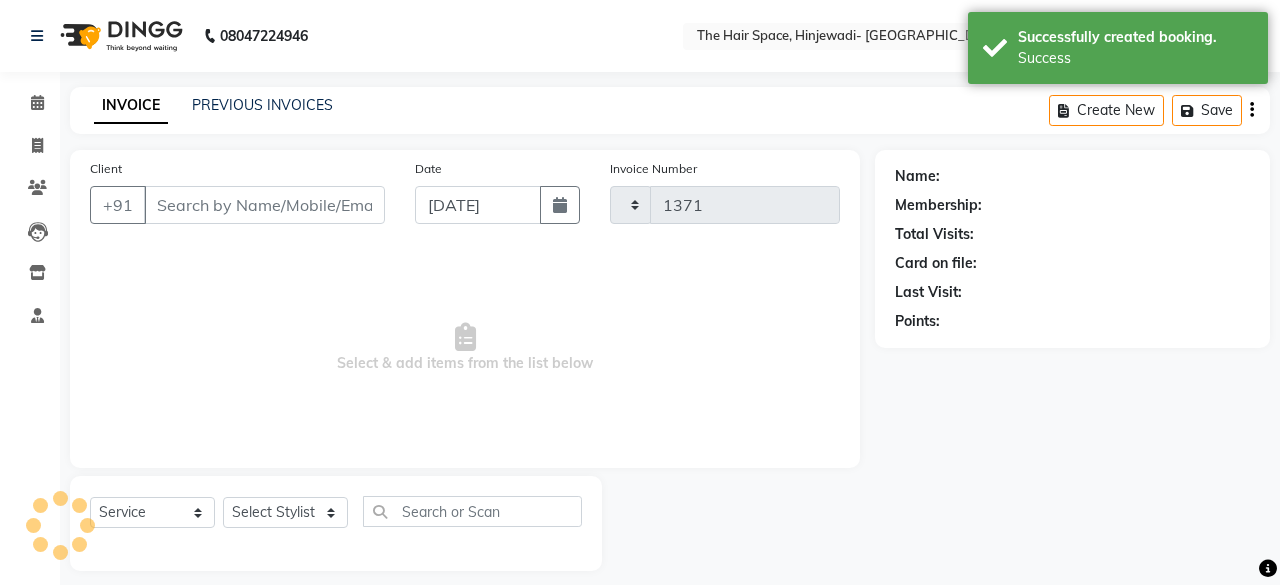 select on "6697" 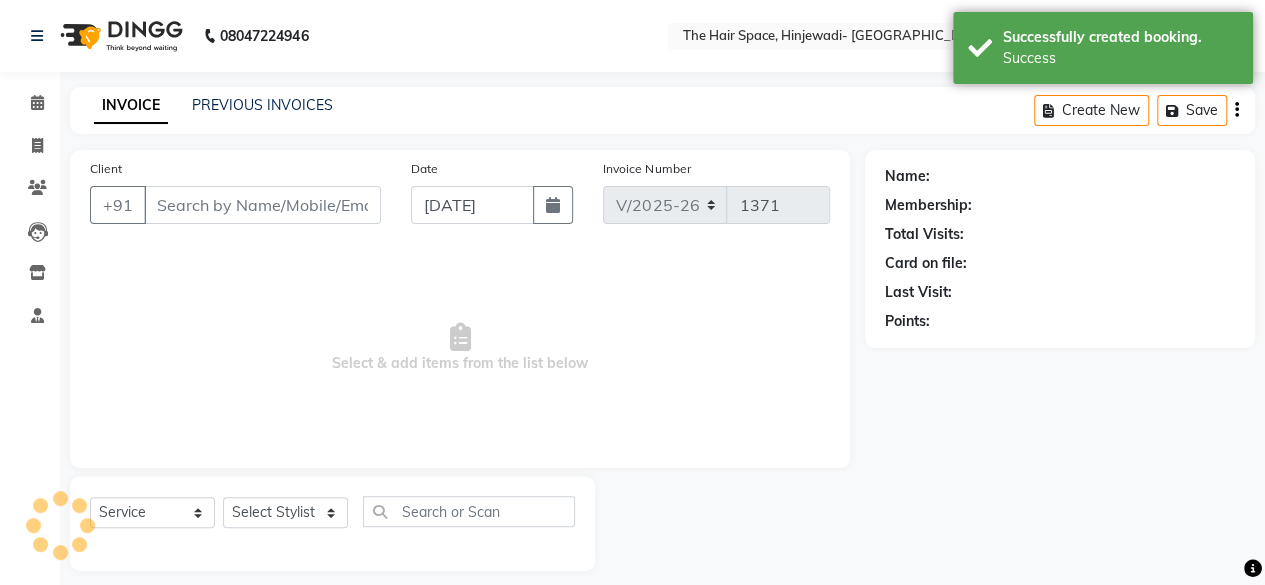 scroll, scrollTop: 15, scrollLeft: 0, axis: vertical 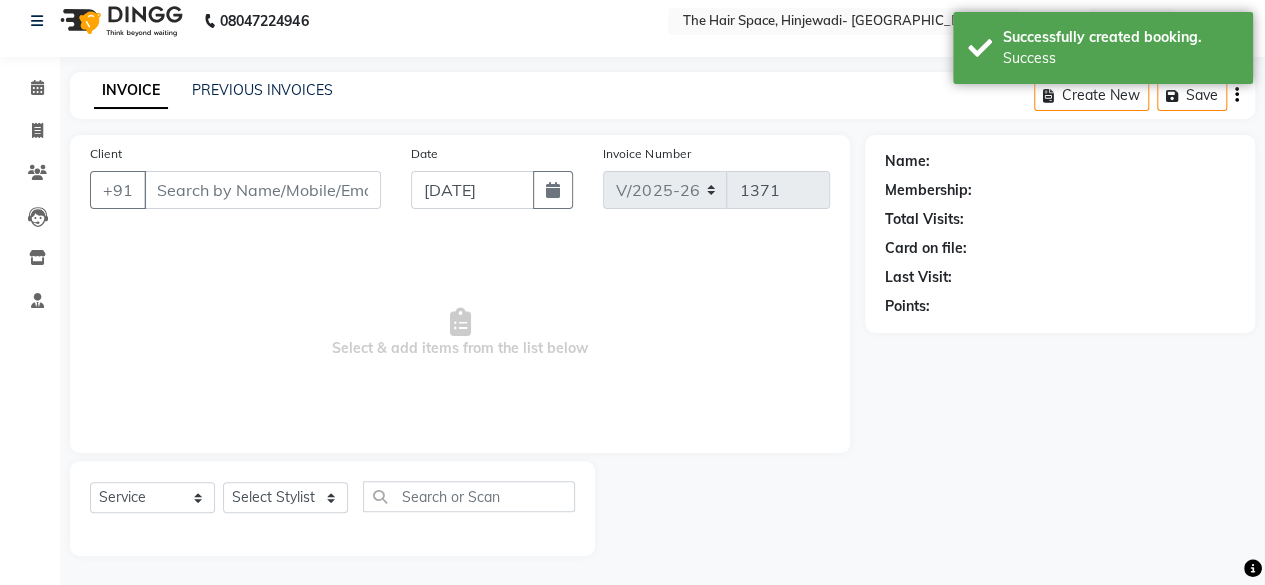 type on "7066103583" 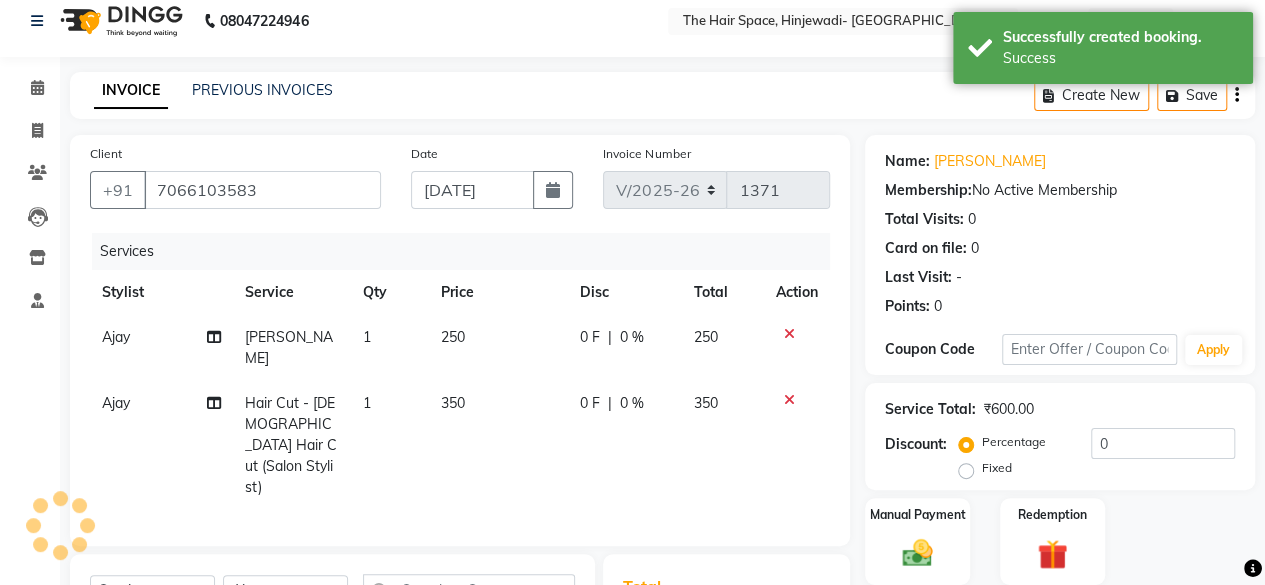 click on "Name: [PERSON_NAME] Membership:  No Active Membership  Total Visits:  0 Card on file:  0 Last Visit:   - Points:   0  Coupon Code Apply Service Total:  ₹600.00  Discount:  Percentage   Fixed  0 Manual Payment Redemption  Continue Without Payment" 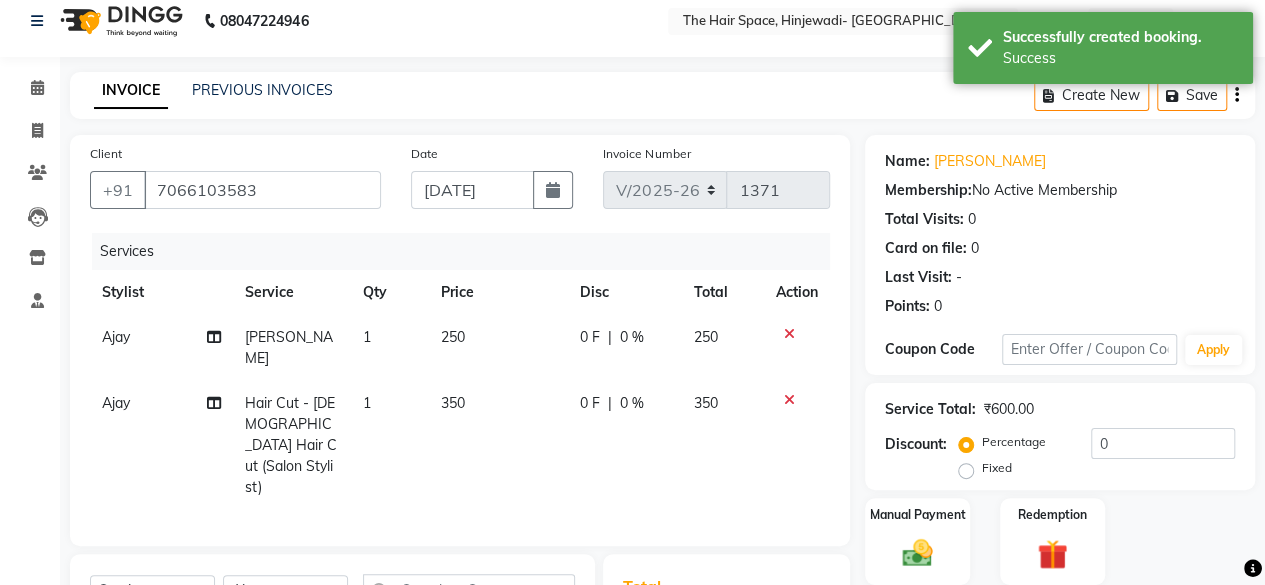 scroll, scrollTop: 260, scrollLeft: 0, axis: vertical 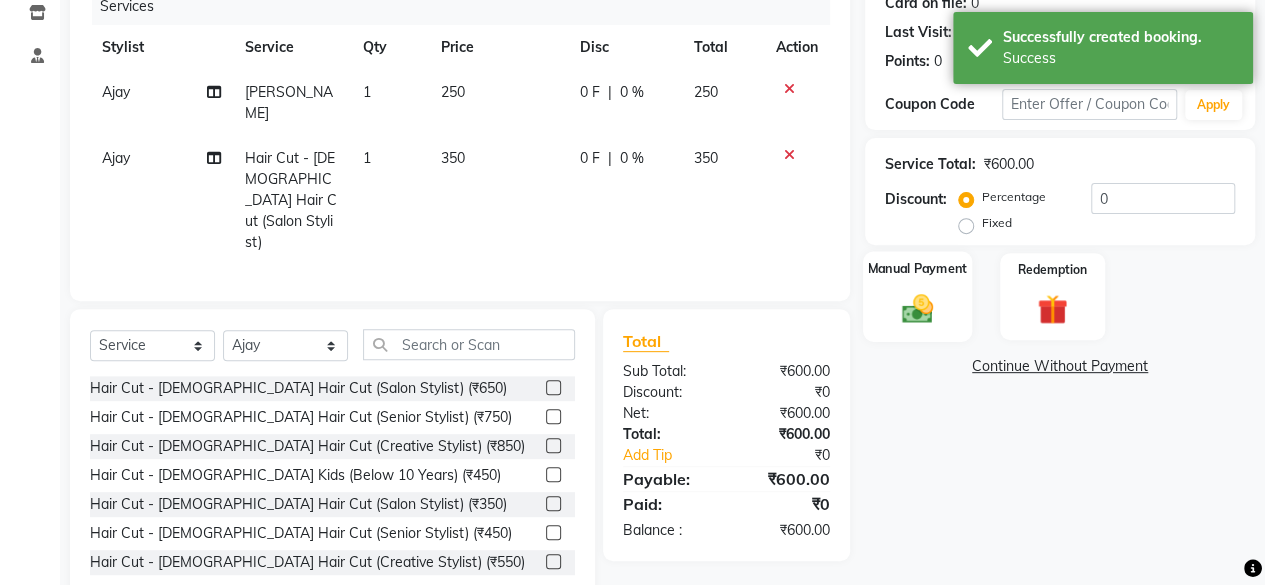 click 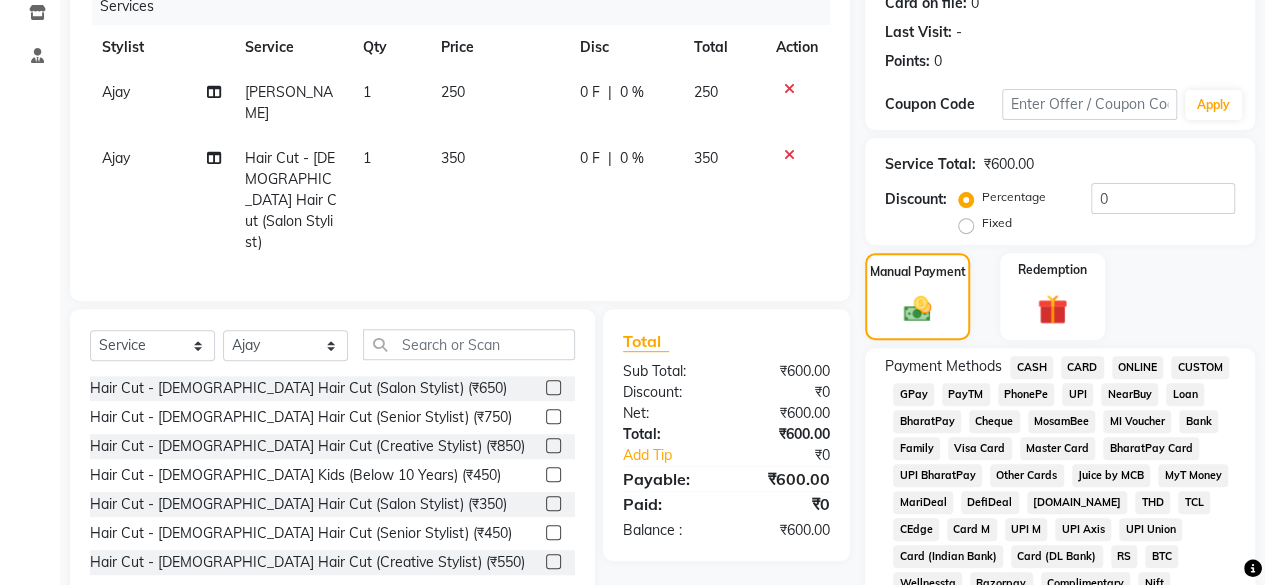 drag, startPoint x: 917, startPoint y: 395, endPoint x: 936, endPoint y: 421, distance: 32.202484 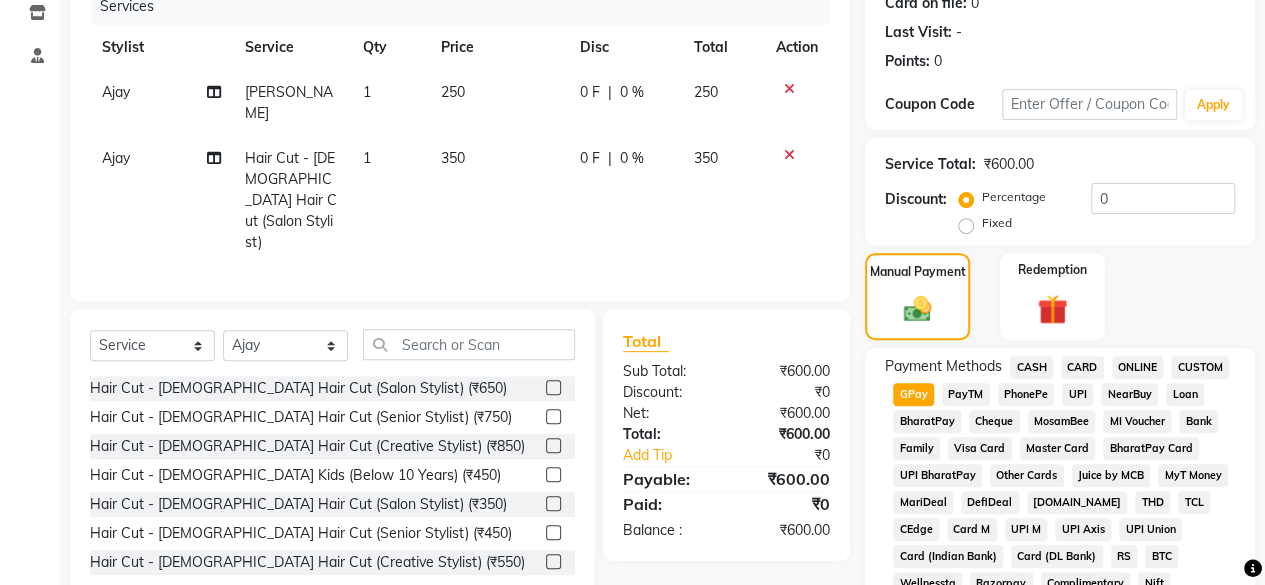 click on "Add Payment" 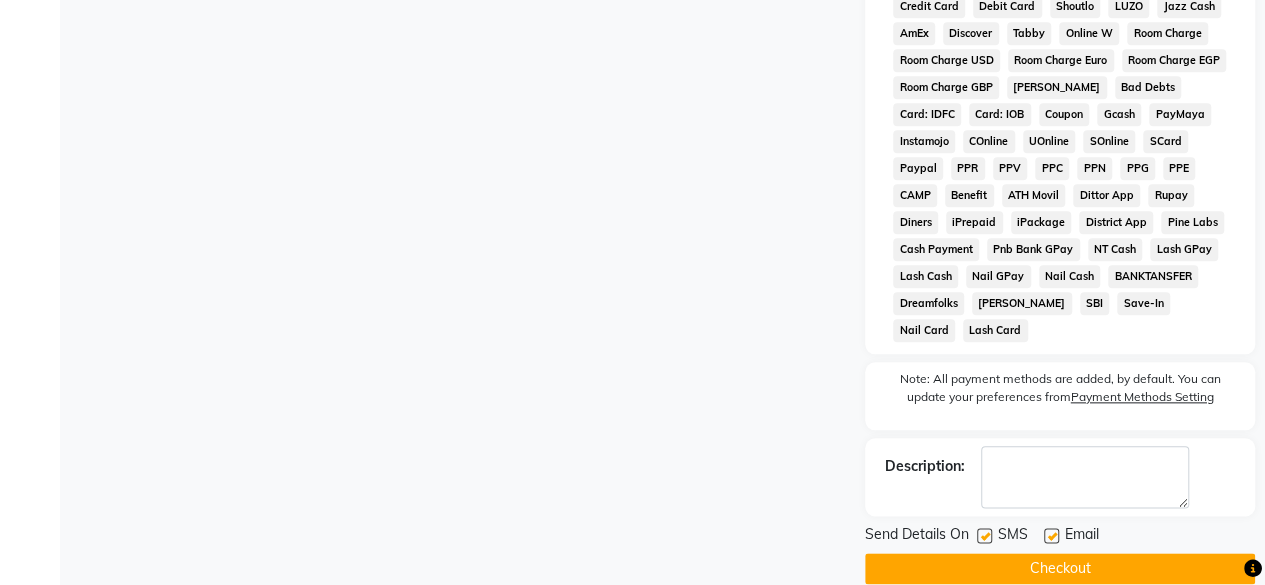 scroll, scrollTop: 978, scrollLeft: 0, axis: vertical 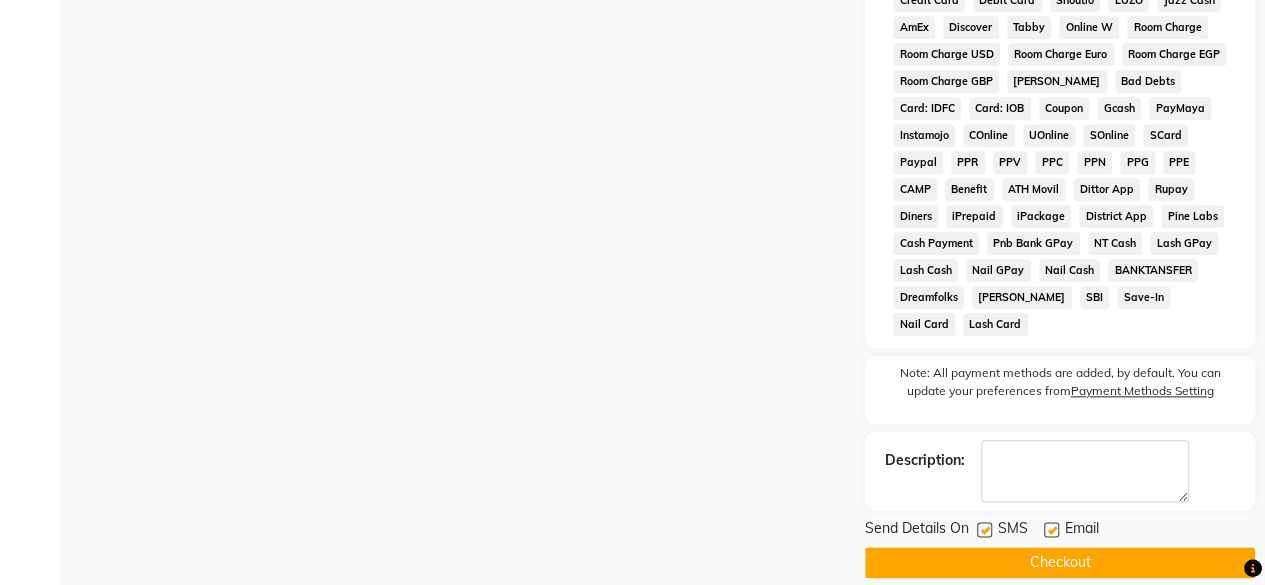 click on "SMS" 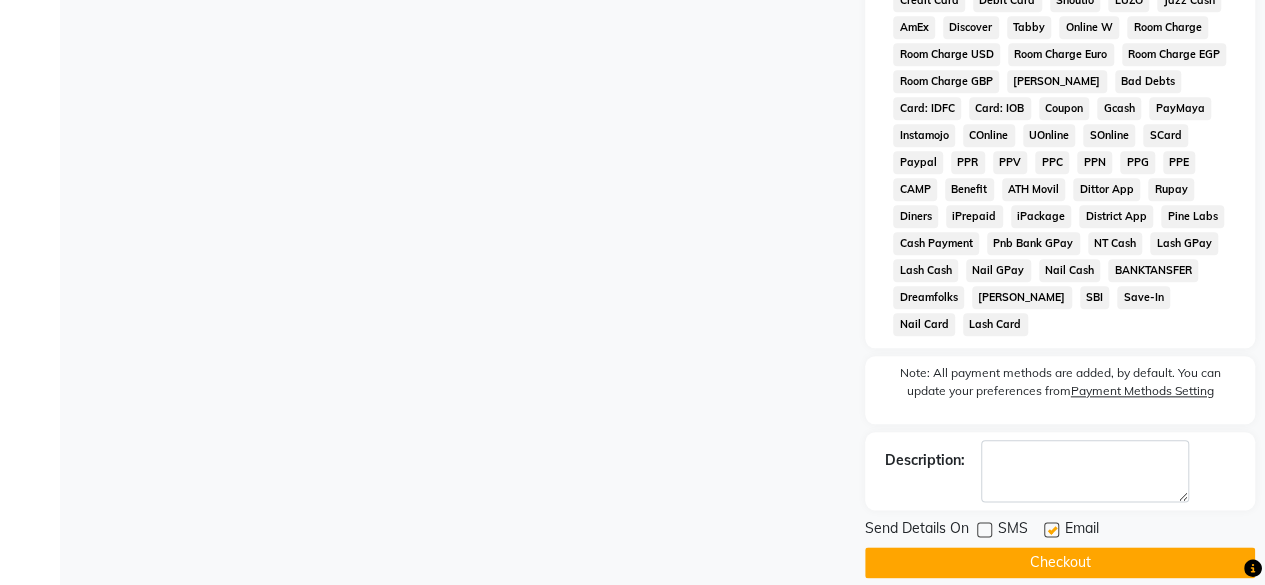 click on "Checkout" 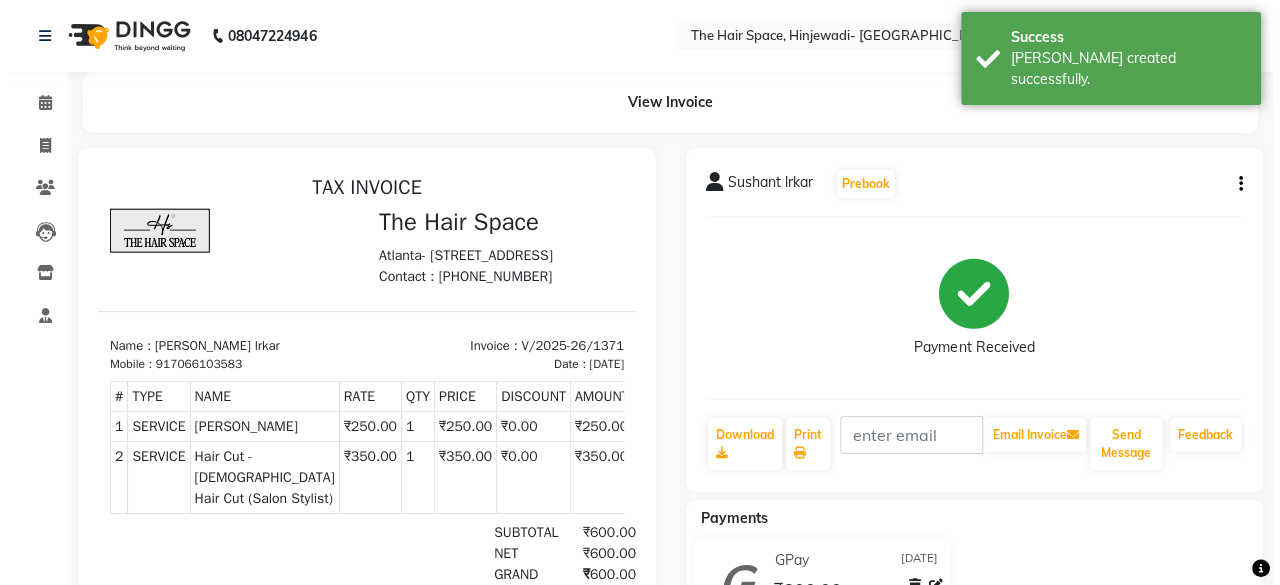 scroll, scrollTop: 0, scrollLeft: 0, axis: both 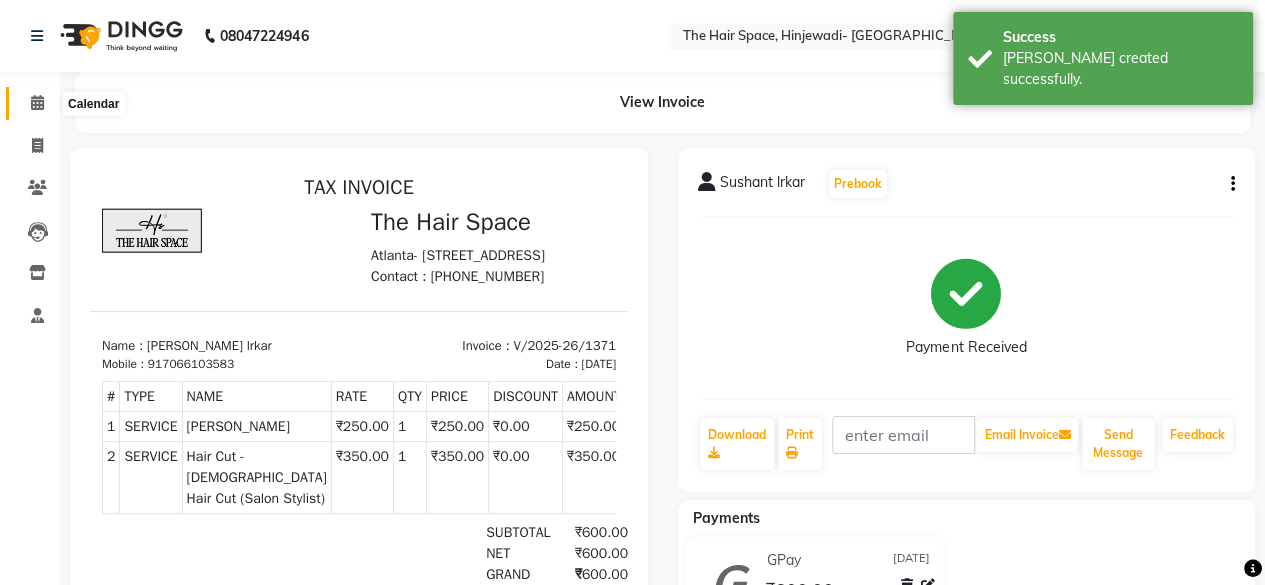 click 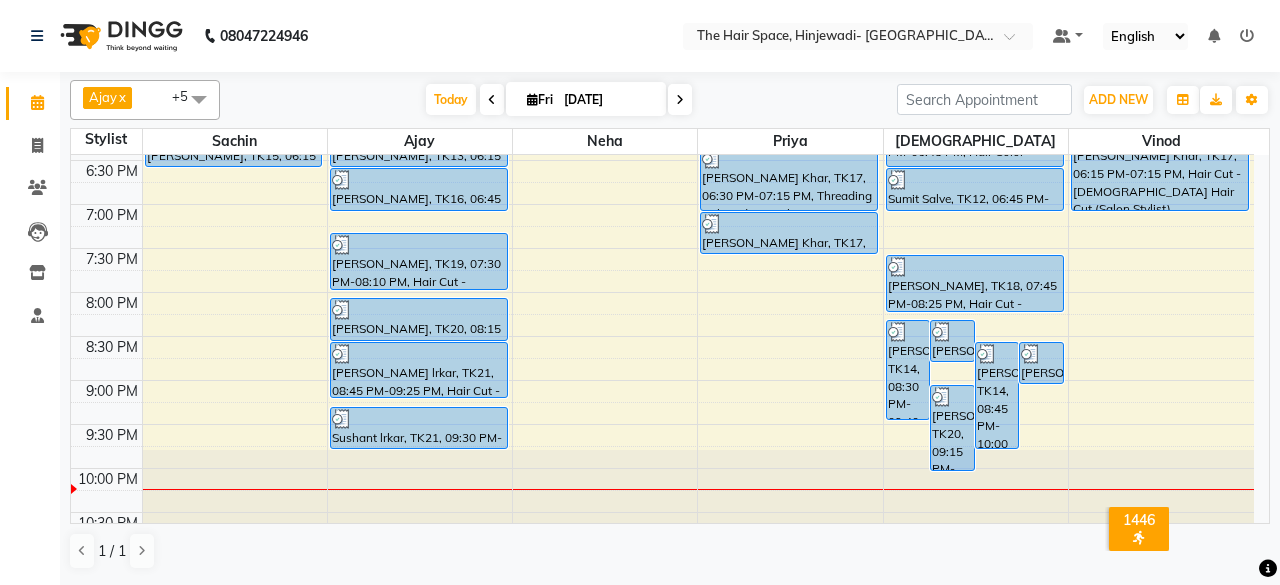 scroll, scrollTop: 929, scrollLeft: 0, axis: vertical 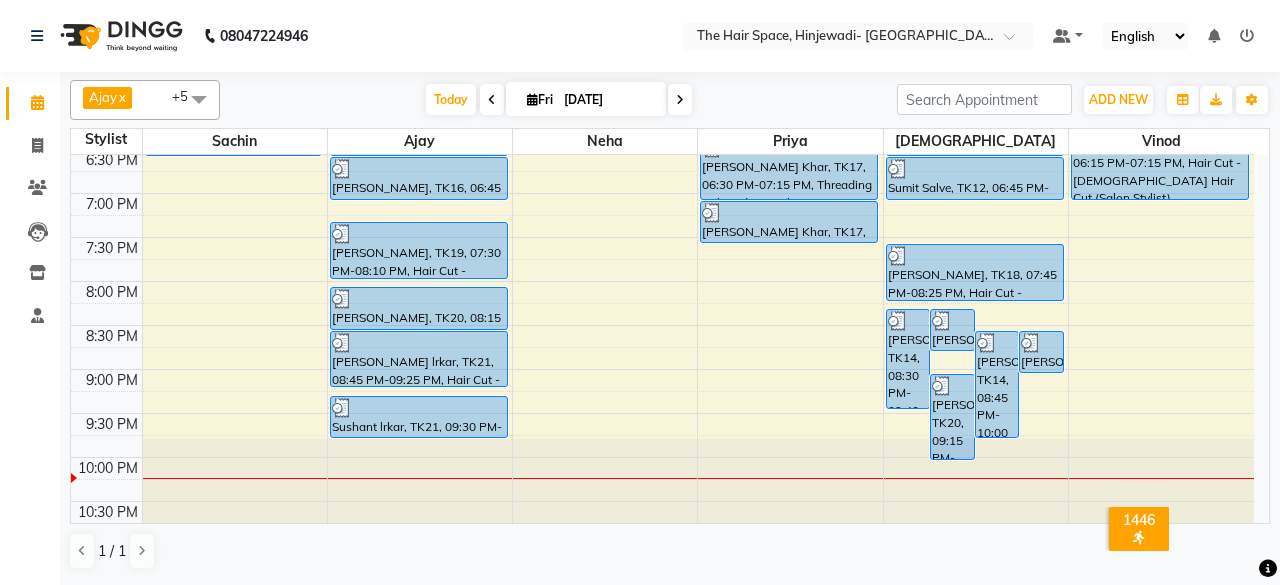click on "8:00 AM 8:30 AM 9:00 AM 9:30 AM 10:00 AM 10:30 AM 11:00 AM 11:30 AM 12:00 PM 12:30 PM 1:00 PM 1:30 PM 2:00 PM 2:30 PM 3:00 PM 3:30 PM 4:00 PM 4:30 PM 5:00 PM 5:30 PM 6:00 PM 6:30 PM 7:00 PM 7:30 PM 8:00 PM 8:30 PM 9:00 PM 9:30 PM 10:00 PM 10:30 PM     [PERSON_NAME], TK15, 06:15 PM-06:45 PM, Threading - Threading Eyebrows     [PERSON_NAME], TK01, 12:00 PM-02:00 PM, Treatment - [MEDICAL_DATA]     [PERSON_NAME], TK10, 02:30 PM-03:00 PM, [PERSON_NAME]     [PERSON_NAME], TK10, 03:00 PM-04:00 PM, Color - Root Touch Up     [PERSON_NAME], TK11, 04:45 PM-05:25 PM, Hair Cut - [DEMOGRAPHIC_DATA] Hair Cut (Salon Stylist)     Ganesh sir, TK13, 06:15 PM-06:45 PM, [PERSON_NAME]     [PERSON_NAME], TK16, 06:45 PM-07:15 PM, Shampoo - Shampoo Blast Dry     Pandit Tandel, TK19, 07:30 PM-08:10 PM, Hair Cut - [DEMOGRAPHIC_DATA] Hair Cut (Salon Stylist)     [PERSON_NAME], TK20, 08:15 PM-08:45 PM, [PERSON_NAME]     Sushant lrkar, TK21, 08:45 PM-09:25 PM, Hair Cut - [DEMOGRAPHIC_DATA] Hair Cut (Salon Stylist)     Sushant lrkar, TK21, 09:30 PM-10:00 PM, [PERSON_NAME]" at bounding box center [662, -115] 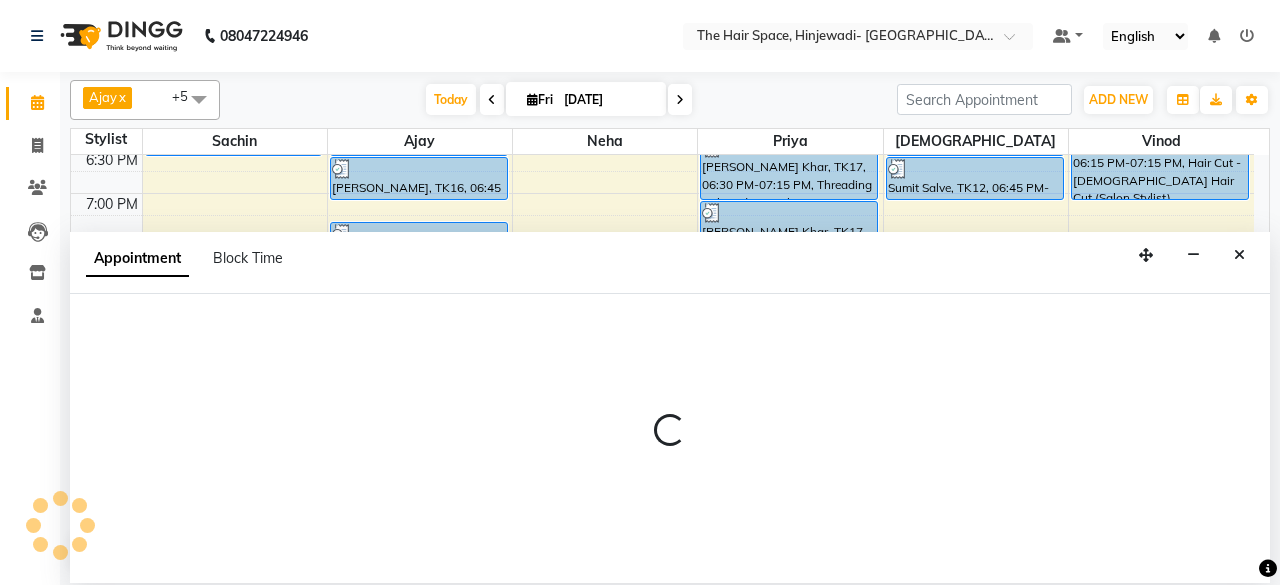 select on "84666" 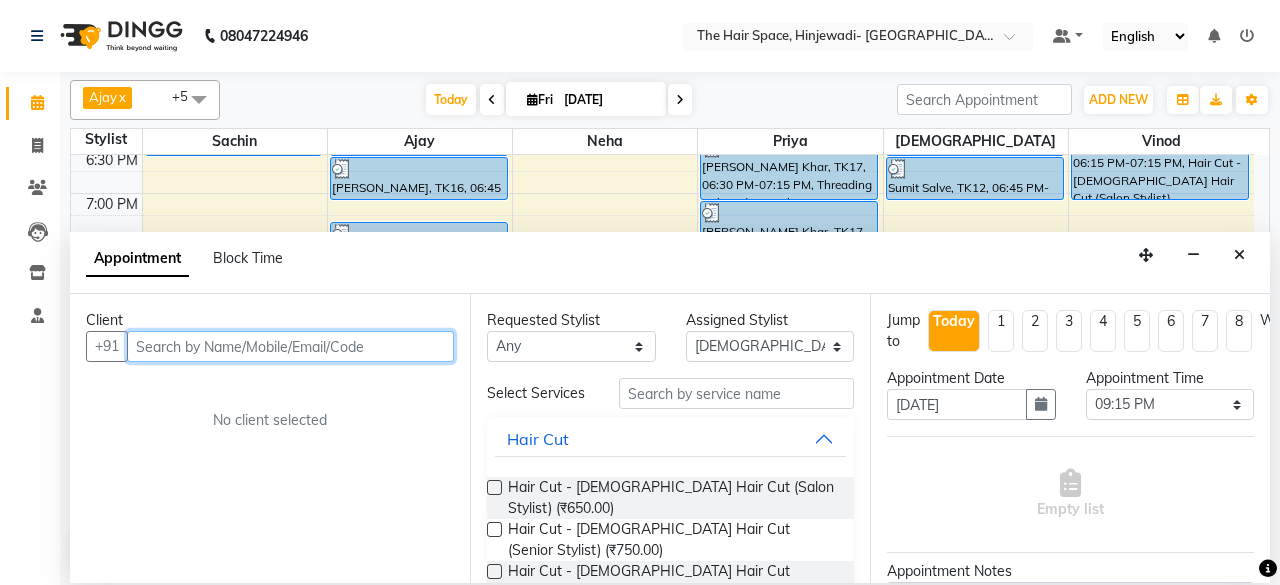 click at bounding box center (290, 346) 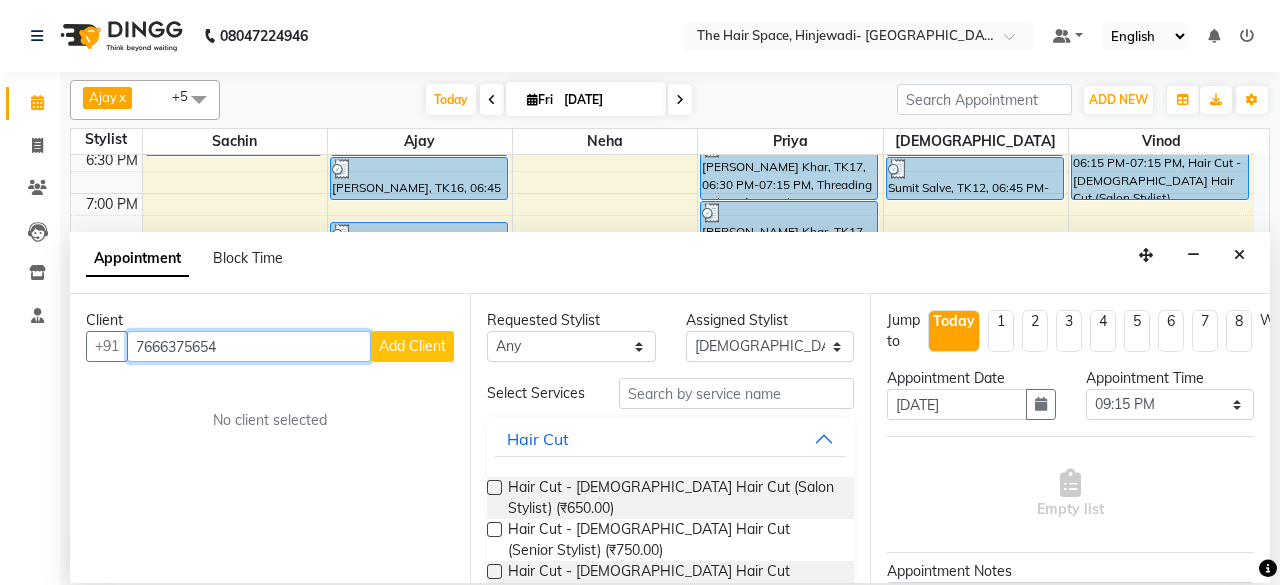 type on "7666375654" 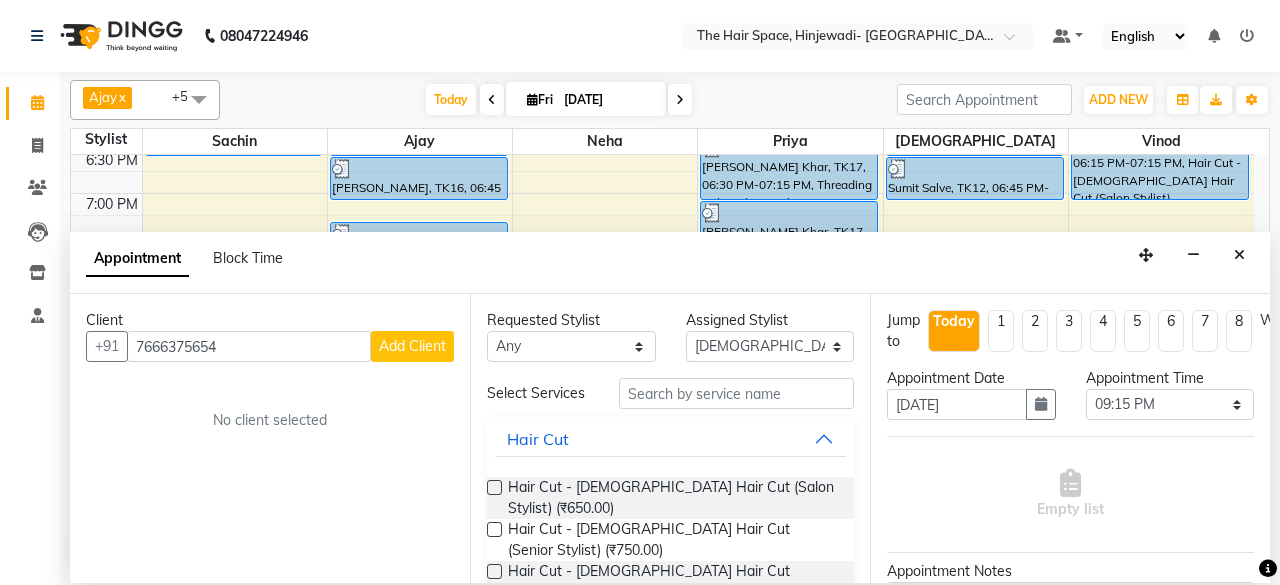 click on "Add Client" at bounding box center (412, 346) 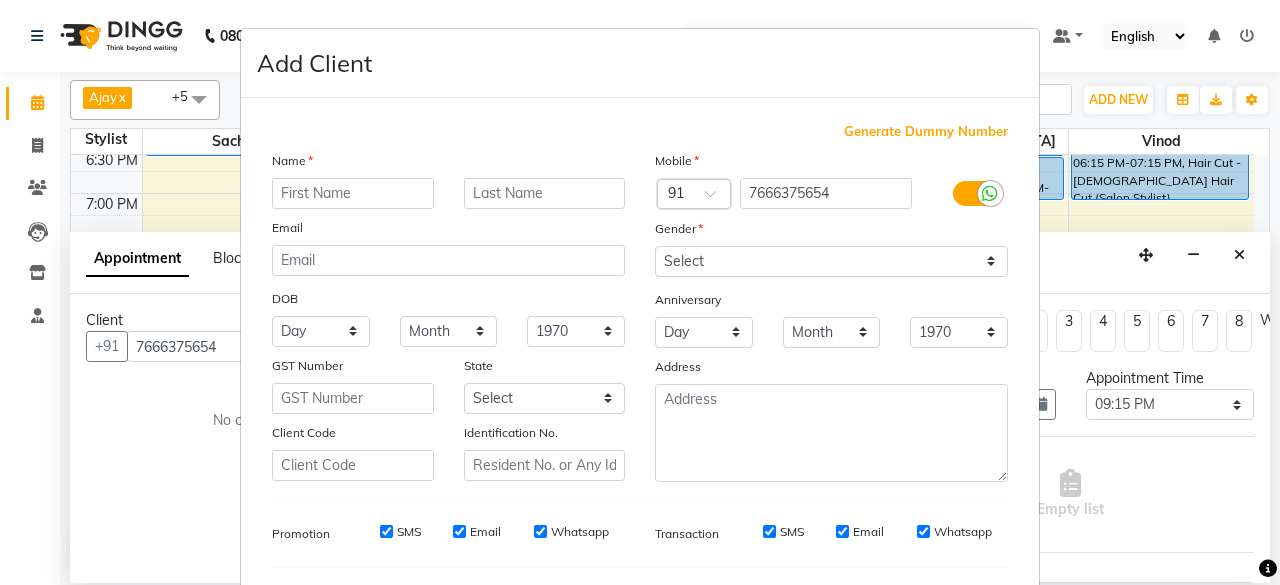 click at bounding box center (353, 193) 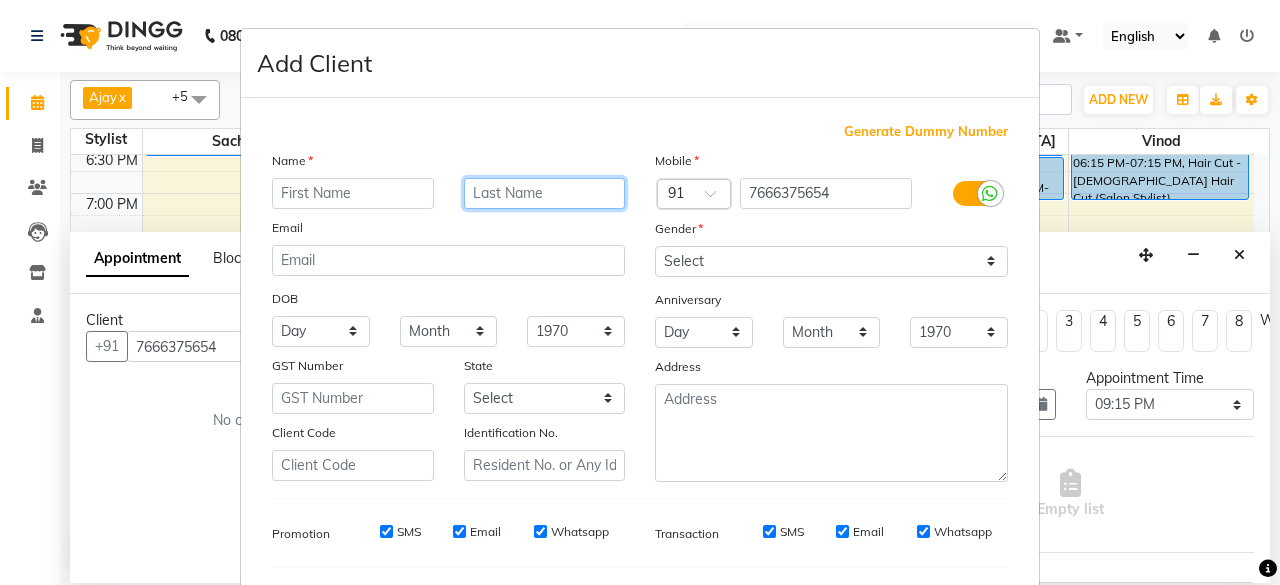 click at bounding box center [545, 193] 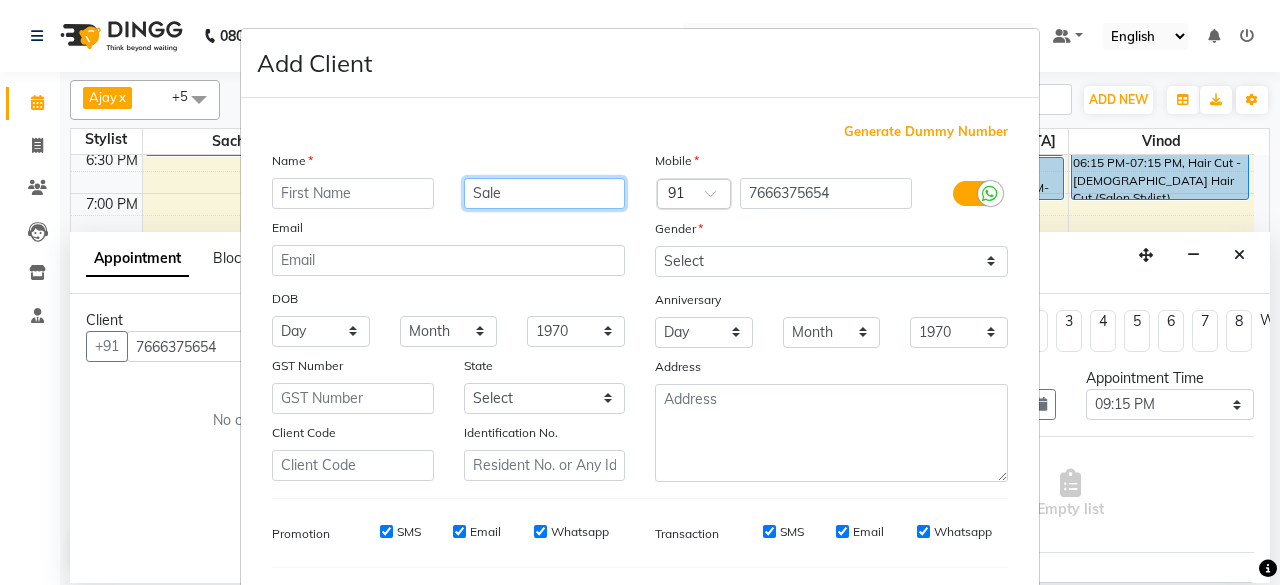 type on "Sale" 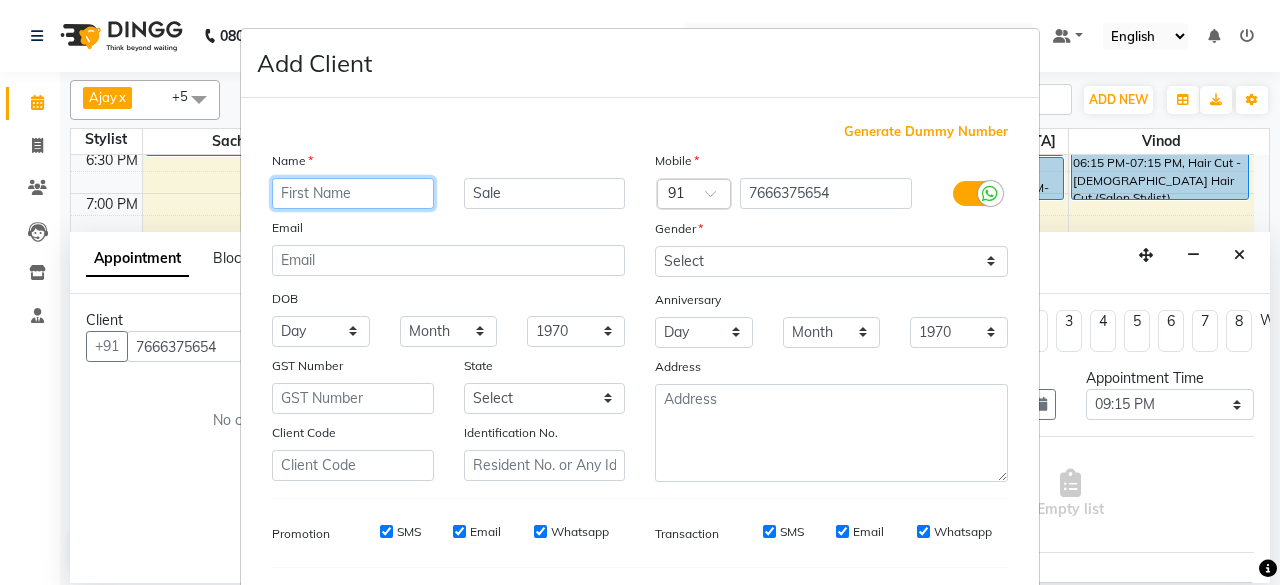click at bounding box center [353, 193] 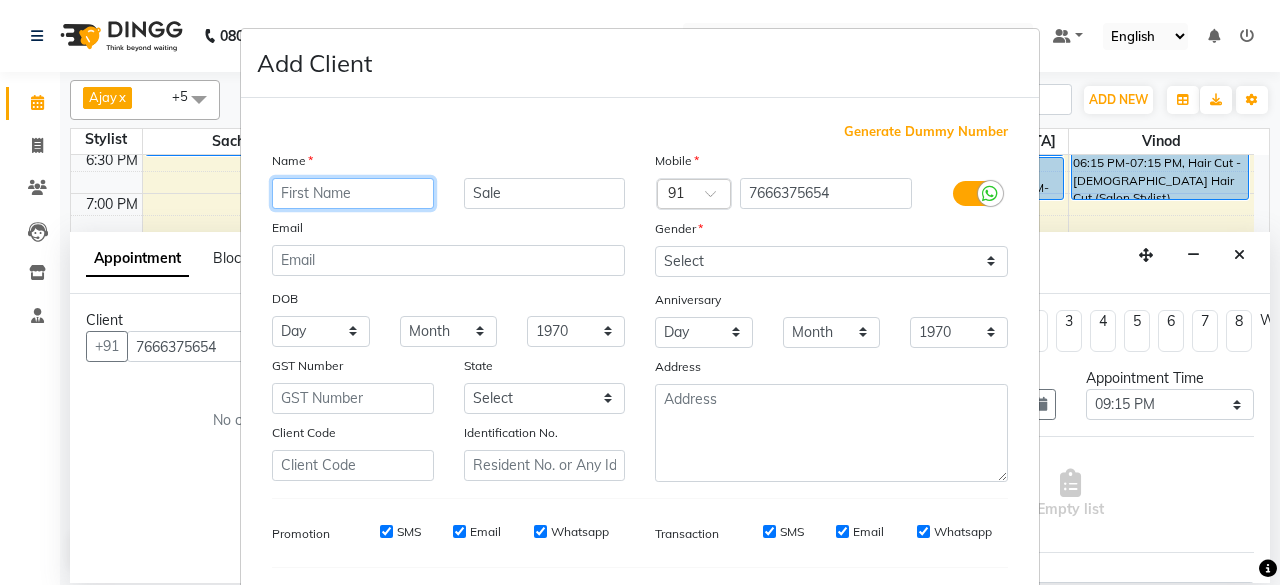type on "A" 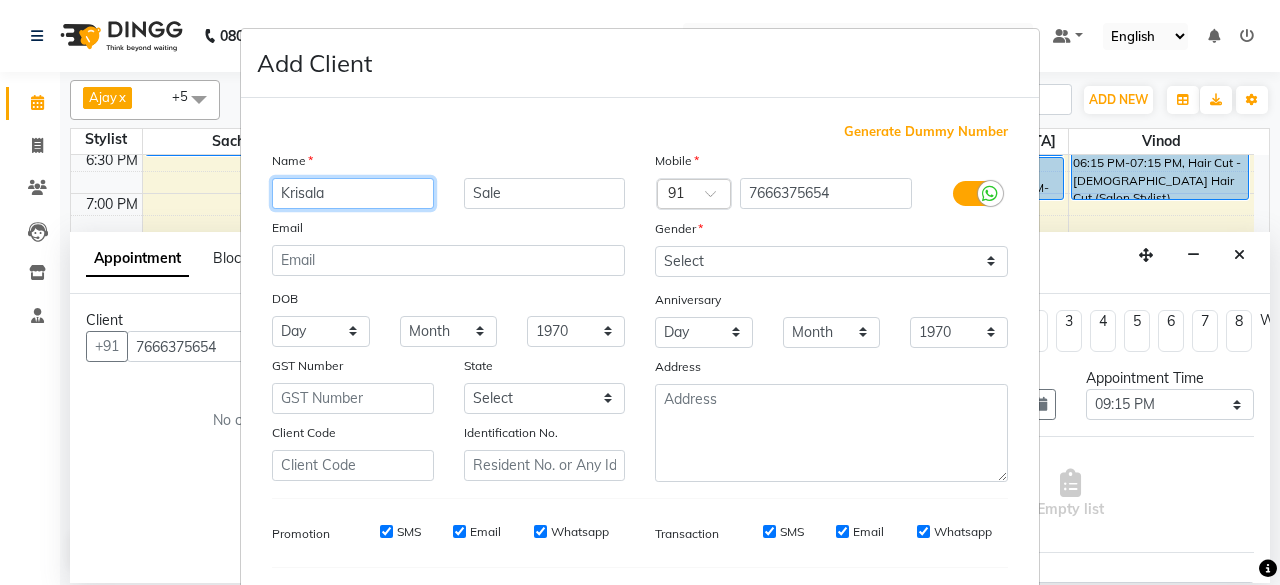 type on "Krisala" 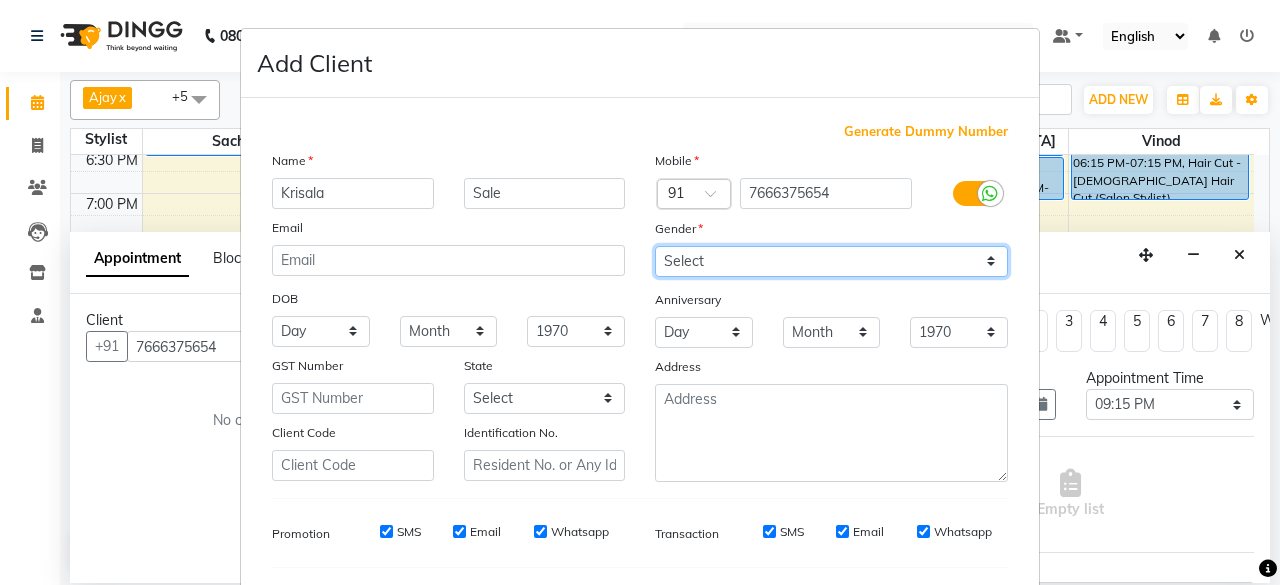 drag, startPoint x: 756, startPoint y: 260, endPoint x: 741, endPoint y: 265, distance: 15.811388 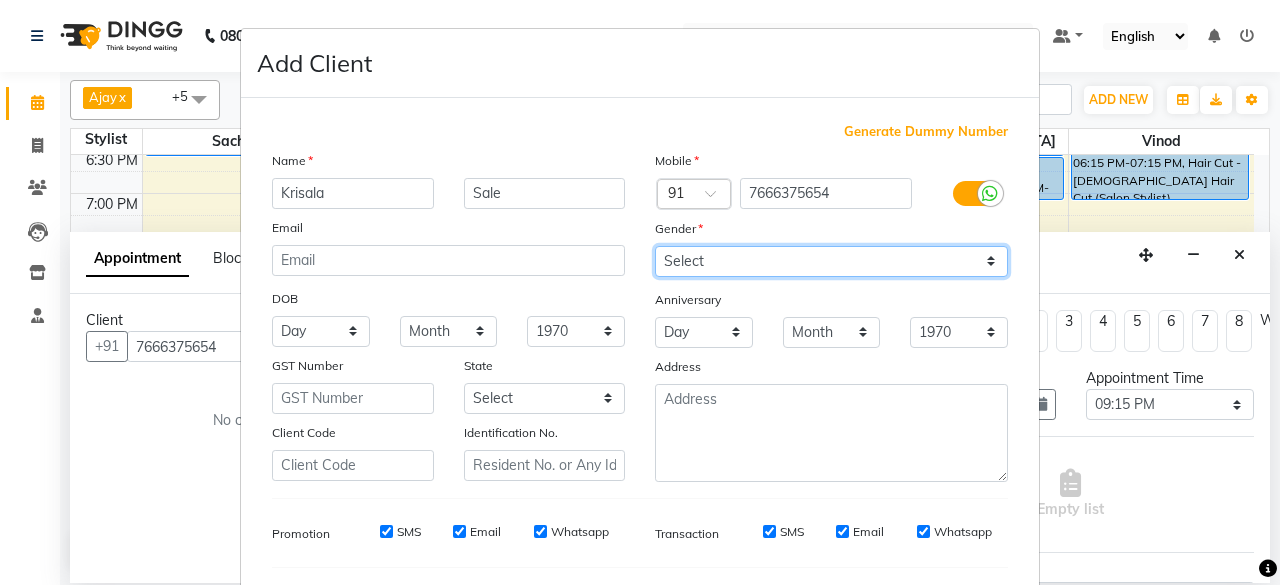 click on "Select [DEMOGRAPHIC_DATA] [DEMOGRAPHIC_DATA] Other Prefer Not To Say" at bounding box center [831, 261] 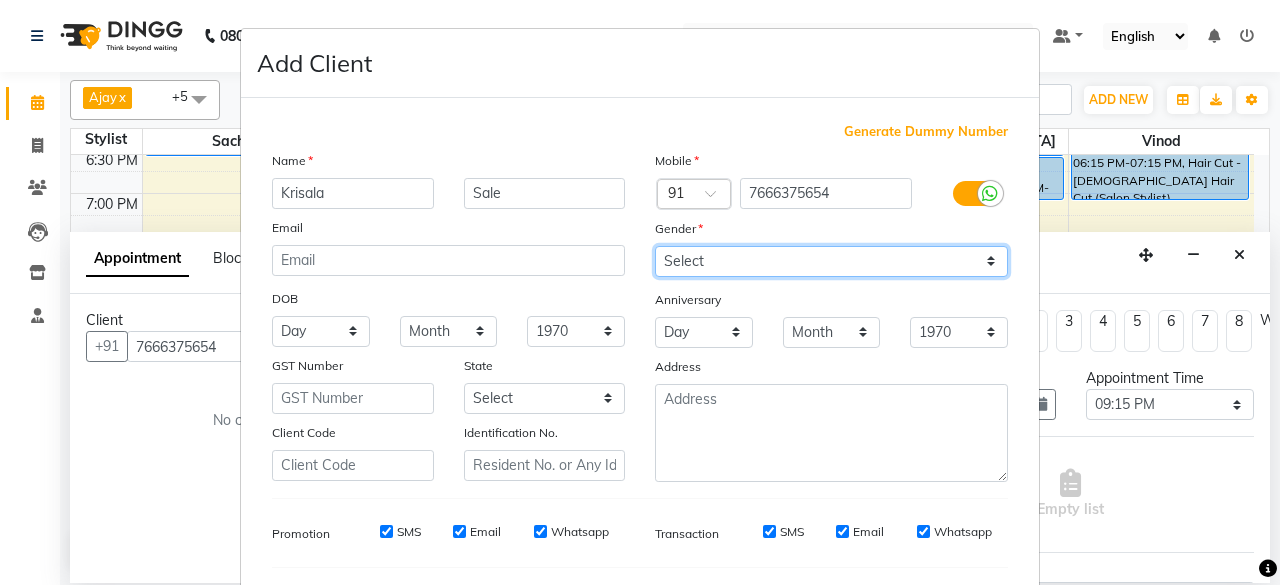 select on "[DEMOGRAPHIC_DATA]" 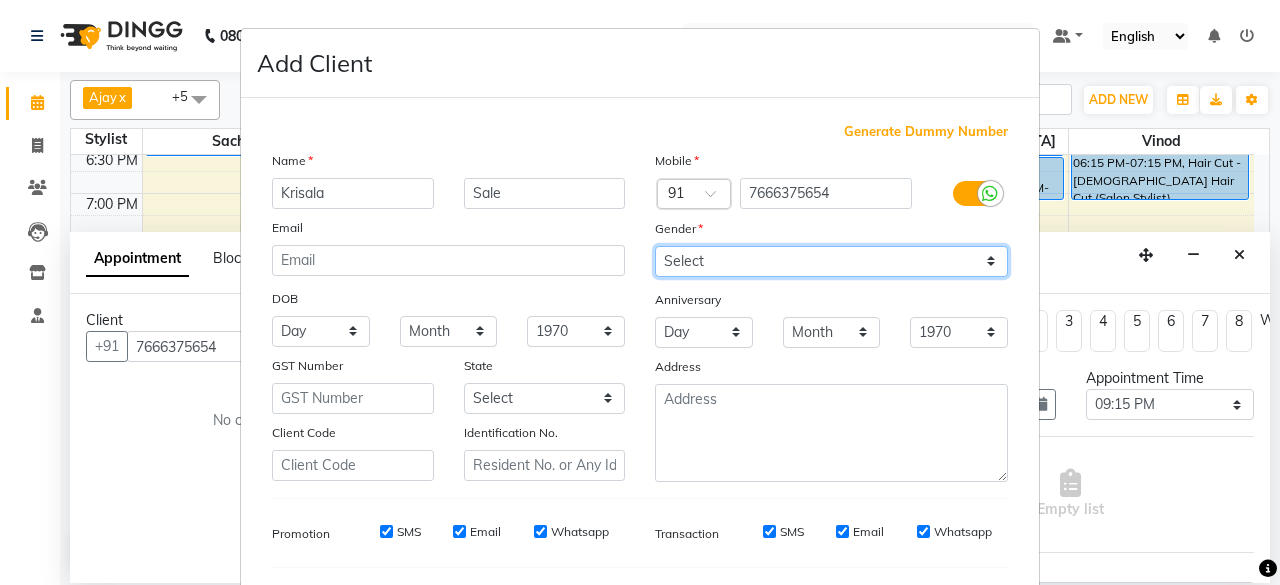 click on "Select [DEMOGRAPHIC_DATA] [DEMOGRAPHIC_DATA] Other Prefer Not To Say" at bounding box center [831, 261] 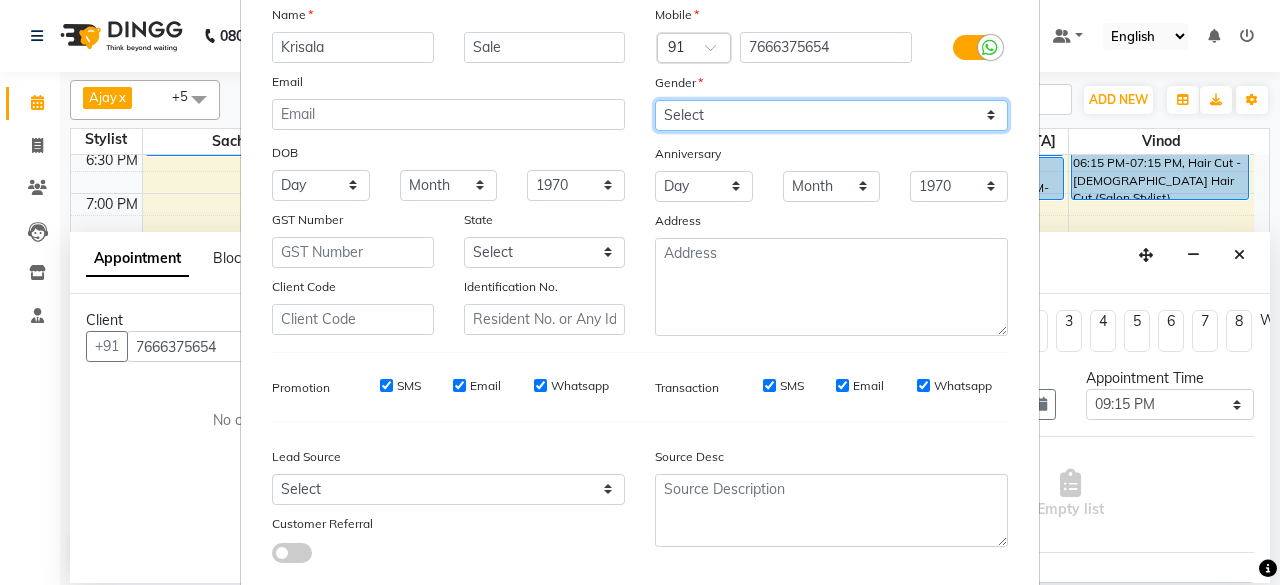 scroll, scrollTop: 260, scrollLeft: 0, axis: vertical 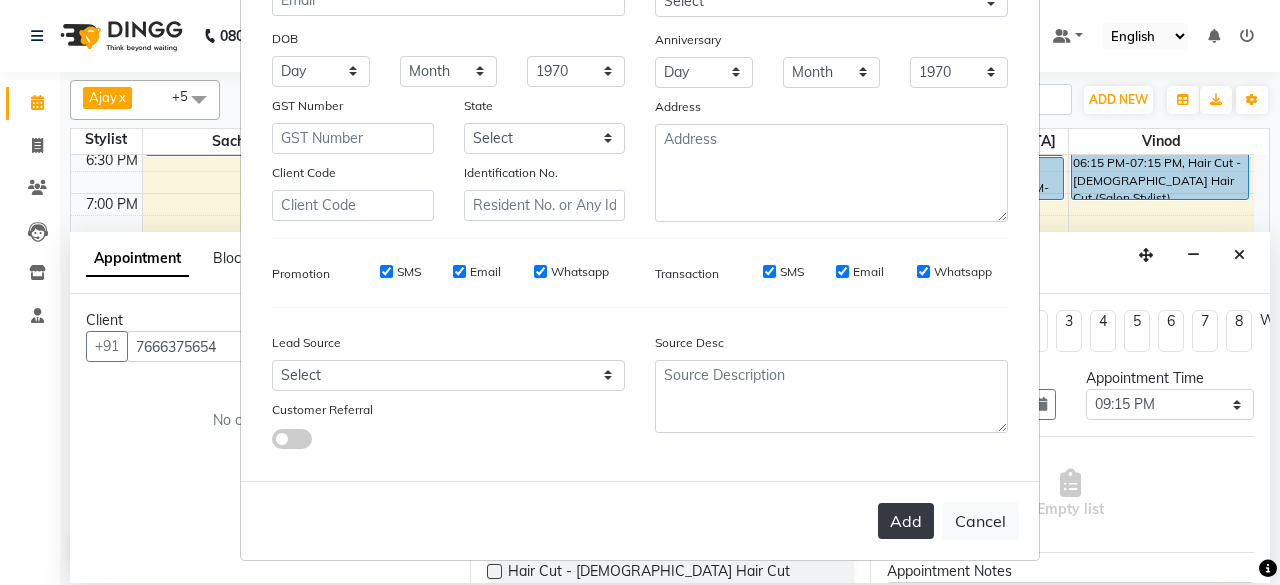 click on "Add" at bounding box center (906, 521) 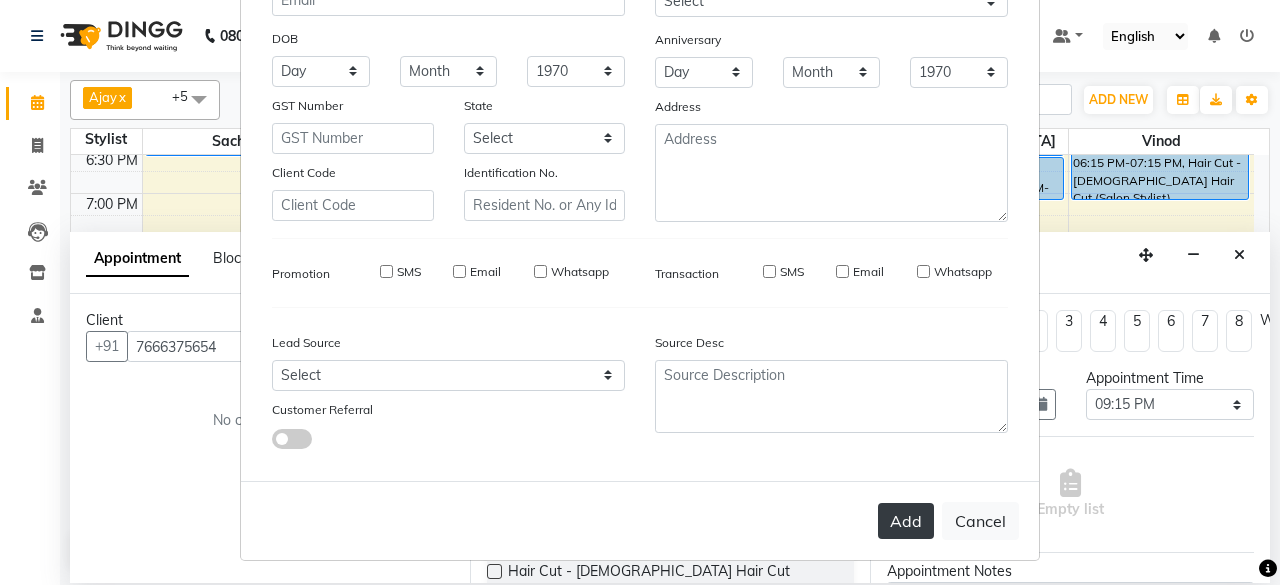 type 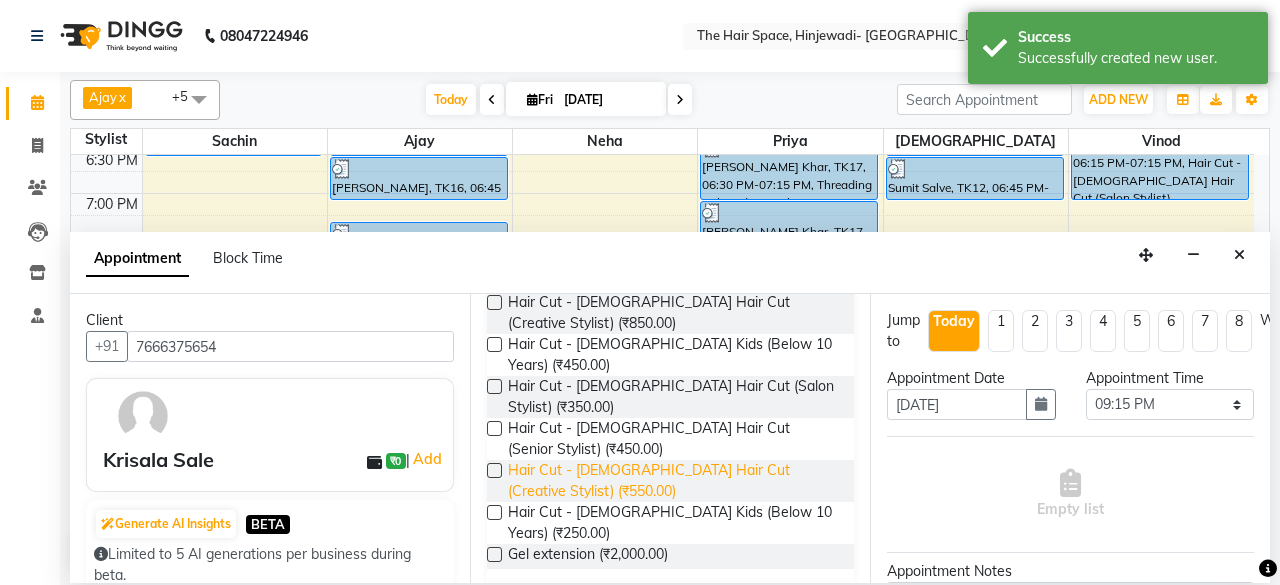 scroll, scrollTop: 300, scrollLeft: 0, axis: vertical 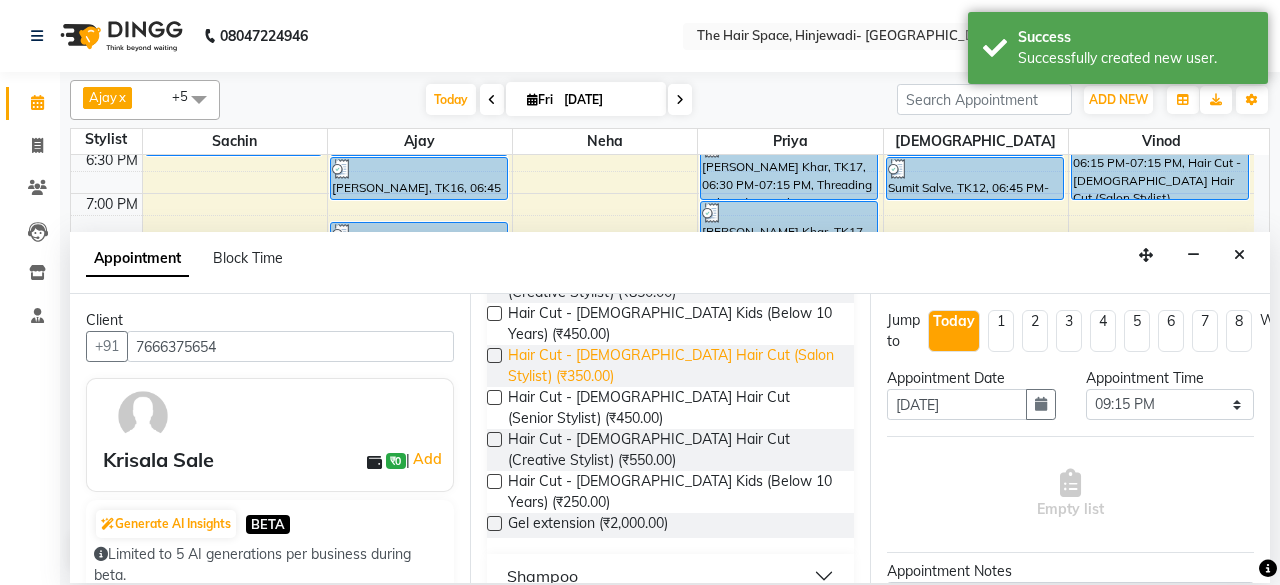 click on "Hair Cut - [DEMOGRAPHIC_DATA] Hair Cut (Salon Stylist) (₹350.00)" at bounding box center (673, 366) 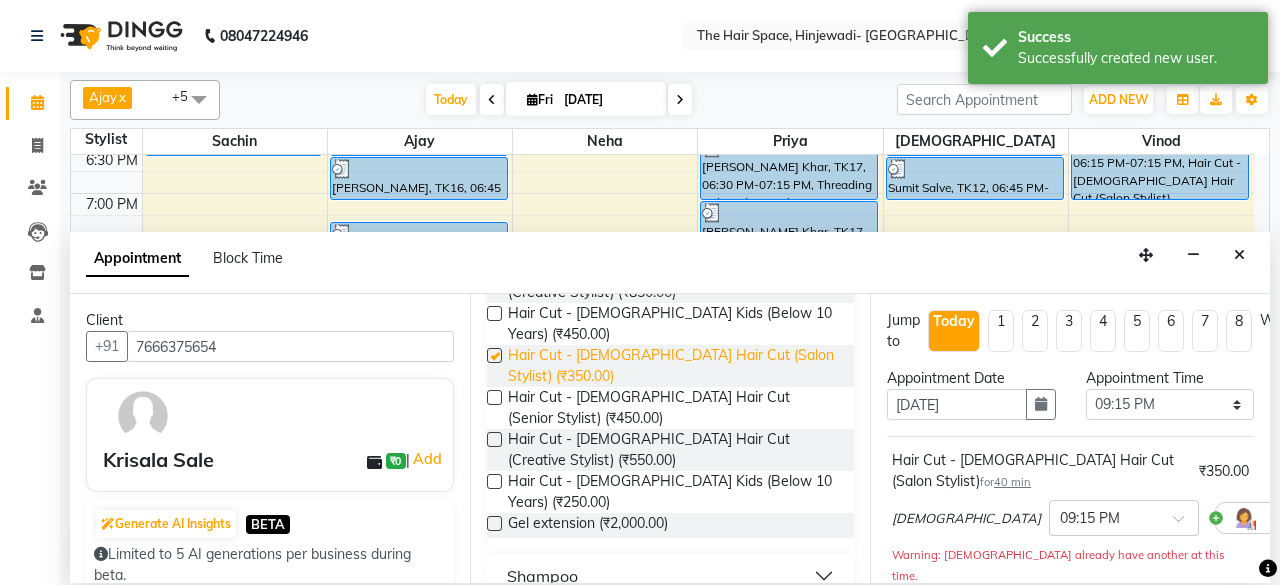 checkbox on "false" 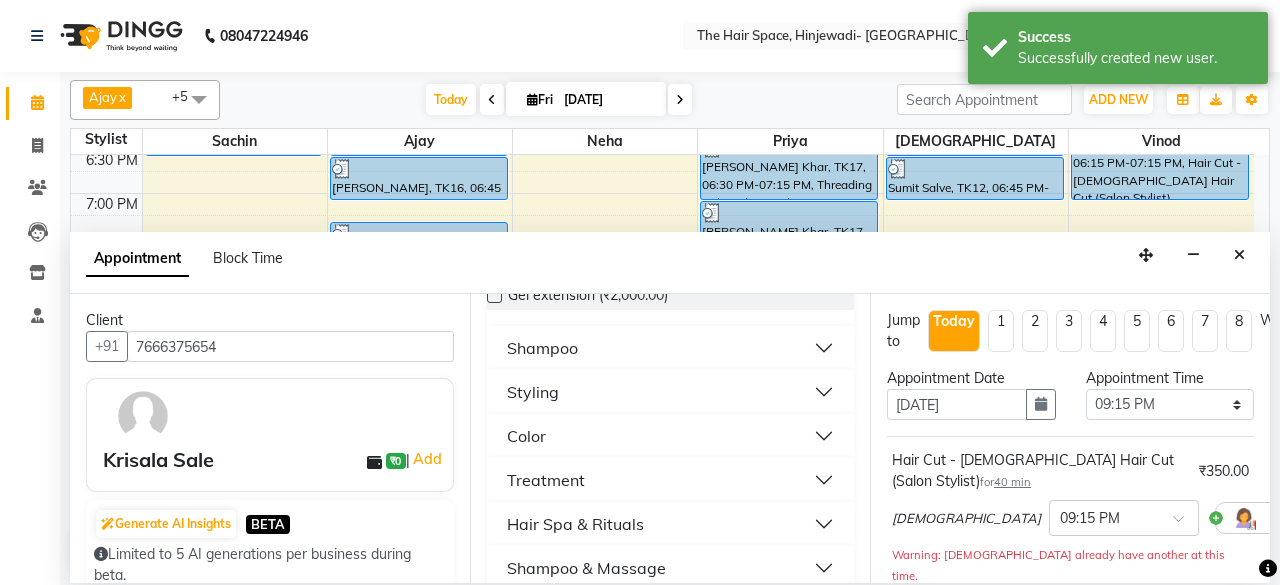 scroll, scrollTop: 600, scrollLeft: 0, axis: vertical 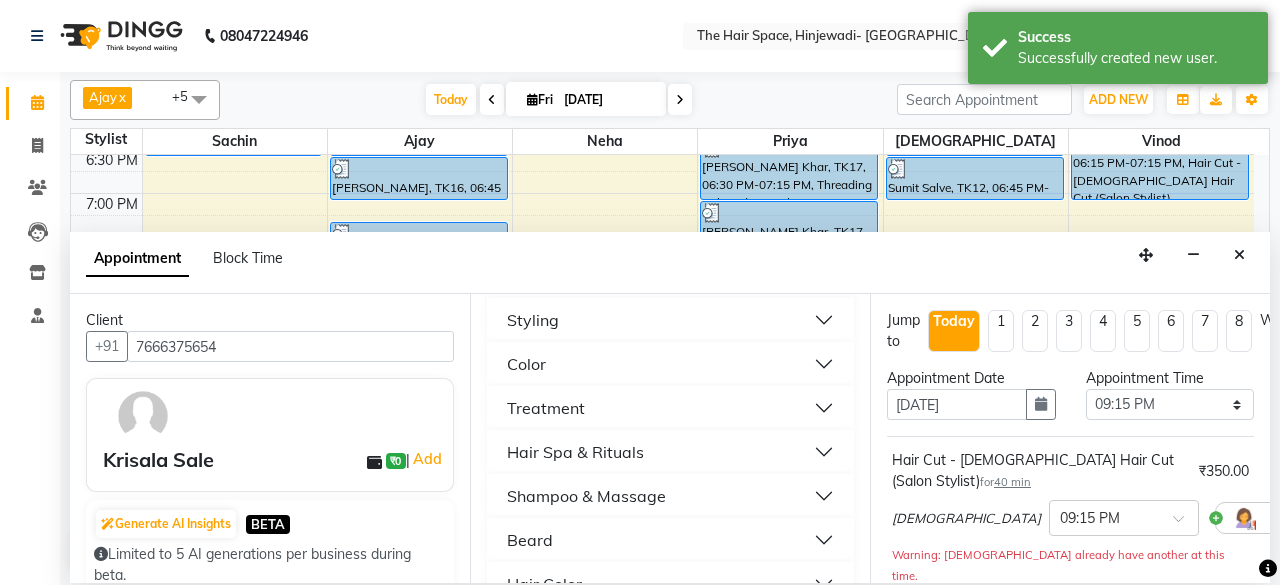 click on "Beard" at bounding box center [670, 540] 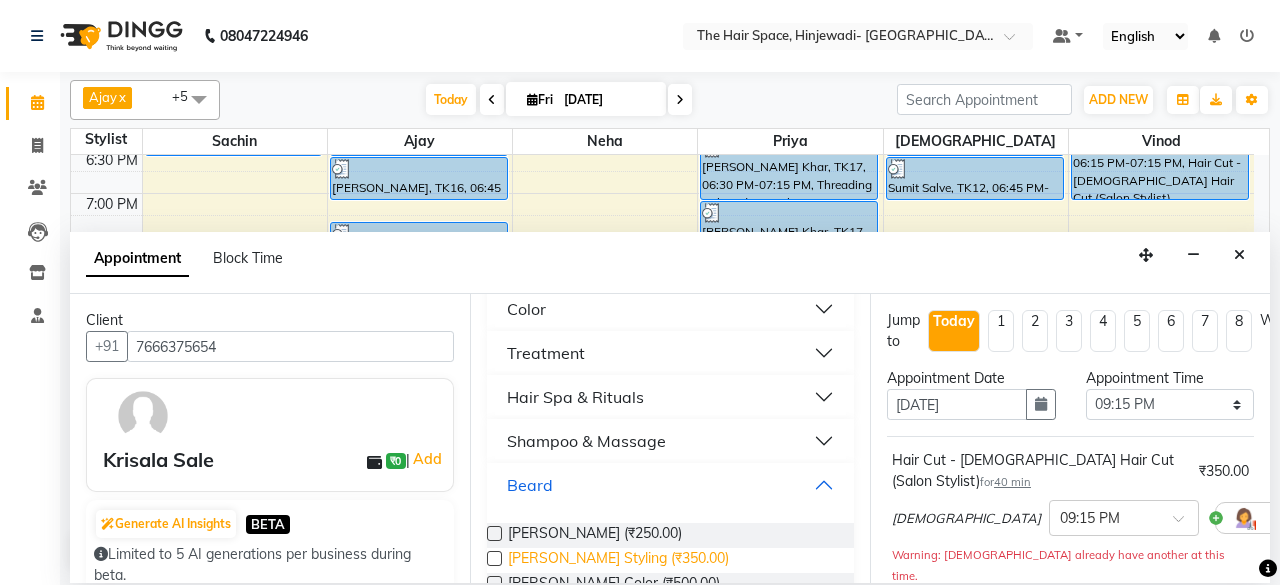 scroll, scrollTop: 700, scrollLeft: 0, axis: vertical 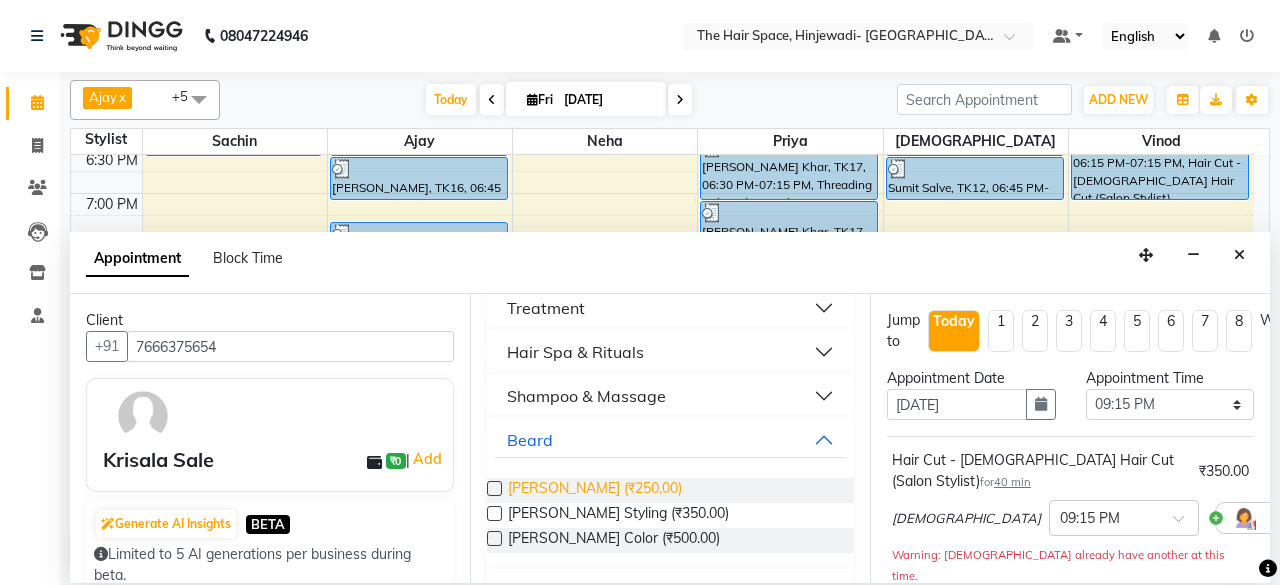click on "[PERSON_NAME] (₹250.00)" at bounding box center [595, 490] 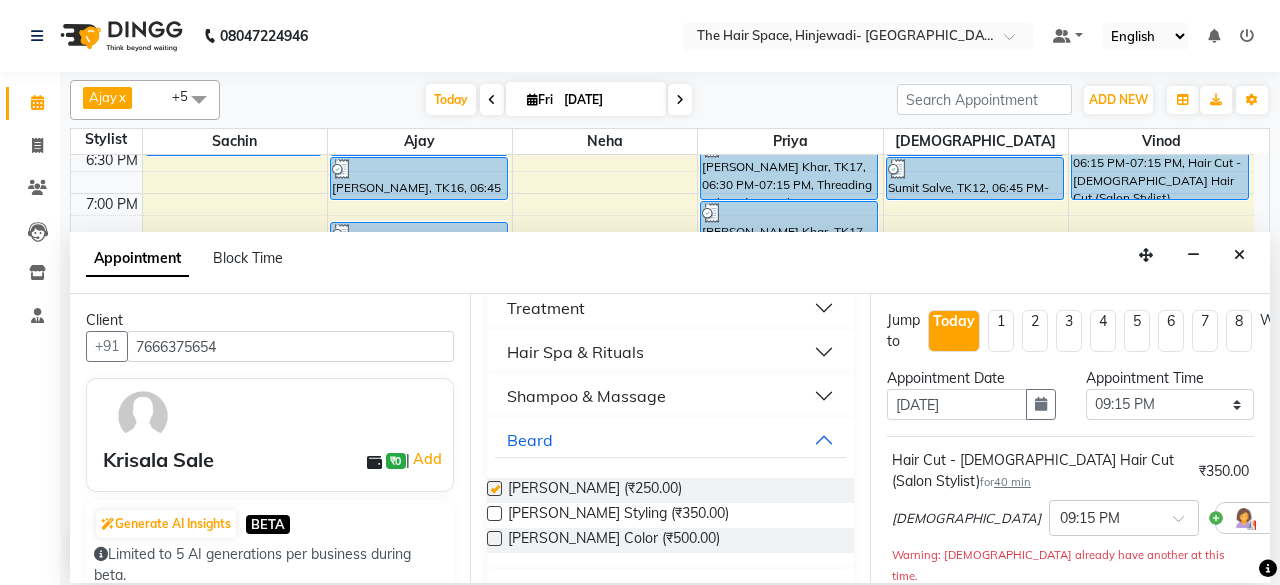 checkbox on "false" 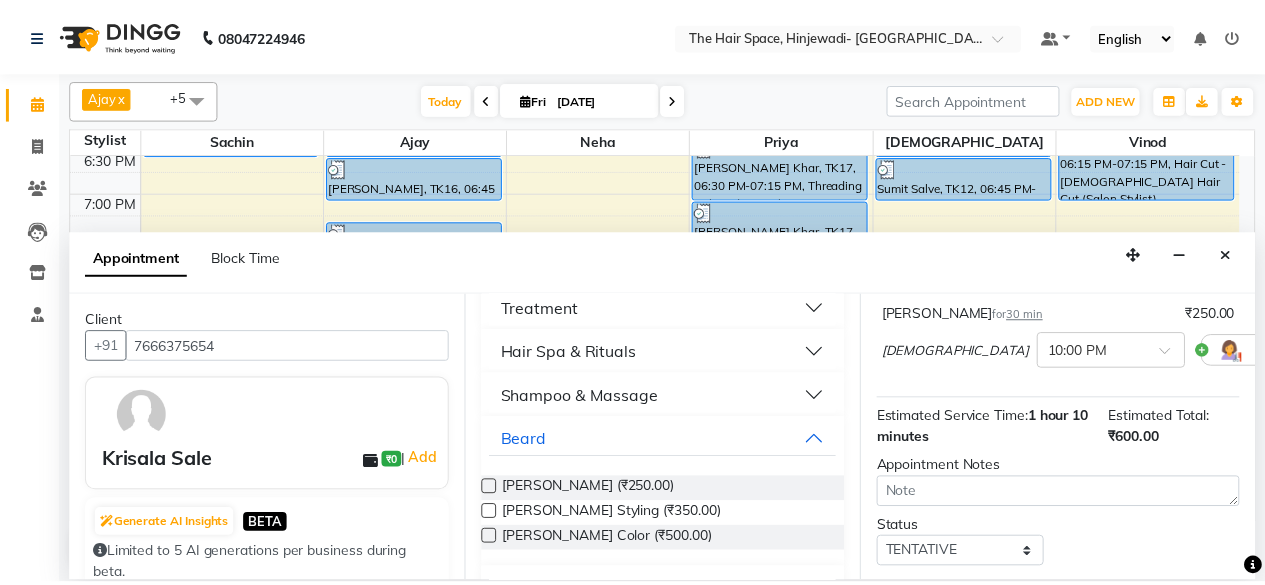 scroll, scrollTop: 405, scrollLeft: 0, axis: vertical 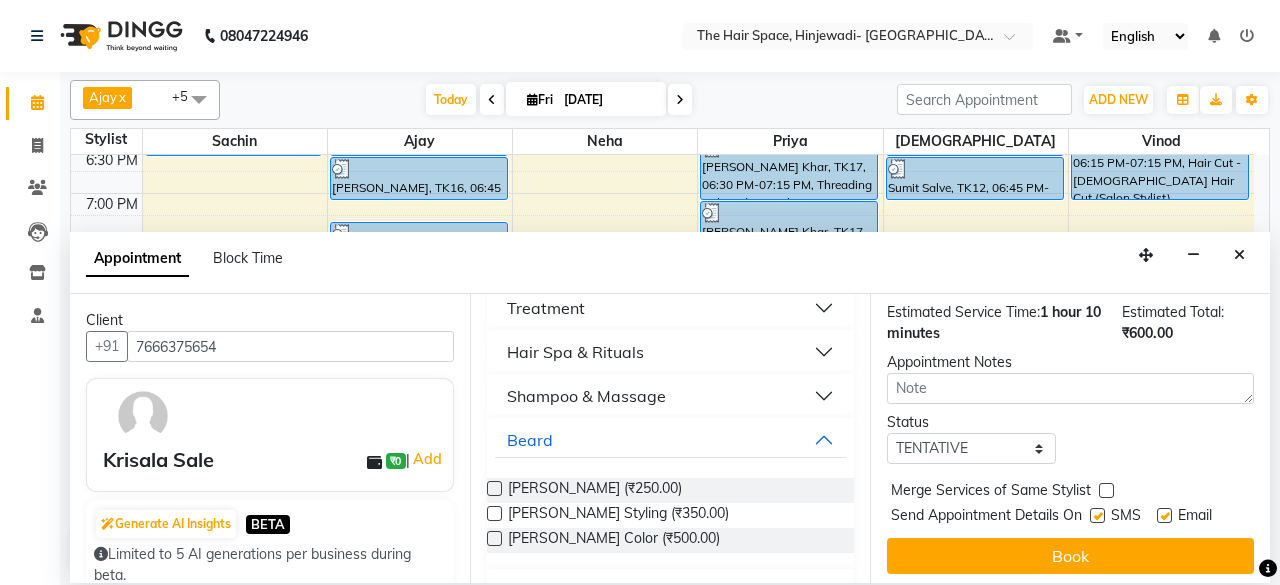 click at bounding box center (1097, 515) 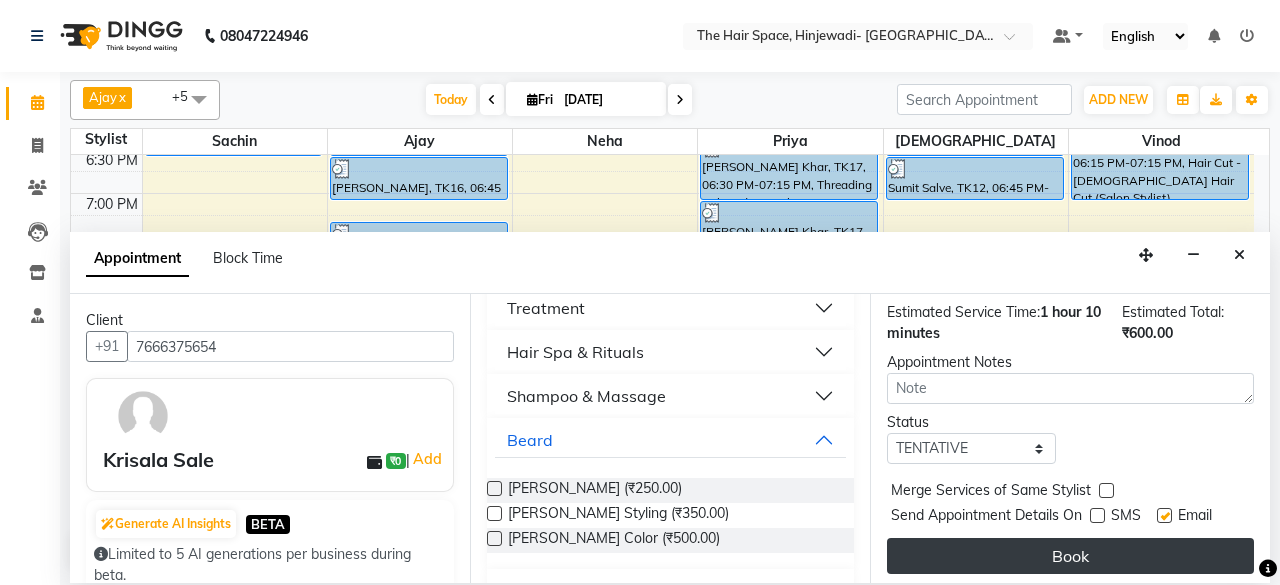 click on "Book" at bounding box center [1070, 556] 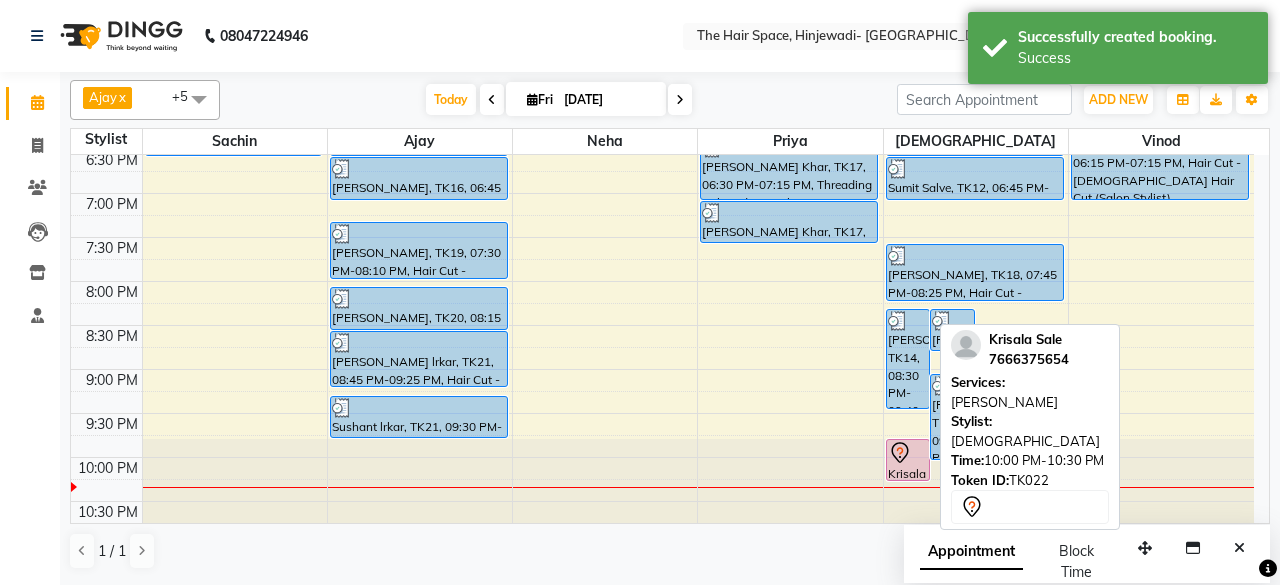 click on "Krisala Sale, TK22, 10:00 PM-10:30 PM, [PERSON_NAME]" at bounding box center [908, 460] 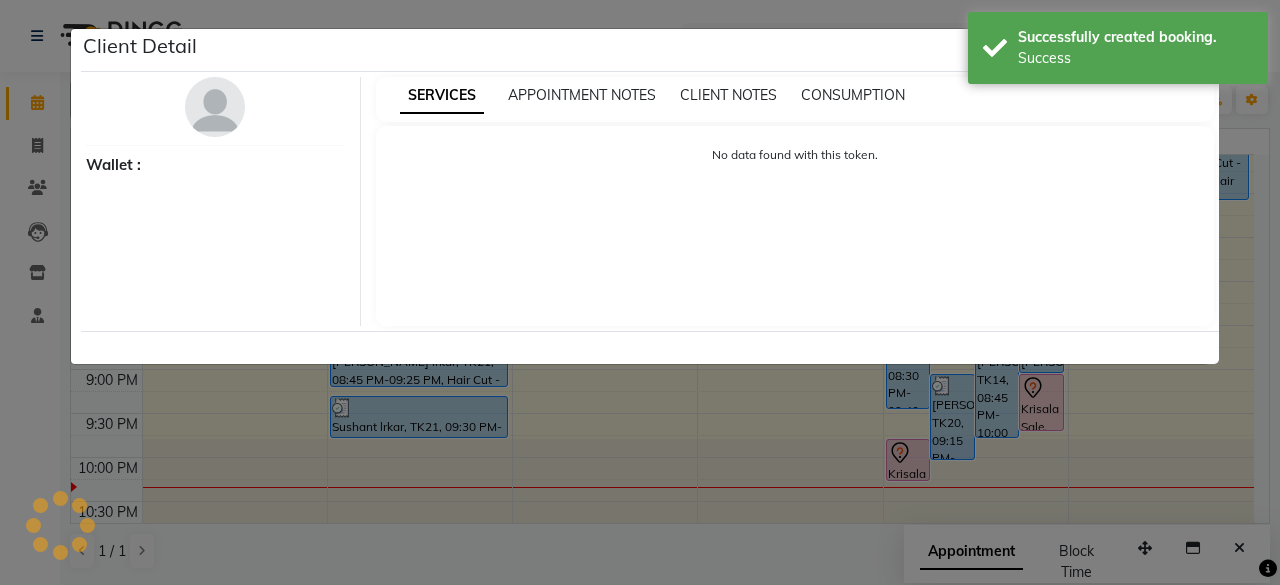 type 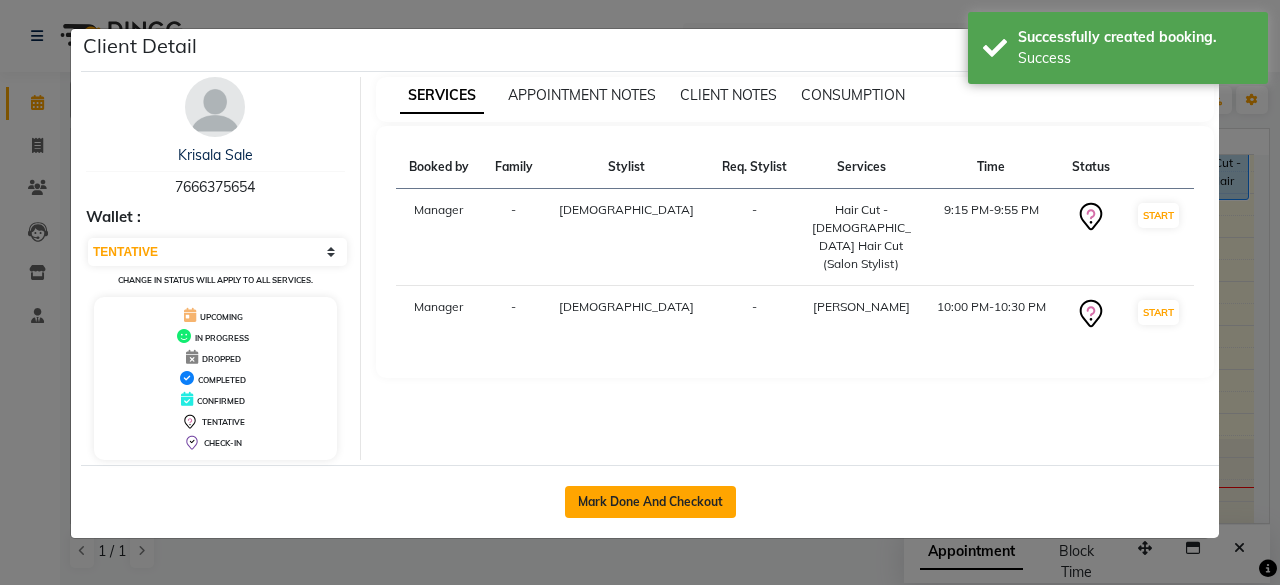 click on "Mark Done And Checkout" 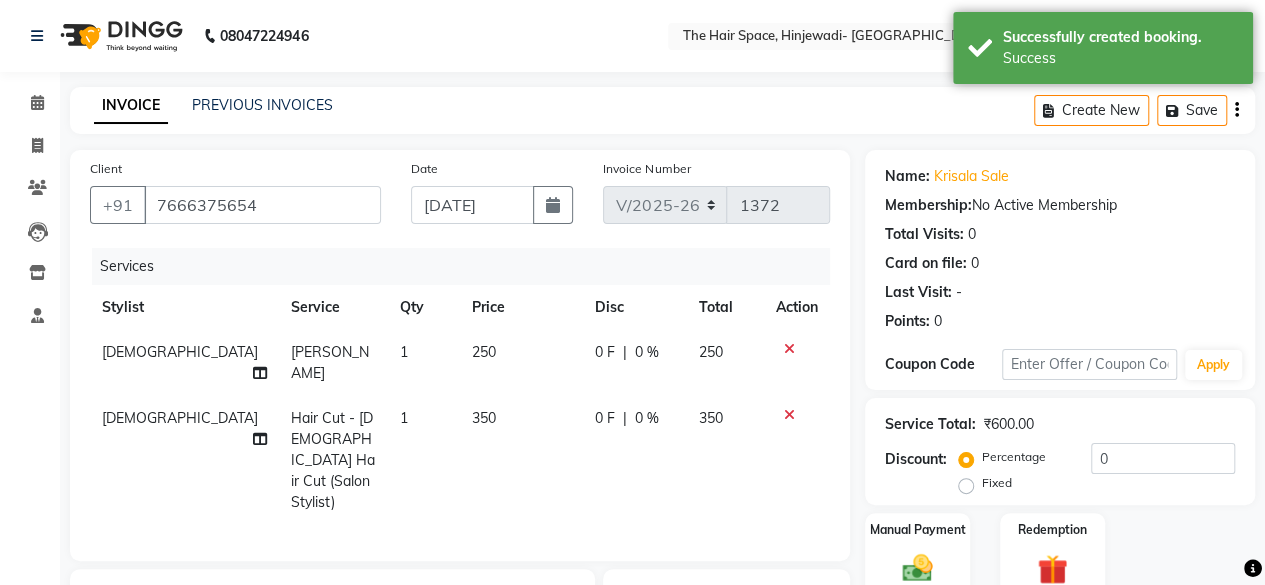 click on "350" 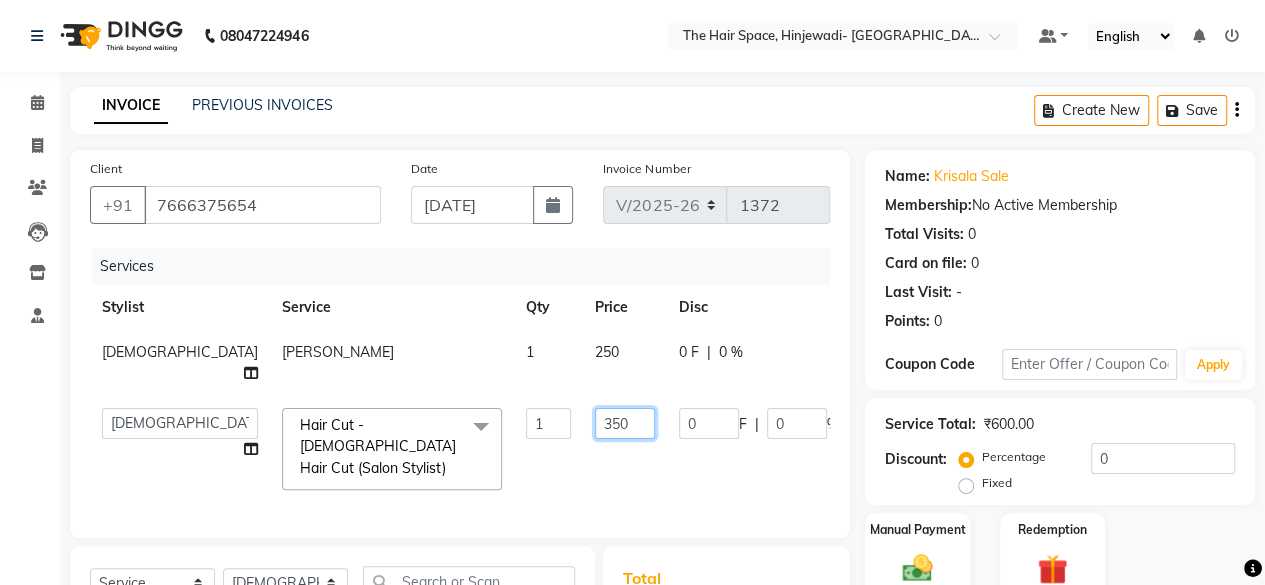 click on "350" 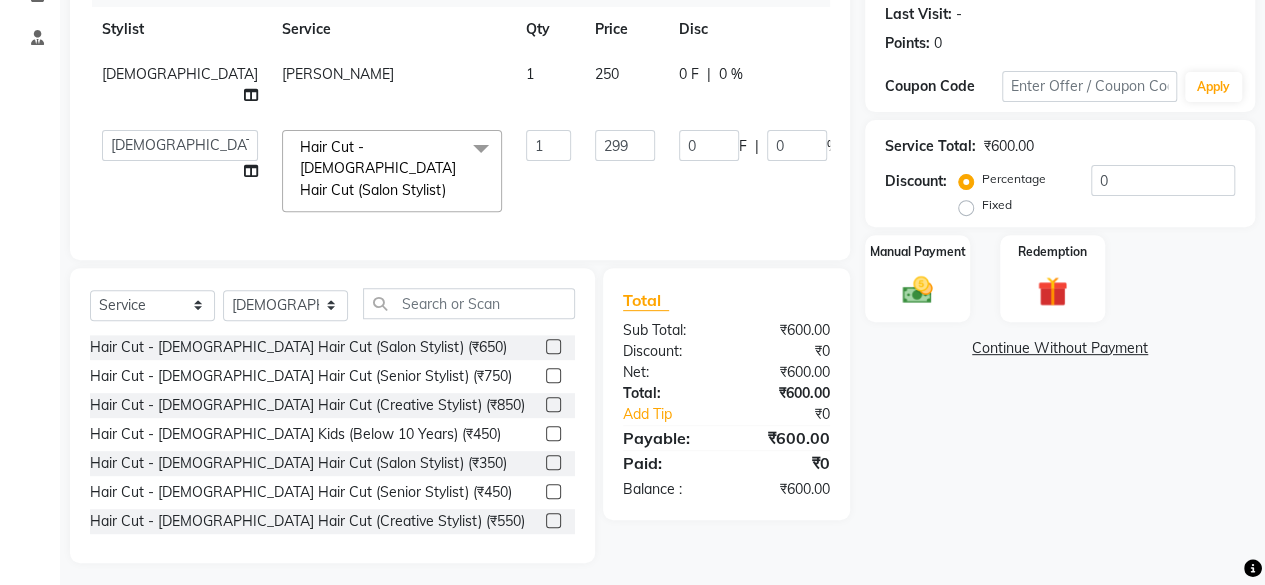 click on "Name: [PERSON_NAME] Membership:  No Active Membership  Total Visits:  0 Card on file:  0 Last Visit:   - Points:   0  Coupon Code Apply Service Total:  ₹600.00  Discount:  Percentage   Fixed  0 Manual Payment Redemption  Continue Without Payment" 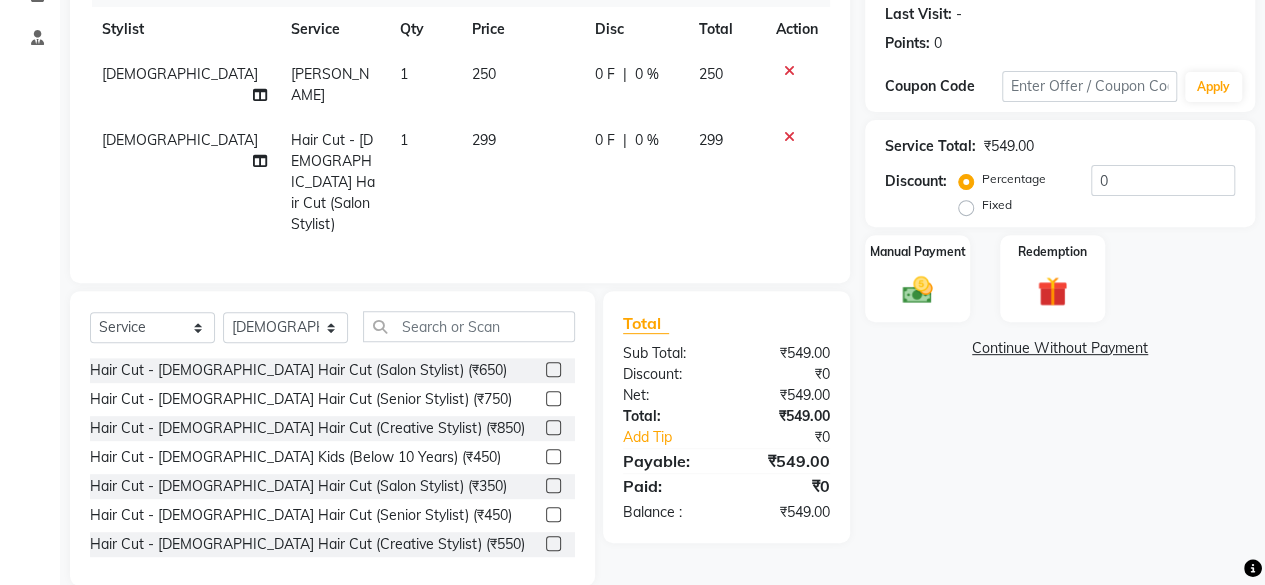 scroll, scrollTop: 260, scrollLeft: 0, axis: vertical 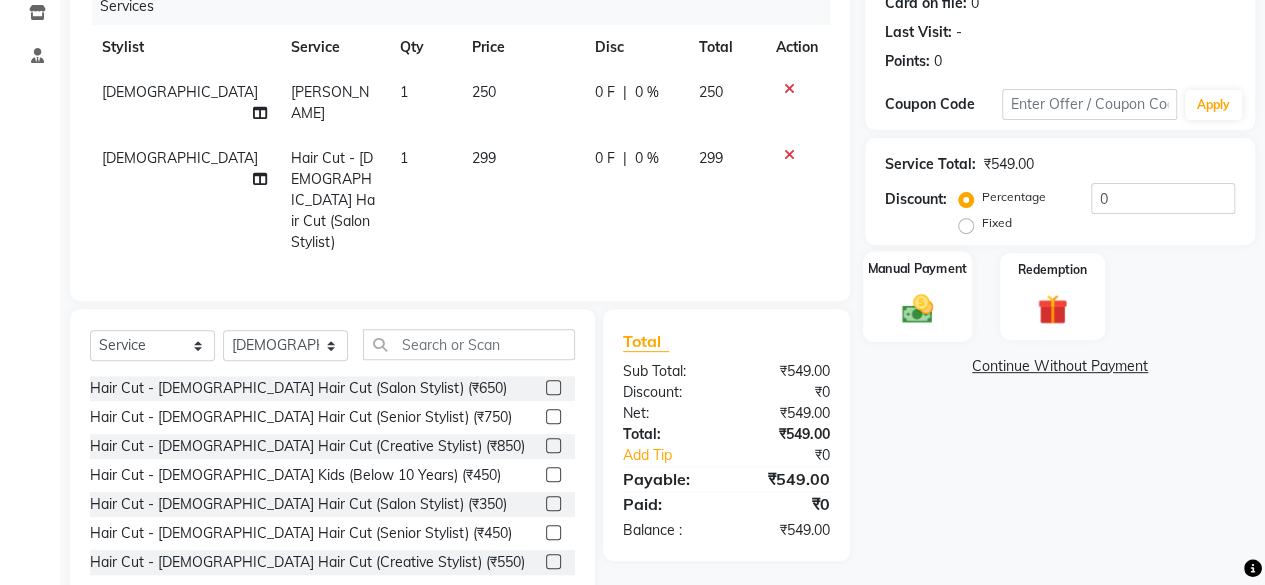 click 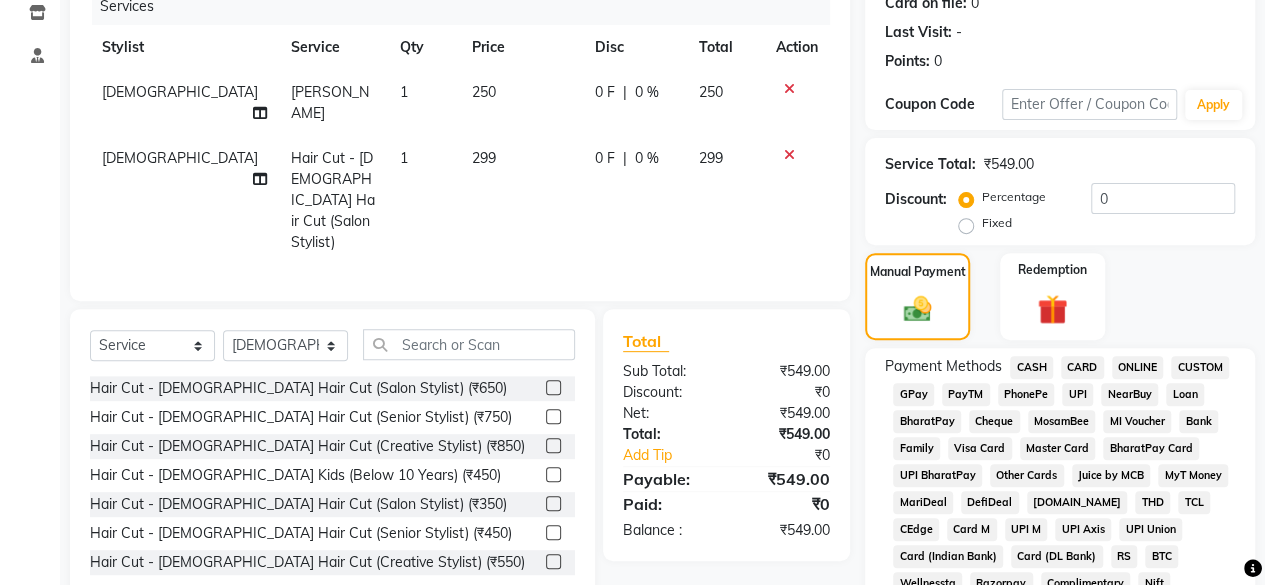 scroll, scrollTop: 278, scrollLeft: 0, axis: vertical 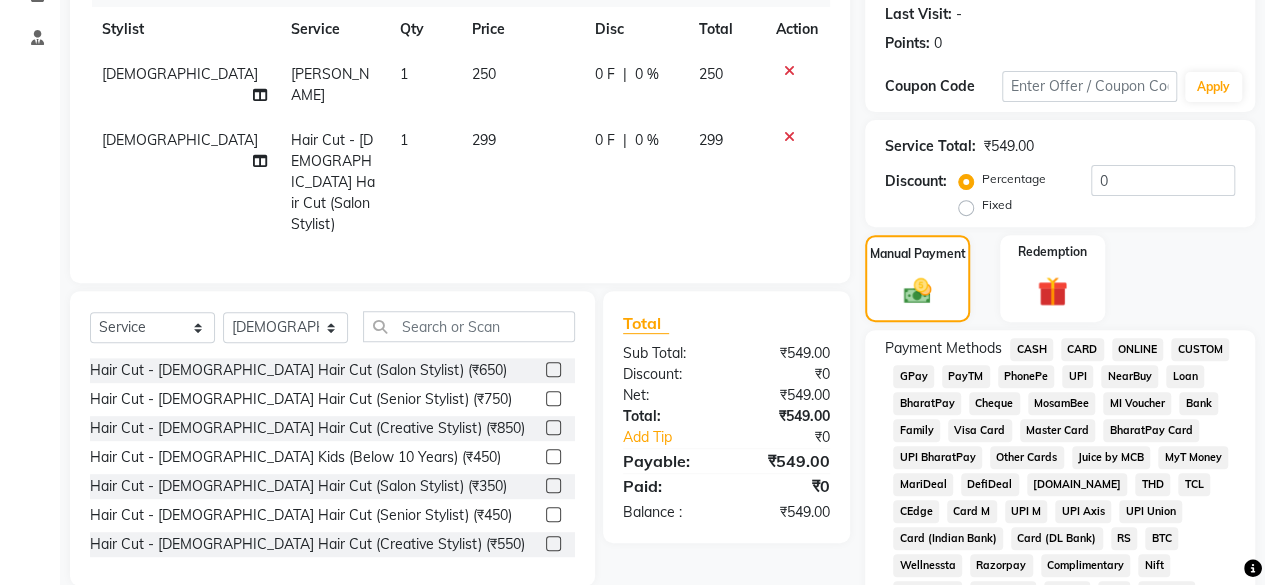 click on "GPay" 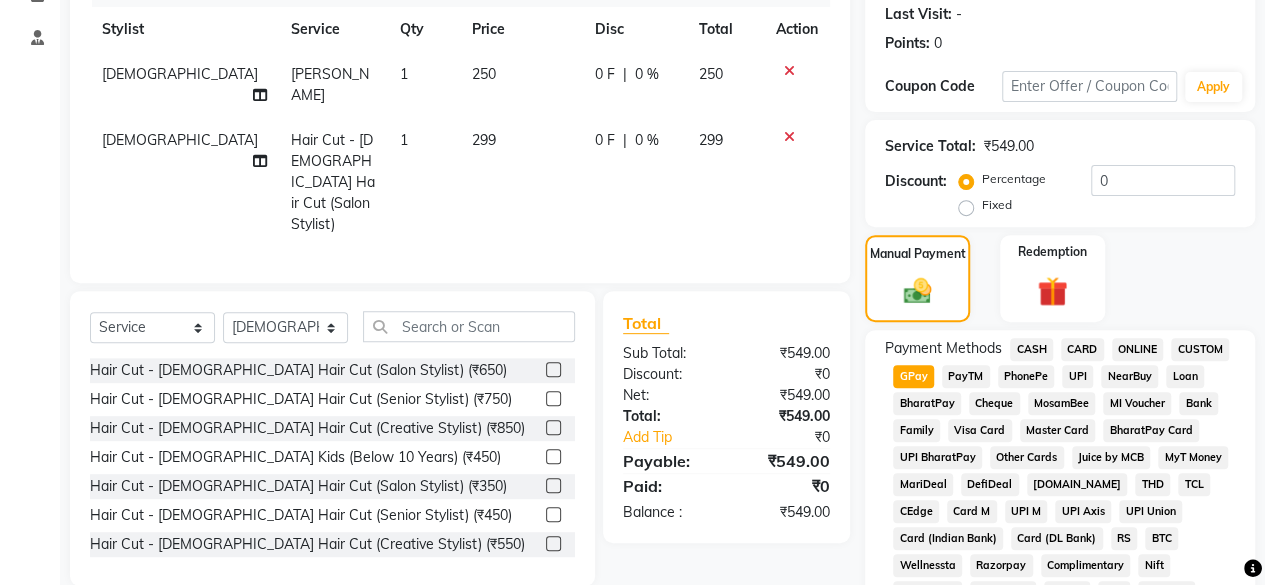 scroll, scrollTop: 972, scrollLeft: 0, axis: vertical 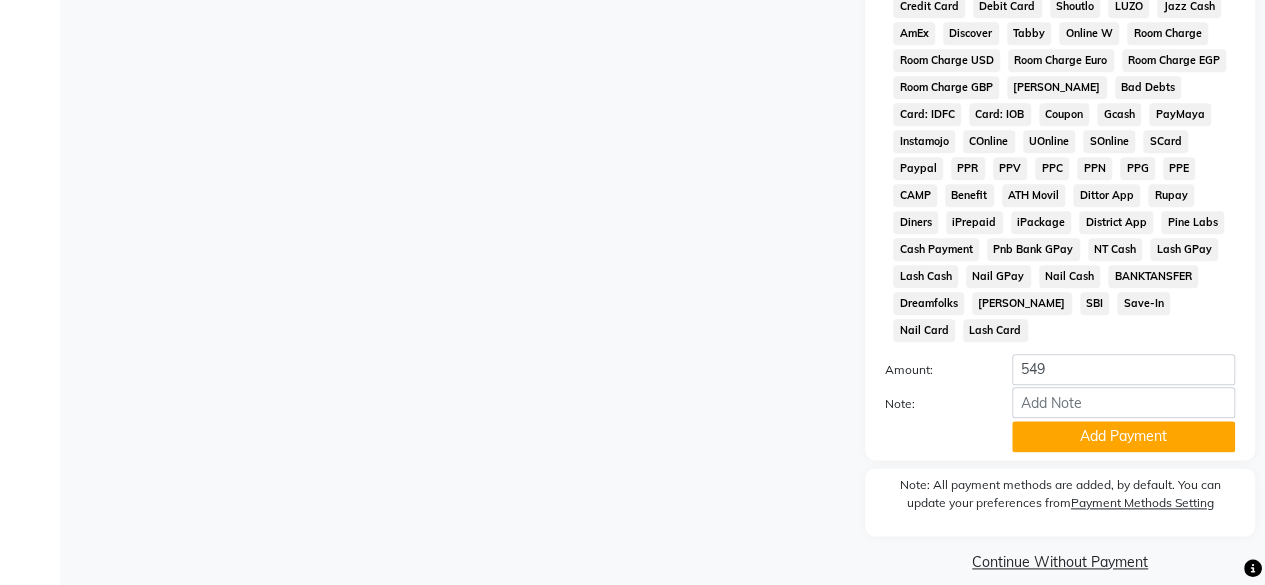 click on "Add Payment" 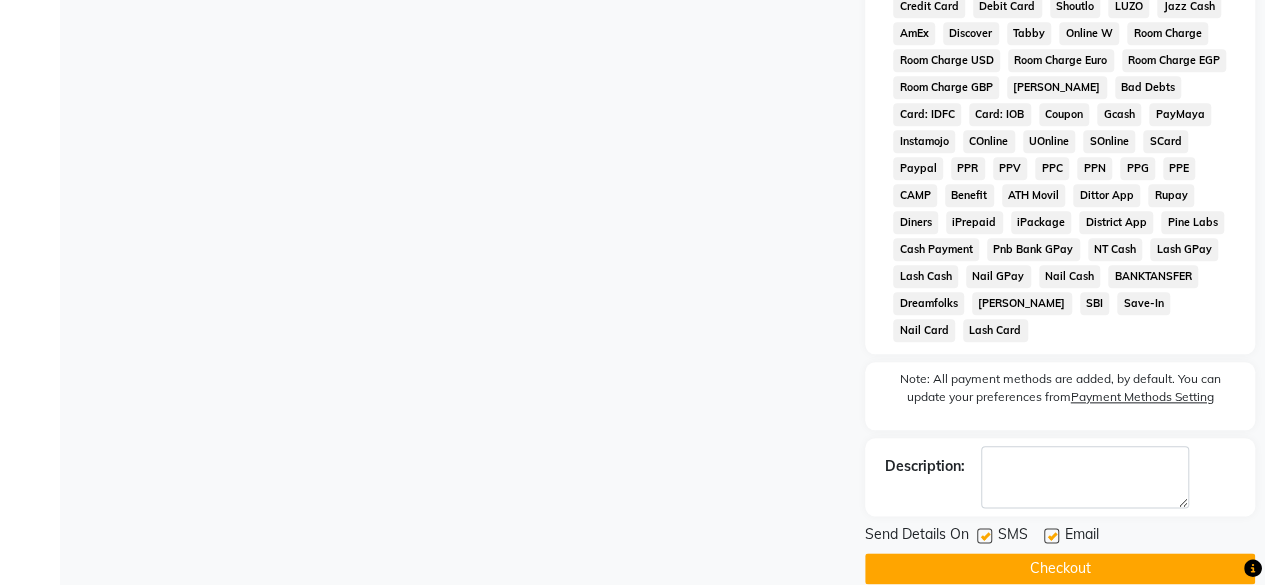 scroll, scrollTop: 978, scrollLeft: 0, axis: vertical 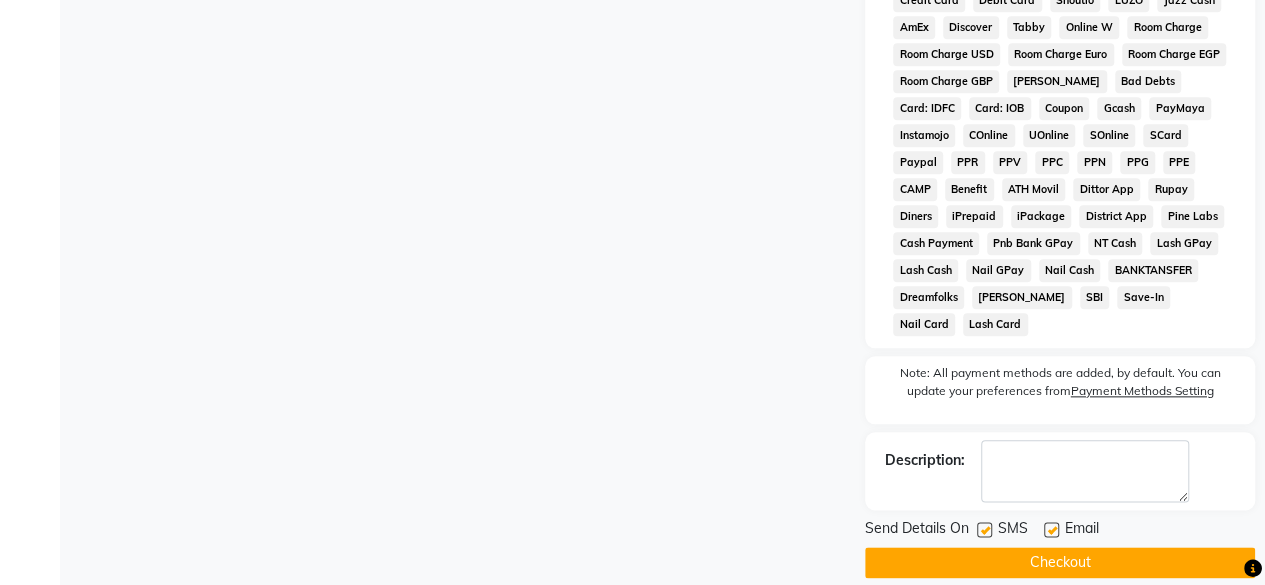 drag, startPoint x: 985, startPoint y: 503, endPoint x: 988, endPoint y: 517, distance: 14.3178215 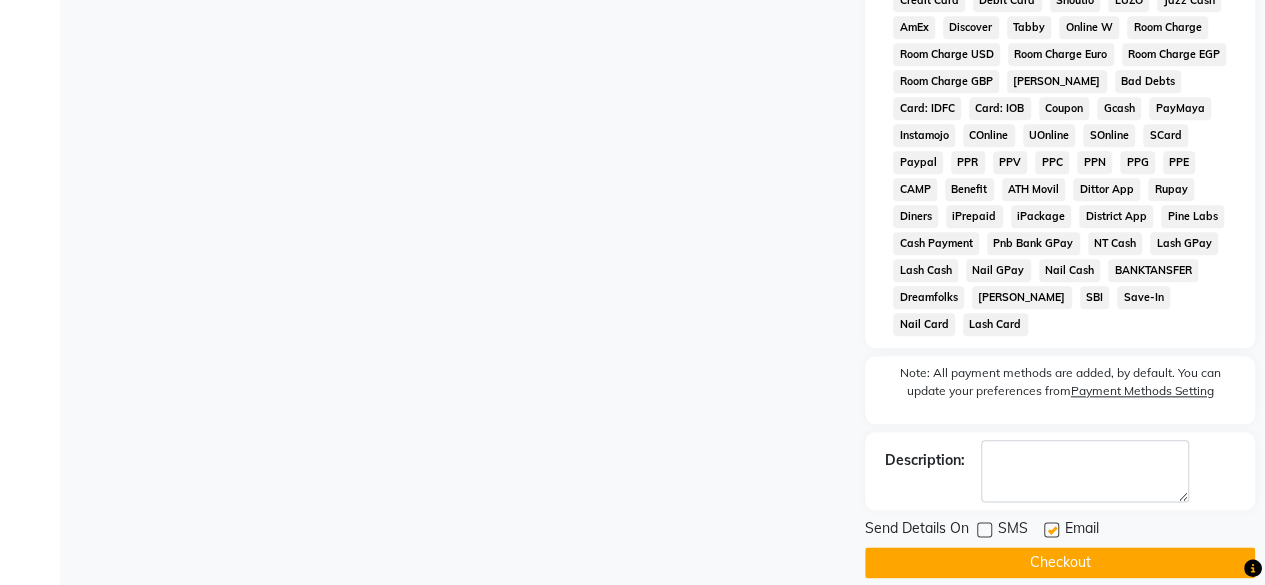 click on "Checkout" 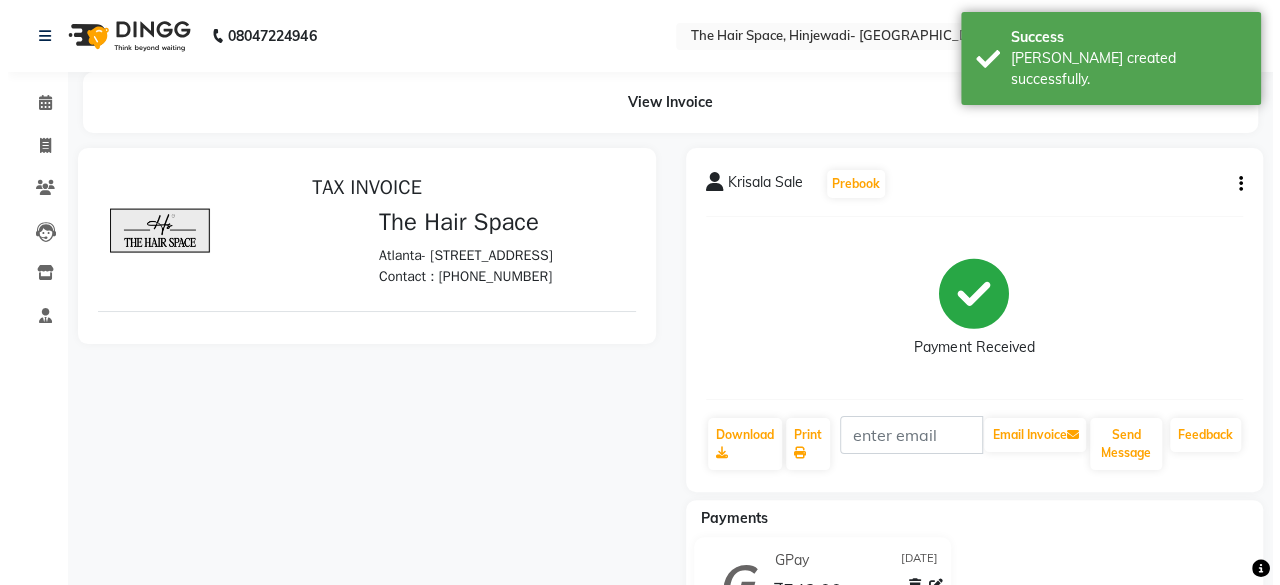 scroll, scrollTop: 0, scrollLeft: 0, axis: both 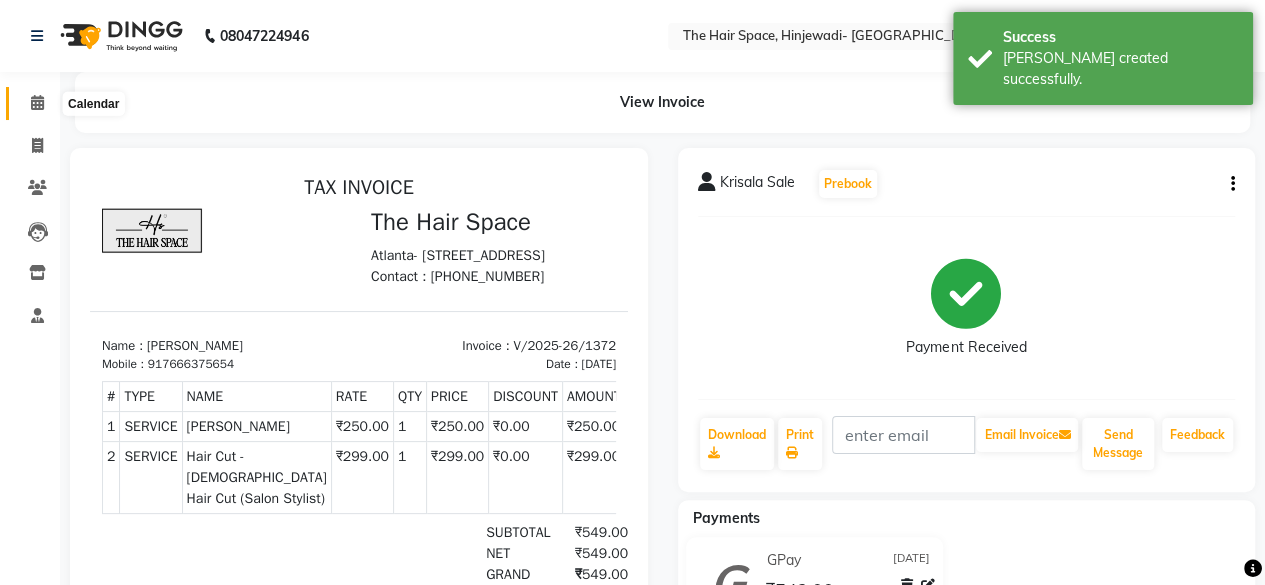 click 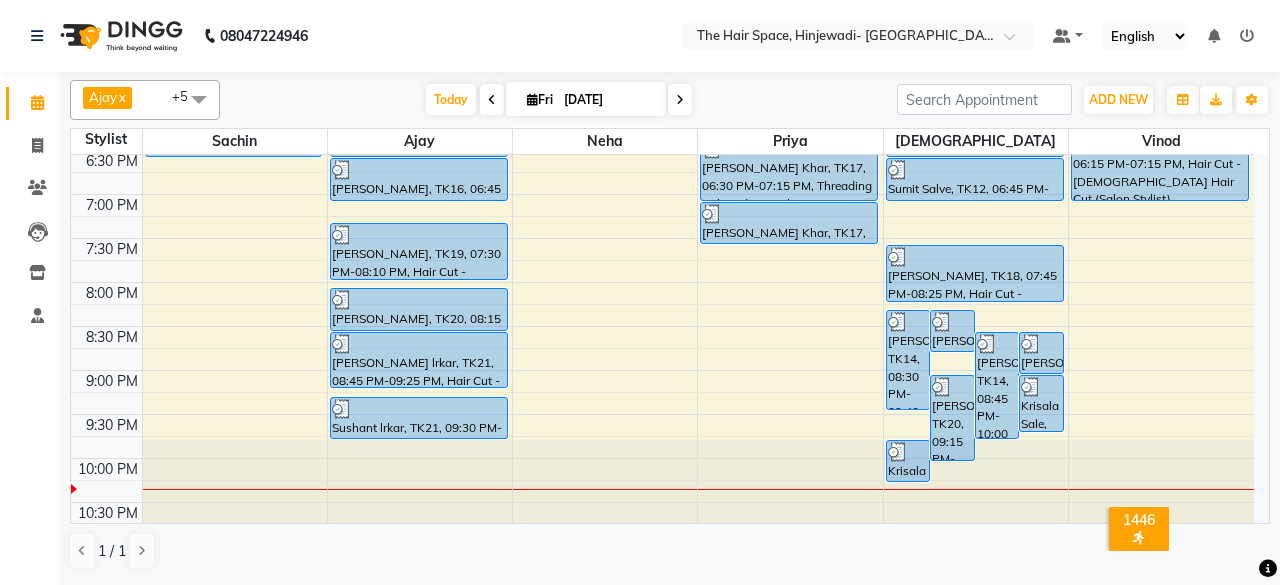 scroll, scrollTop: 929, scrollLeft: 0, axis: vertical 